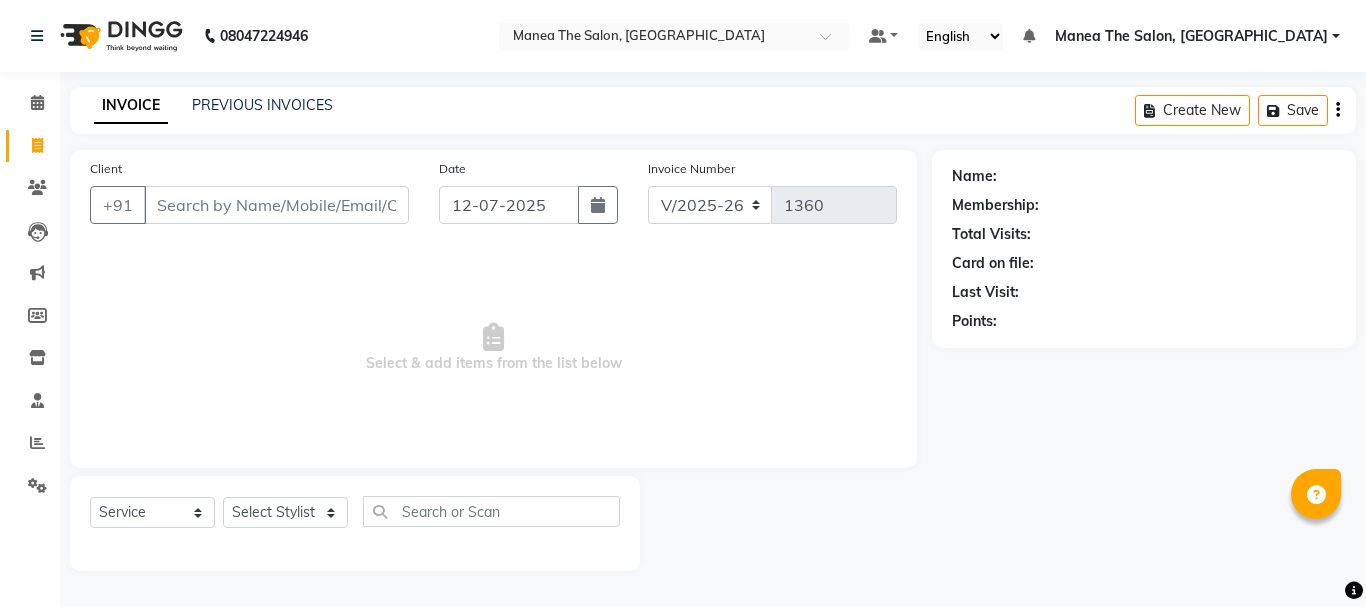 select on "7351" 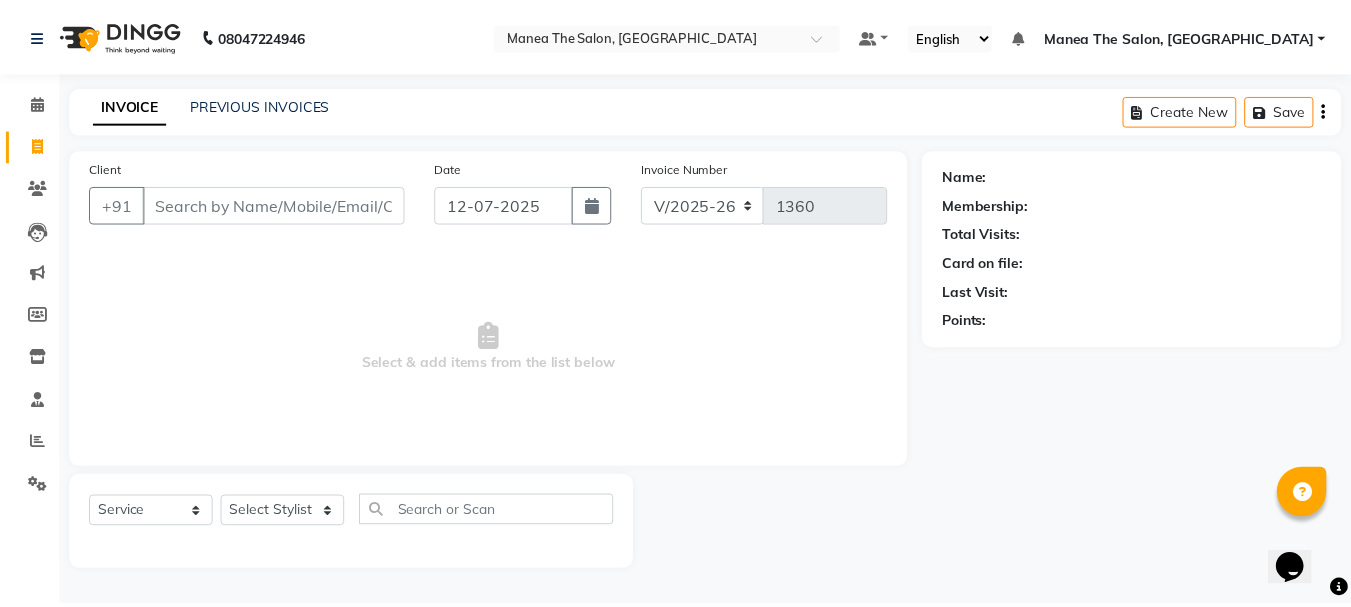 scroll, scrollTop: 0, scrollLeft: 0, axis: both 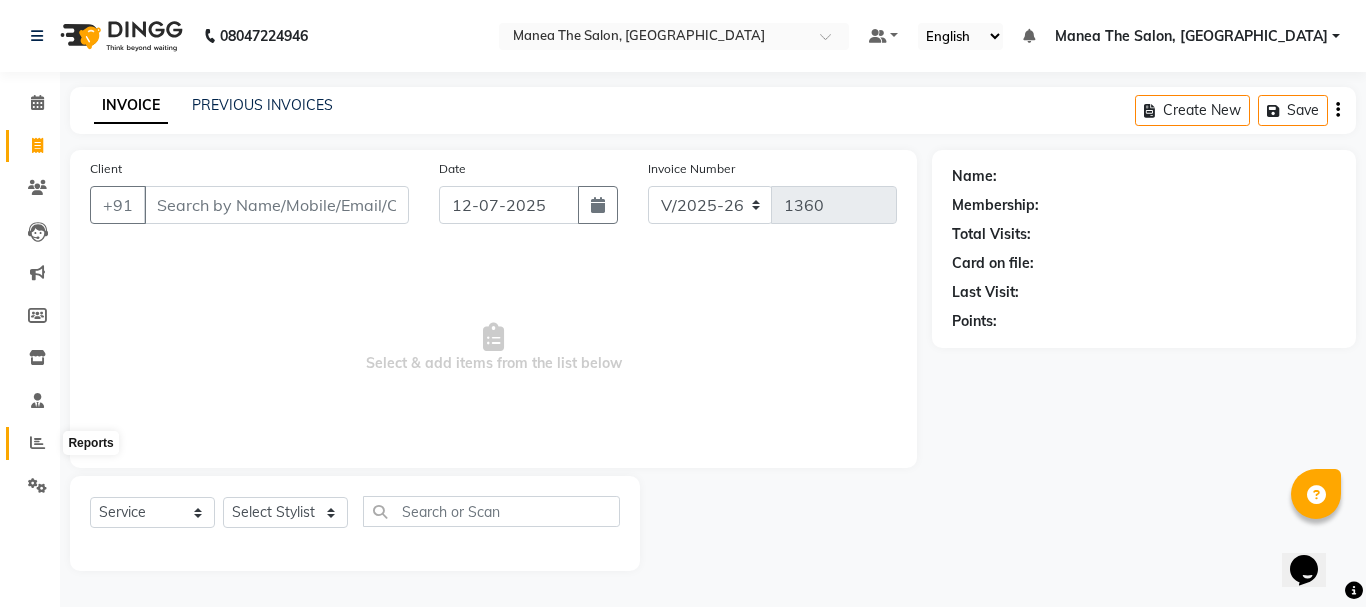 click 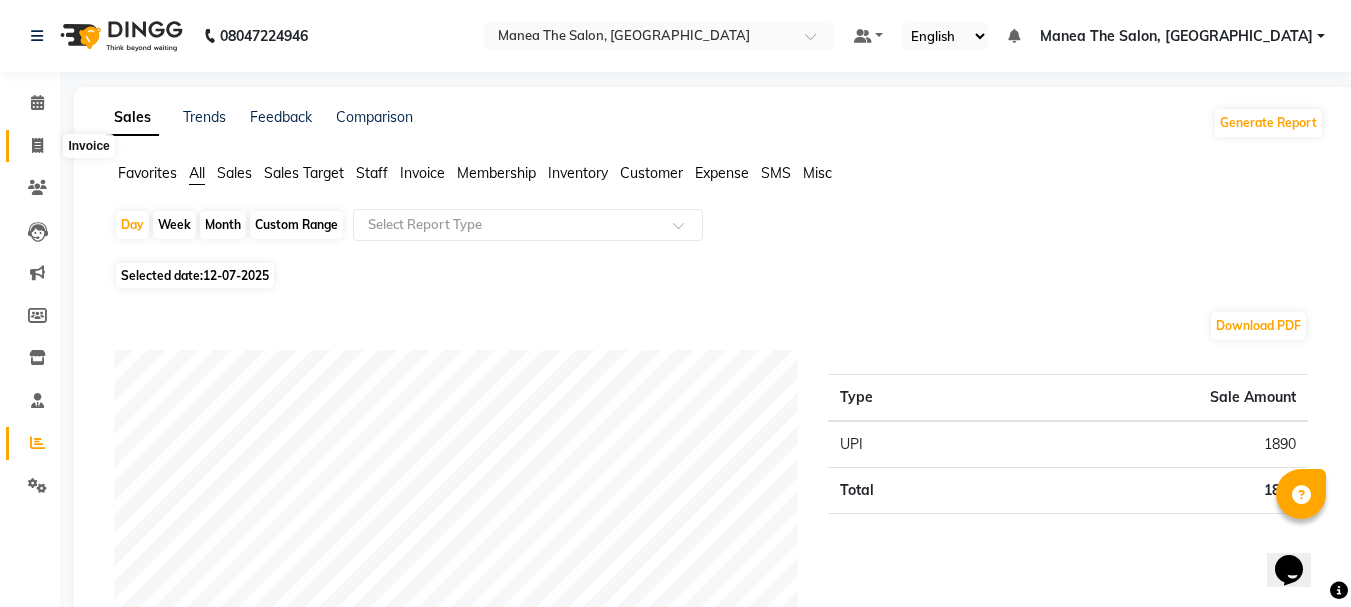 click 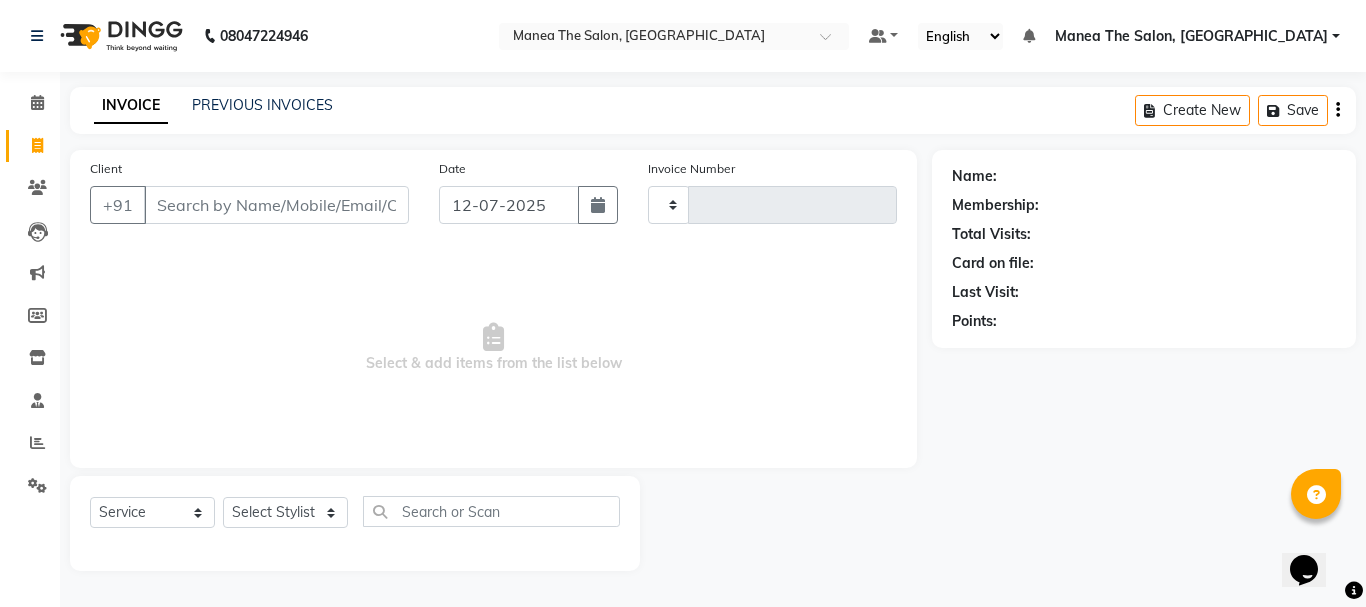 type on "1360" 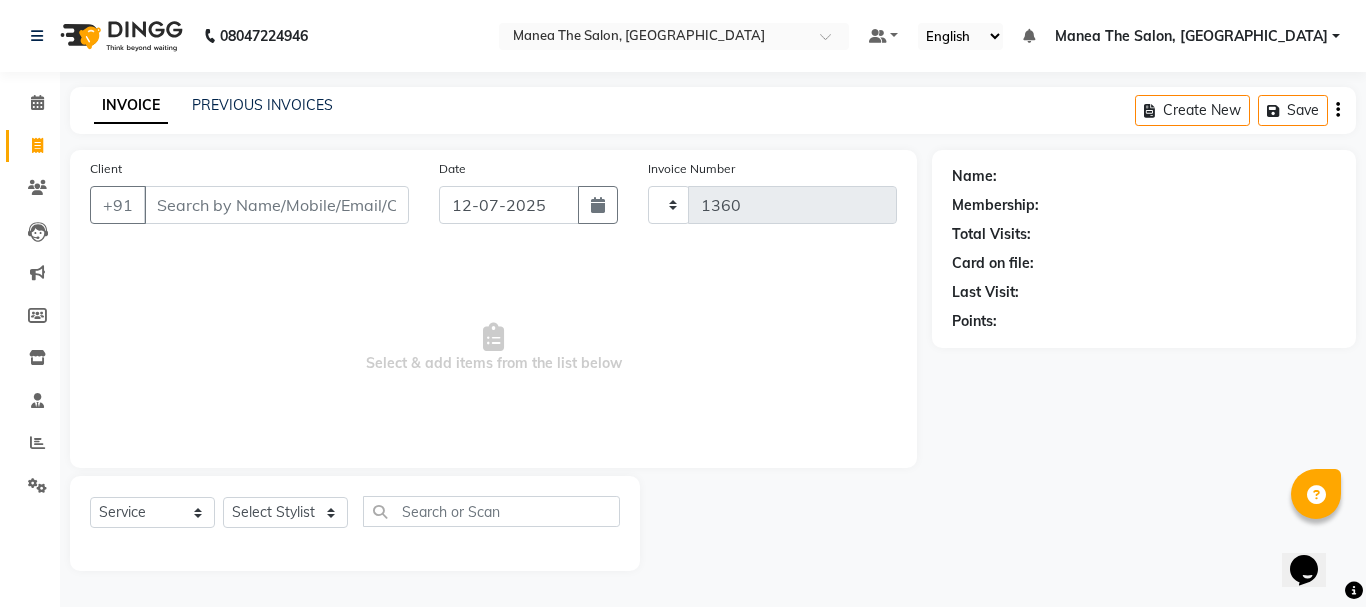 select on "7351" 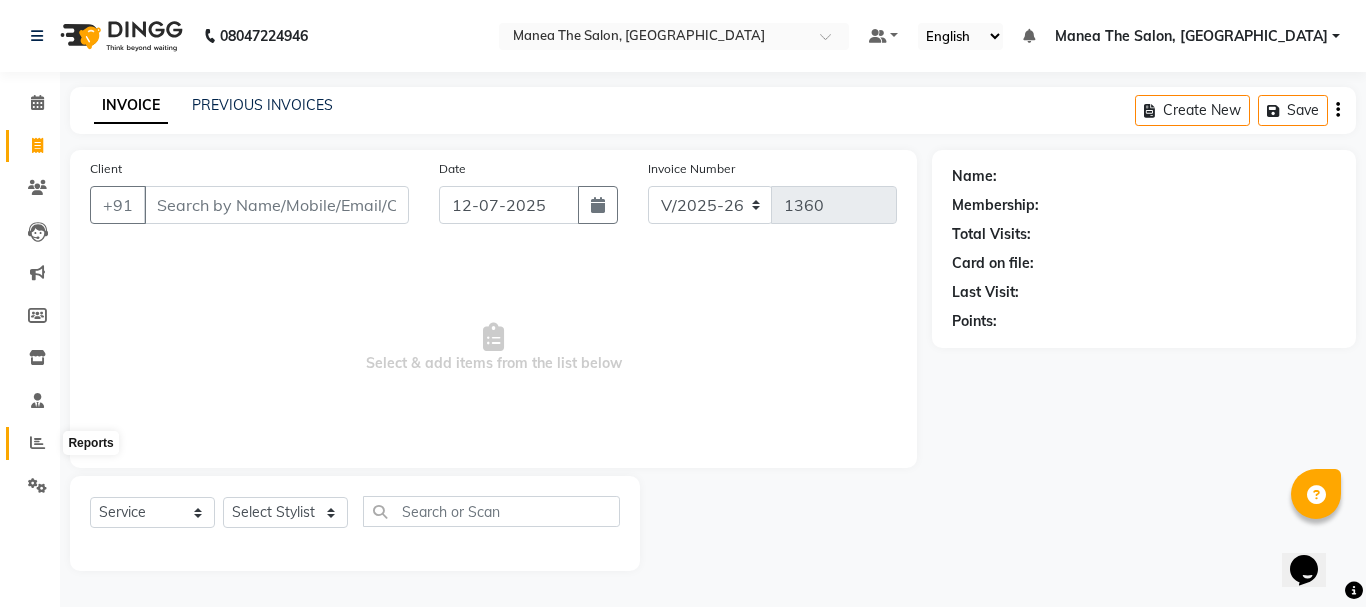 click 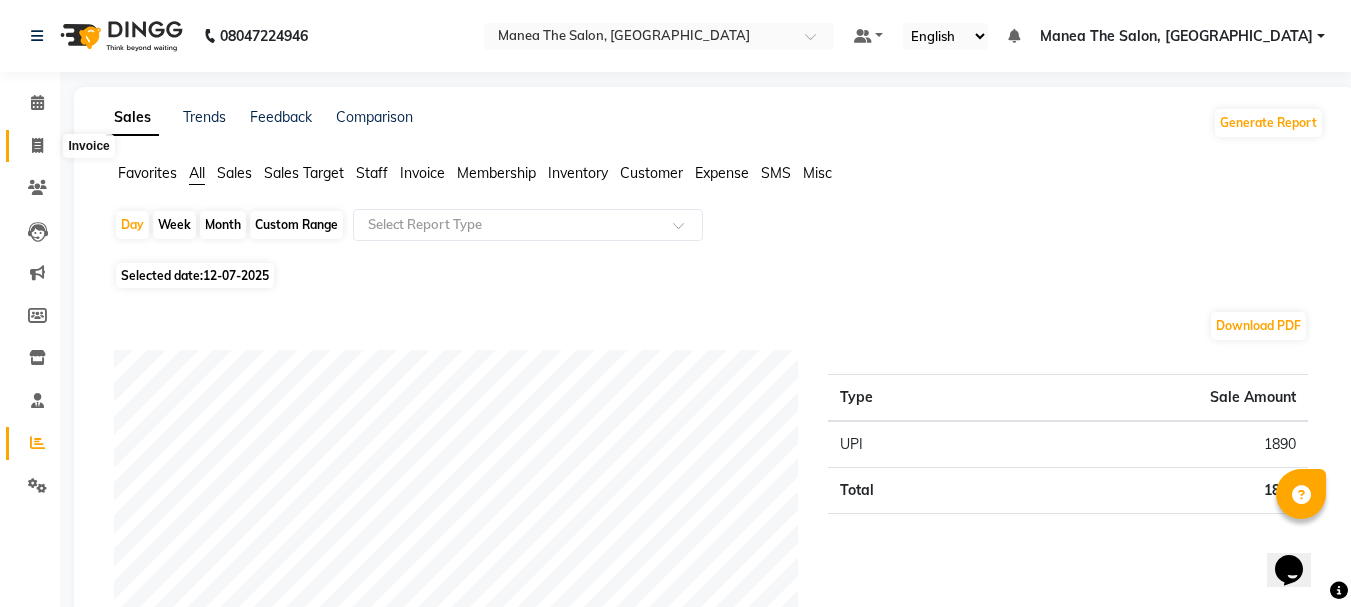 click 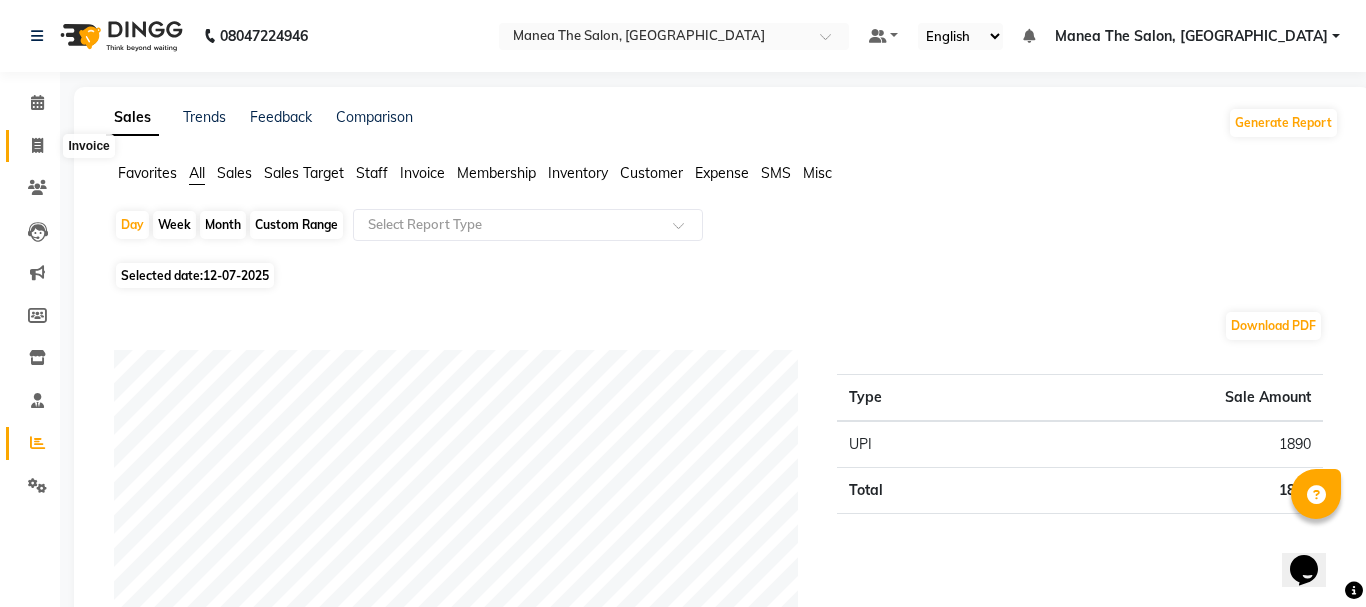 select on "service" 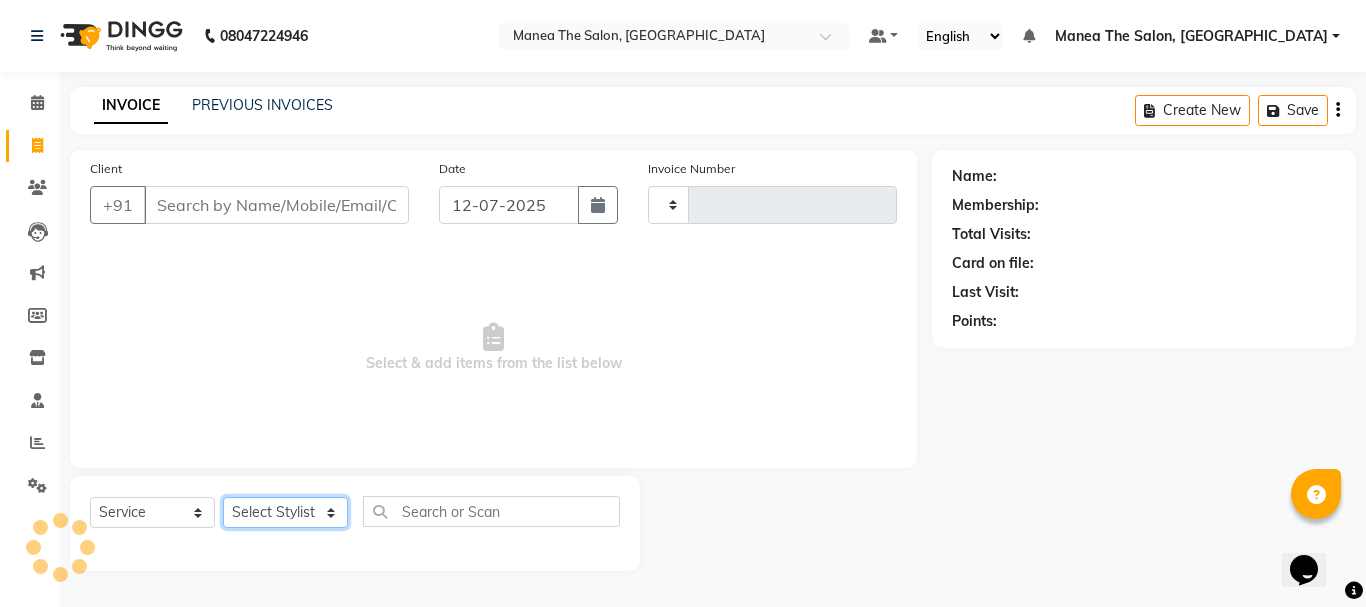 click on "Select Stylist" 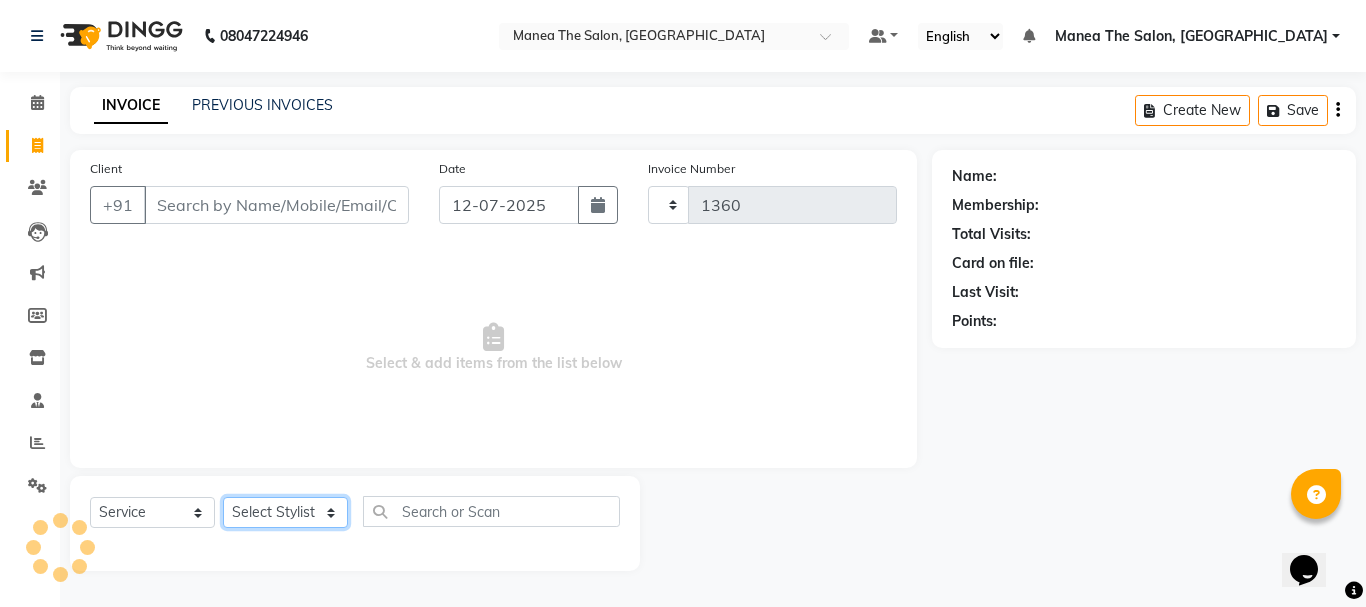 select on "7351" 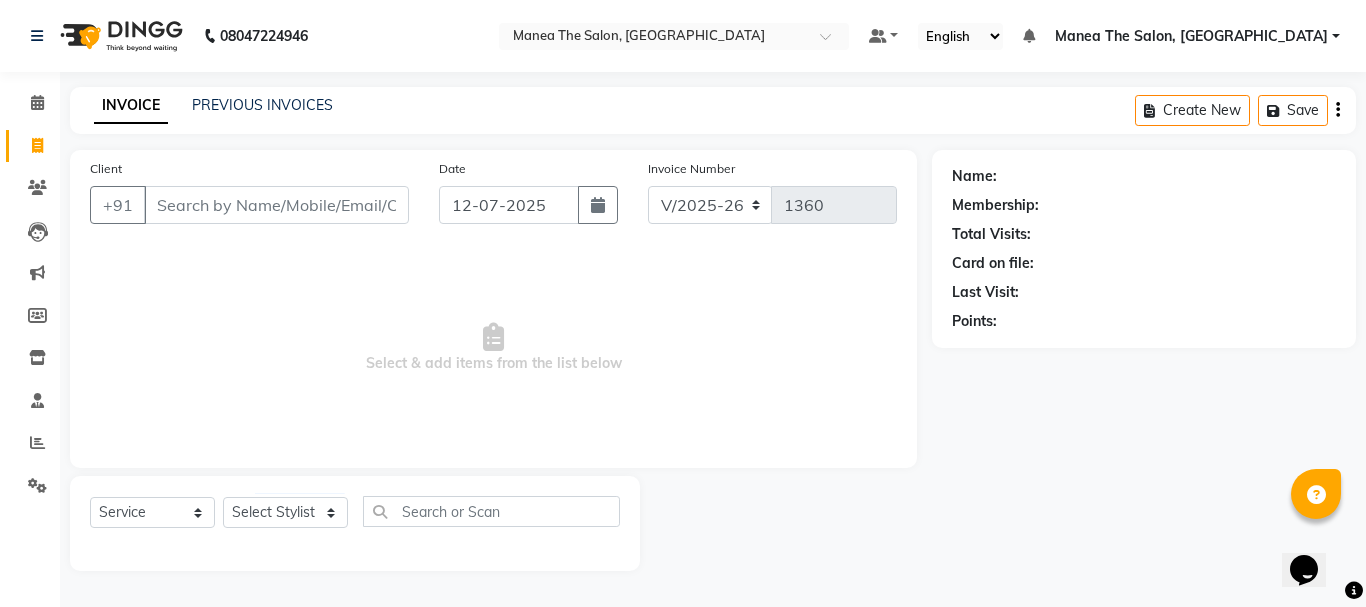 click on "Select & add items from the list below" at bounding box center (493, 348) 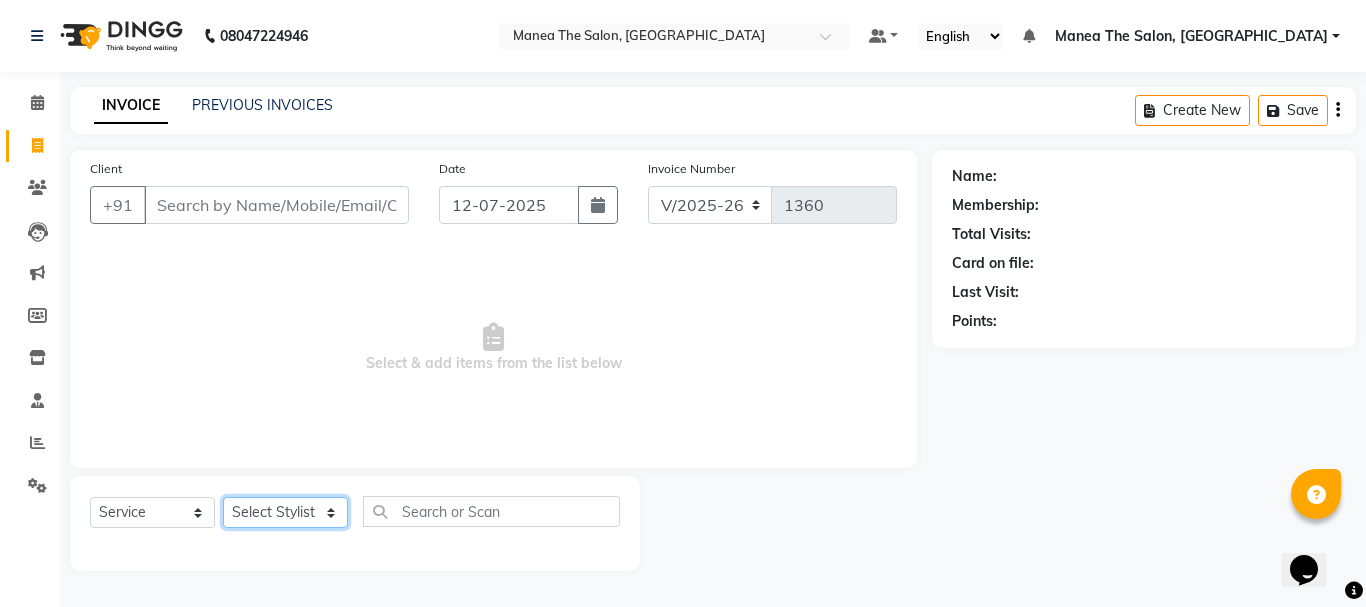 click on "Select Stylist [PERSON_NAME] Divya [PERSON_NAME] Renuka [PERSON_NAME]" 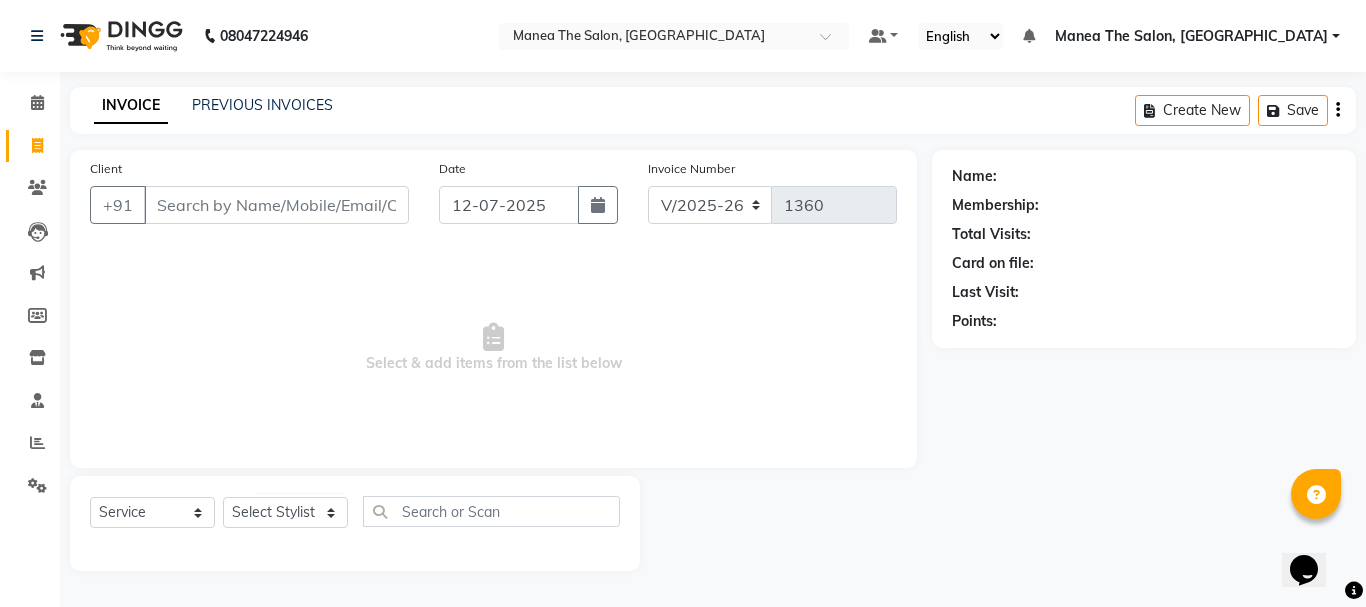 click on "INVOICE PREVIOUS INVOICES Create New   Save  Client +91 Date 12-07-2025 Invoice Number V/2025 V/2025-26 1360  Select & add items from the list below  Select  Service  Product  Membership  Package Voucher Prepaid Gift Card  Select Stylist aman Azeem Divya Prasad Rajyalaxmi Renuka shireesha Sulthana Name: Membership: Total Visits: Card on file: Last Visit:  Points:" 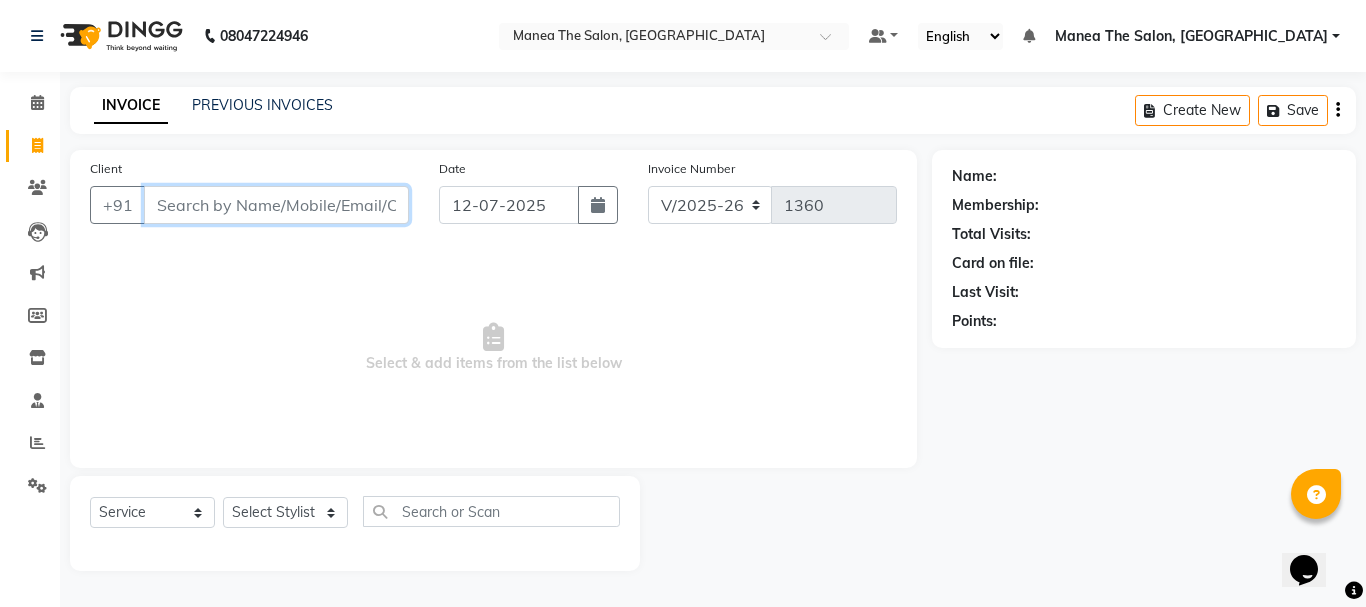click on "Client" at bounding box center [276, 205] 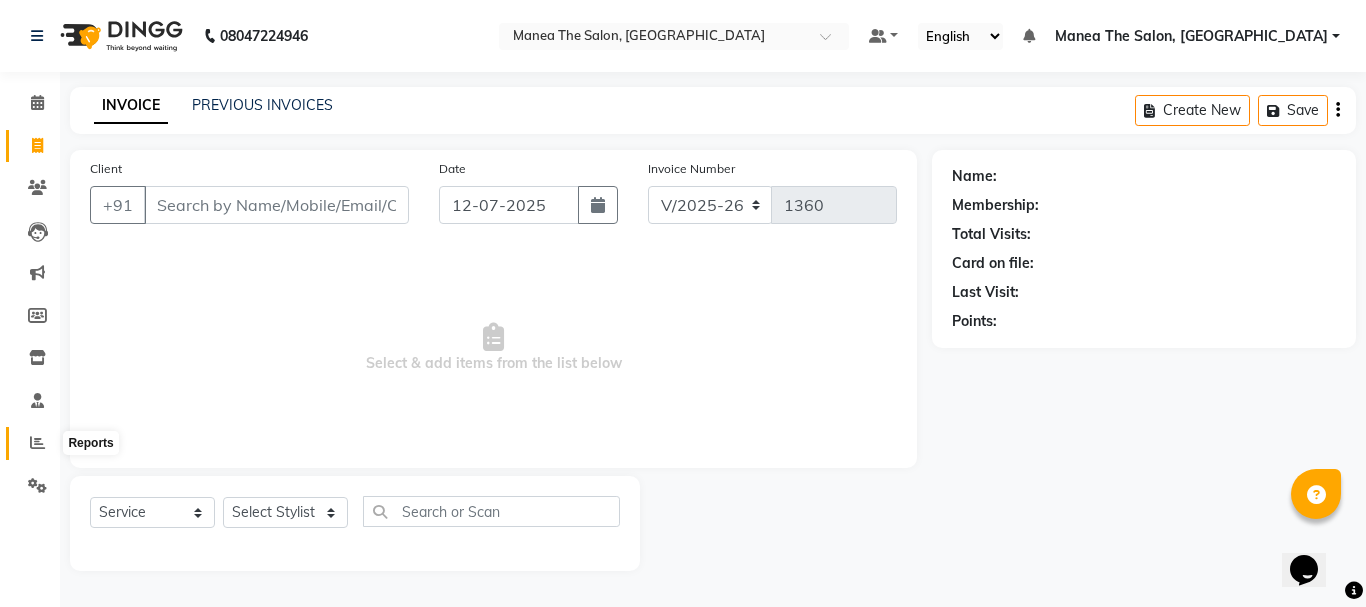 click 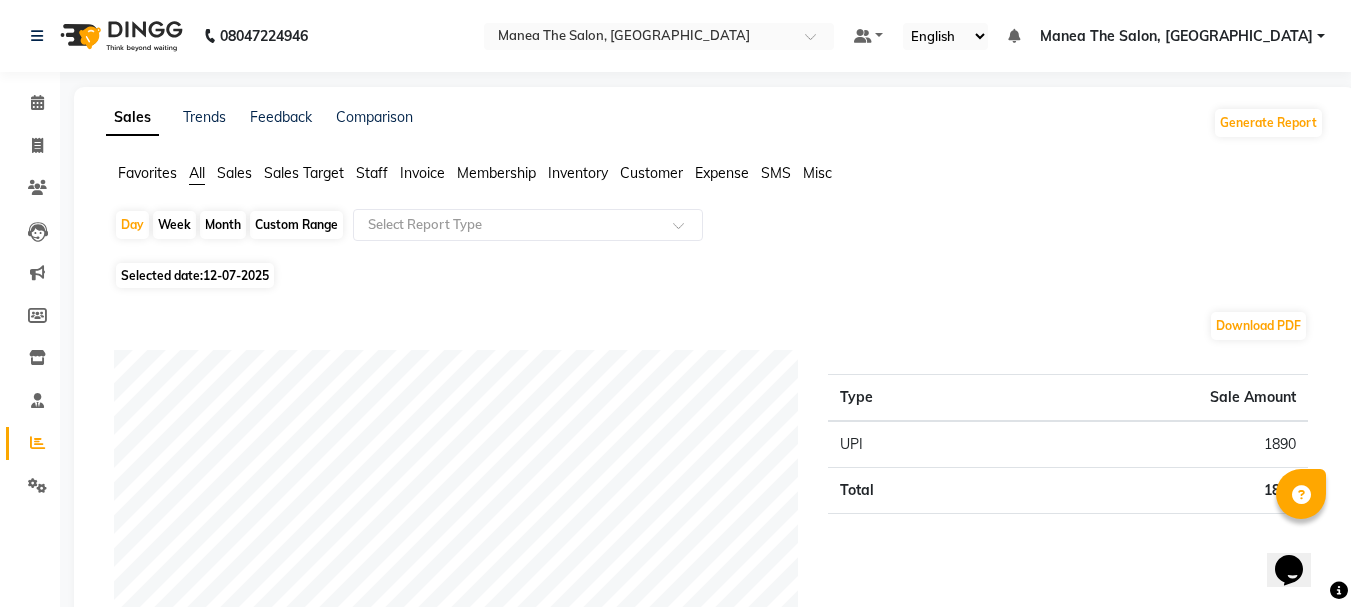 click on "Month" 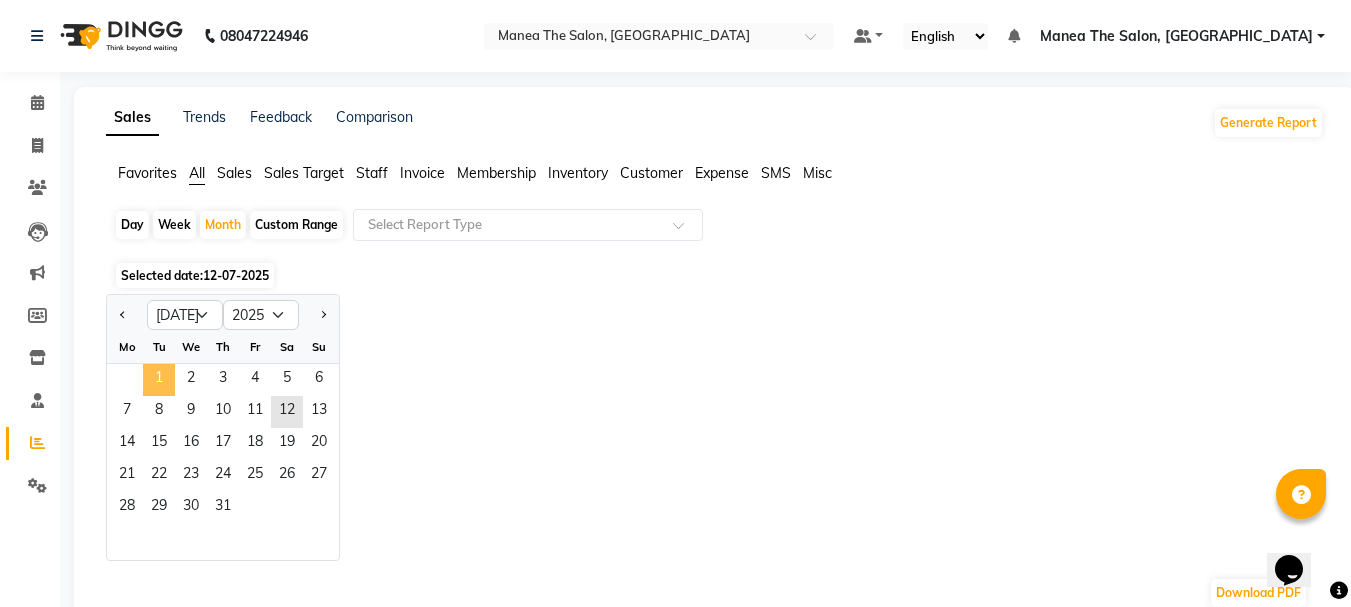 click on "1" 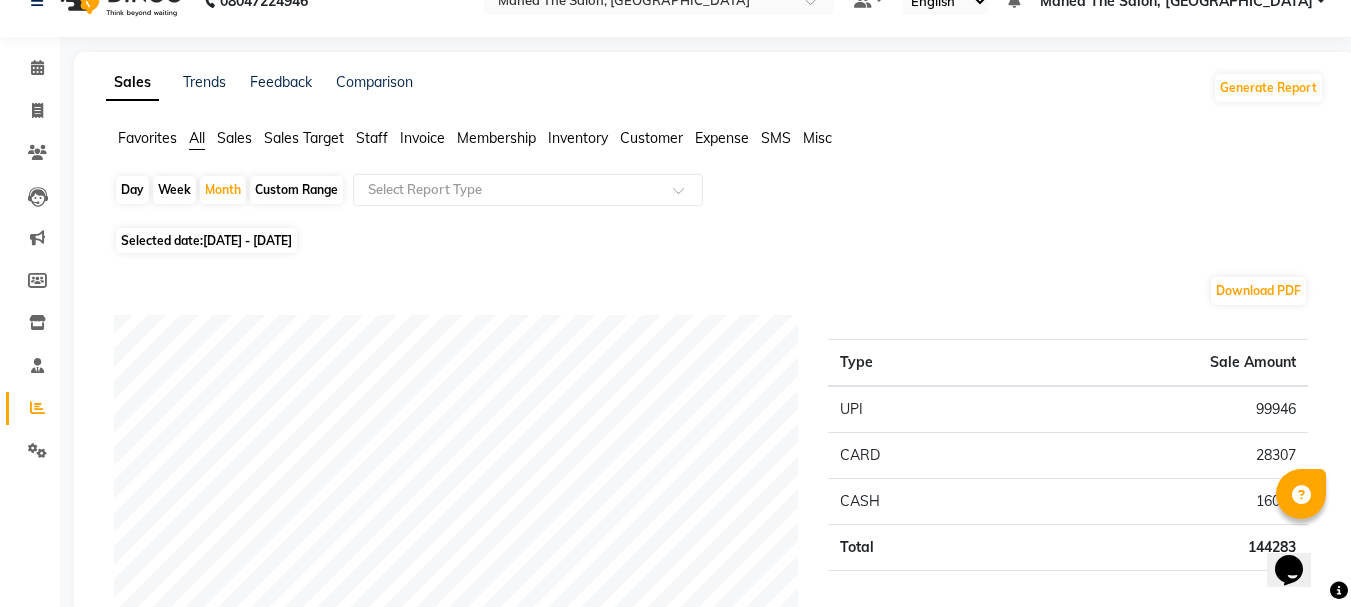 scroll, scrollTop: 0, scrollLeft: 0, axis: both 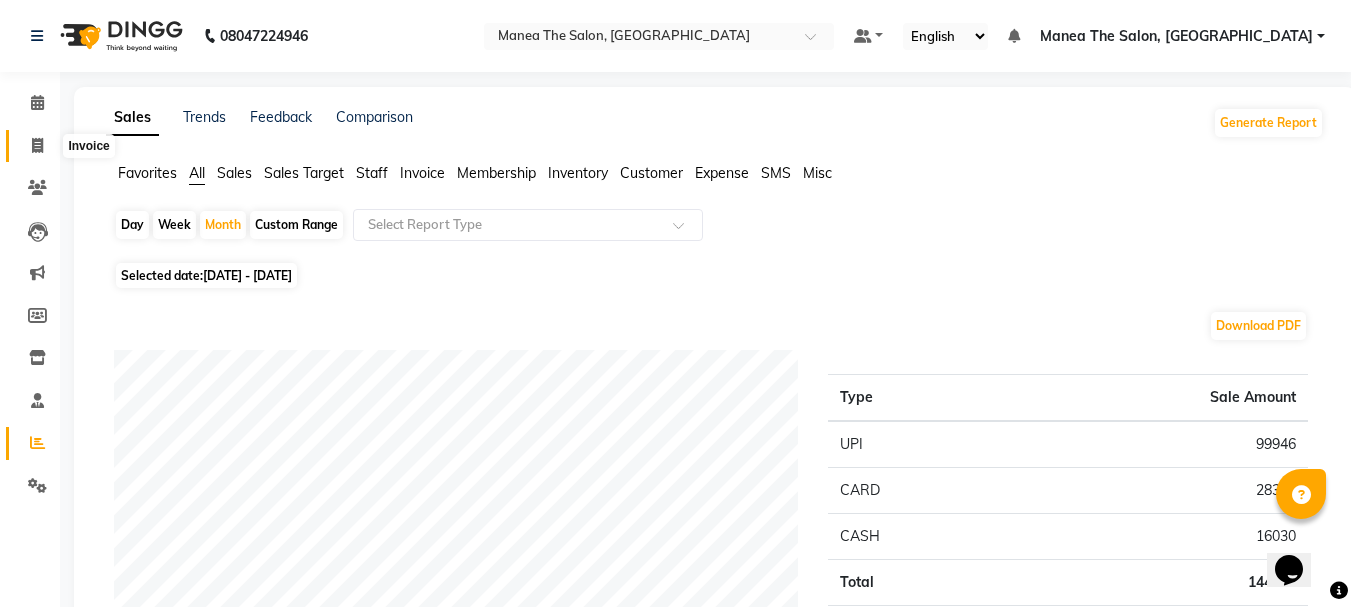 click 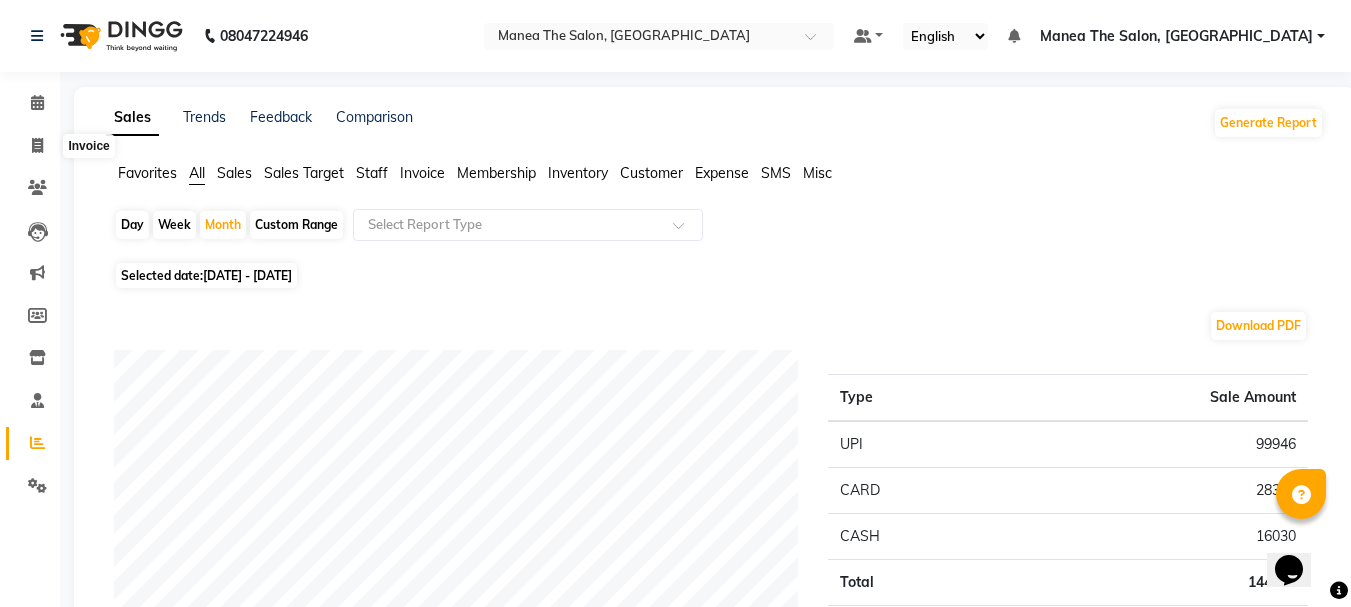 select on "service" 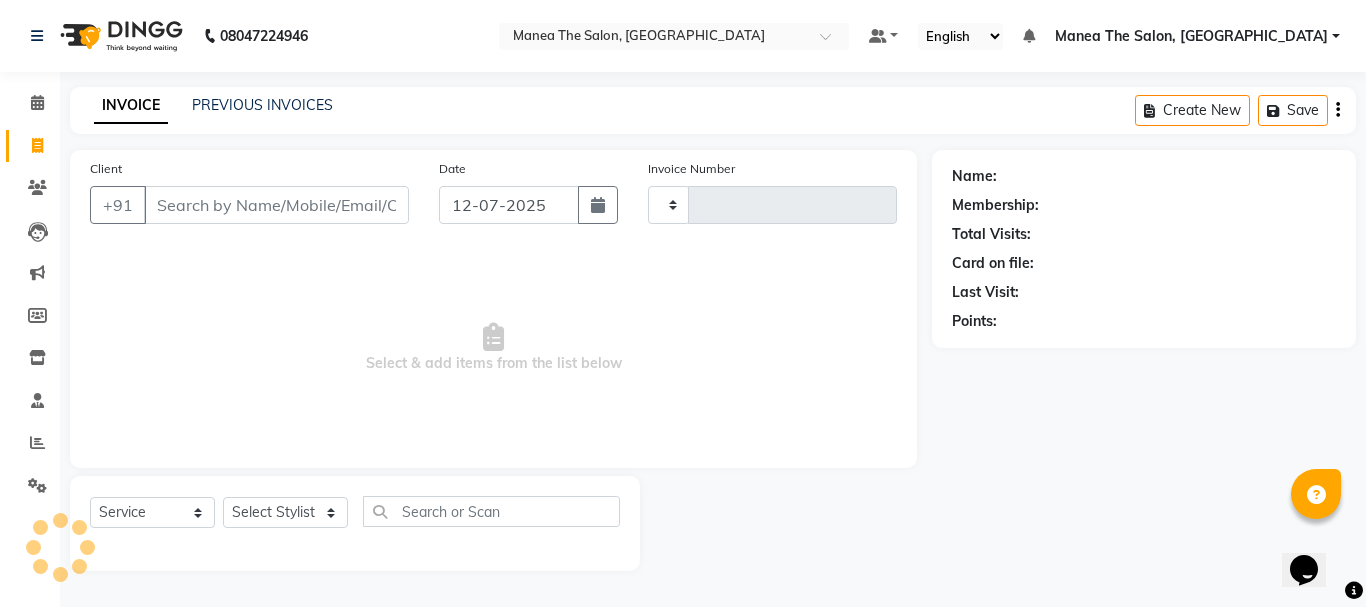 type on "1360" 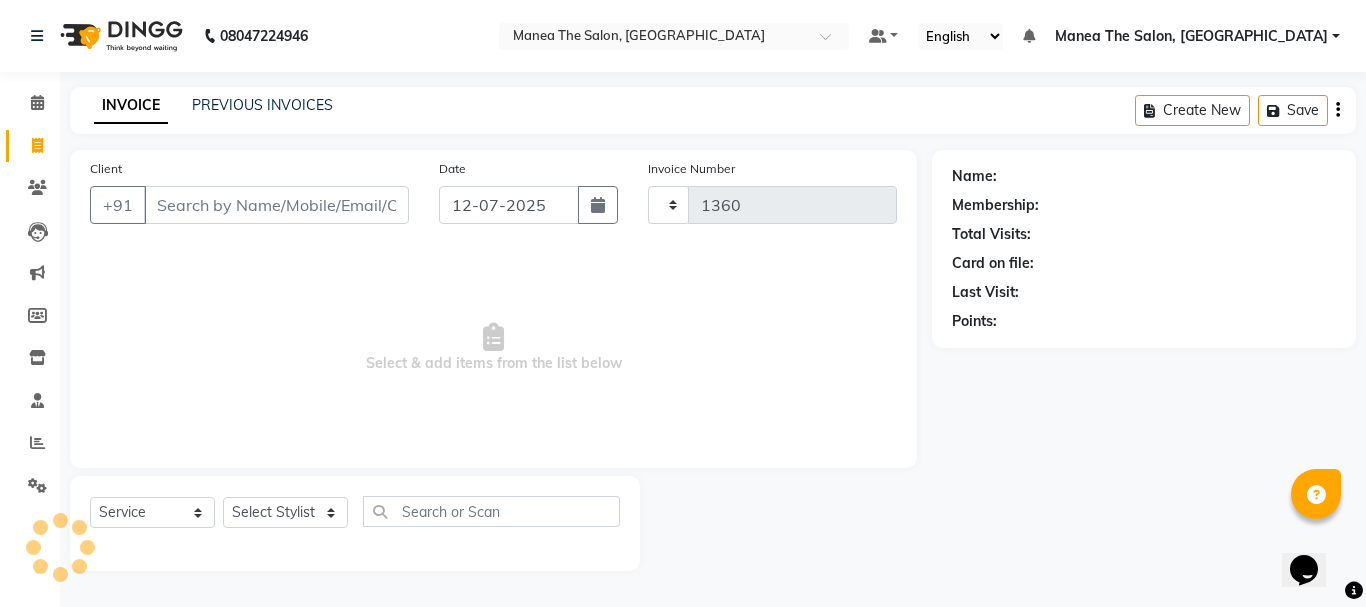 select on "7351" 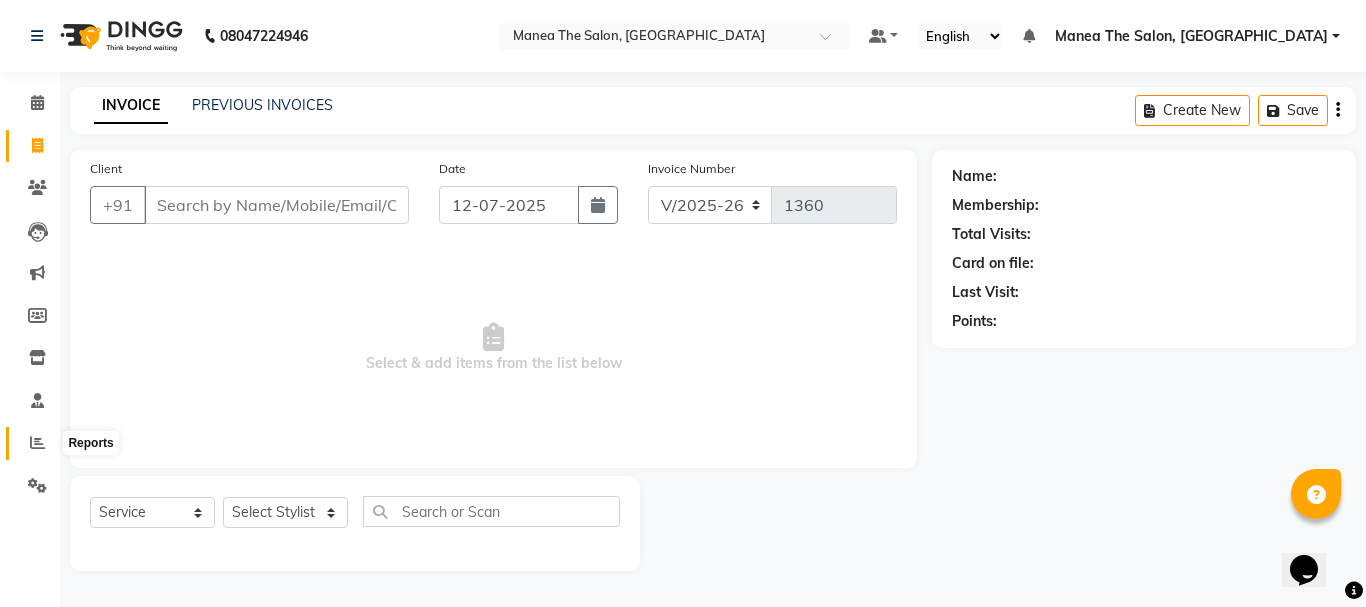 click 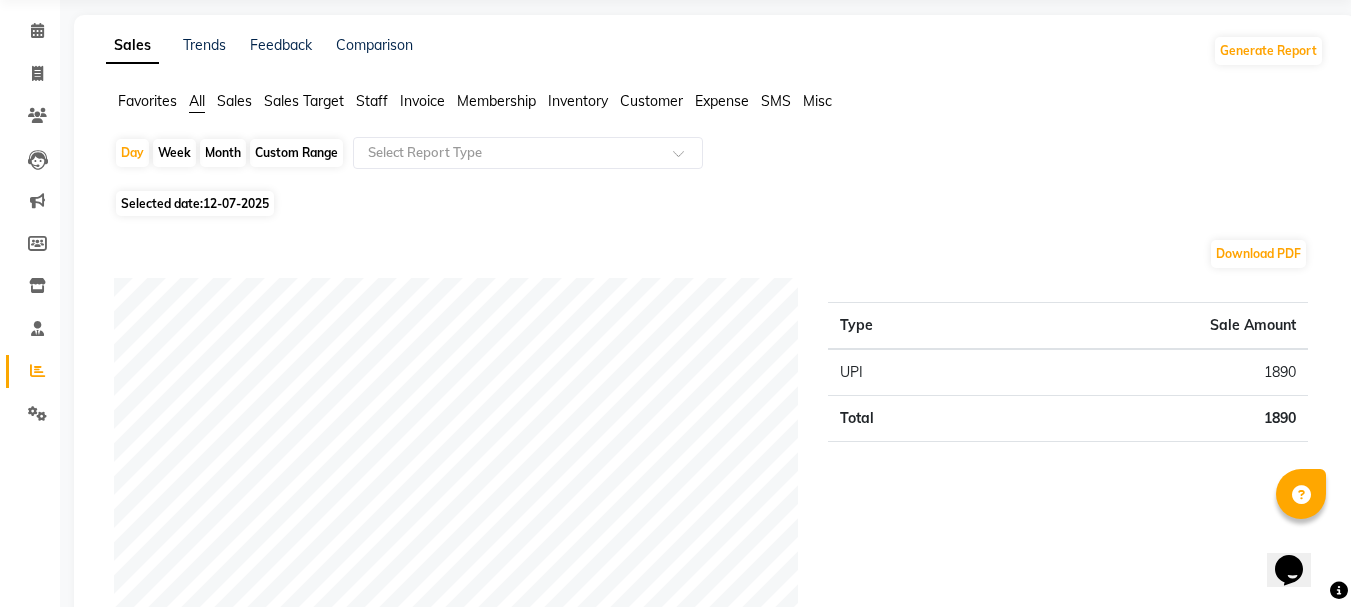scroll, scrollTop: 0, scrollLeft: 0, axis: both 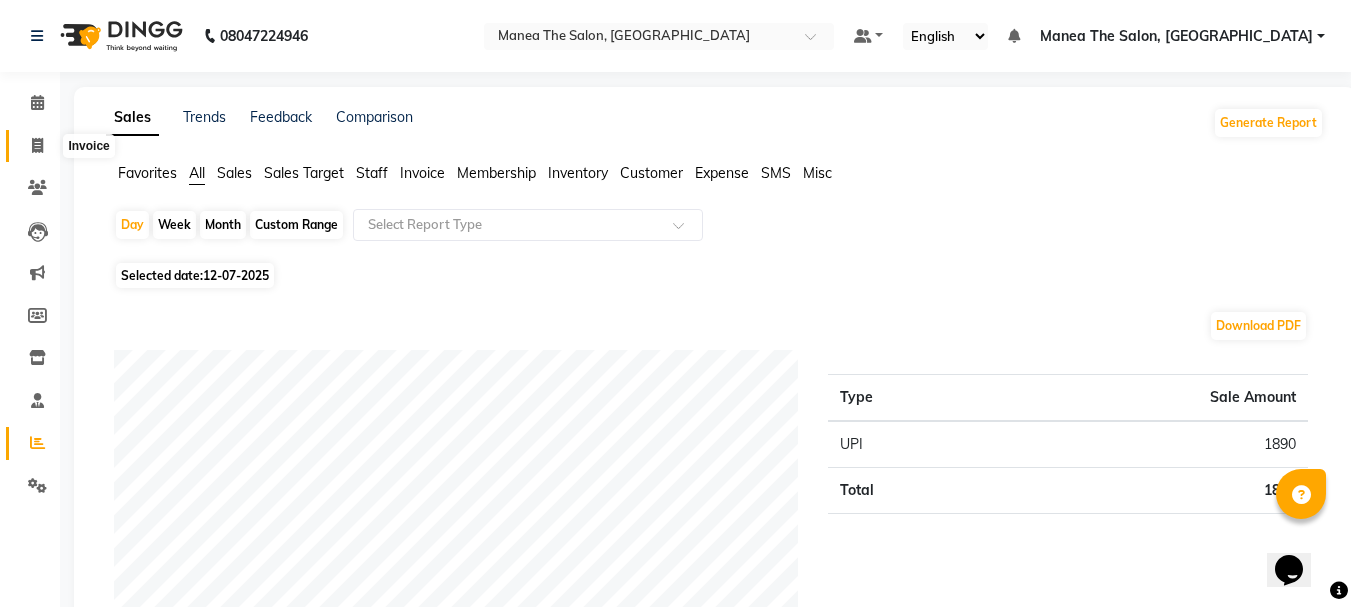 click 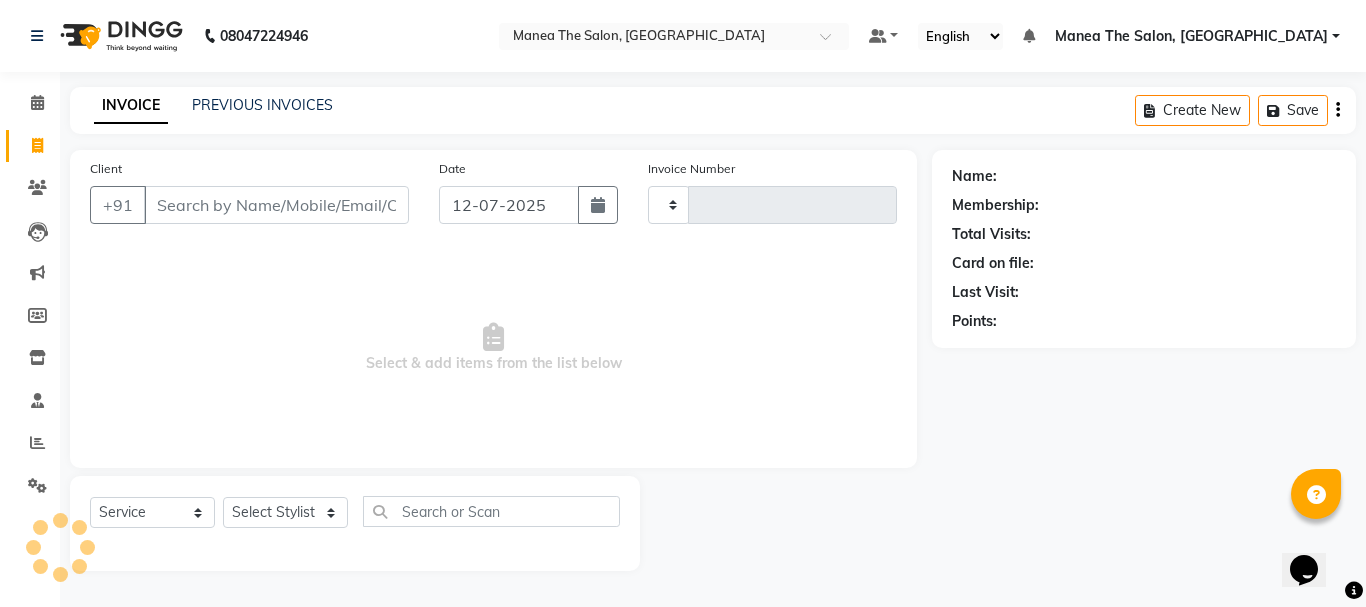type on "1360" 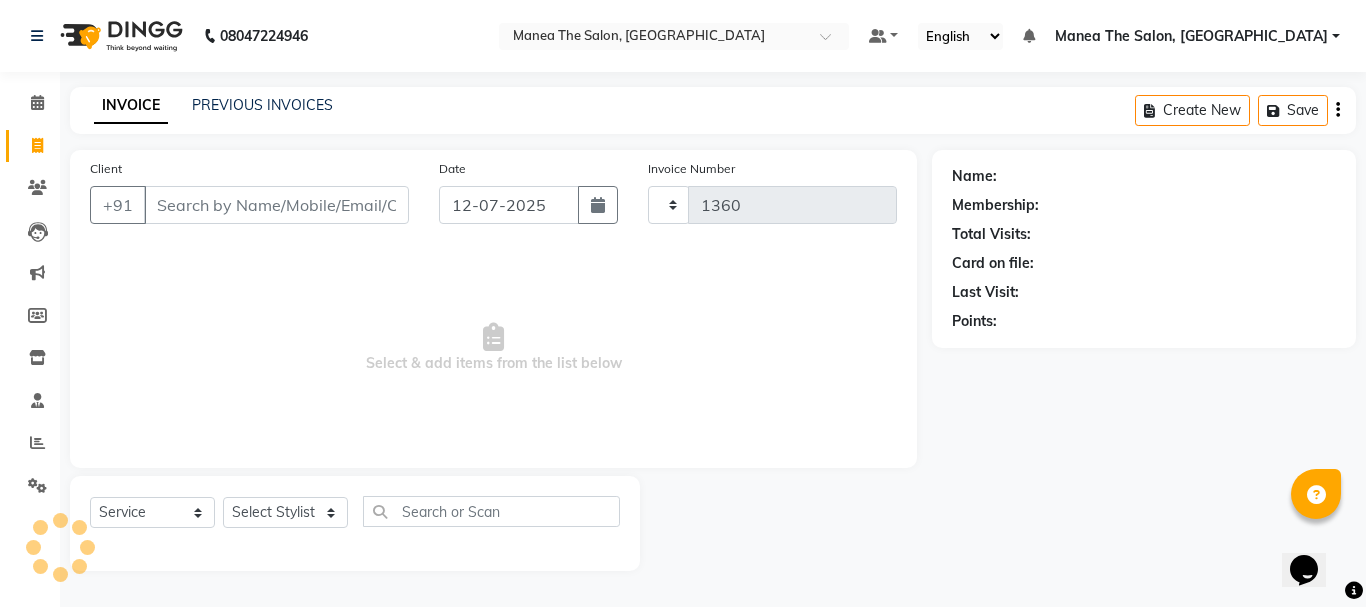 select on "7351" 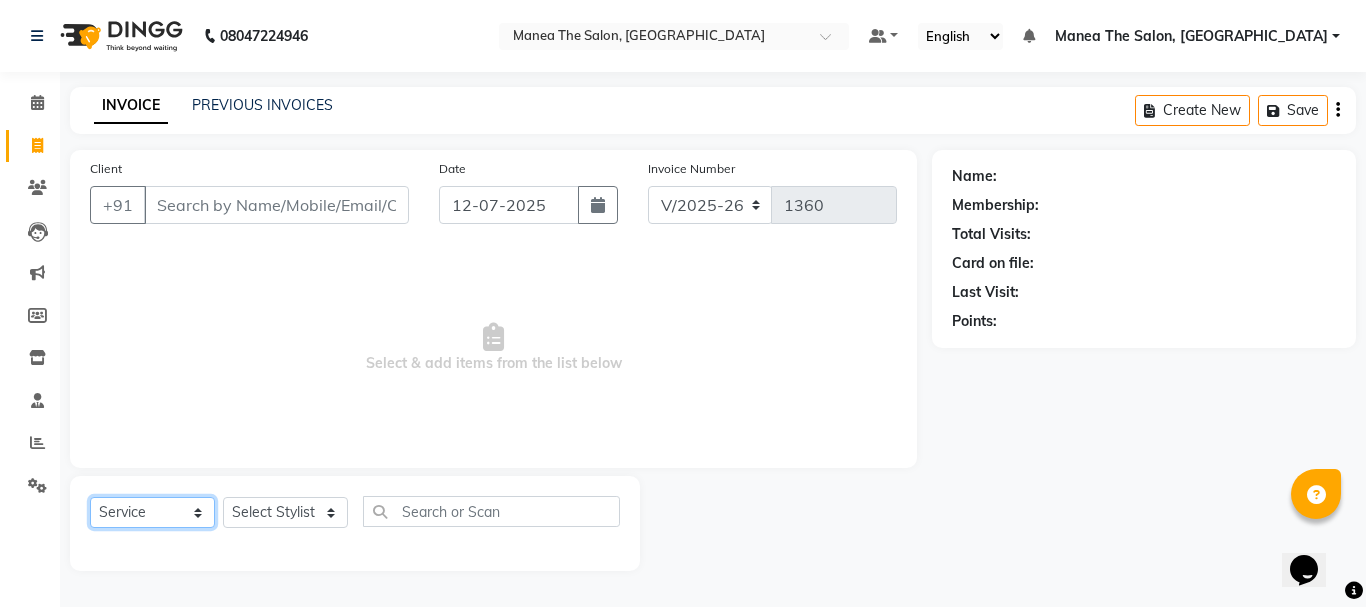 click on "Select  Service  Product  Membership  Package Voucher Prepaid Gift Card" 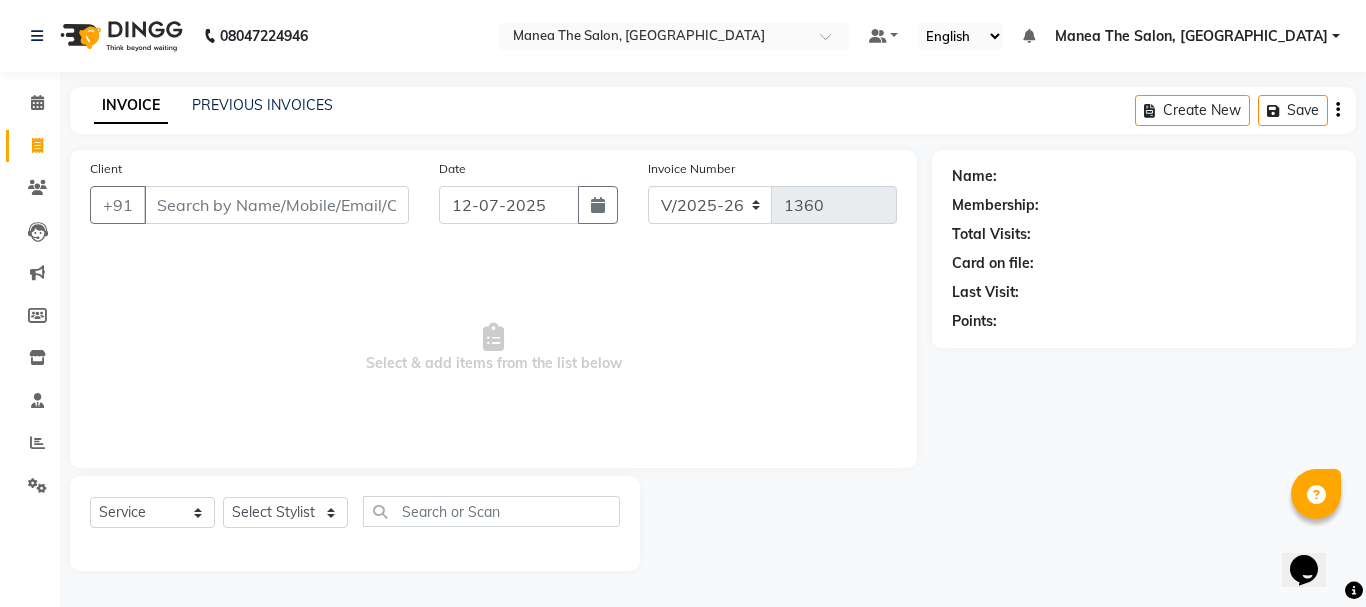 click on "Select & add items from the list below" at bounding box center (493, 348) 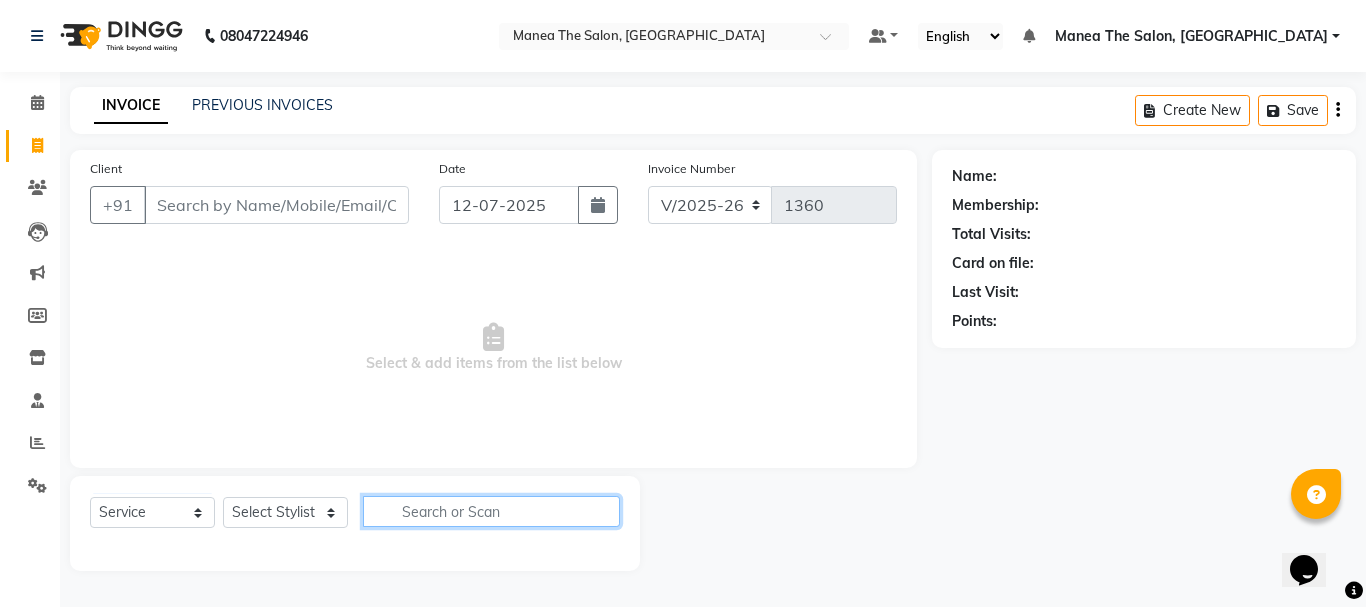 click 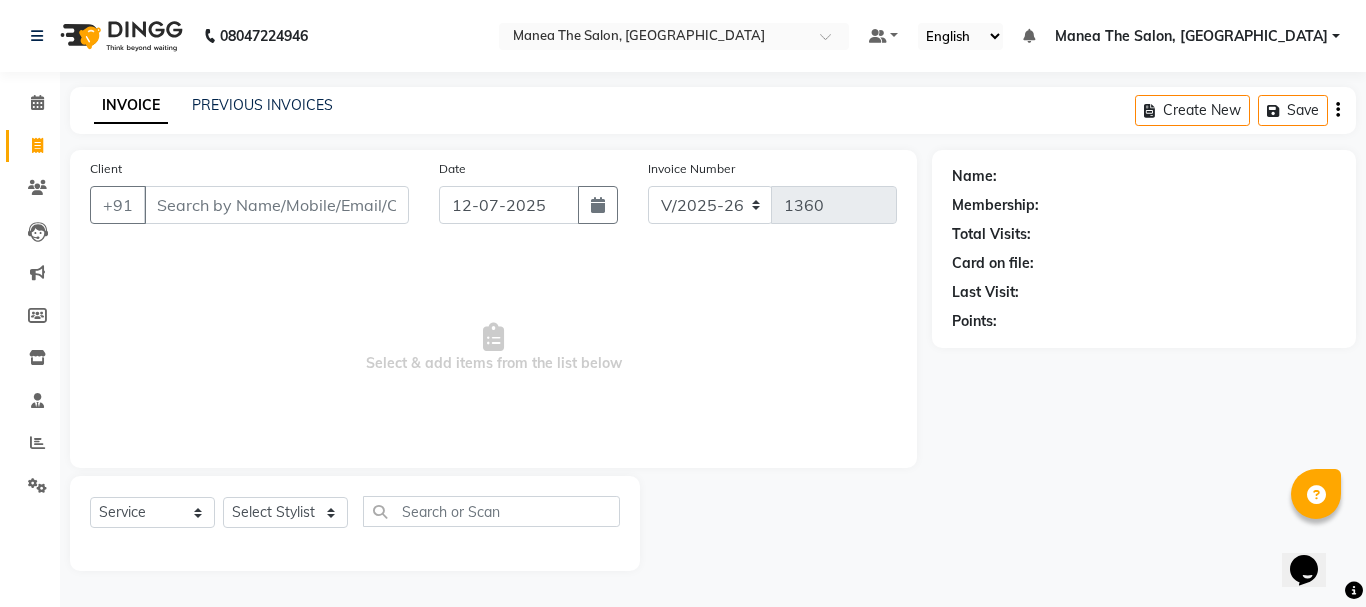click on "Select & add items from the list below" at bounding box center (493, 348) 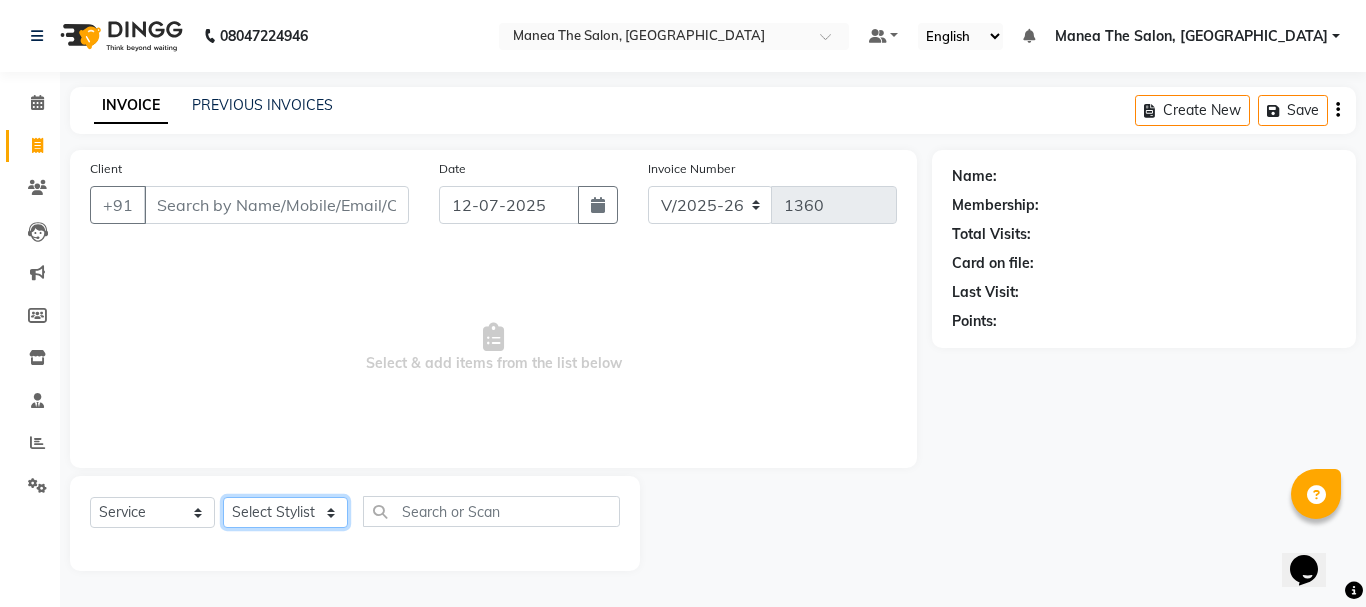 click on "Select Stylist [PERSON_NAME] Divya [PERSON_NAME] Renuka [PERSON_NAME]" 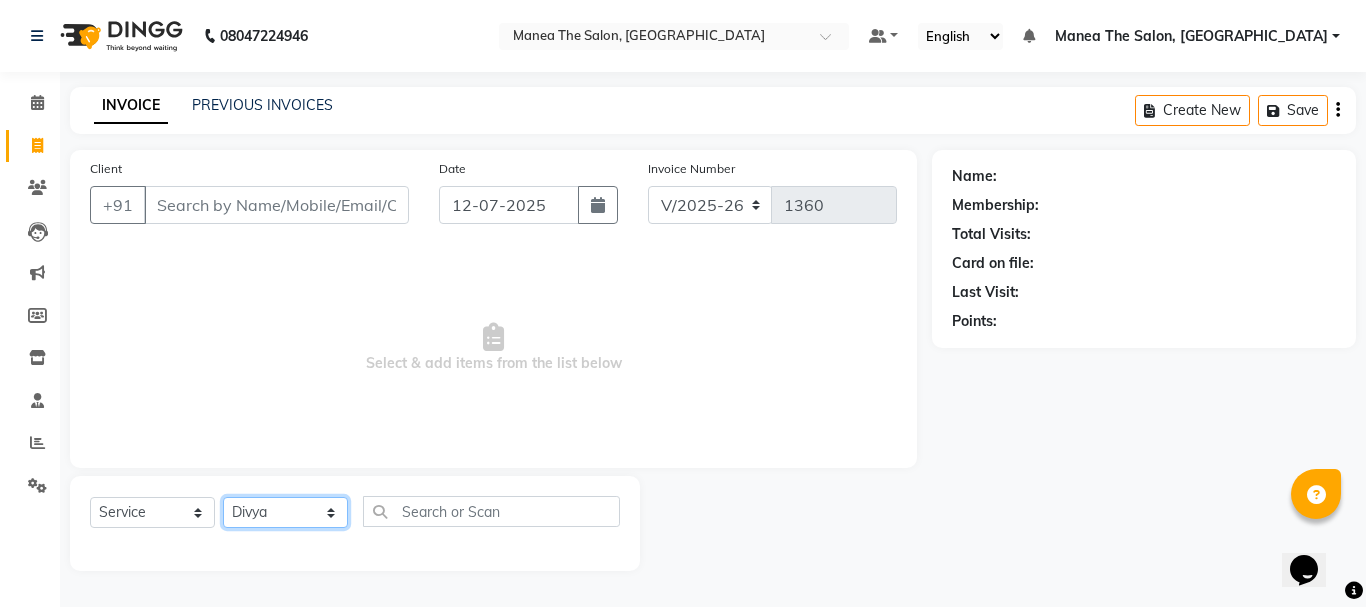 click on "Select Stylist [PERSON_NAME] Divya [PERSON_NAME] Renuka [PERSON_NAME]" 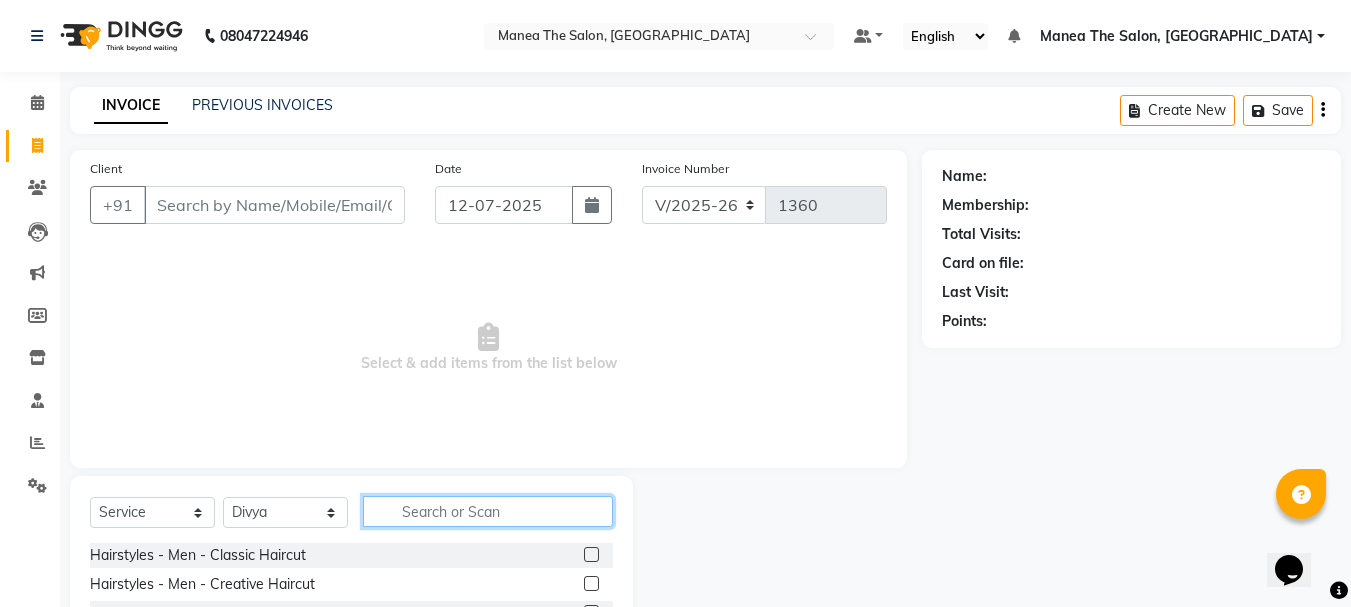 click 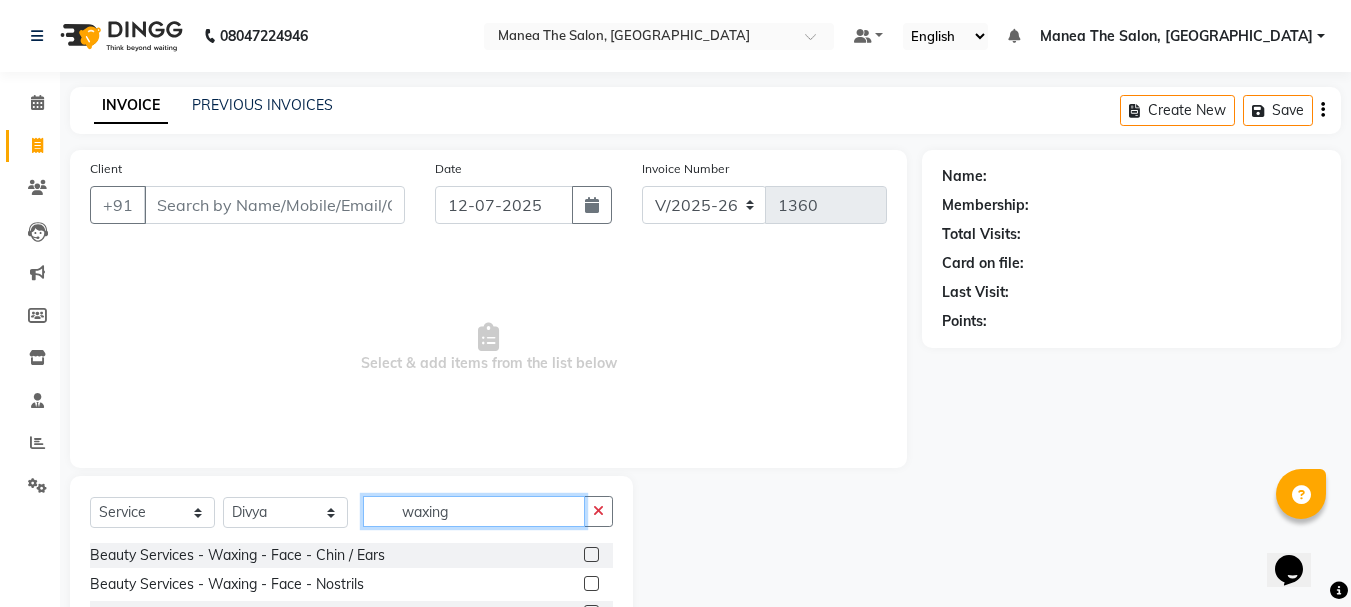 scroll, scrollTop: 194, scrollLeft: 0, axis: vertical 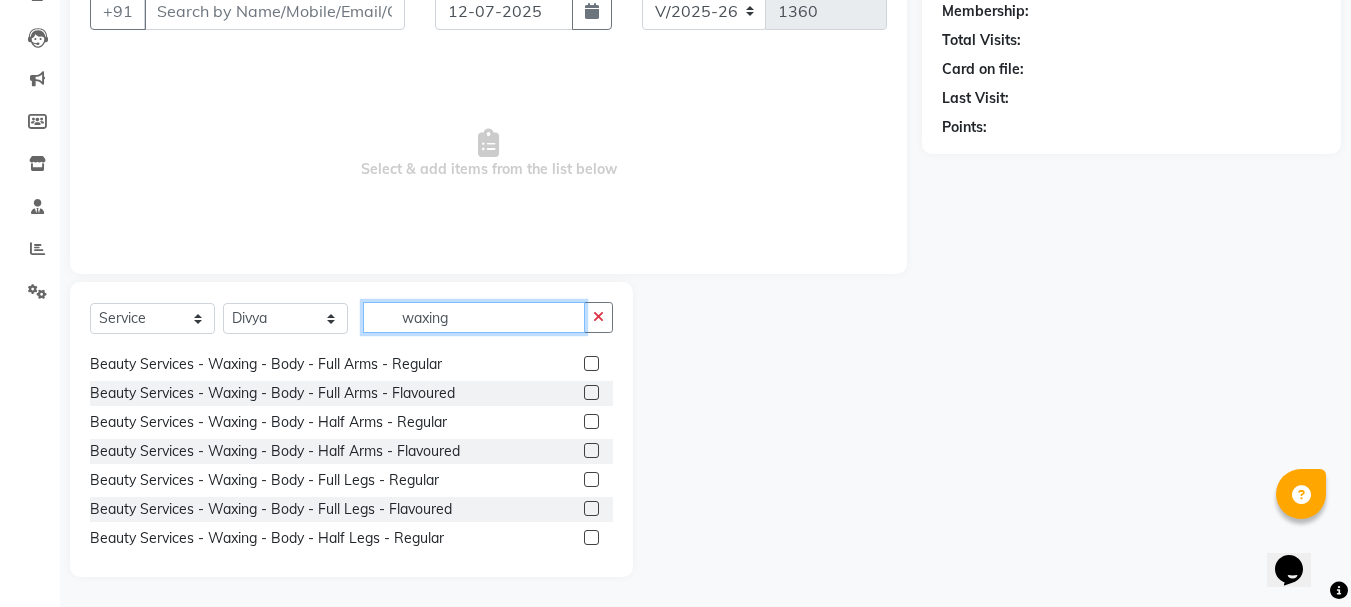 type on "waxing" 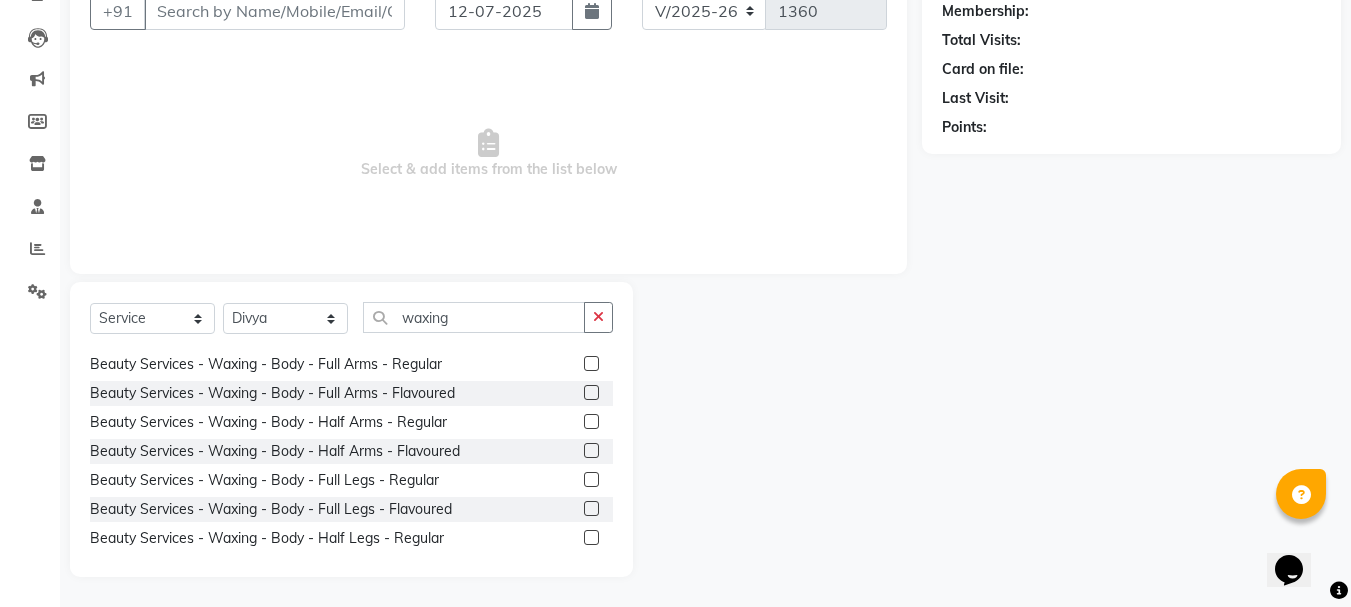 click 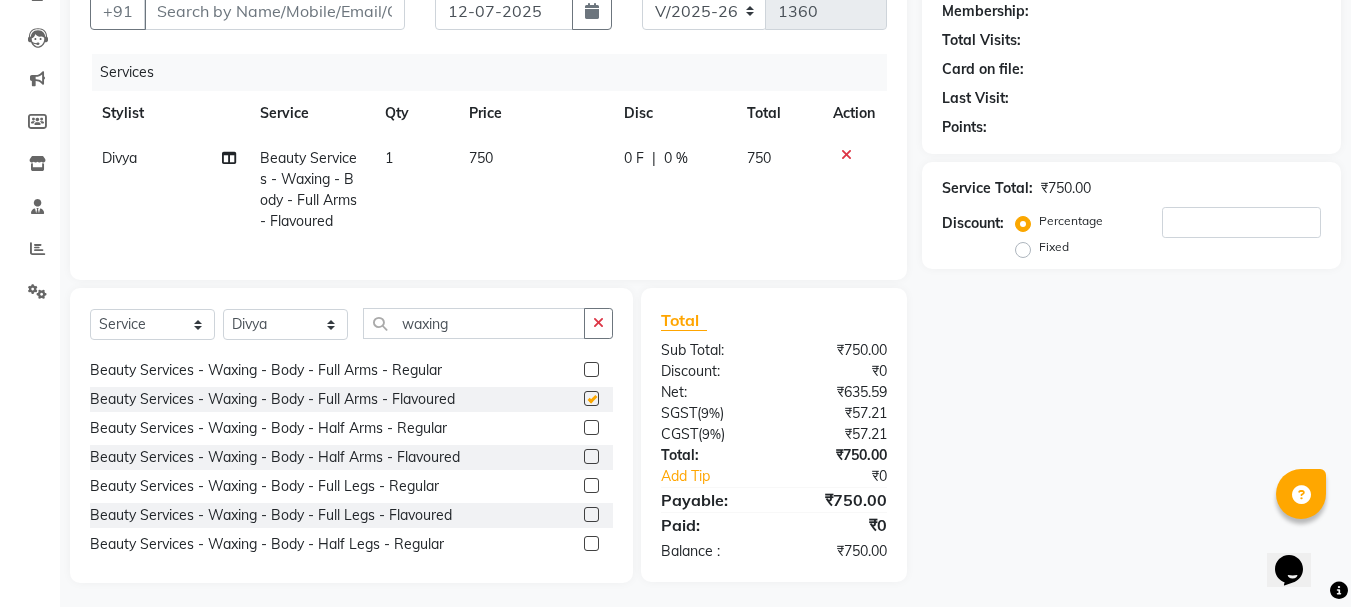 checkbox on "false" 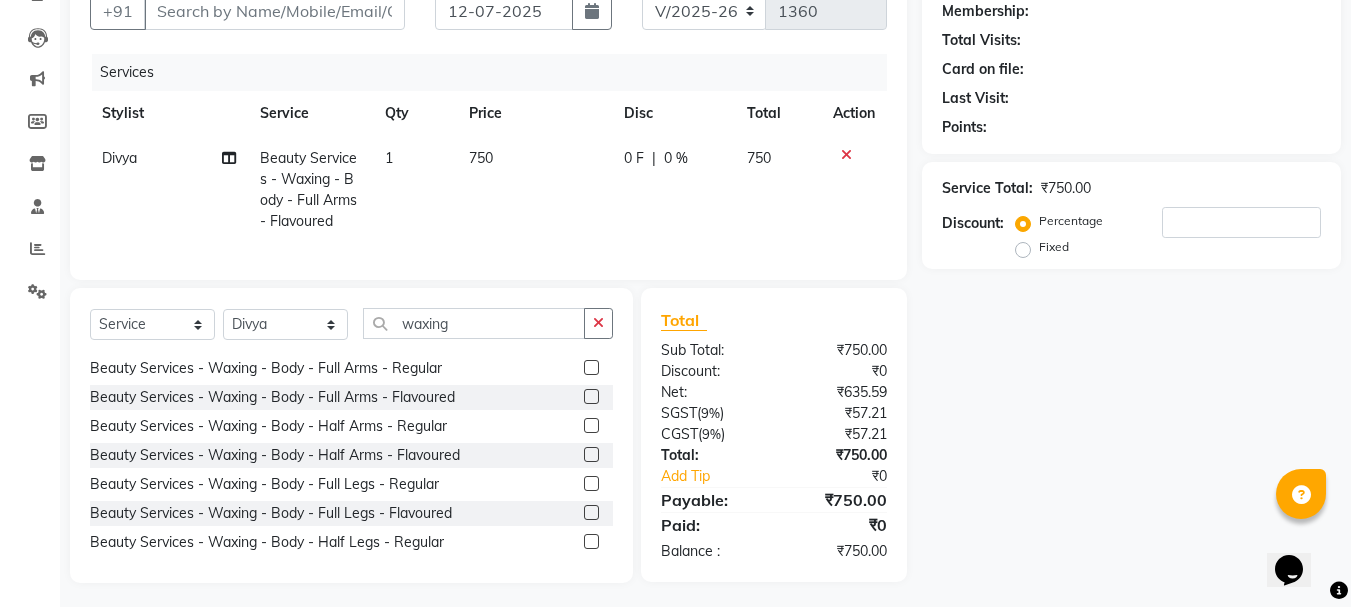 scroll, scrollTop: 200, scrollLeft: 0, axis: vertical 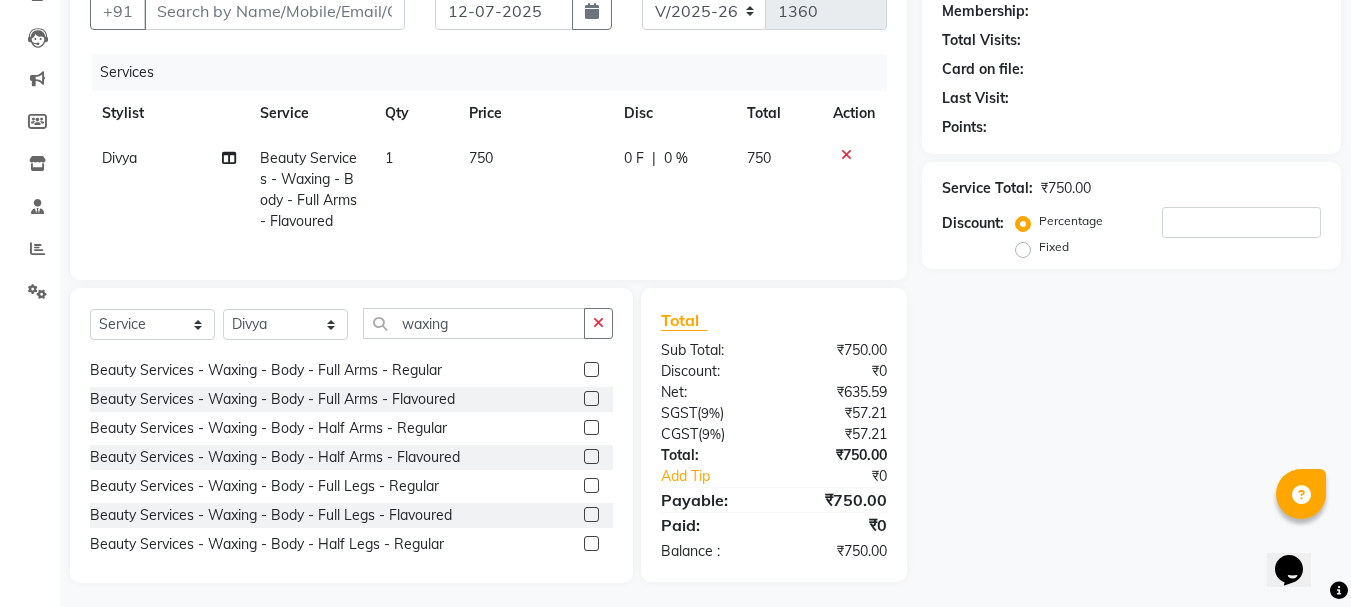click 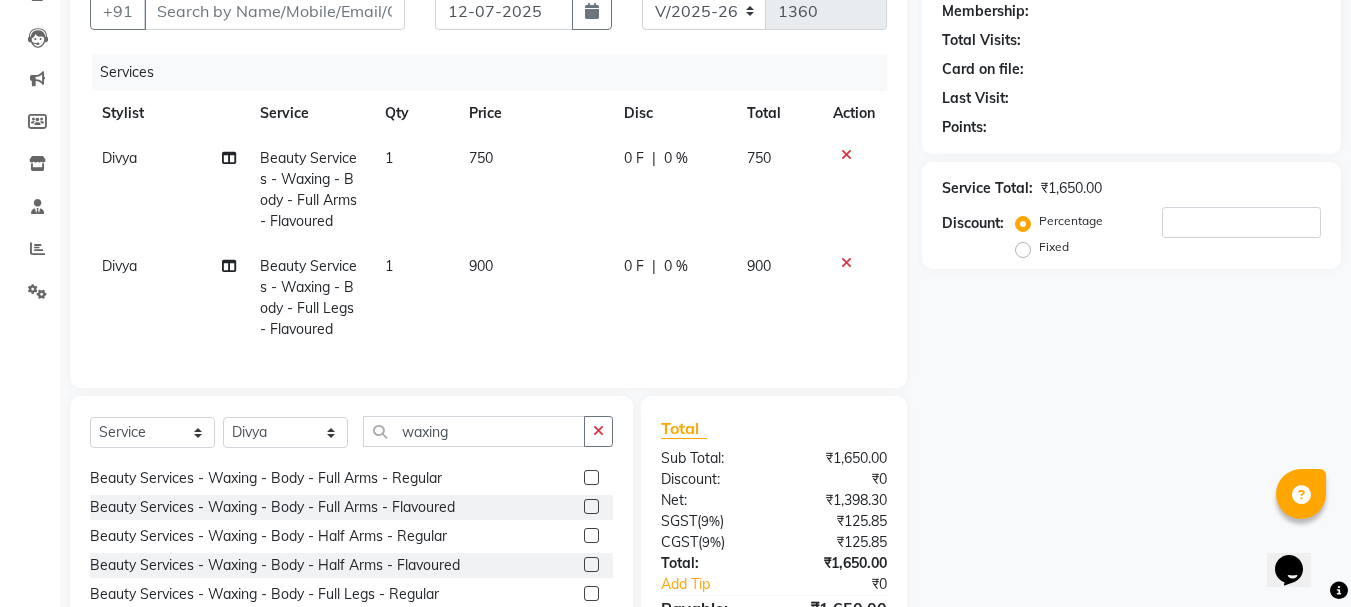checkbox on "false" 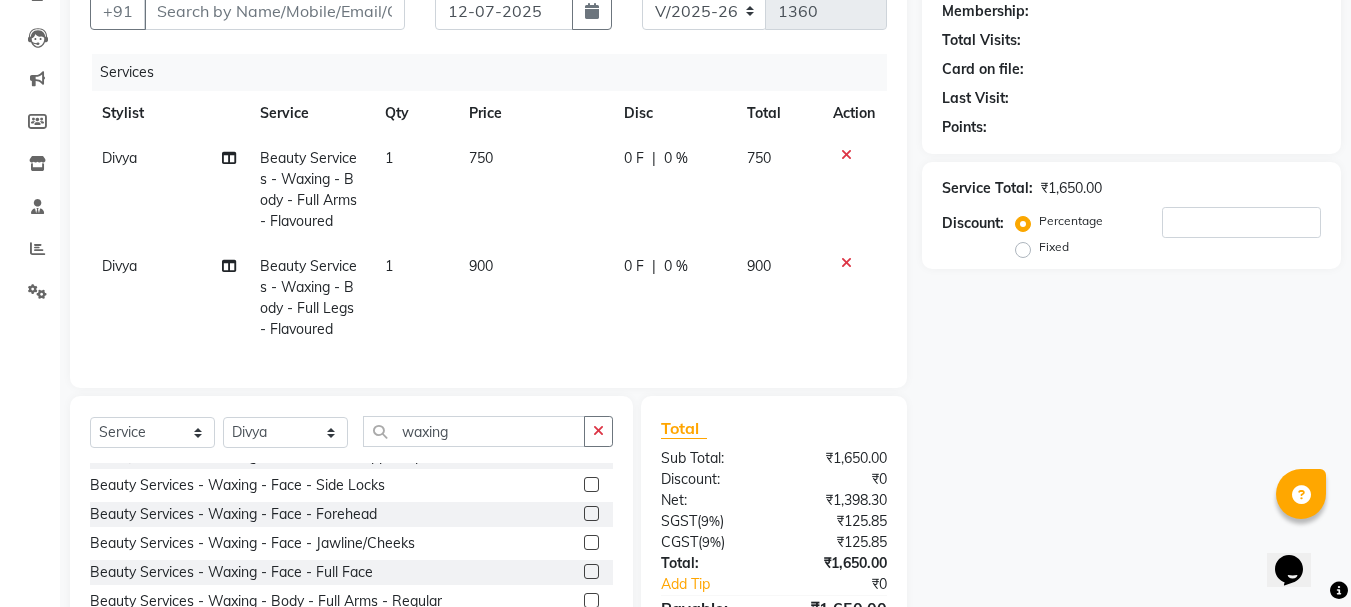 scroll, scrollTop: 0, scrollLeft: 0, axis: both 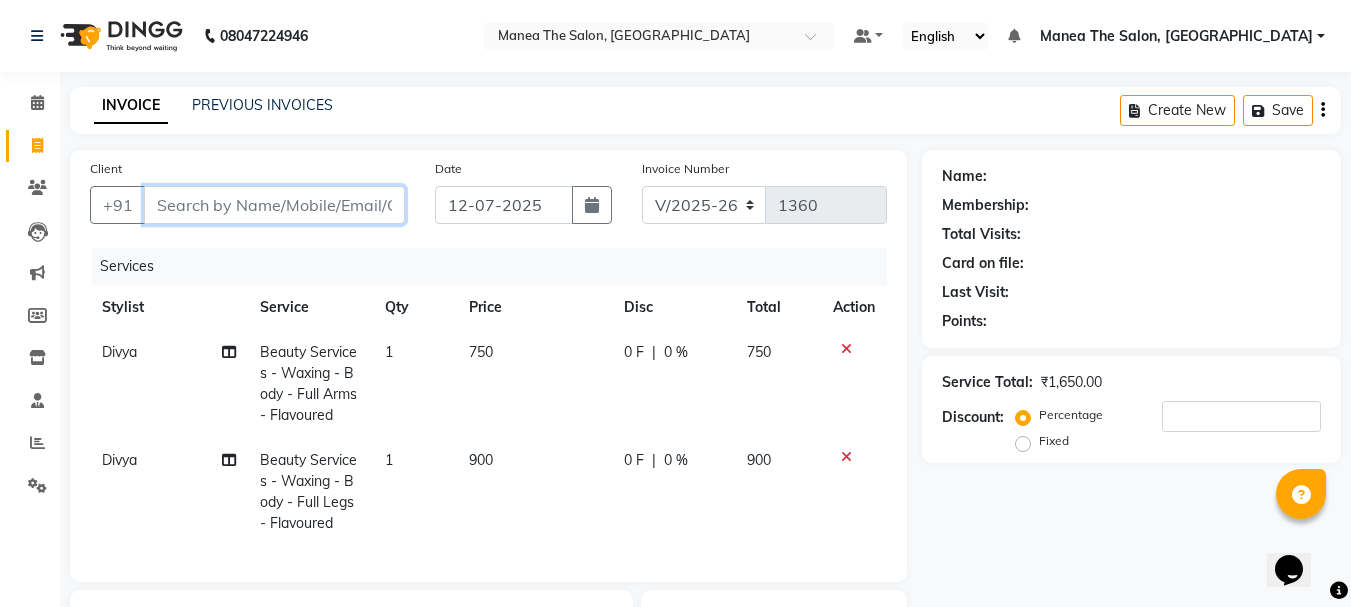 click on "Client" at bounding box center [274, 205] 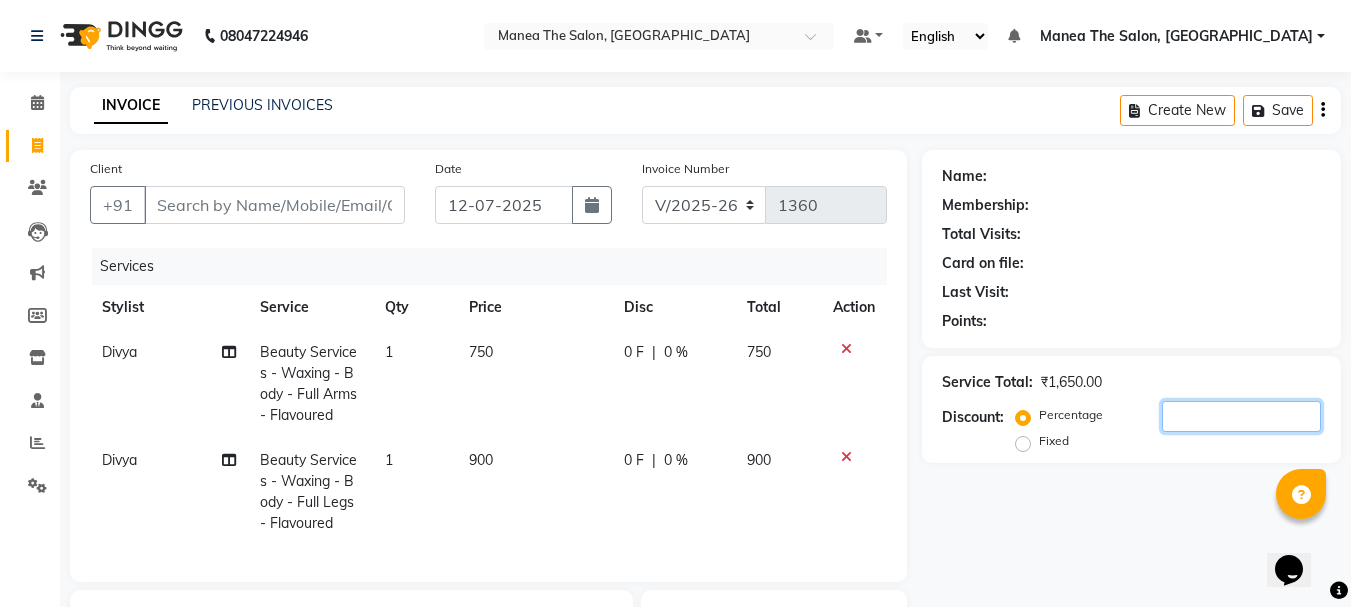 click 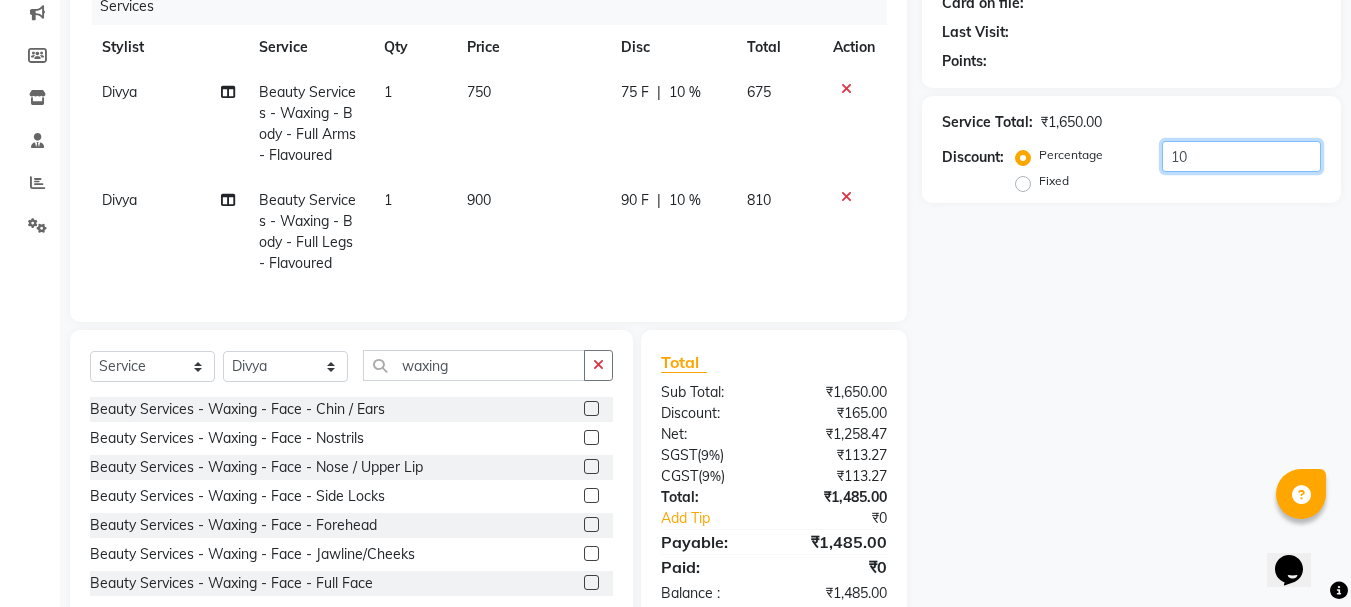 scroll, scrollTop: 23, scrollLeft: 0, axis: vertical 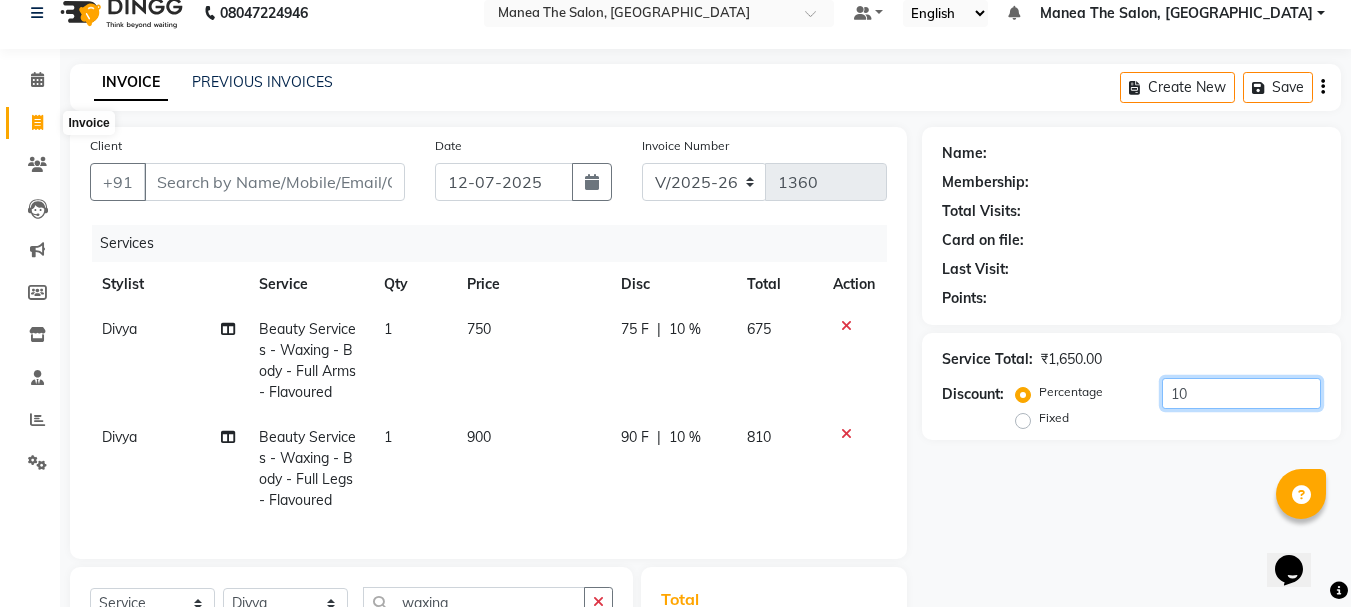 type on "10" 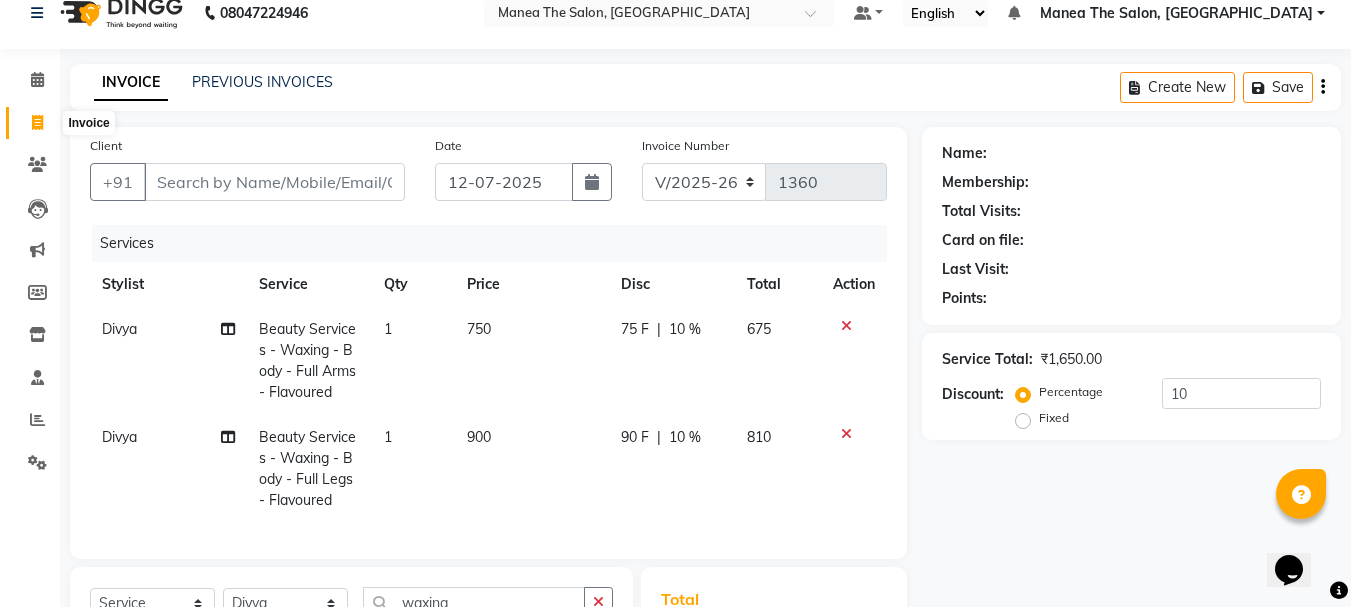 click 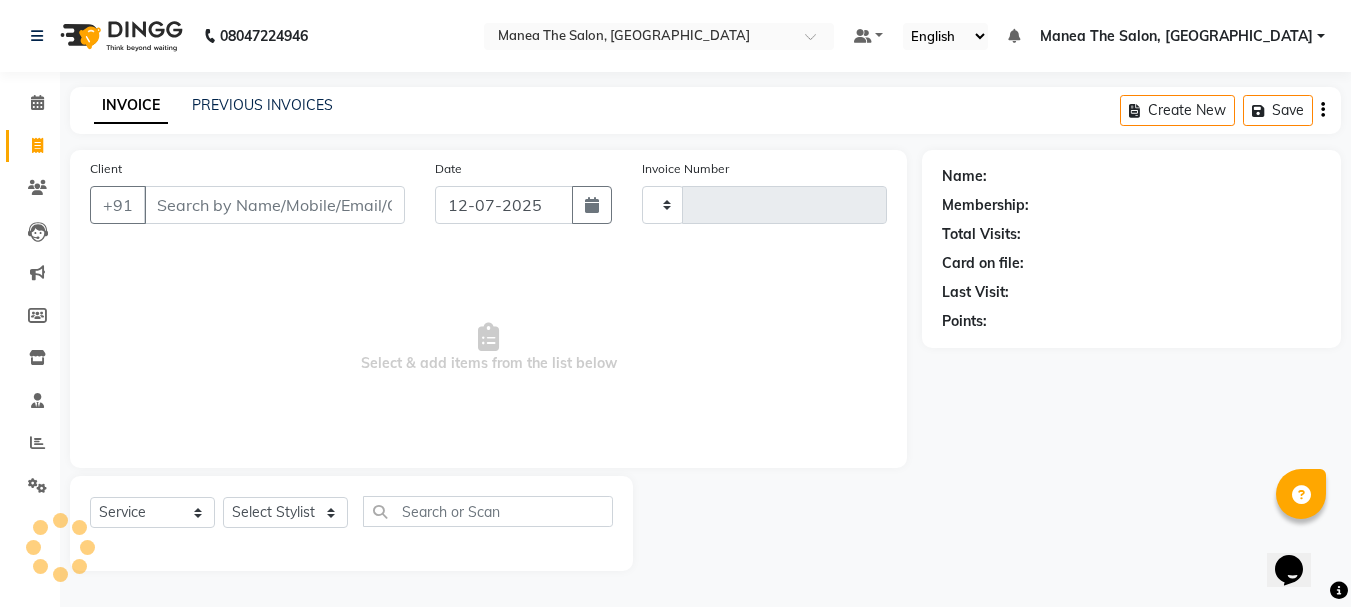 scroll, scrollTop: 0, scrollLeft: 0, axis: both 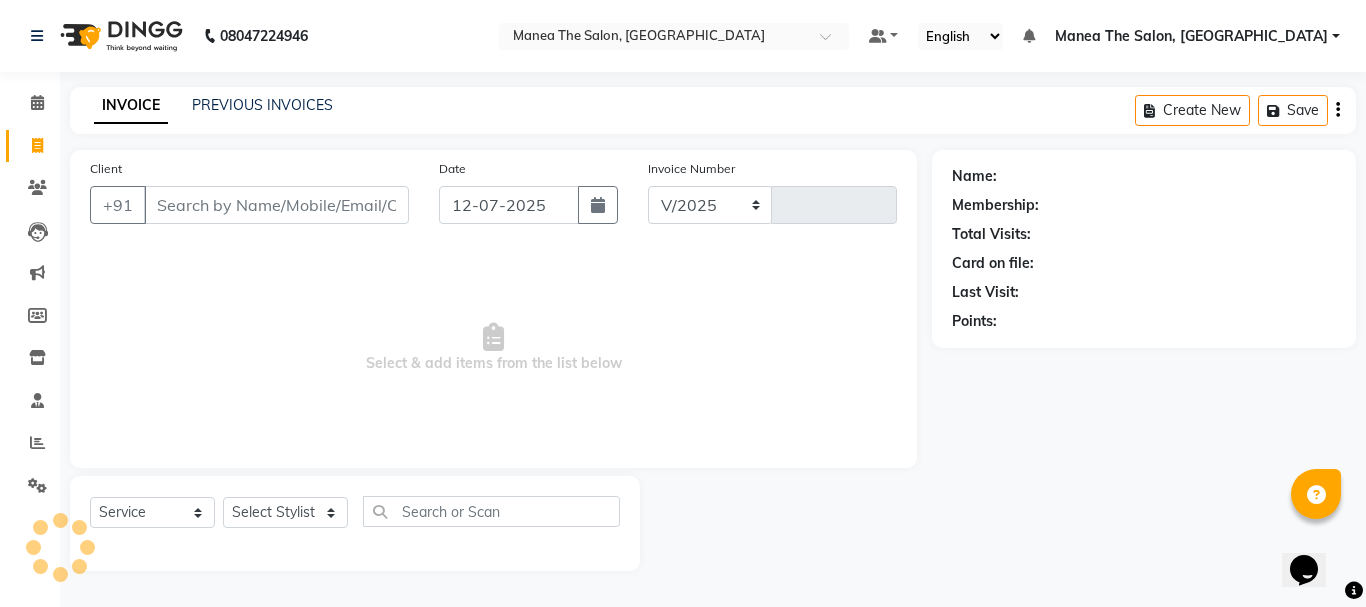 select on "7351" 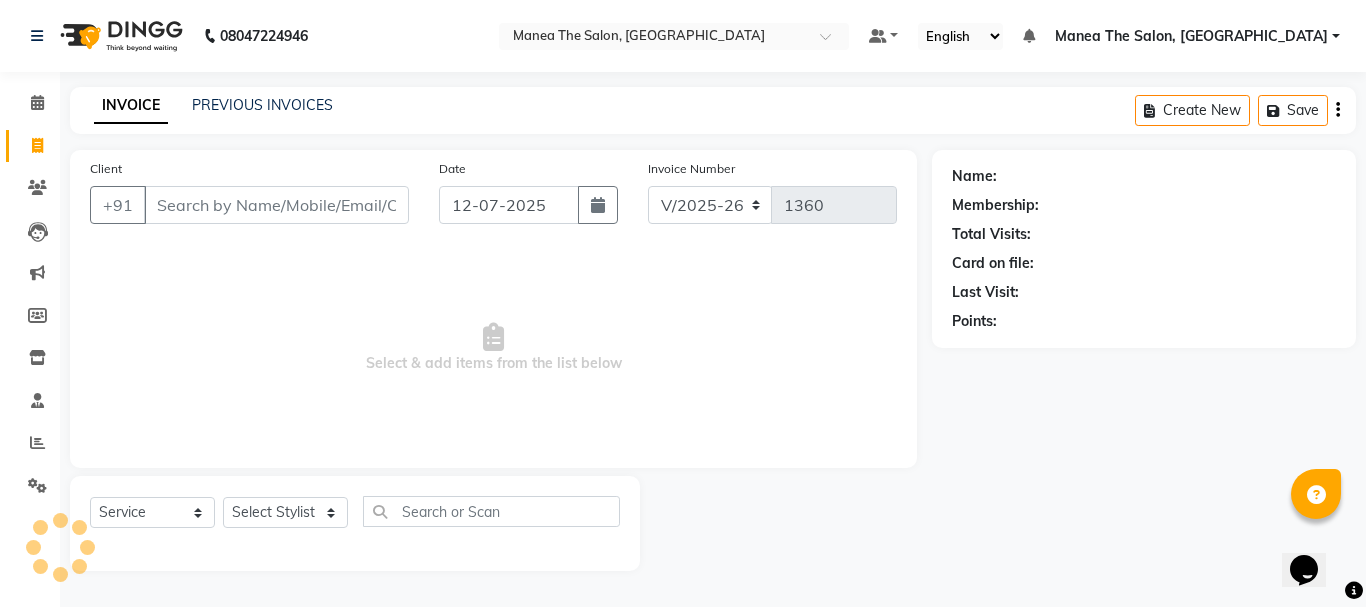 click on "Client" at bounding box center [276, 205] 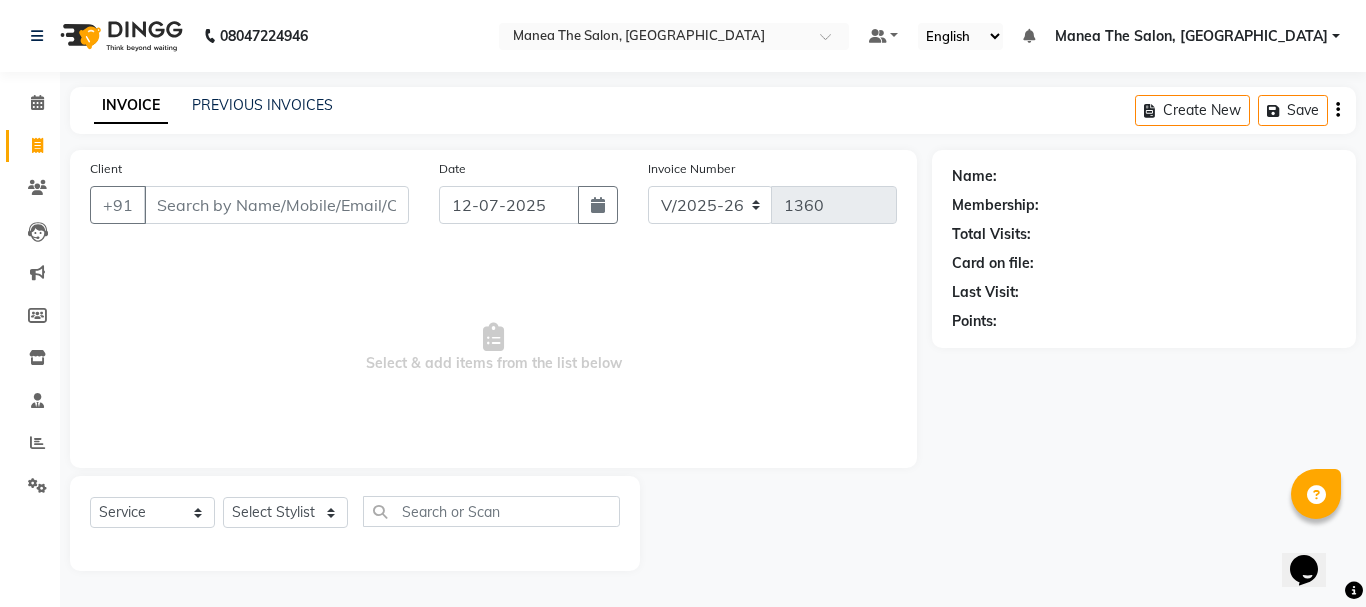 click on "Client" at bounding box center [276, 205] 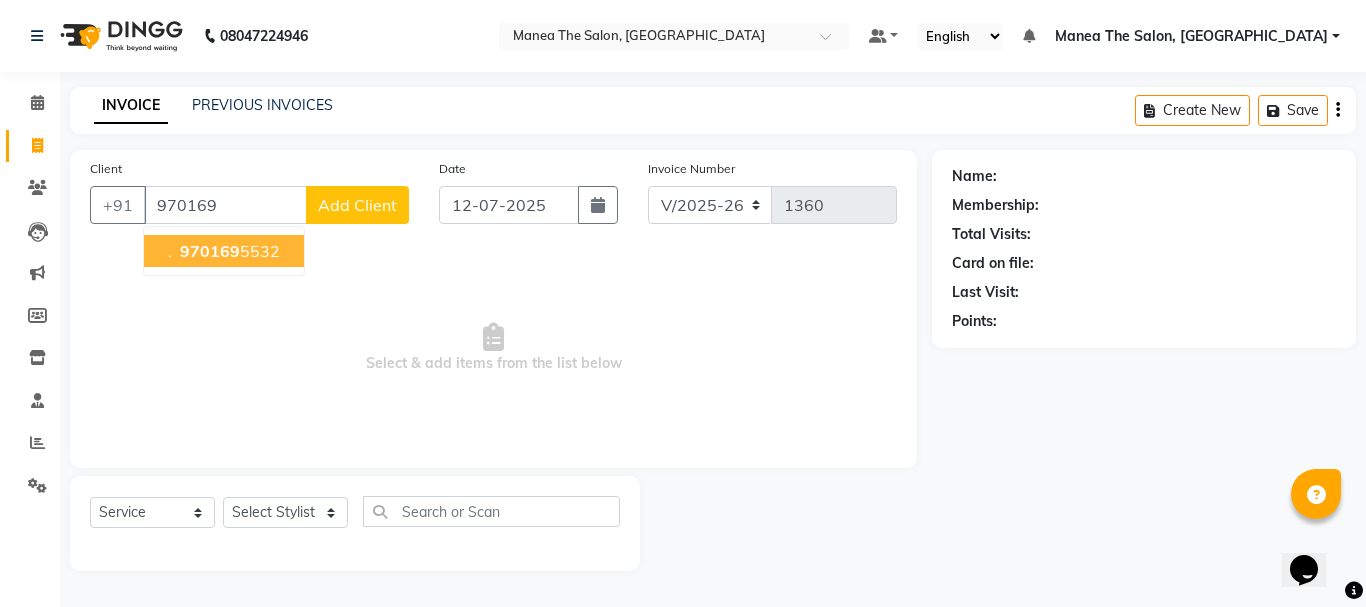click on "970169 5532" at bounding box center (228, 251) 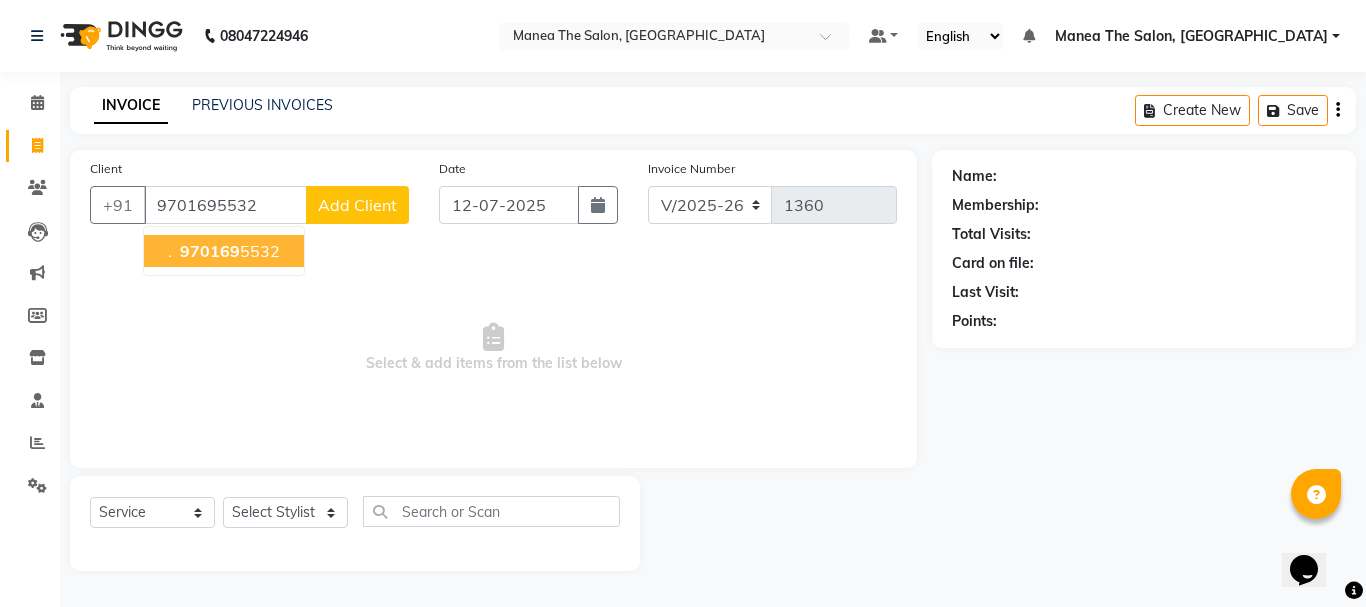 type on "9701695532" 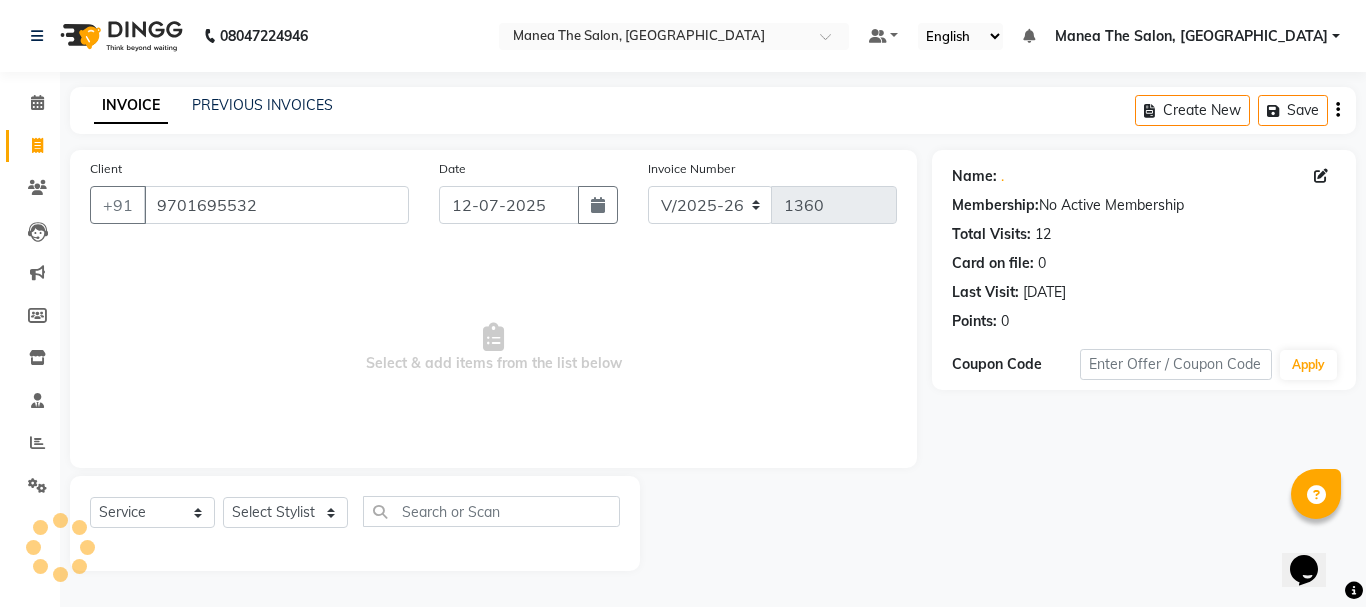 click on "Select  Service  Product  Membership  Package Voucher Prepaid Gift Card  Select Stylist aman Azeem Divya Prasad Rajyalaxmi Renuka shireesha Sulthana" 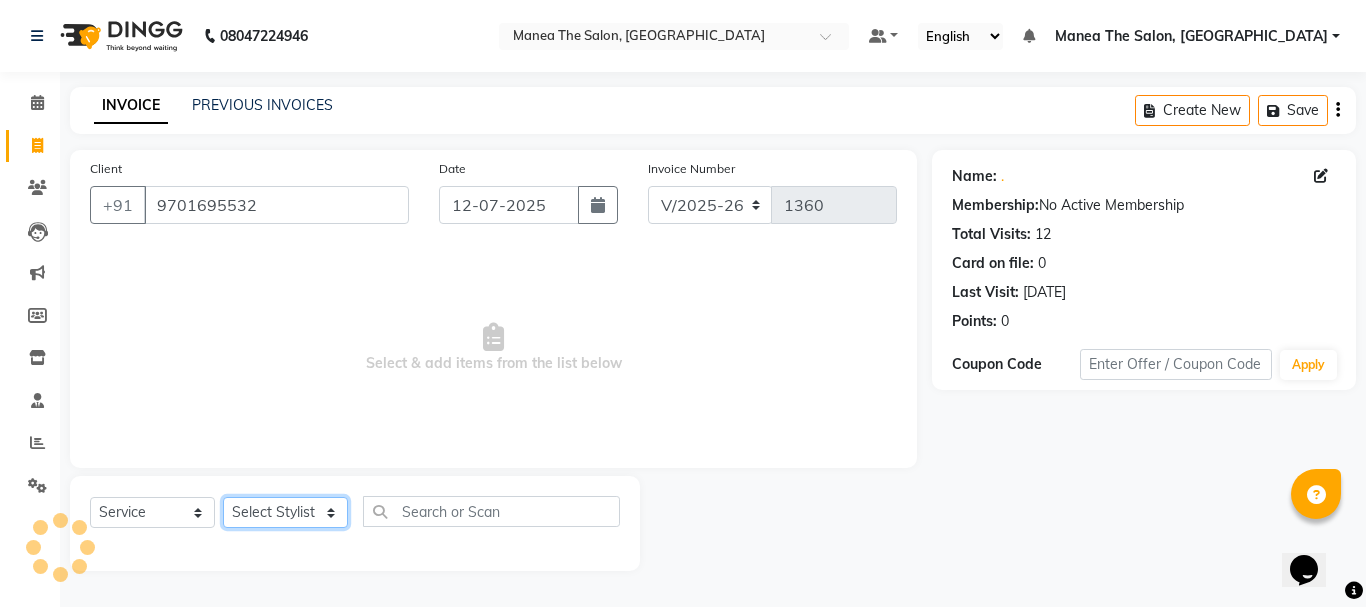 click on "Select Stylist [PERSON_NAME] Divya [PERSON_NAME] Renuka [PERSON_NAME]" 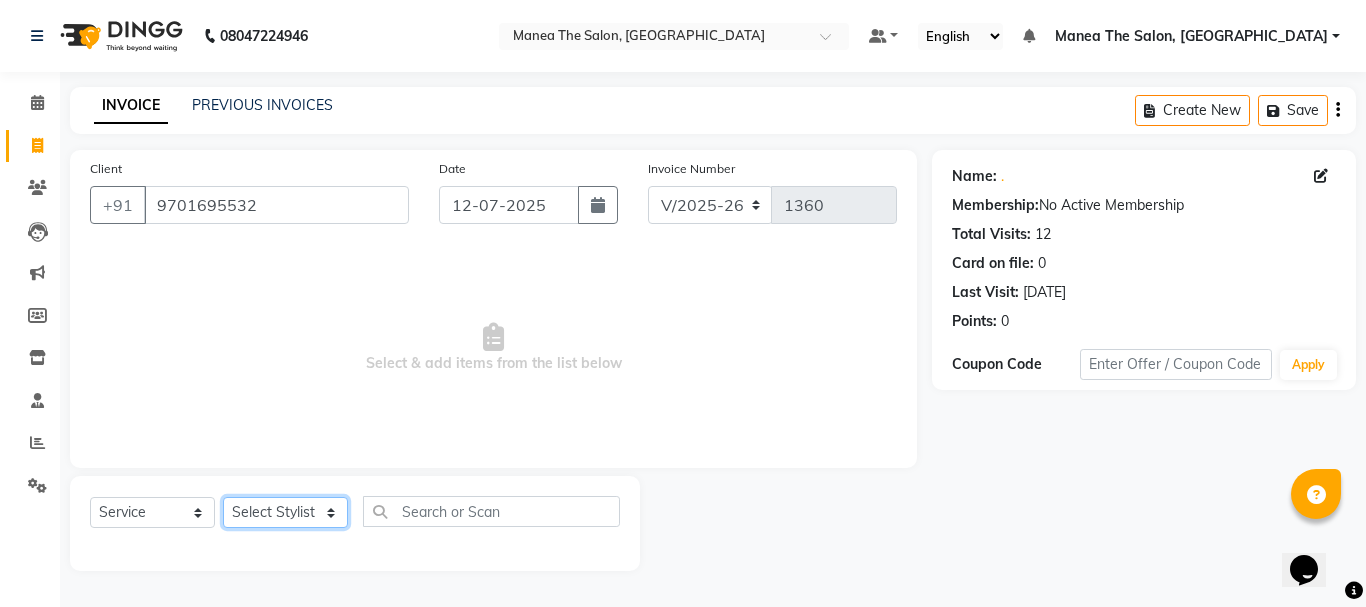 select on "63586" 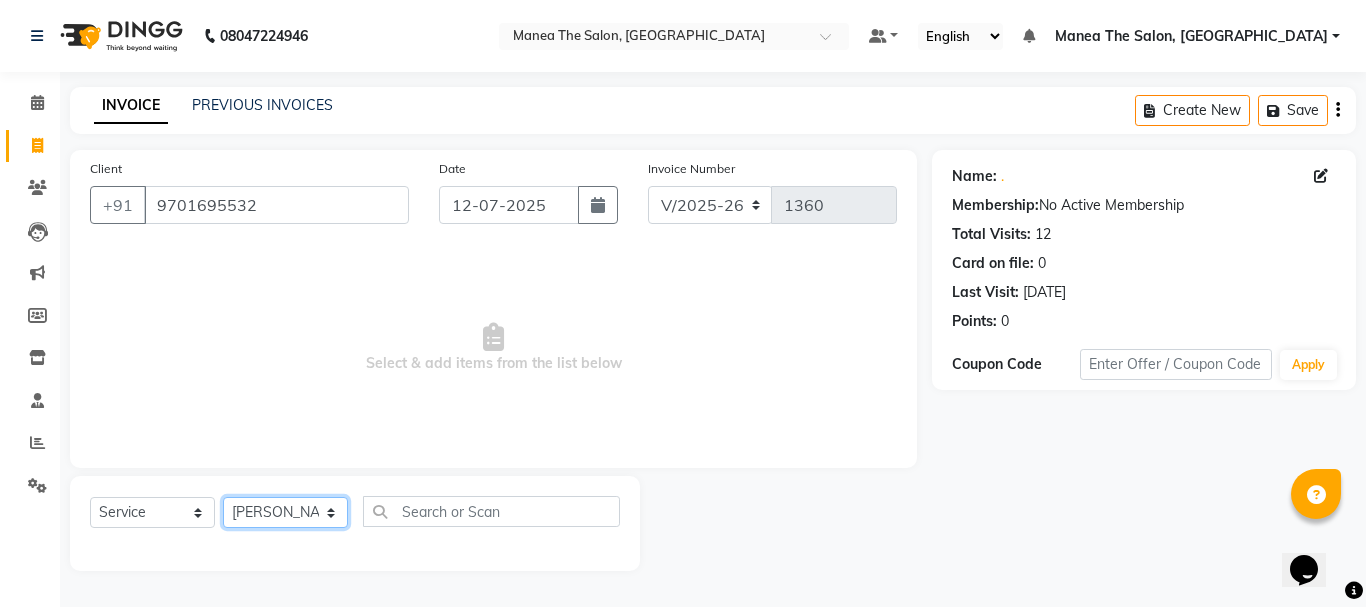 click on "Select Stylist [PERSON_NAME] Divya [PERSON_NAME] Renuka [PERSON_NAME]" 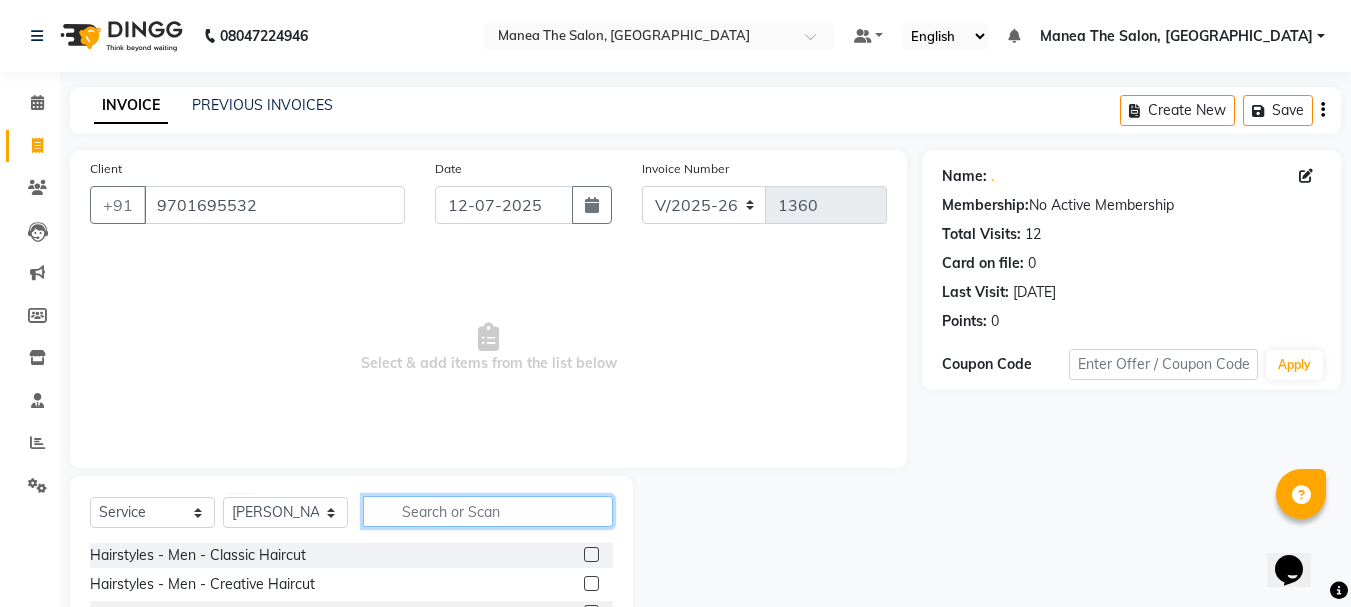 click 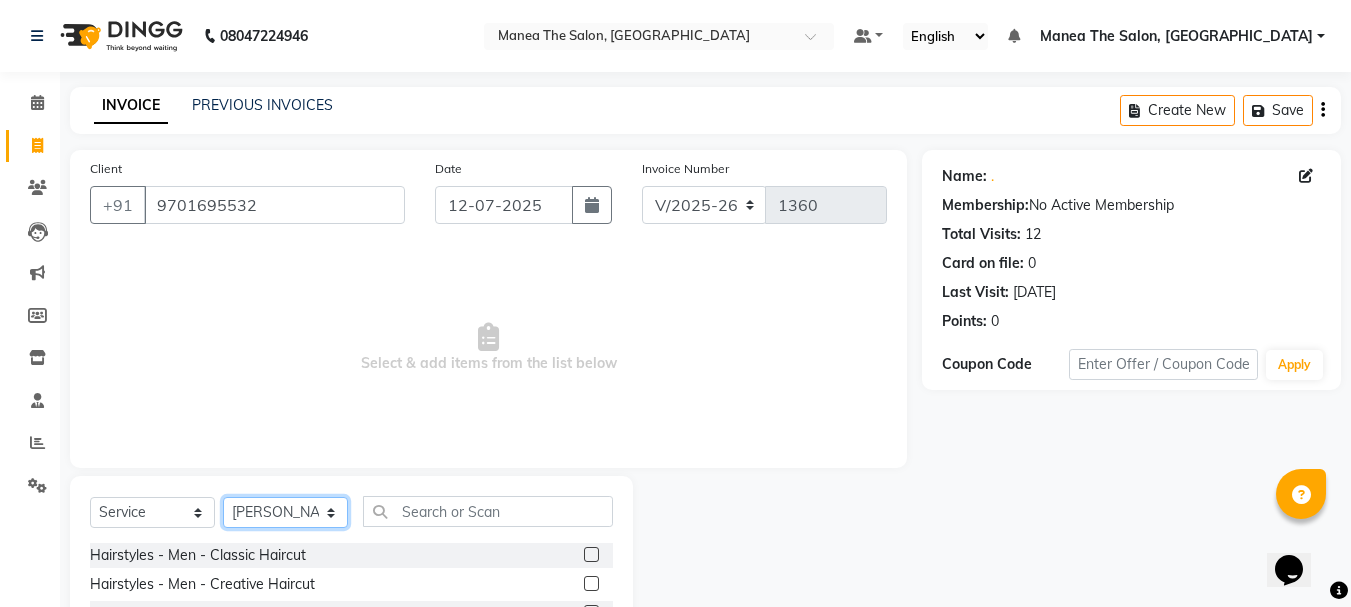 click on "Select Stylist [PERSON_NAME] Divya [PERSON_NAME] Renuka [PERSON_NAME]" 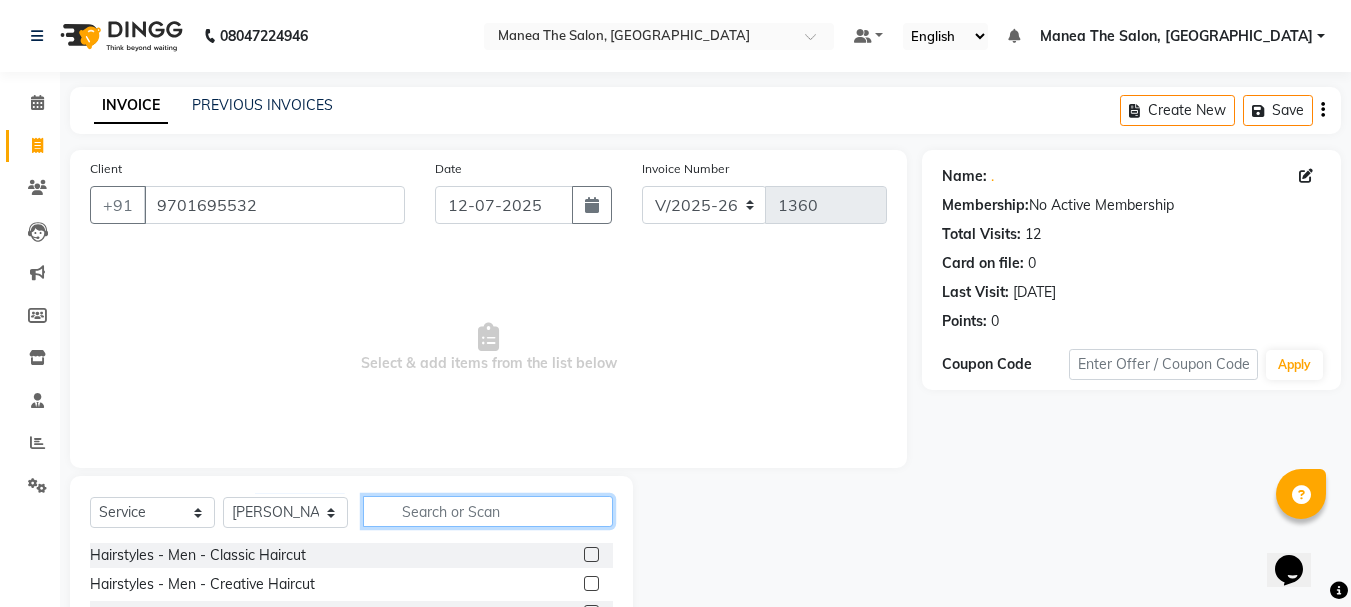 click 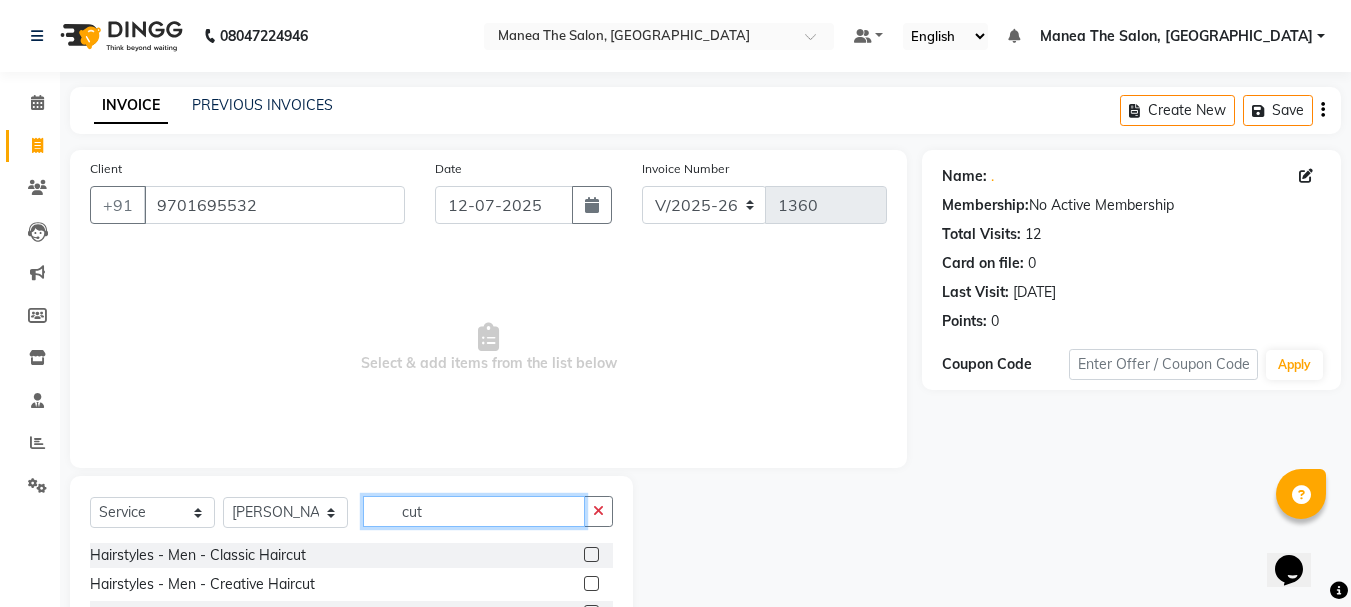 type on "cut" 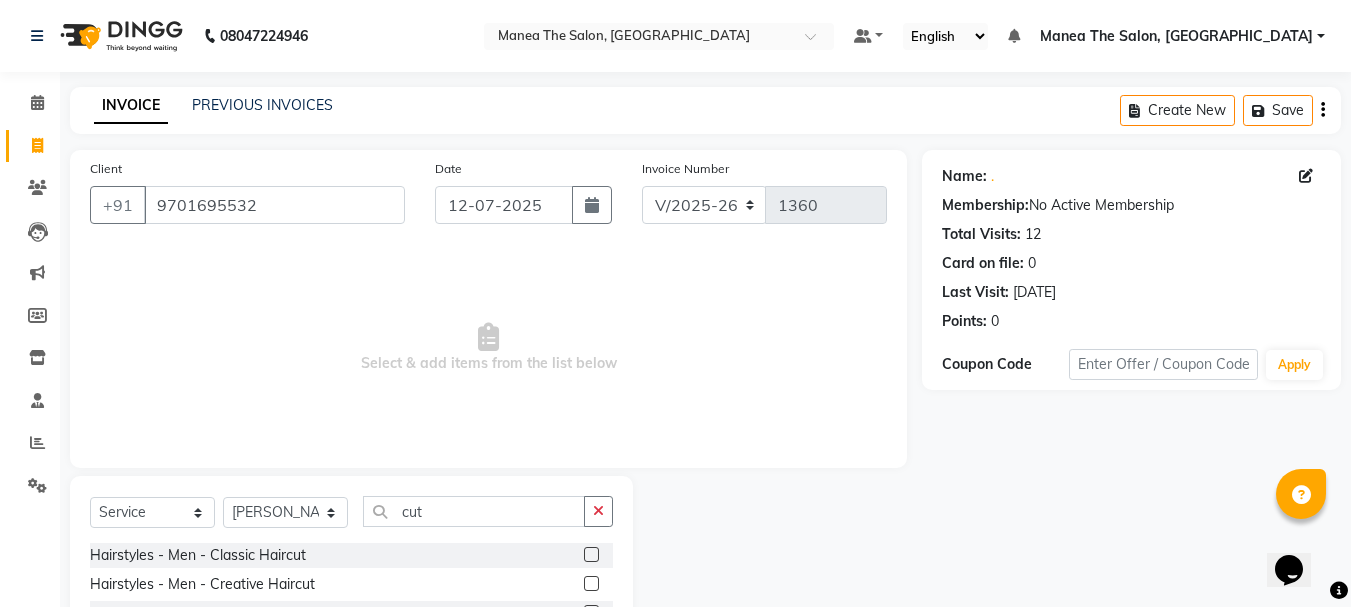 click 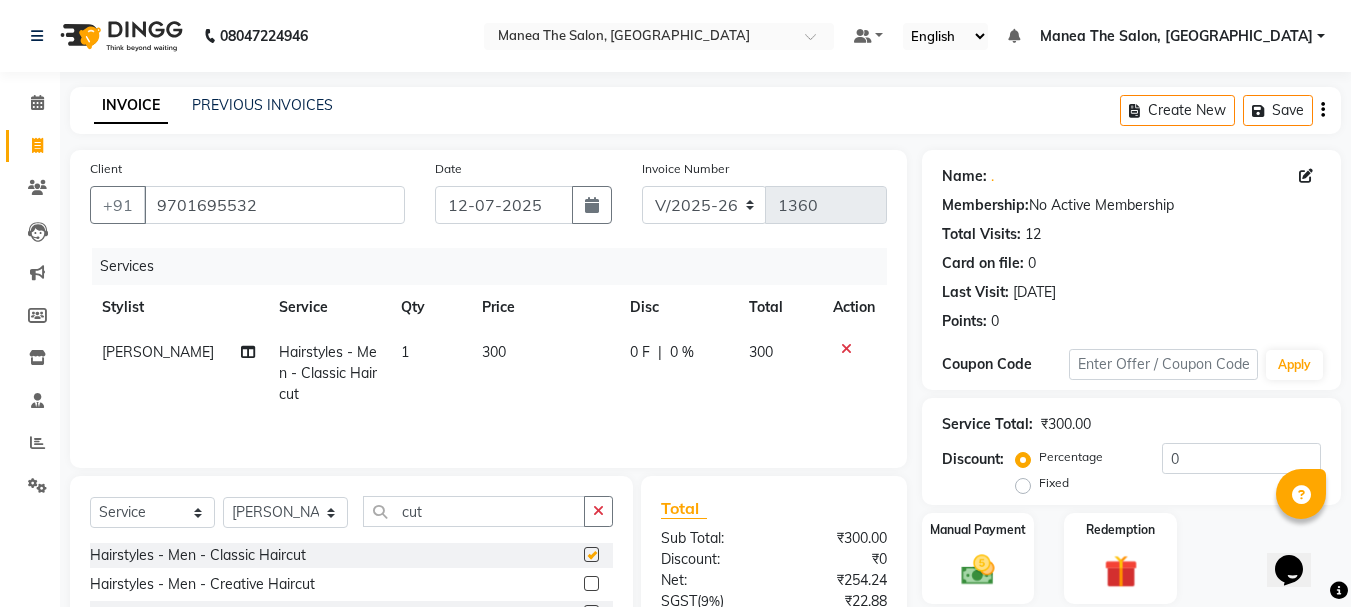 checkbox on "false" 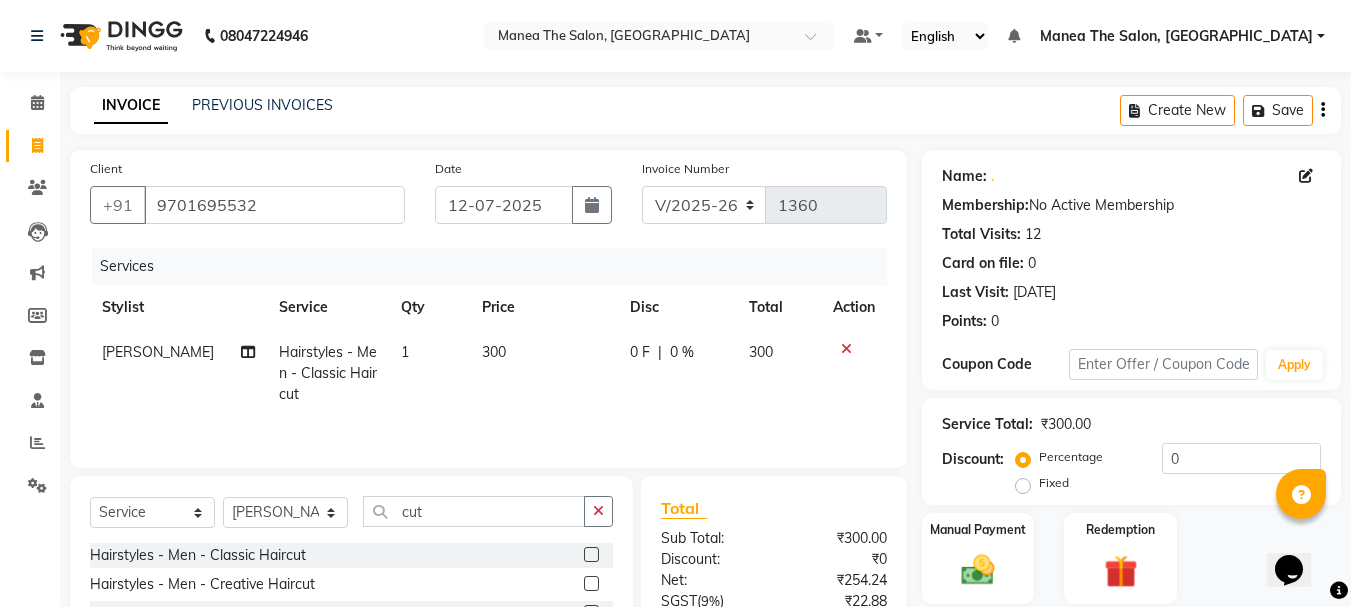 scroll, scrollTop: 3, scrollLeft: 0, axis: vertical 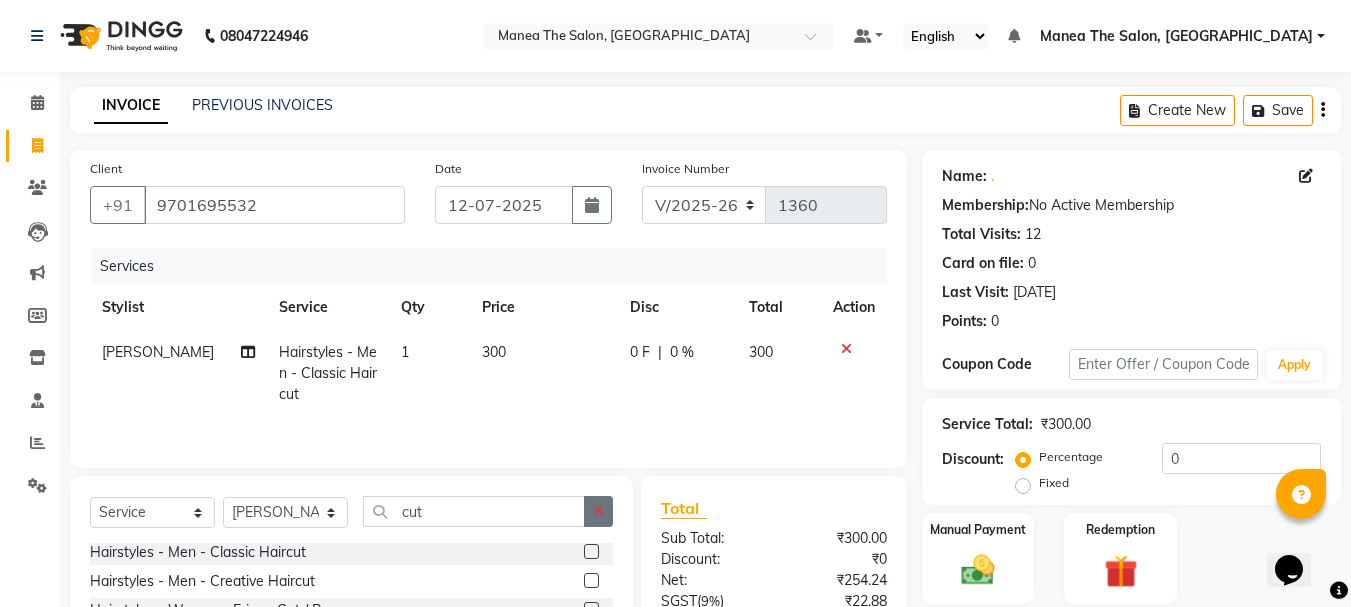 click 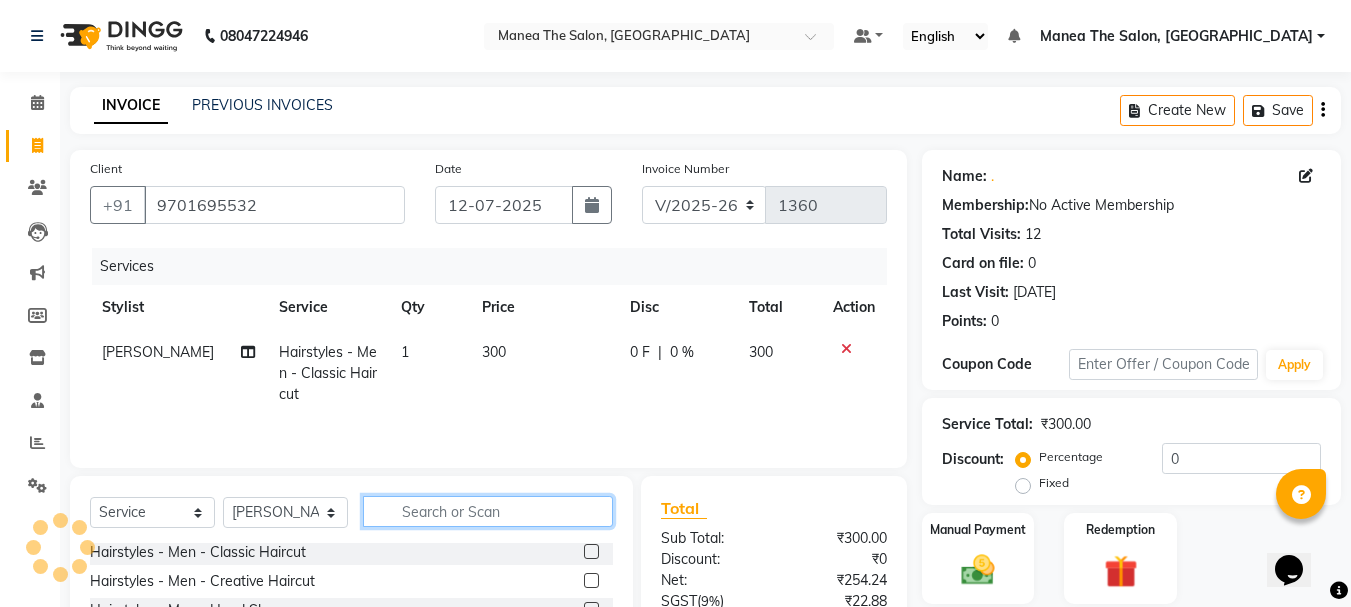 click 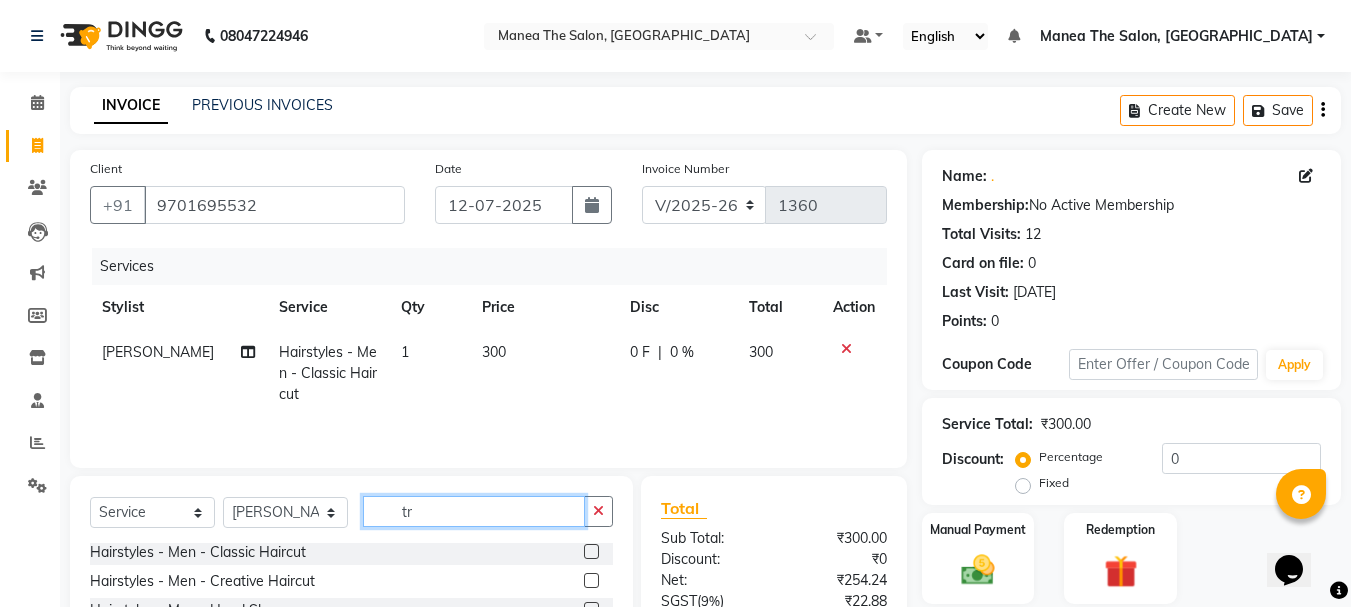 scroll, scrollTop: 0, scrollLeft: 0, axis: both 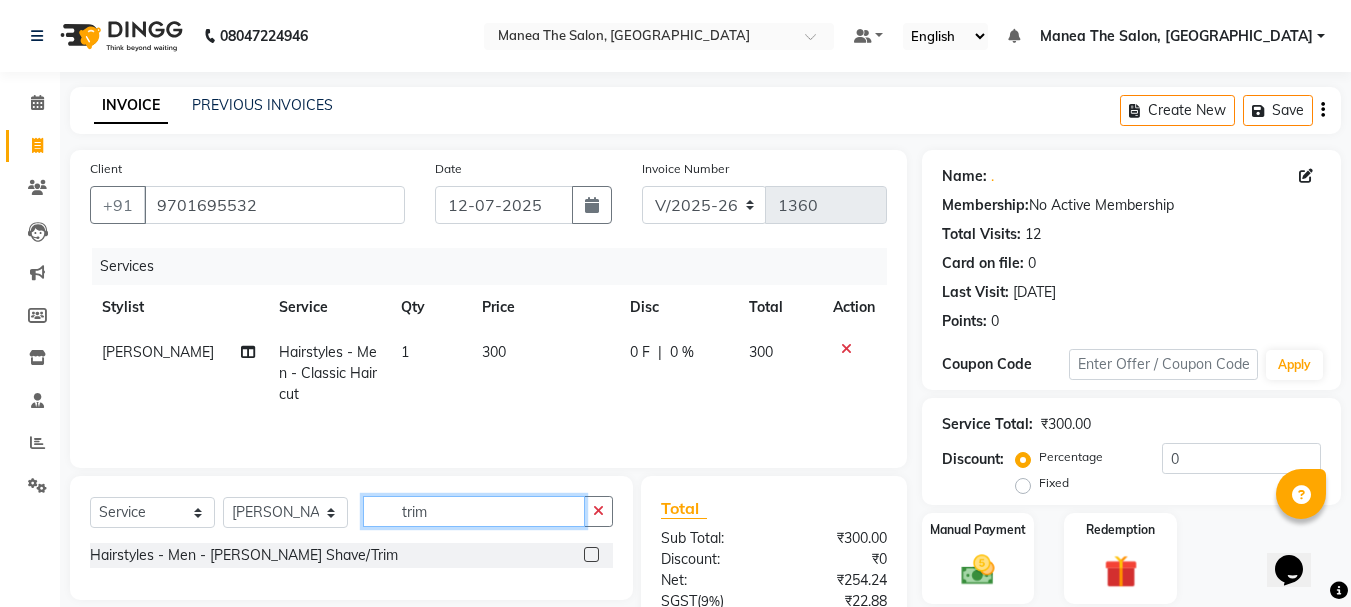 type on "trim" 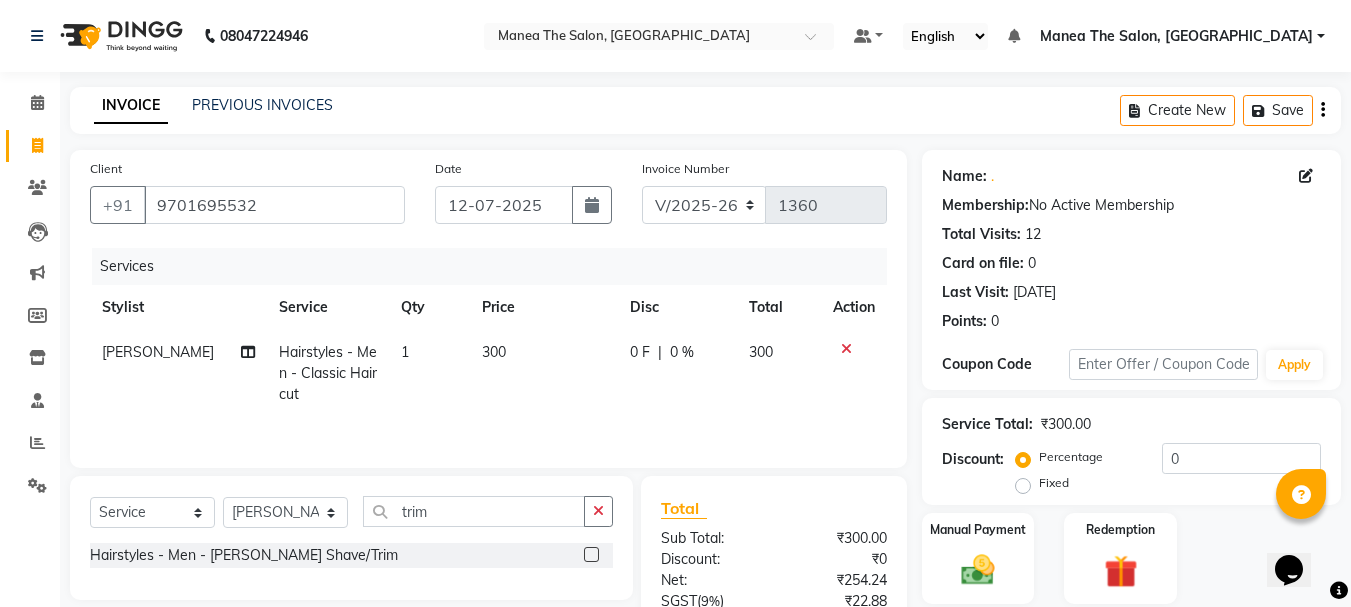 click 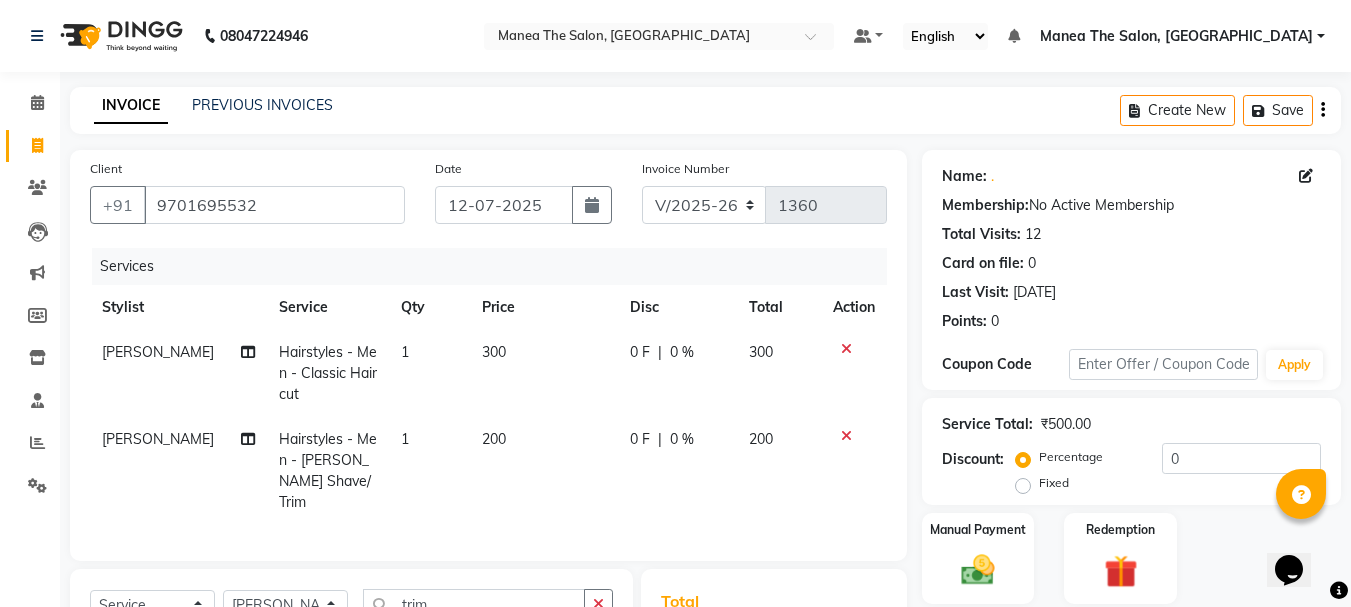 checkbox on "false" 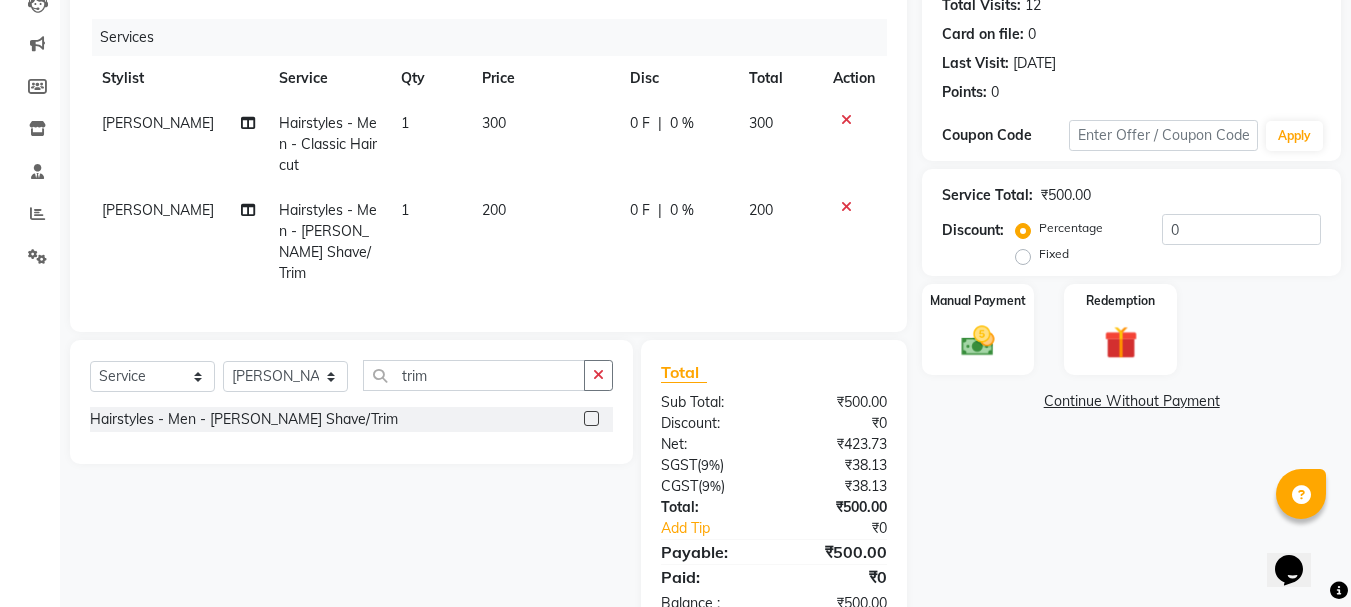 scroll, scrollTop: 180, scrollLeft: 0, axis: vertical 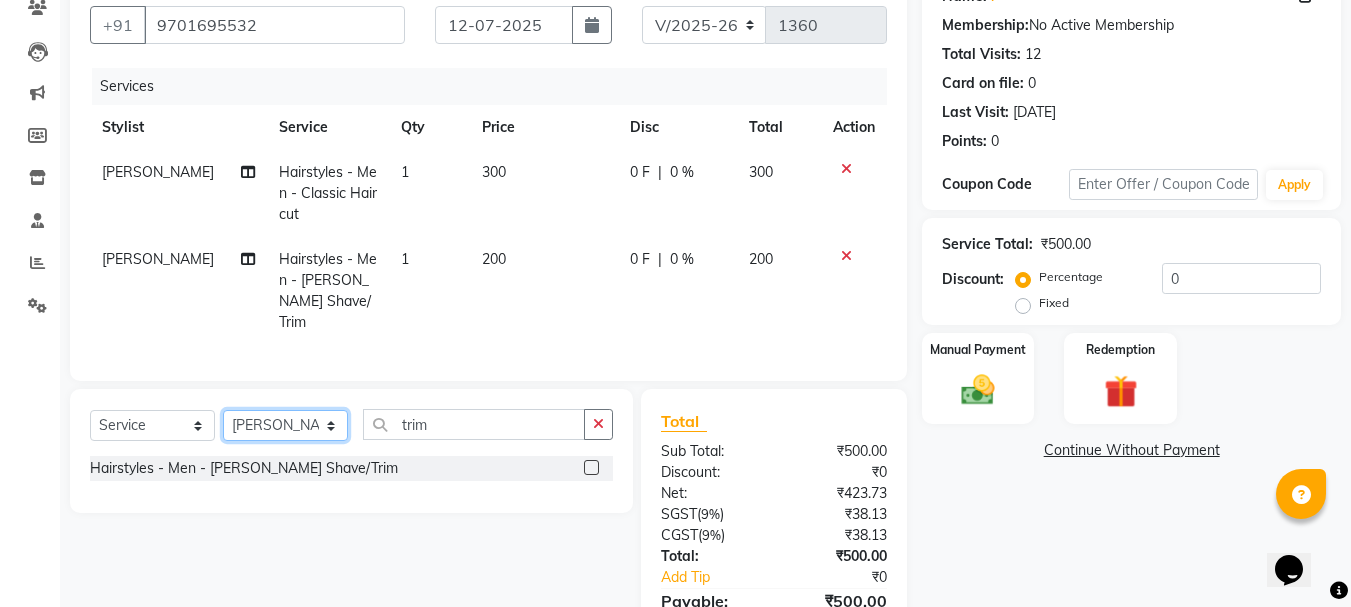 click on "Select Stylist [PERSON_NAME] Divya [PERSON_NAME] Renuka [PERSON_NAME]" 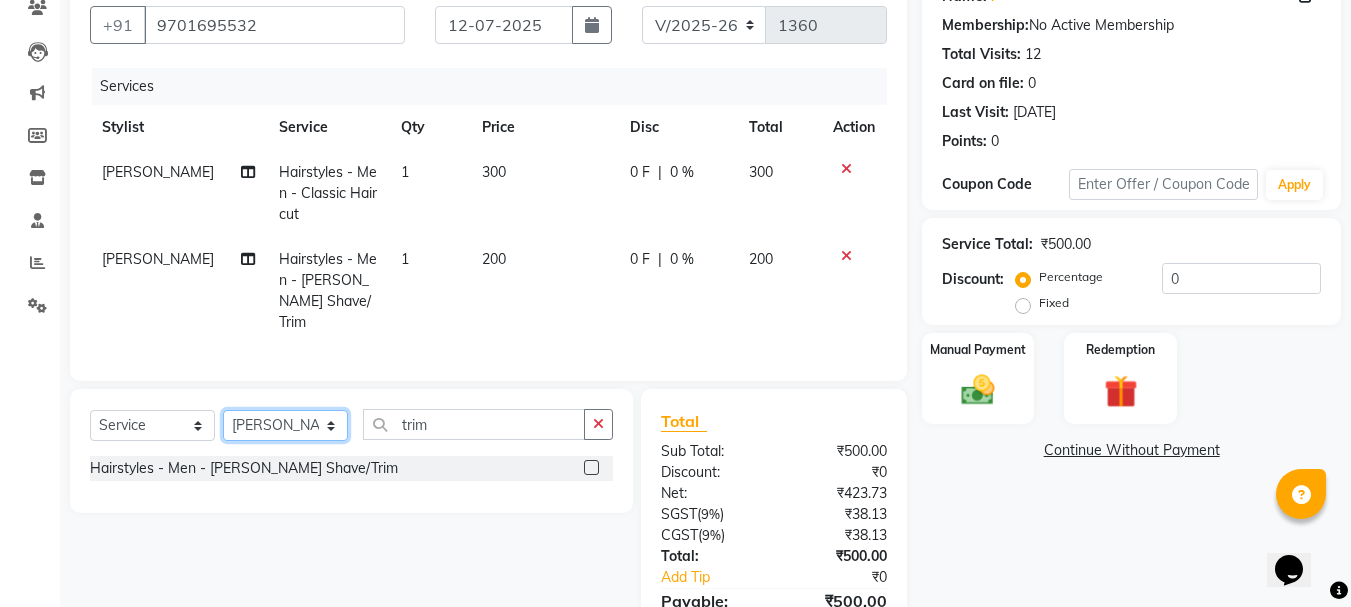 select on "68191" 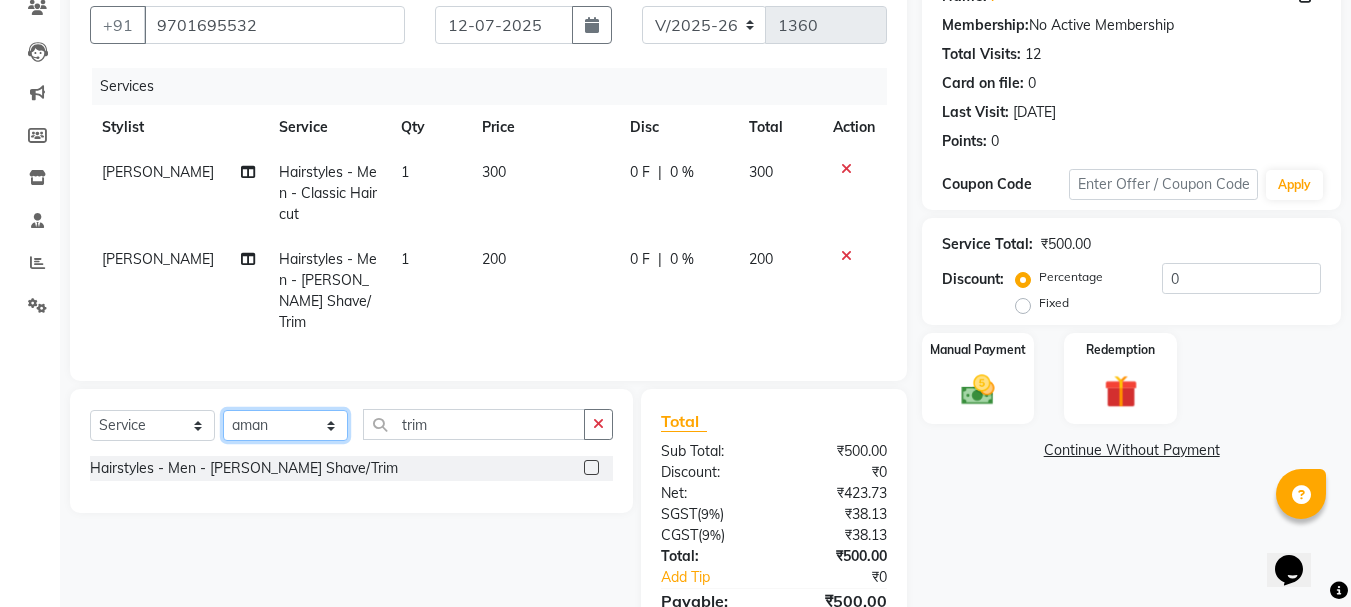 click on "Select Stylist [PERSON_NAME] Divya [PERSON_NAME] Renuka [PERSON_NAME]" 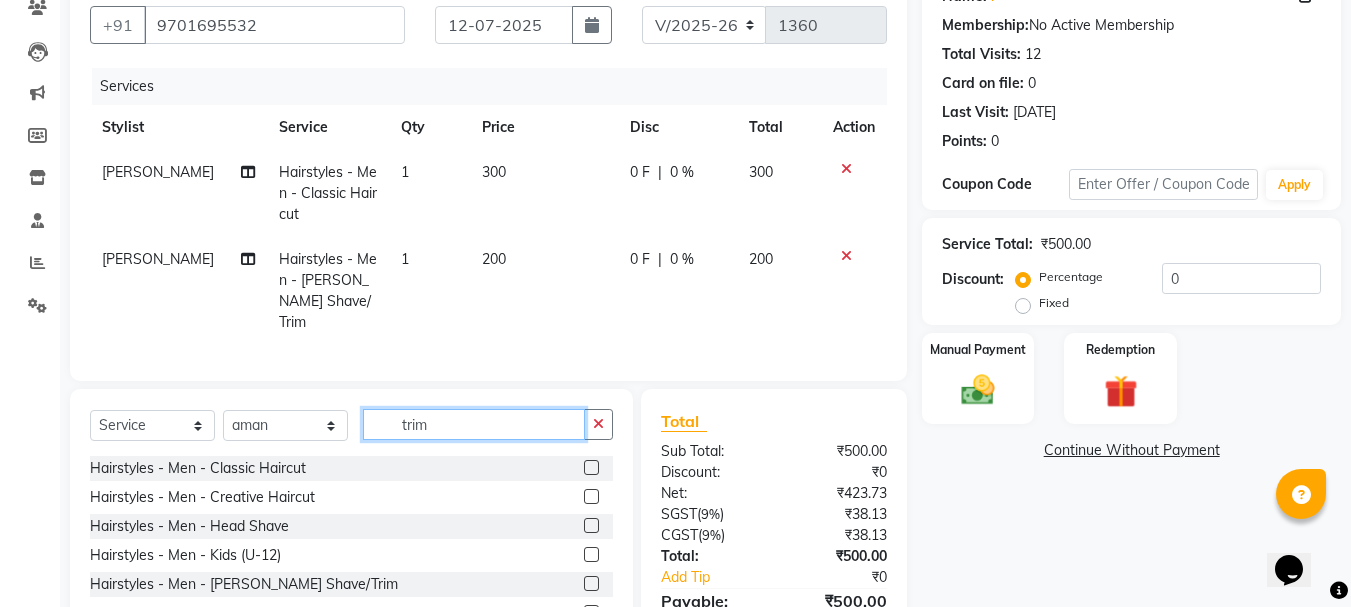 click on "trim" 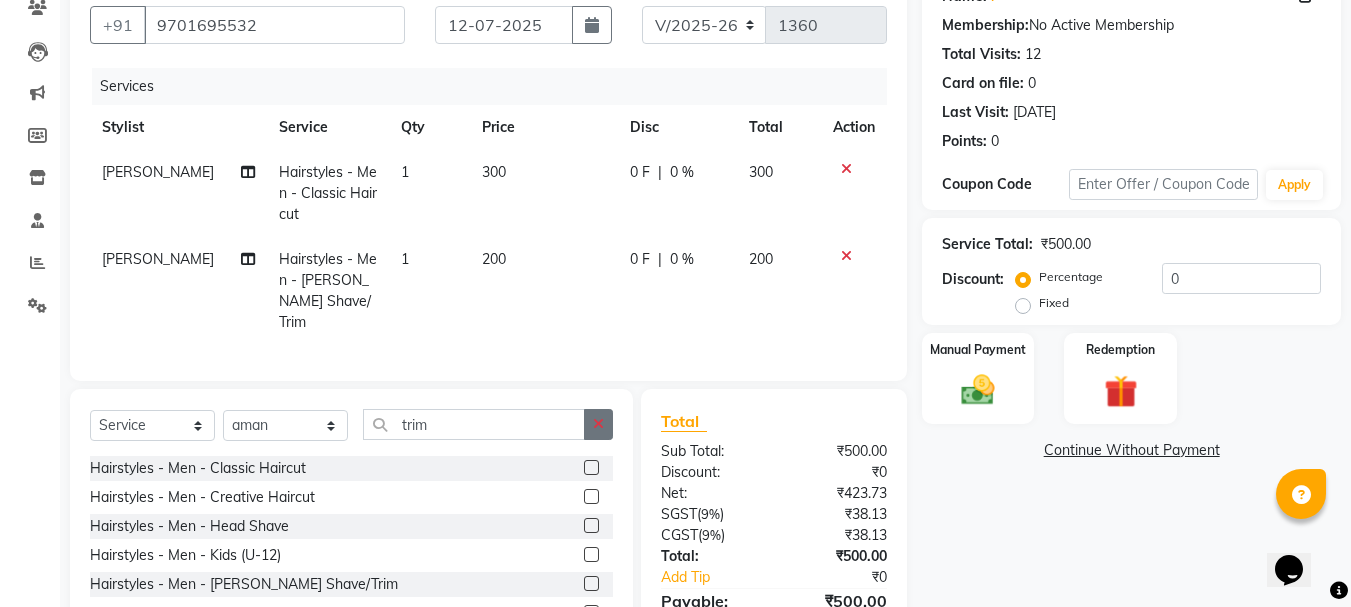 click 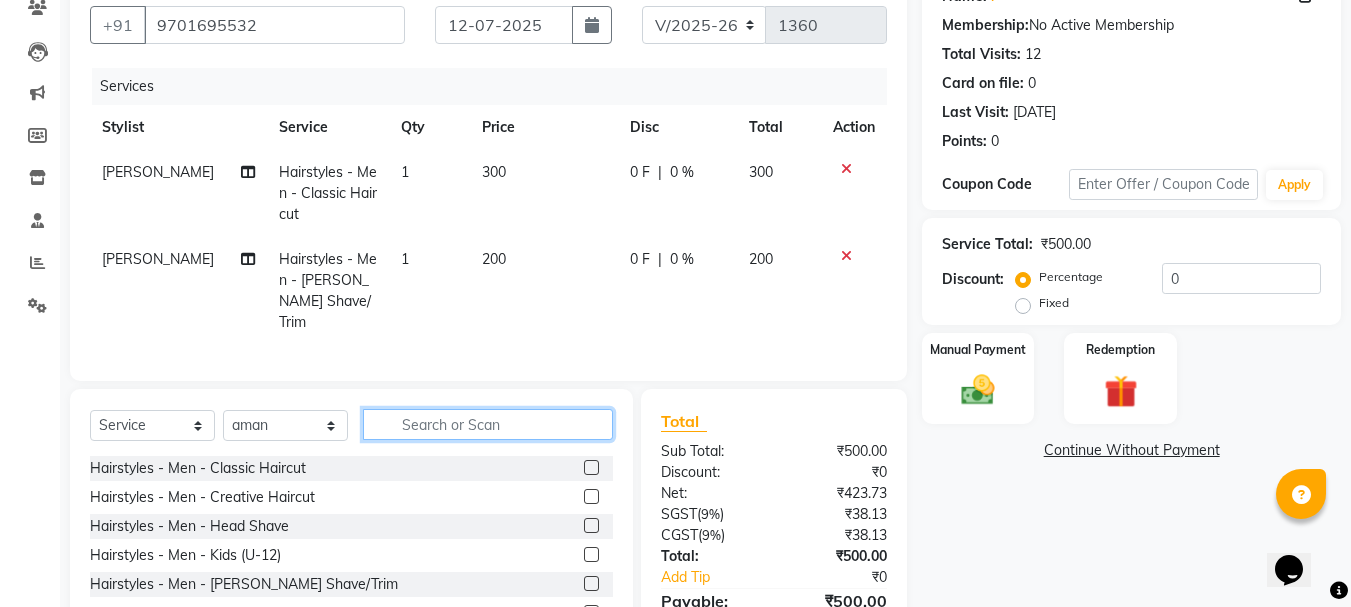 click 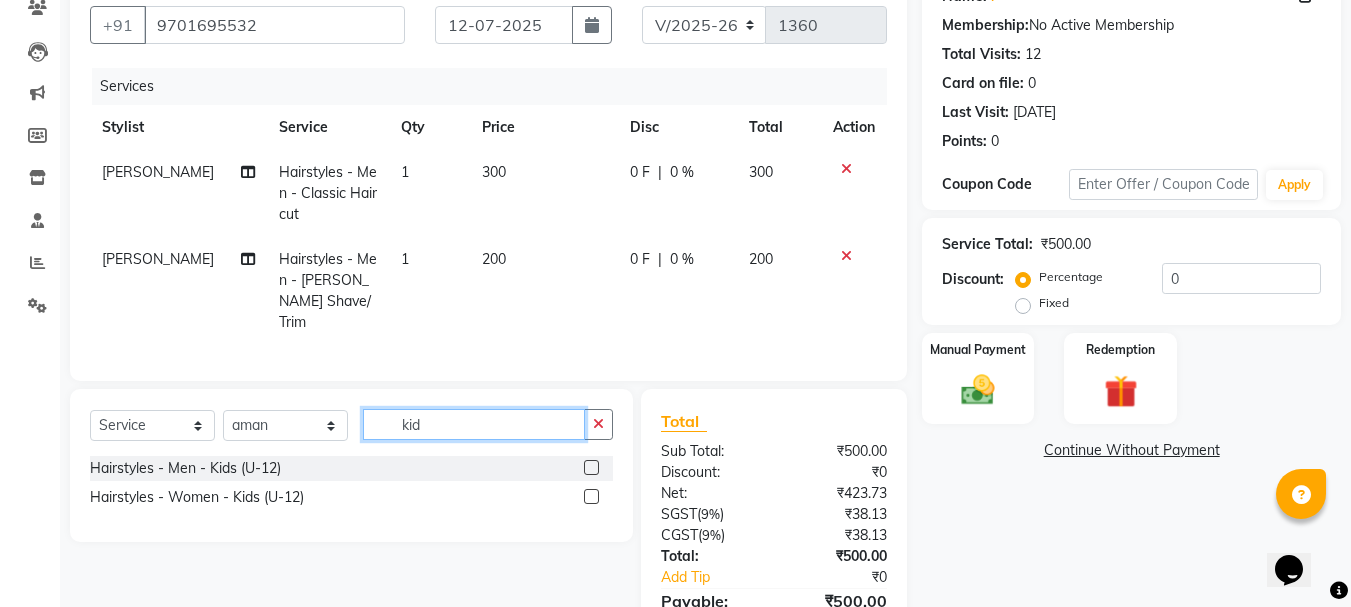 type on "kid" 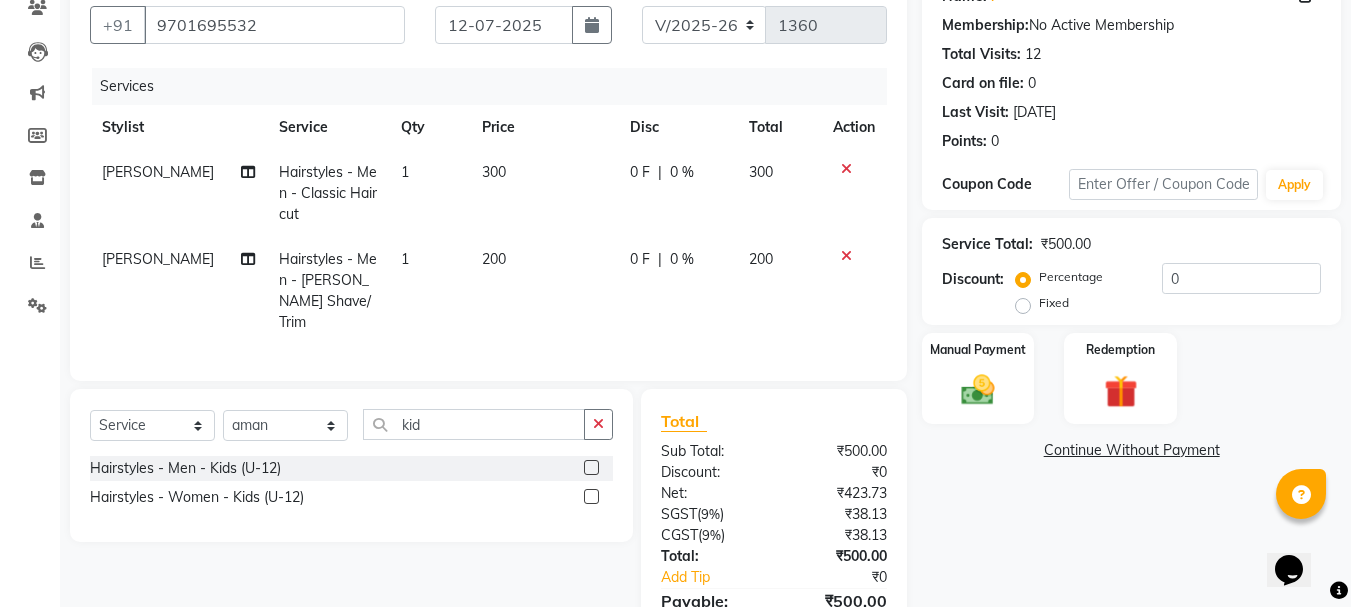 click 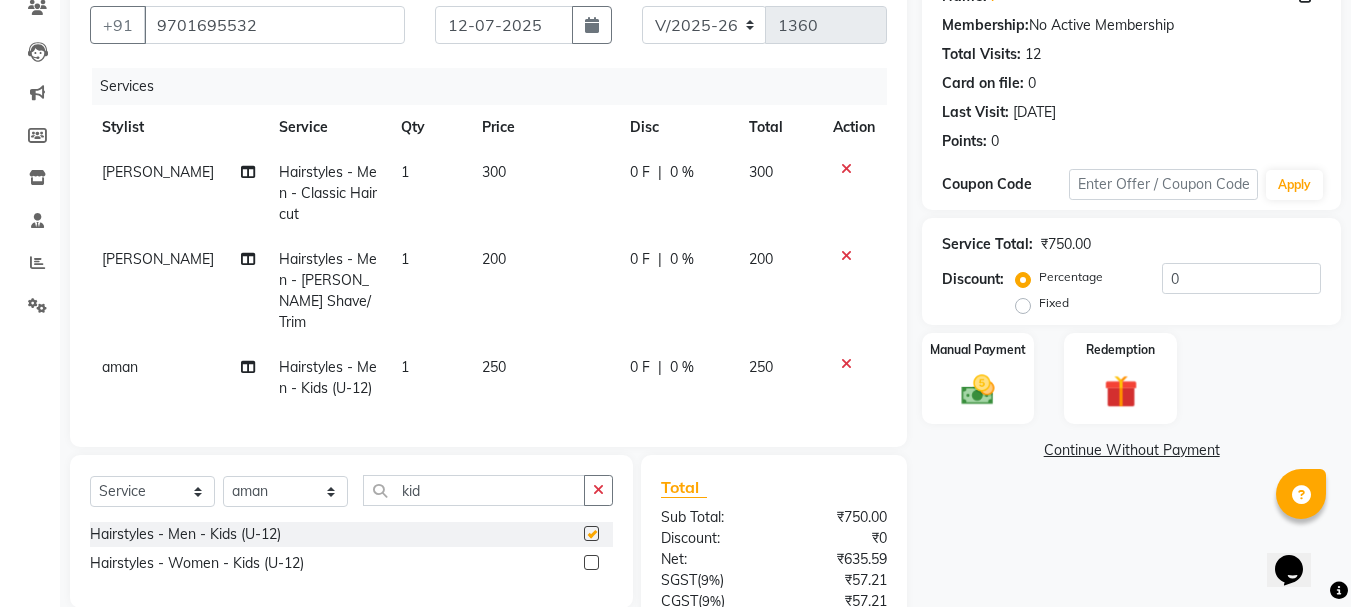 checkbox on "false" 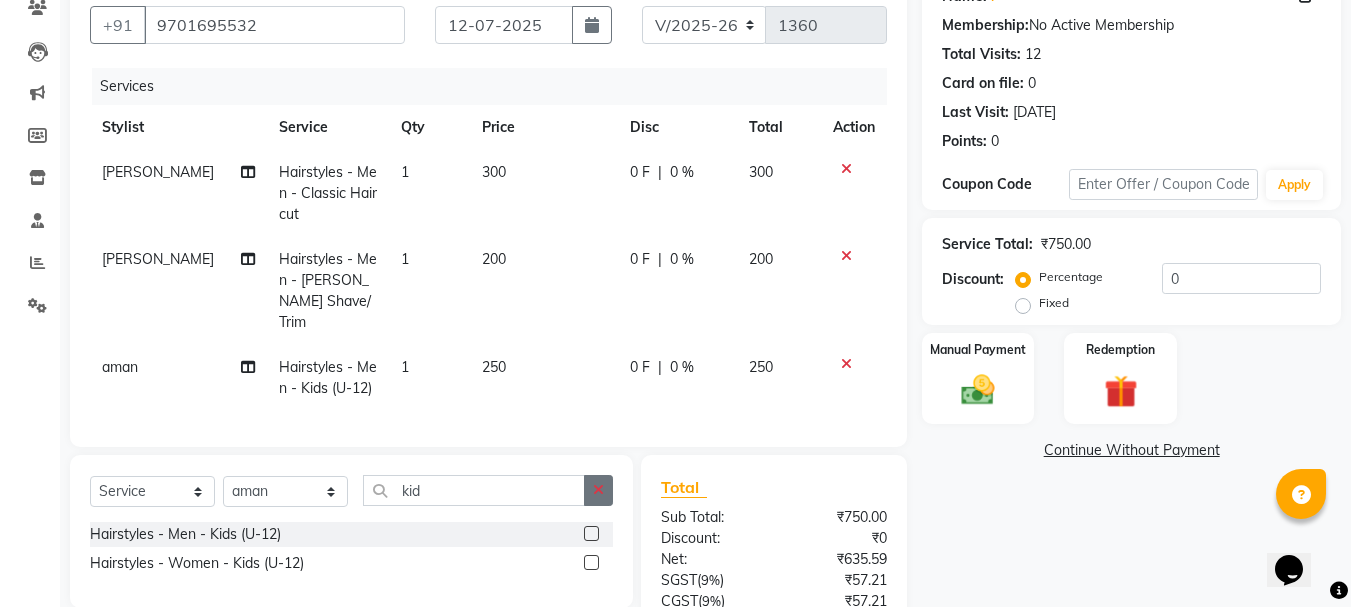 click 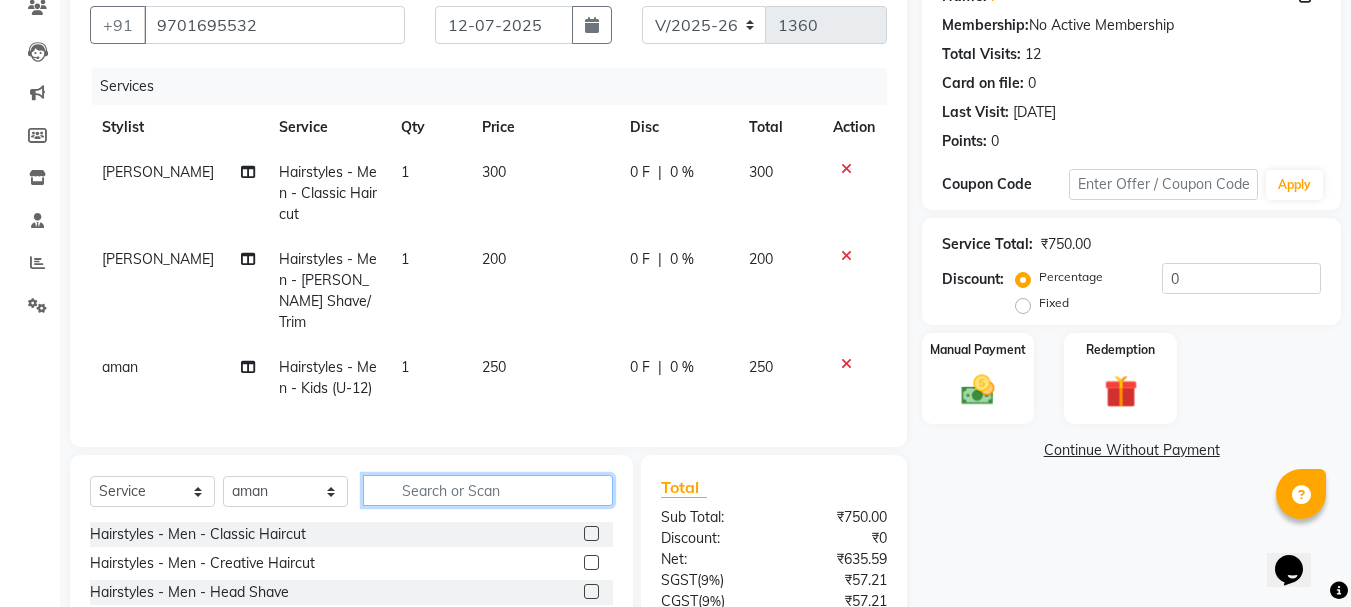 click 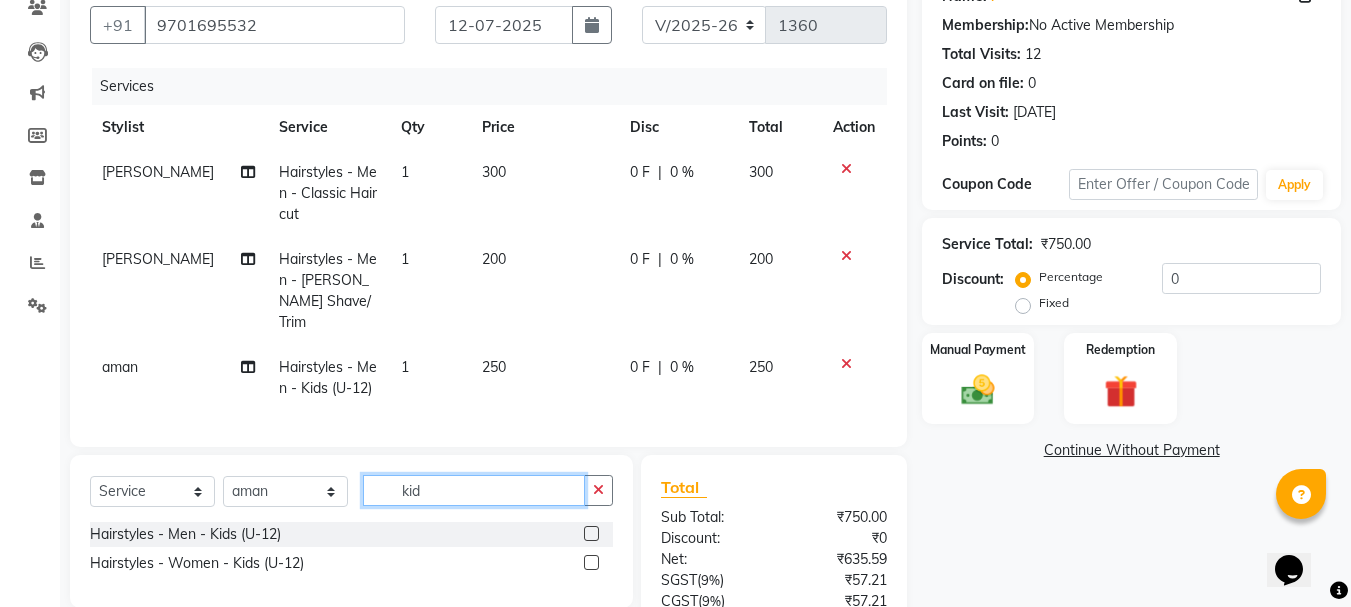 type on "kid" 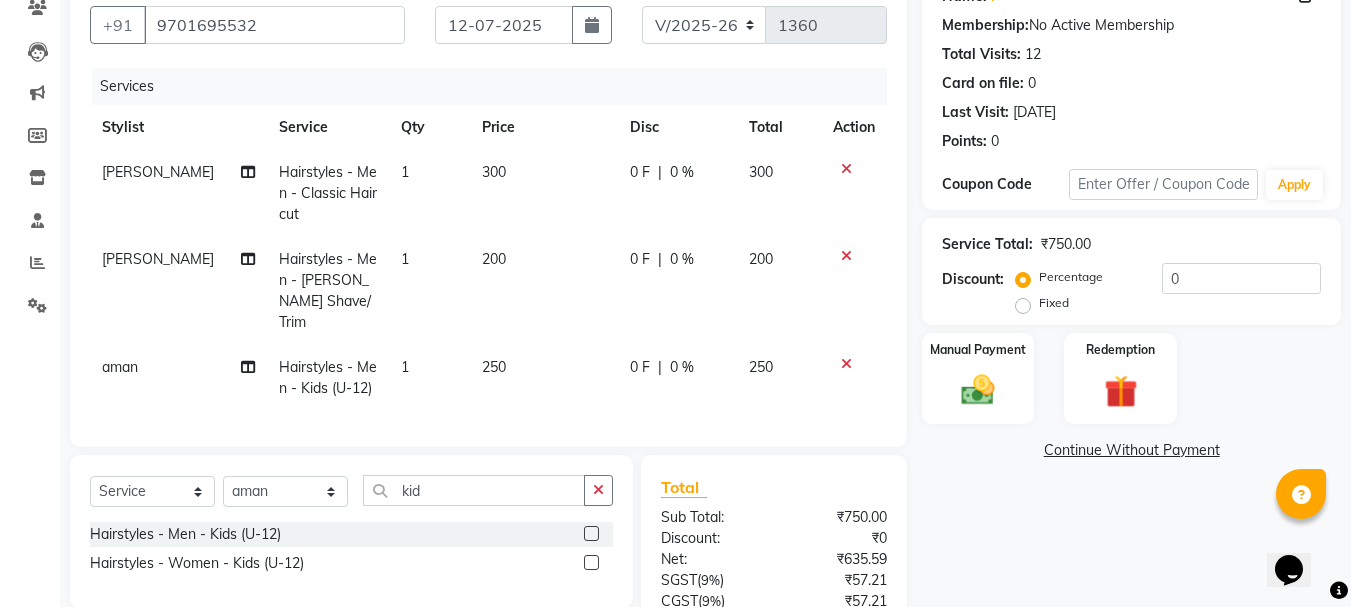 click 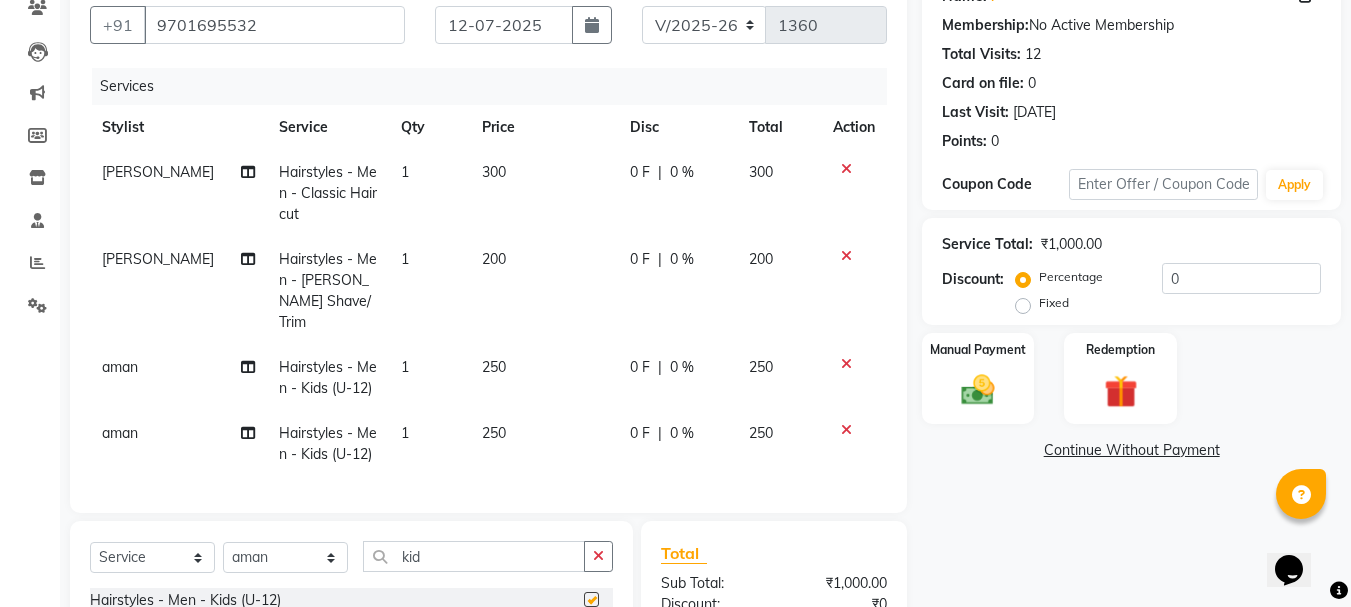 checkbox on "false" 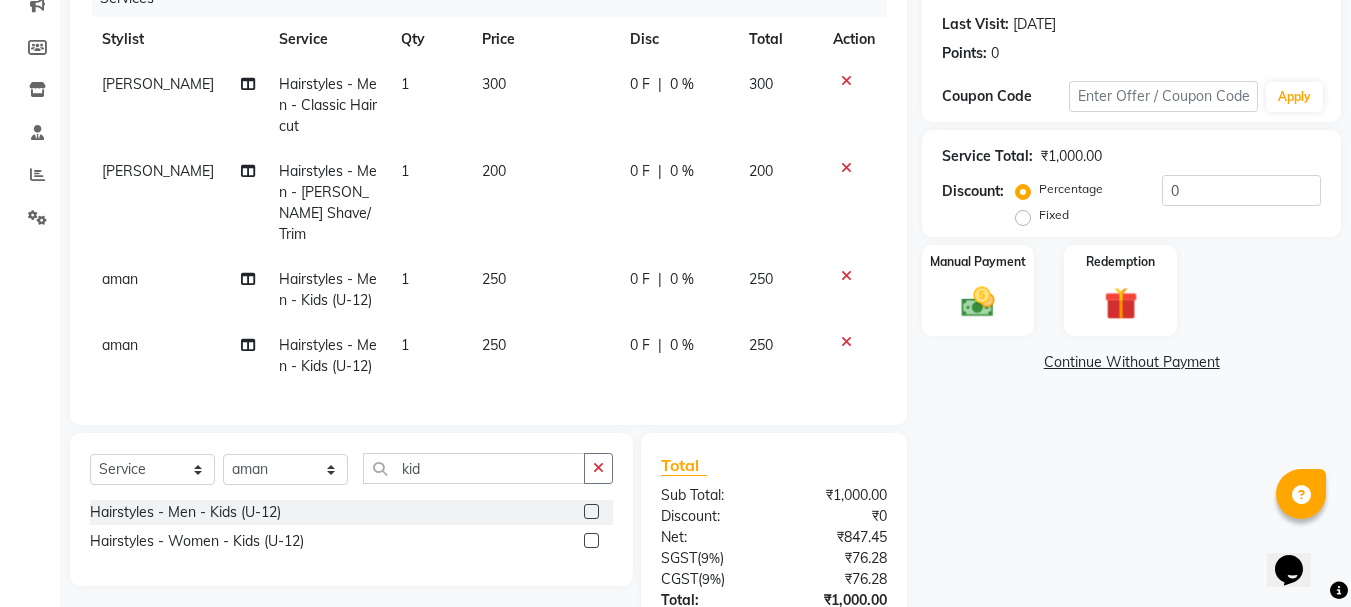 scroll, scrollTop: 312, scrollLeft: 0, axis: vertical 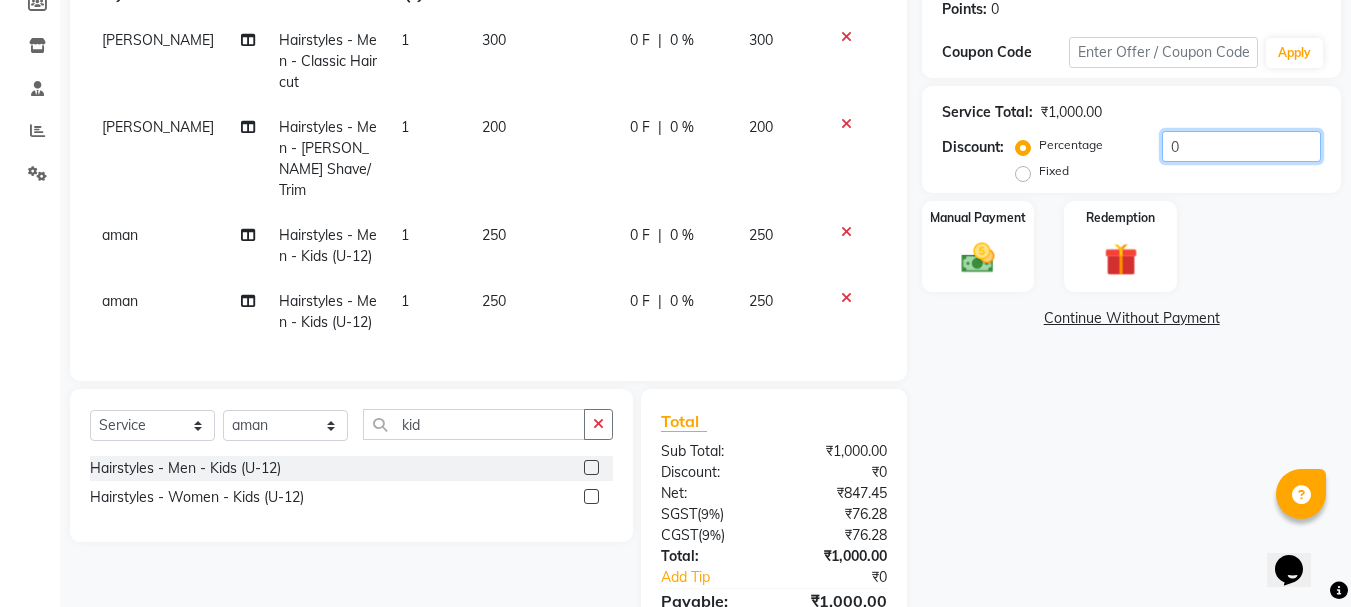 click on "0" 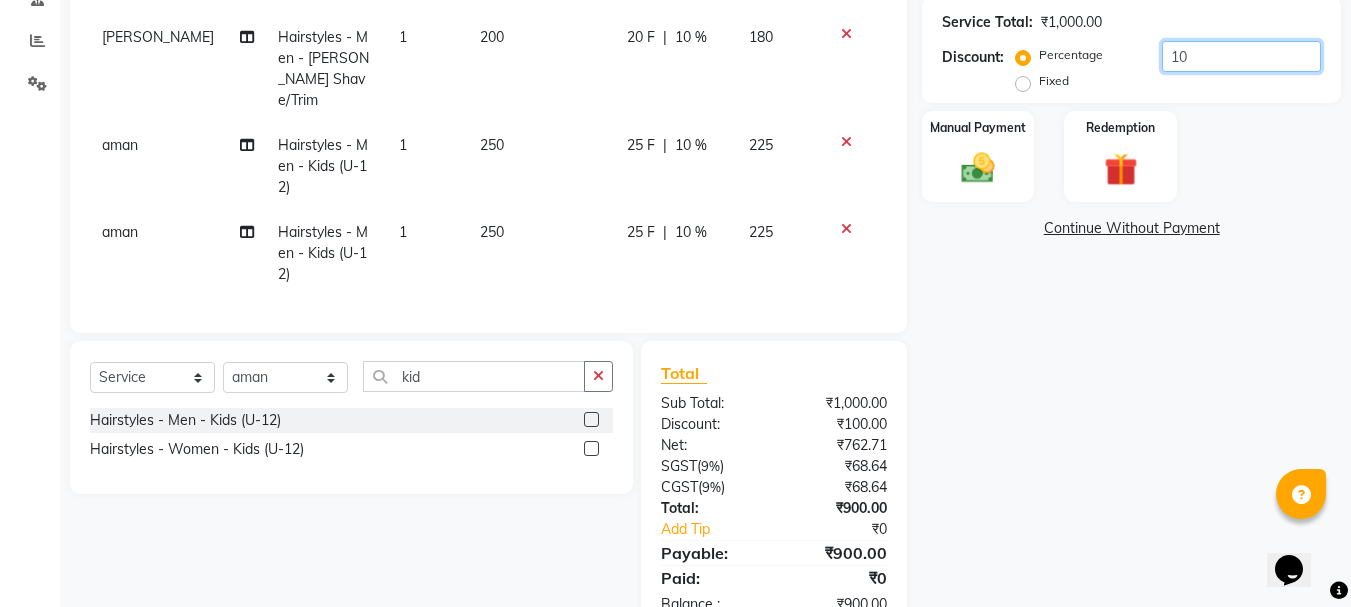 scroll, scrollTop: 412, scrollLeft: 0, axis: vertical 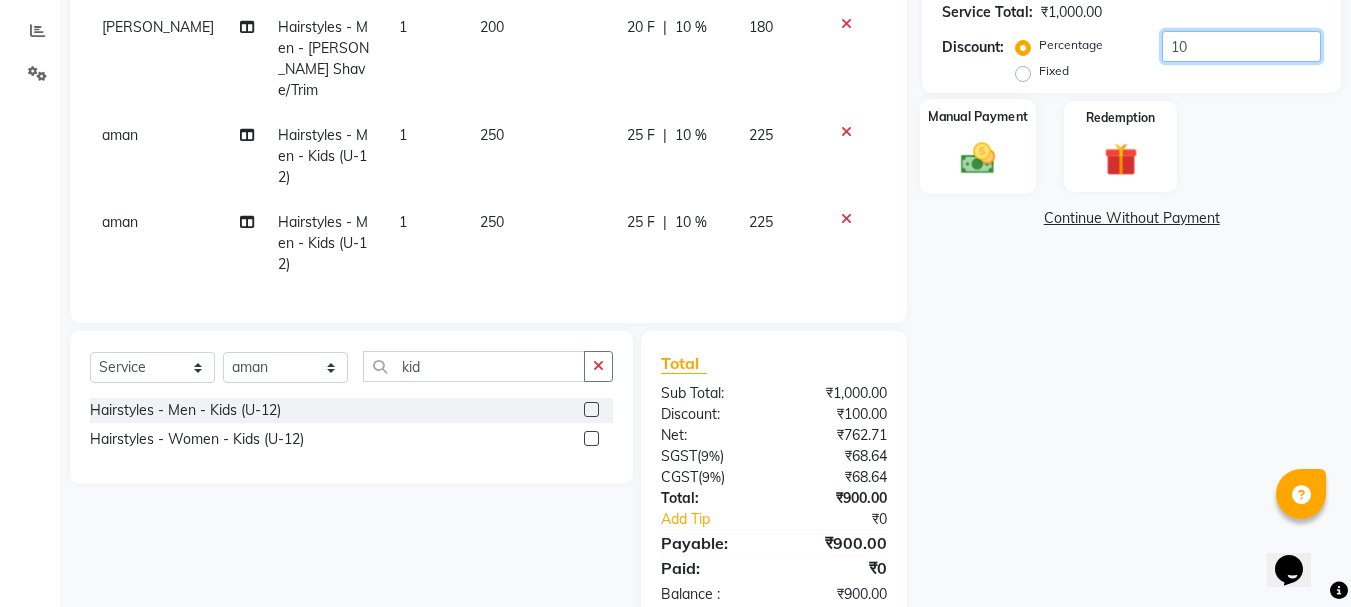 type on "10" 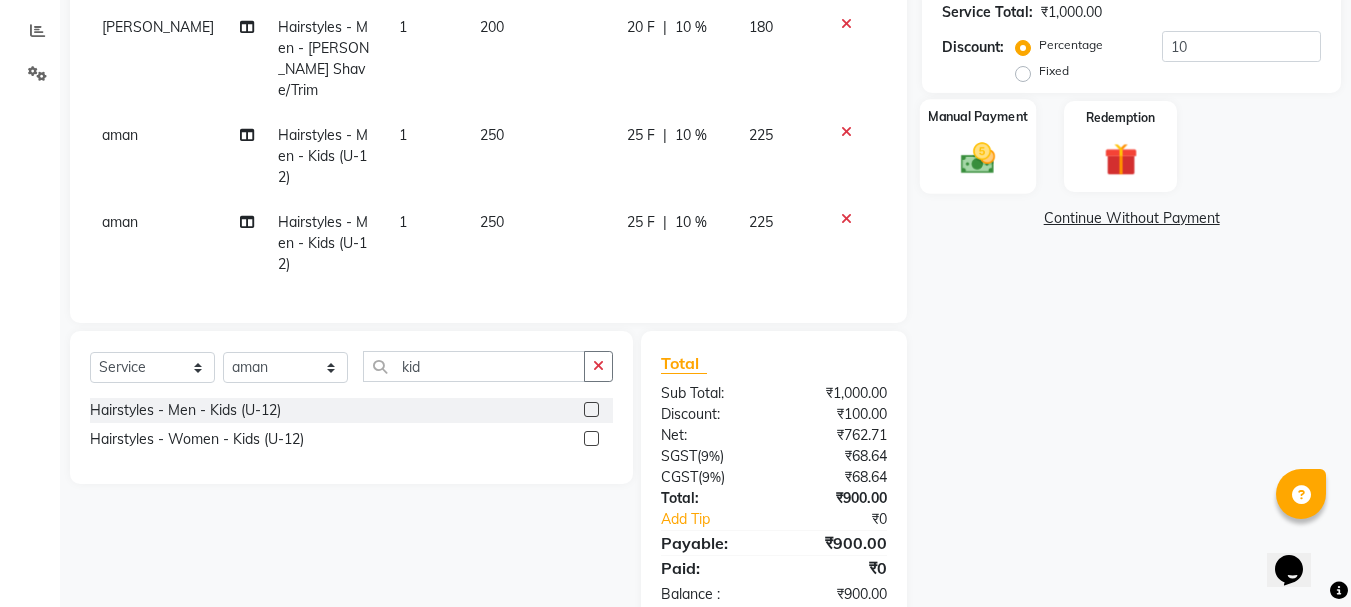 click 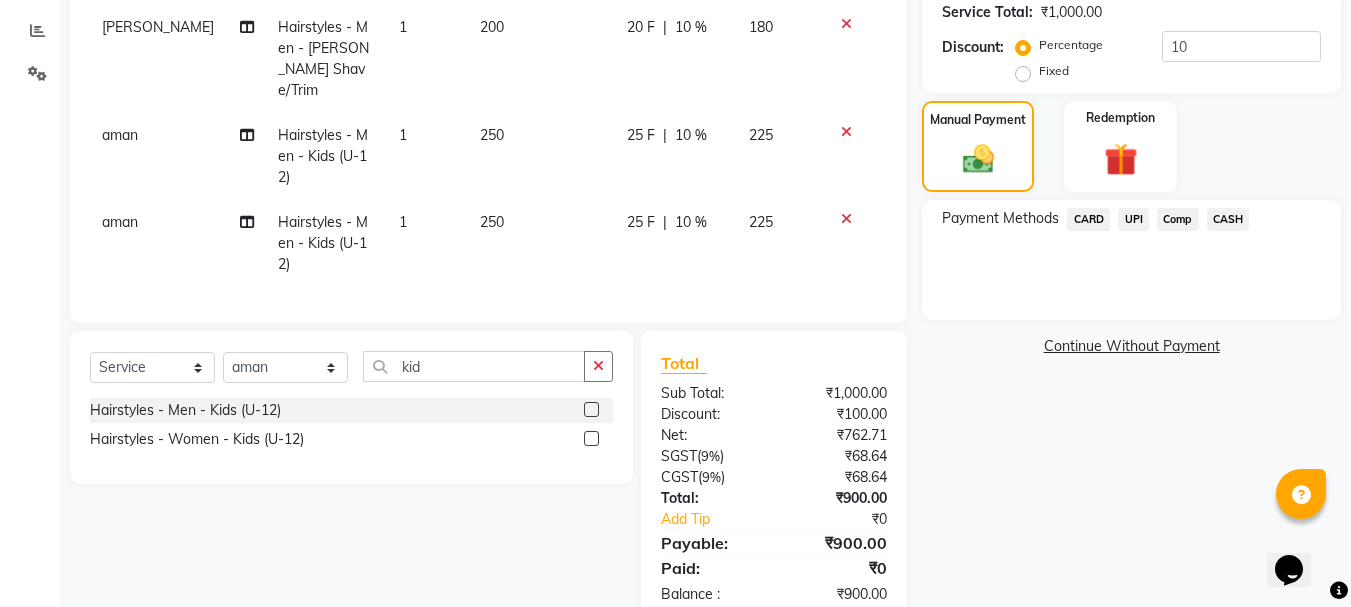 click on "UPI" 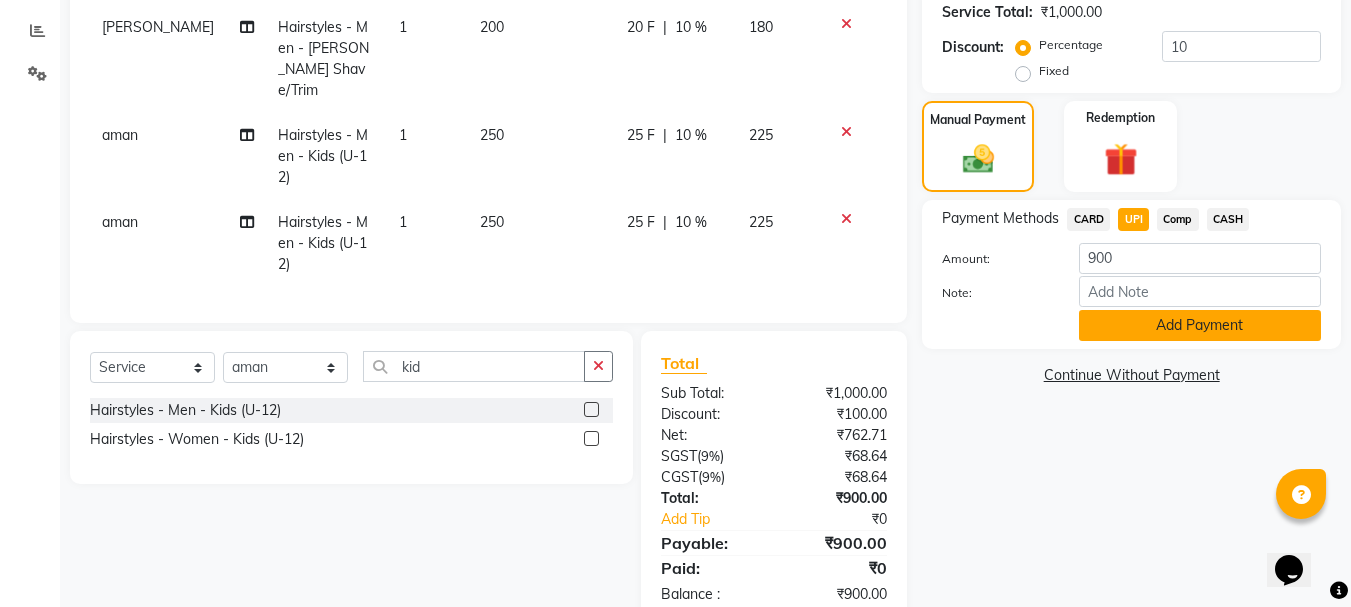 click on "Add Payment" 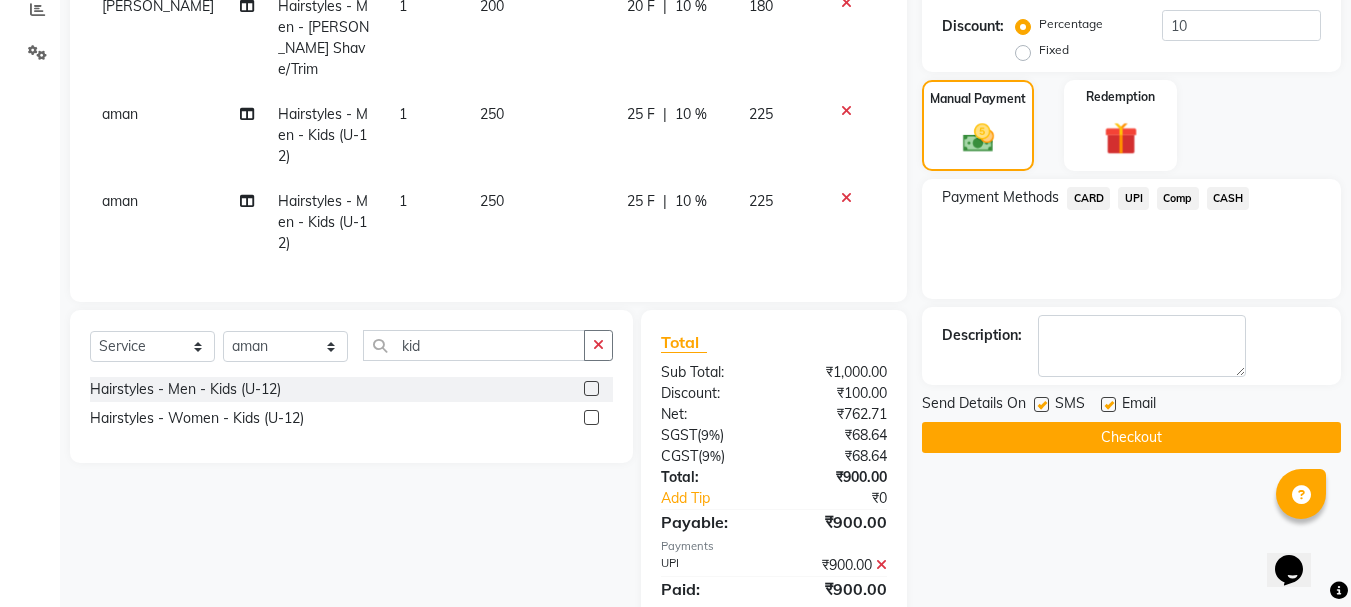 scroll, scrollTop: 454, scrollLeft: 0, axis: vertical 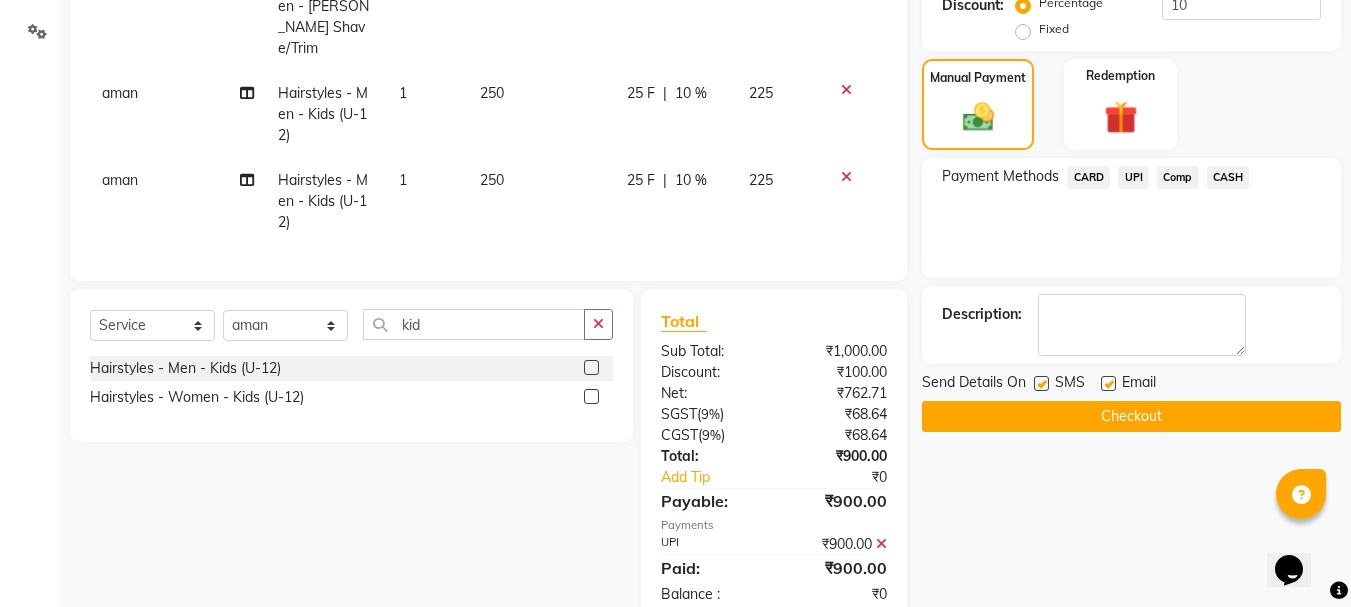 click on "Checkout" 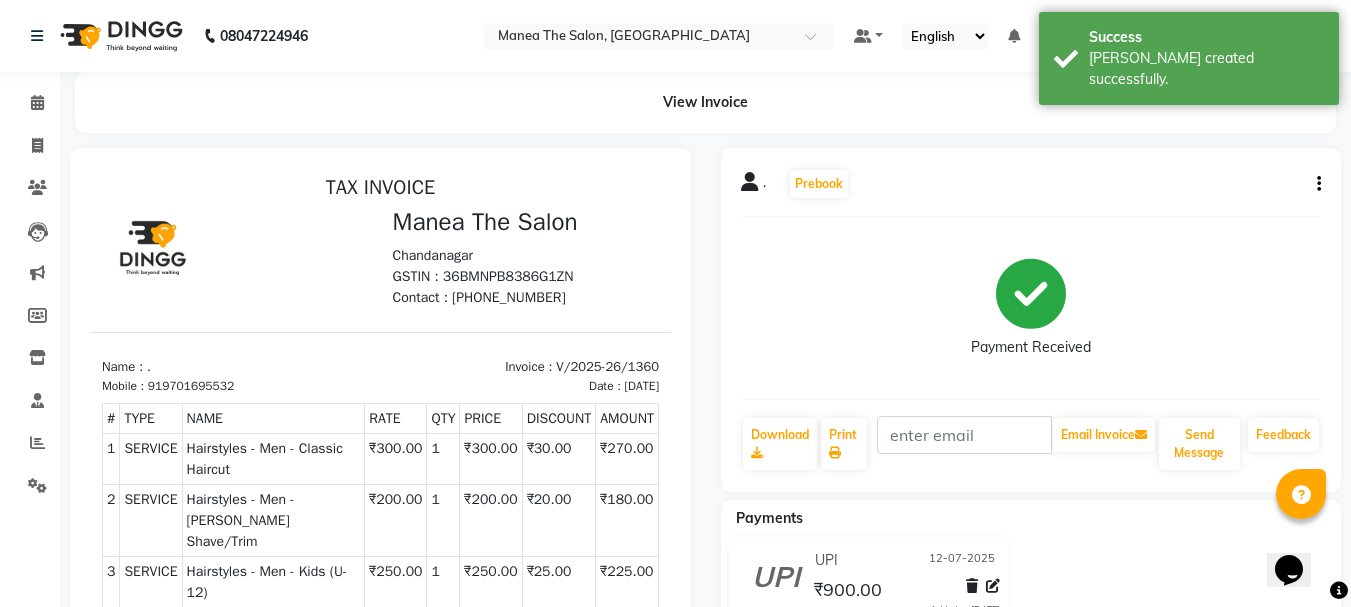 scroll, scrollTop: 0, scrollLeft: 0, axis: both 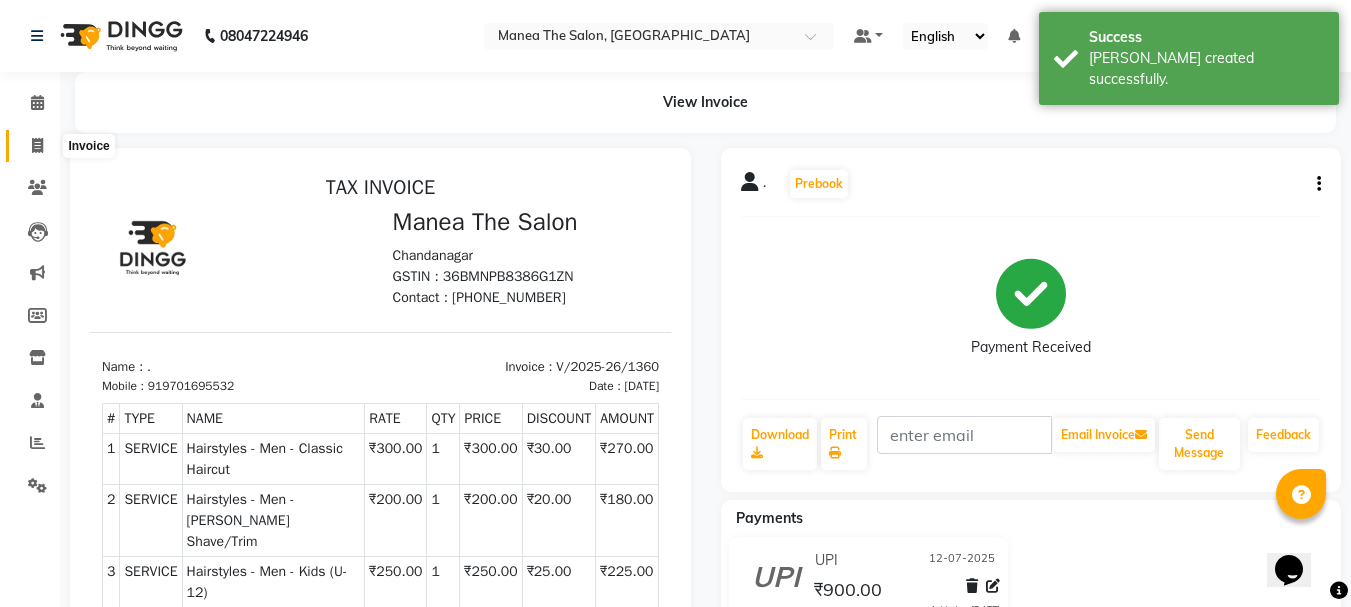 click 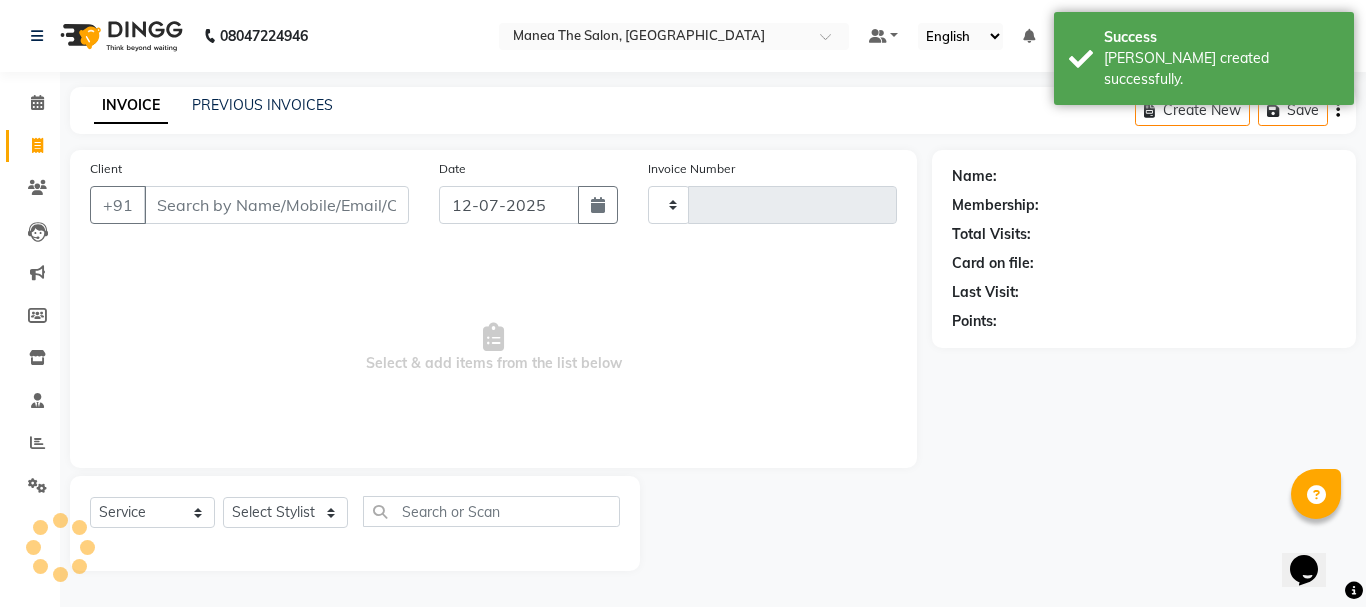 type on "1361" 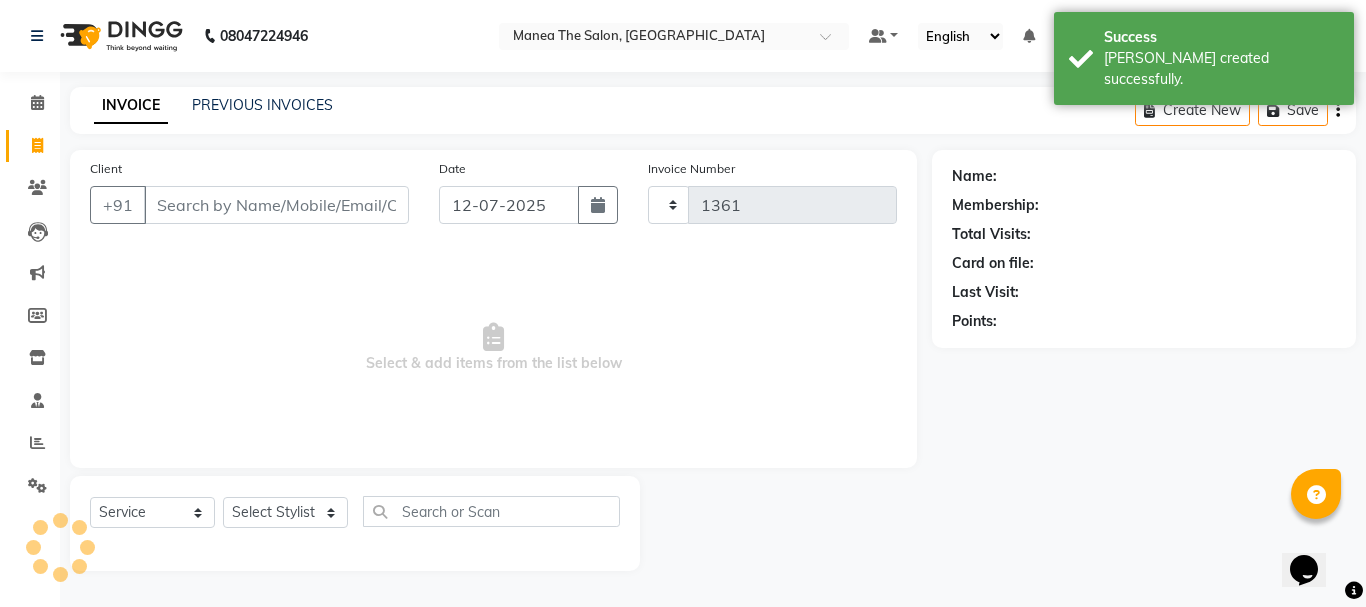 select on "7351" 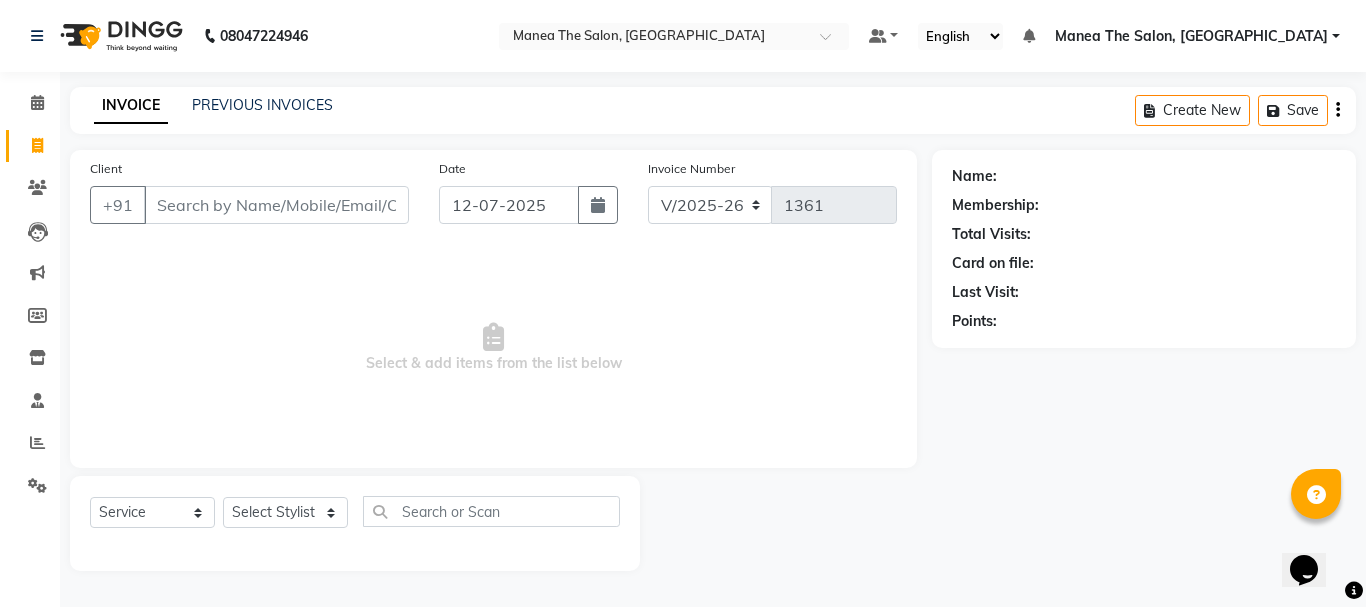 click on "Invoice" 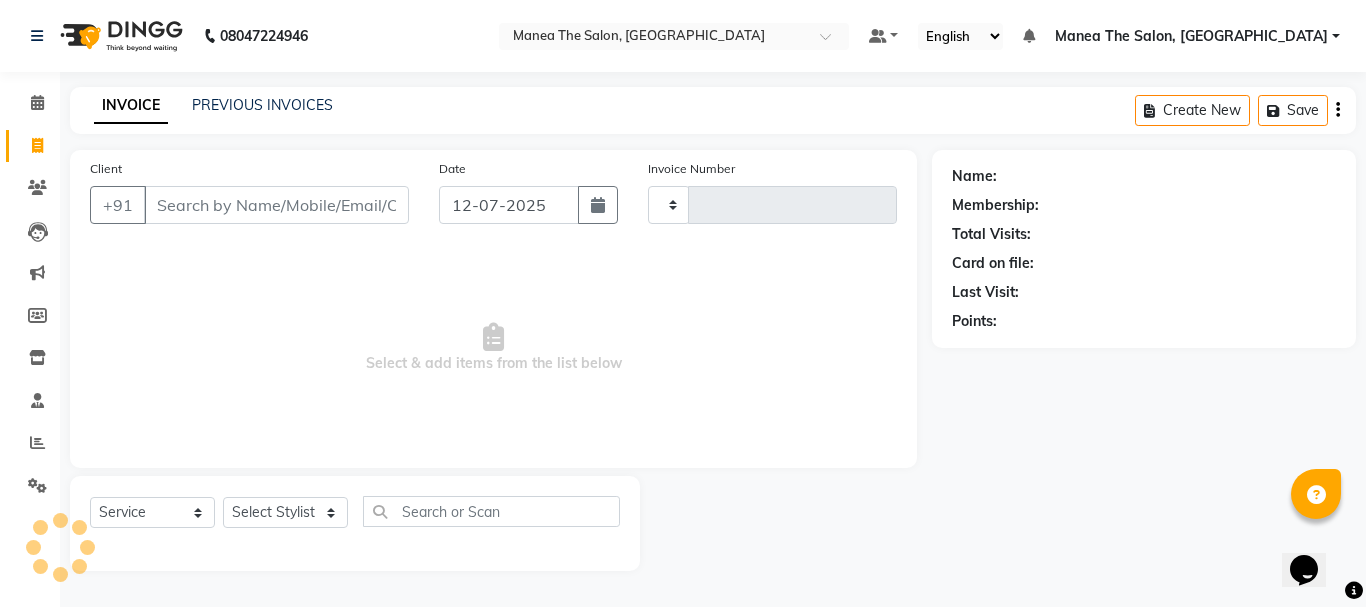 type on "1361" 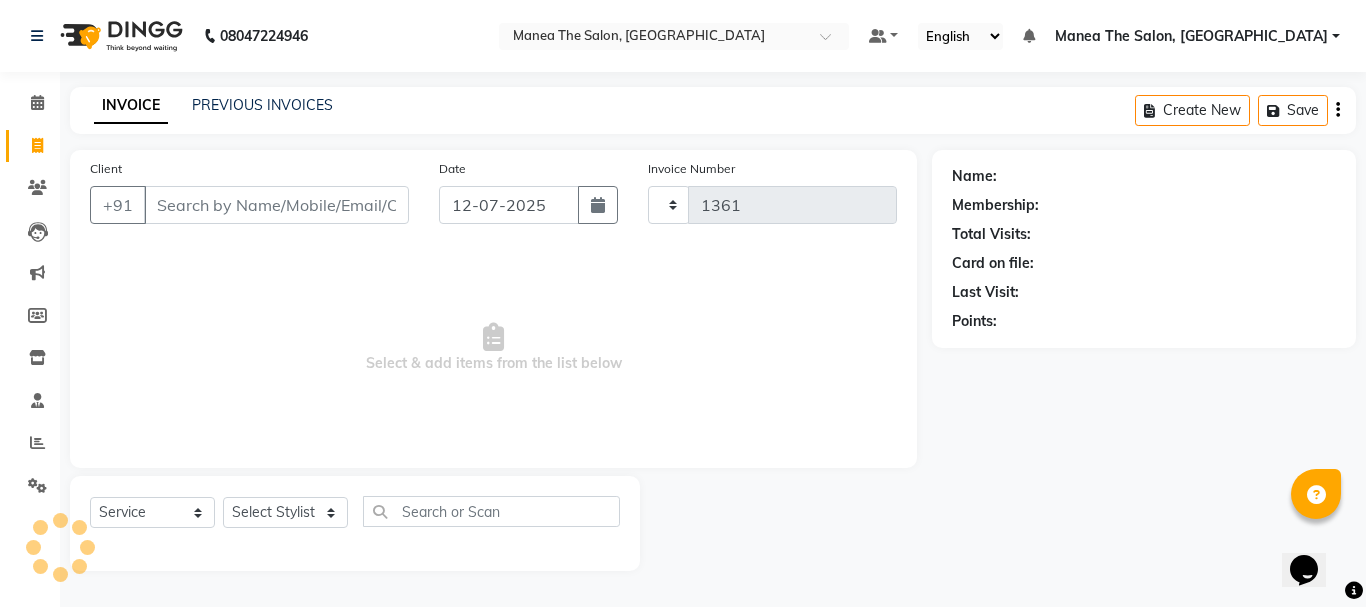 select on "7351" 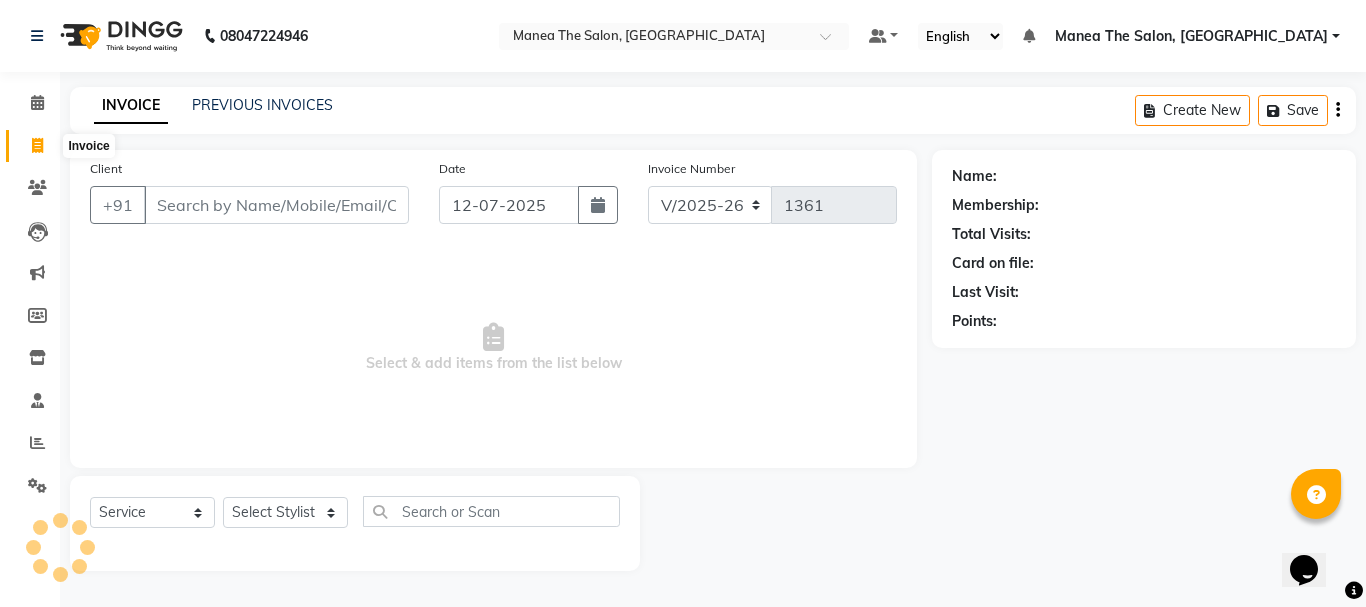 click 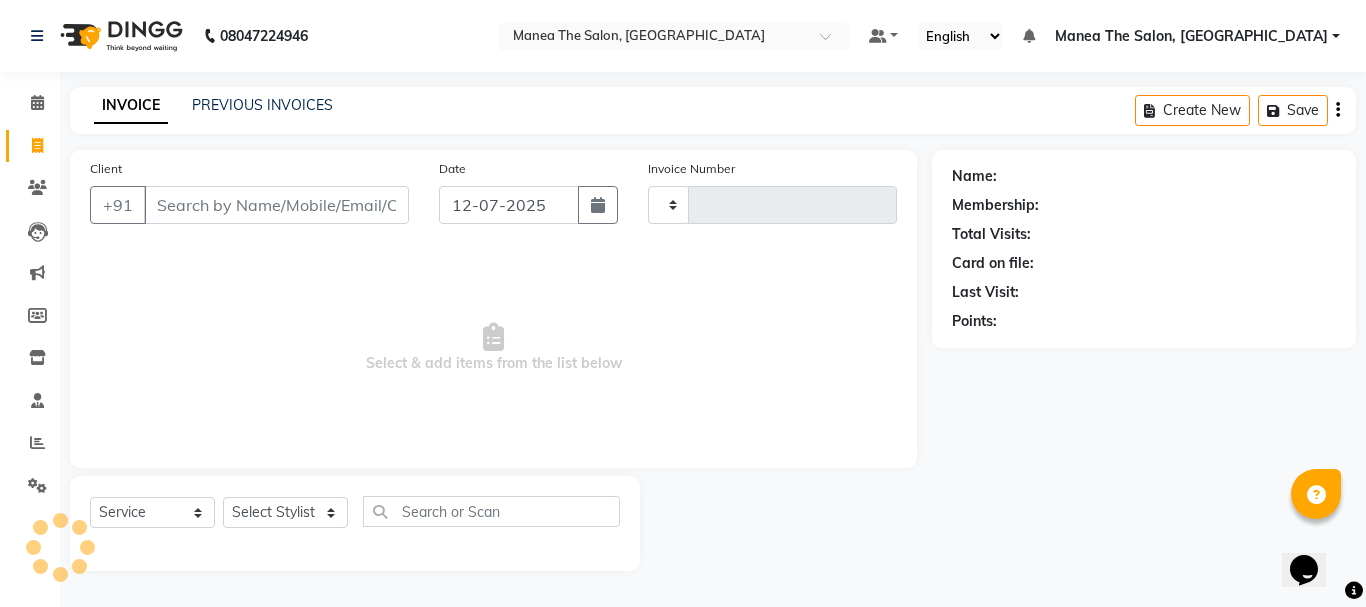 type on "1361" 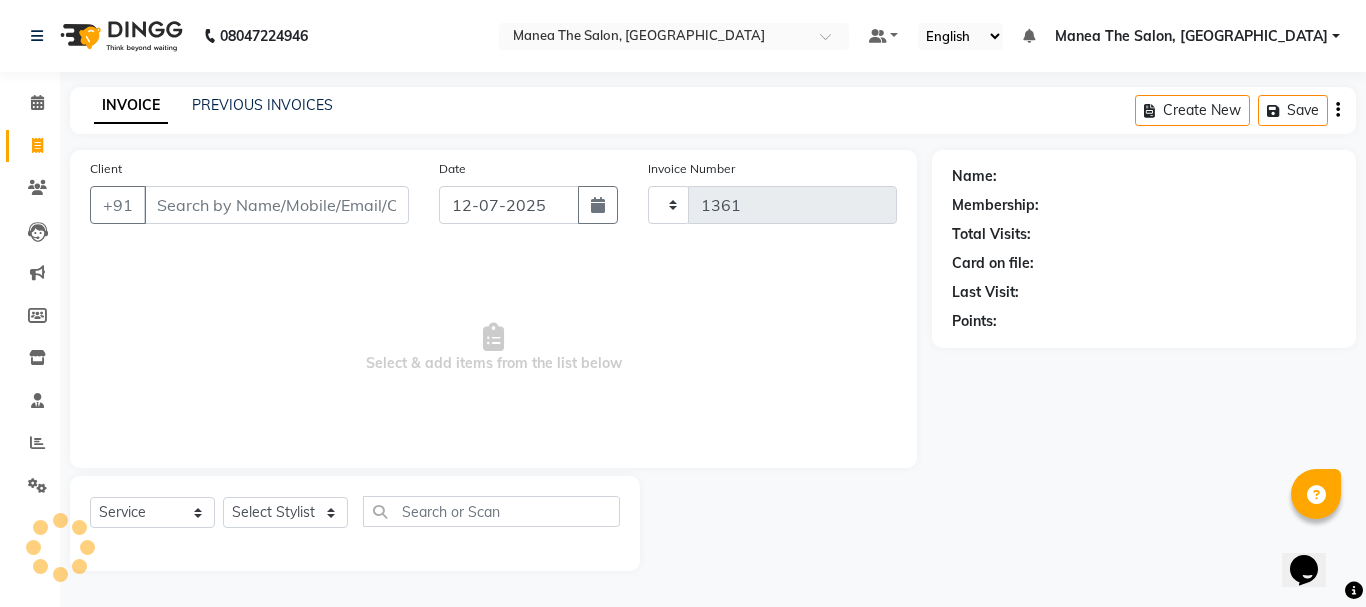 select on "7351" 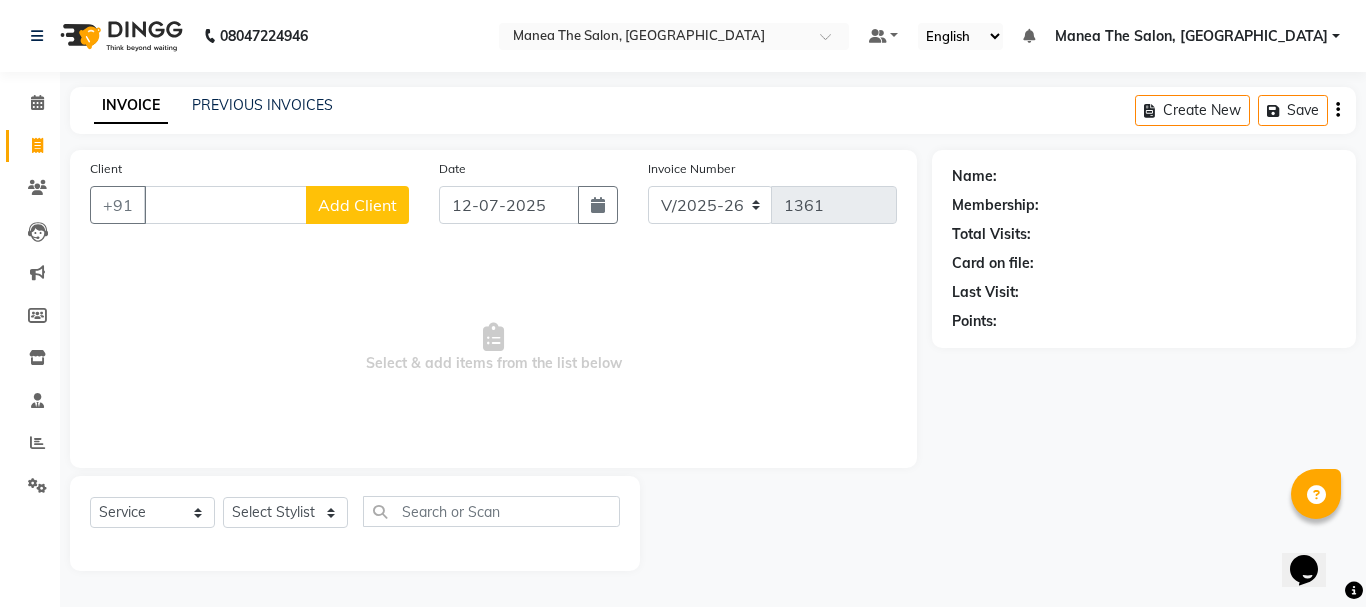 click on "Client" at bounding box center [225, 205] 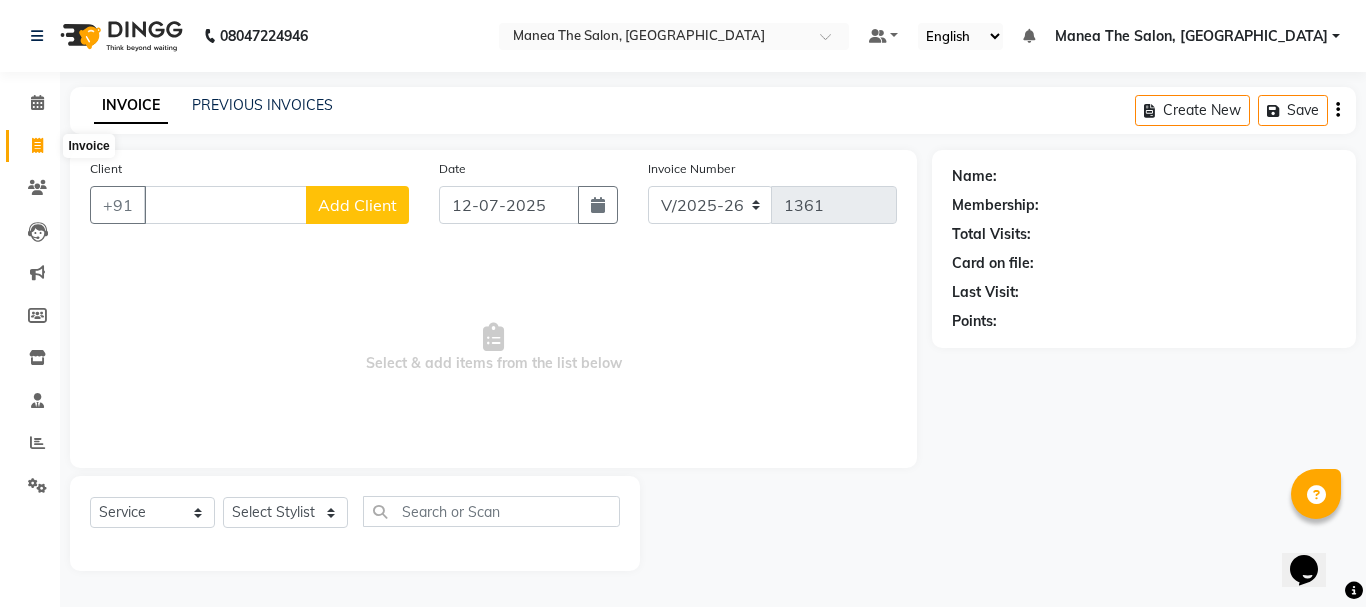 type 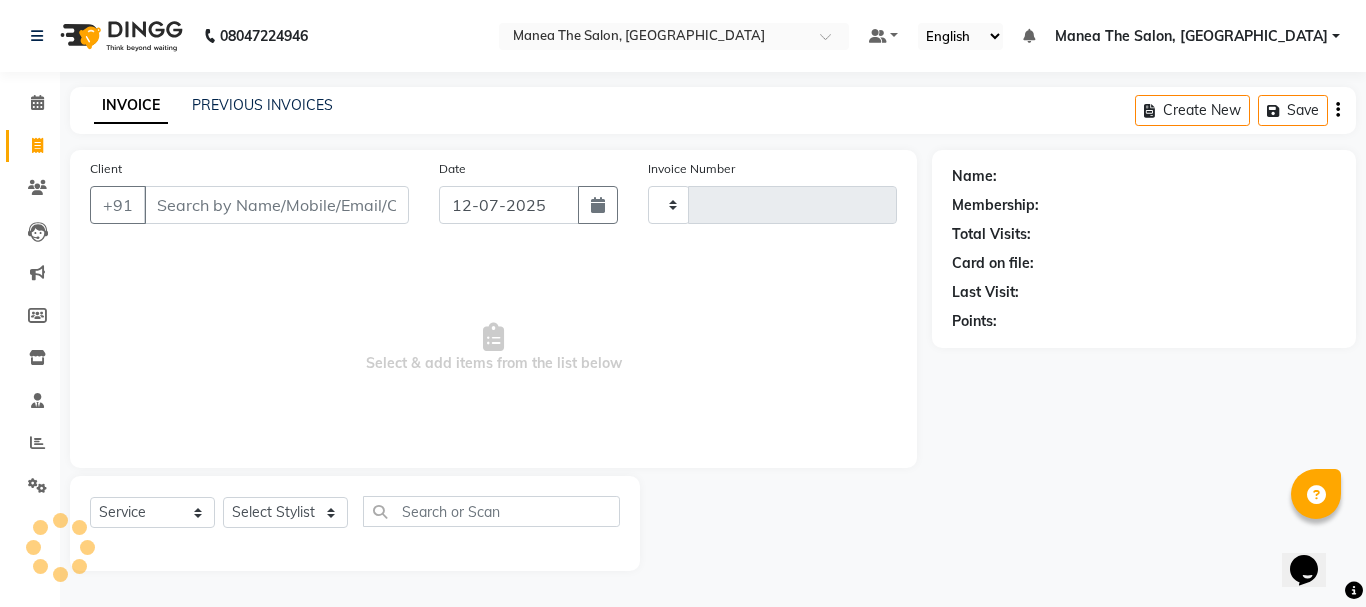 type on "1361" 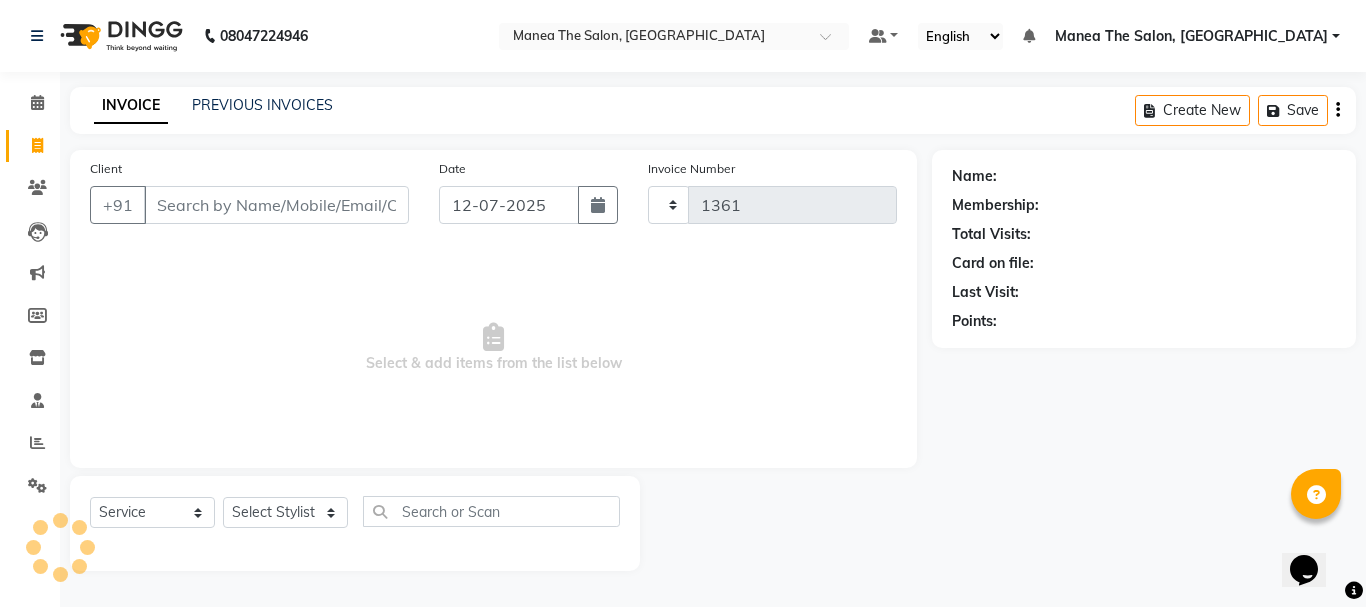 select on "7351" 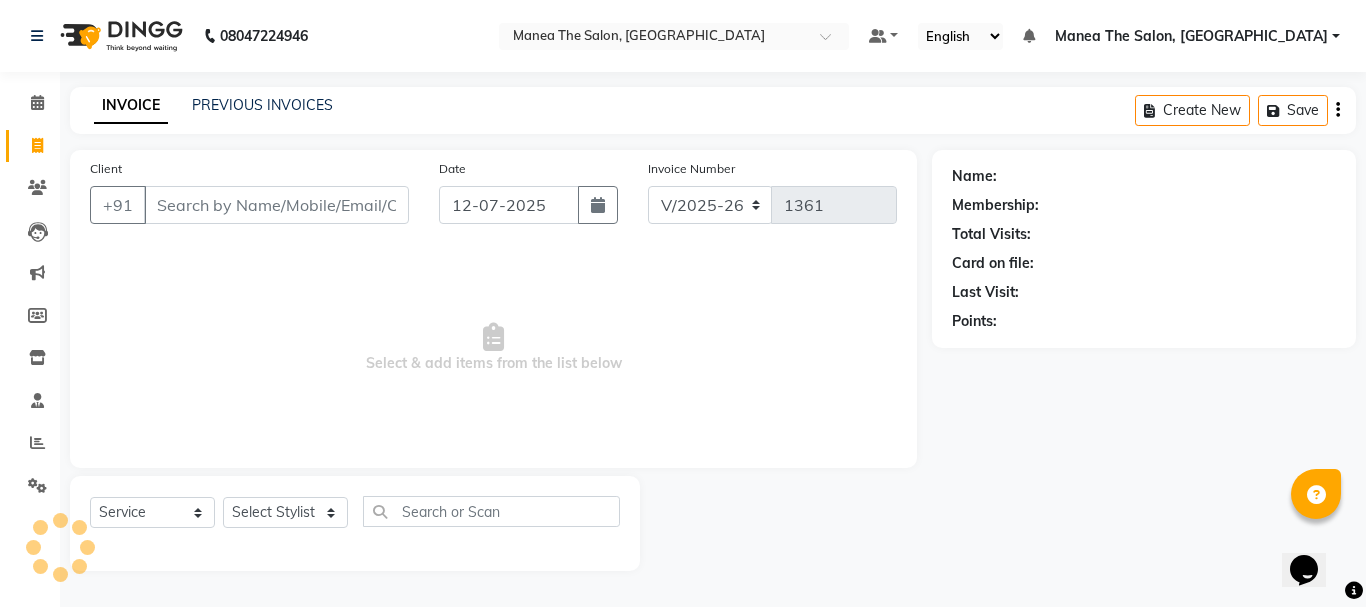 click on "Client" at bounding box center (276, 205) 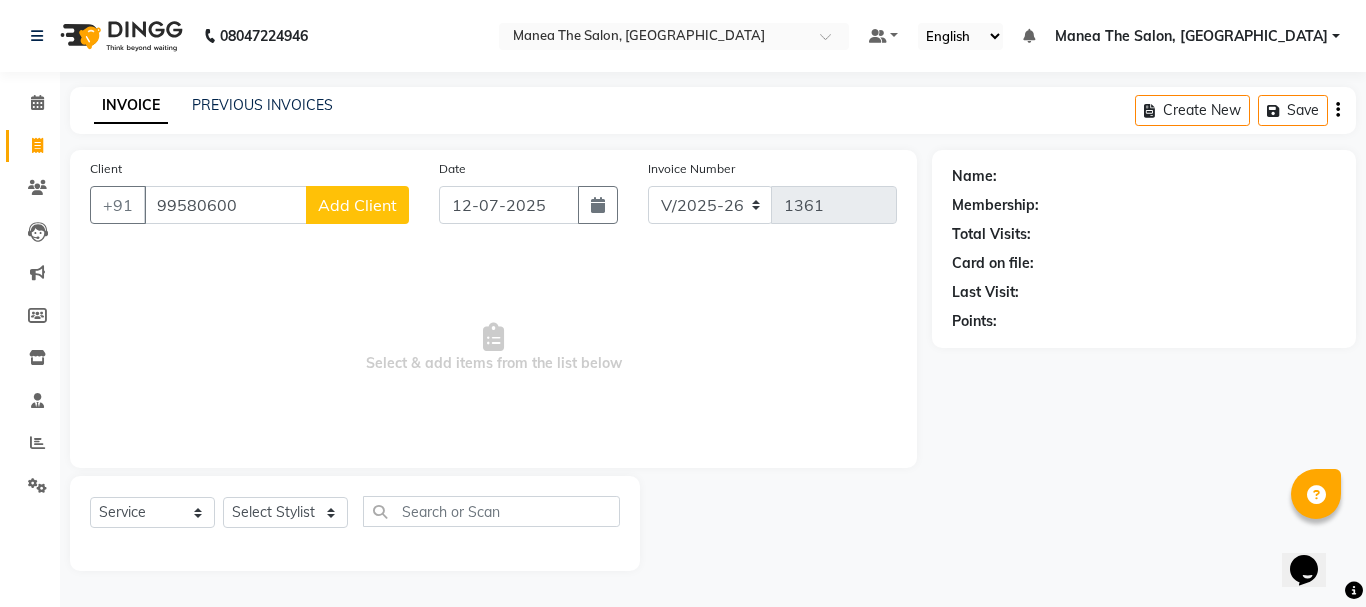 click on "99580600" at bounding box center (225, 205) 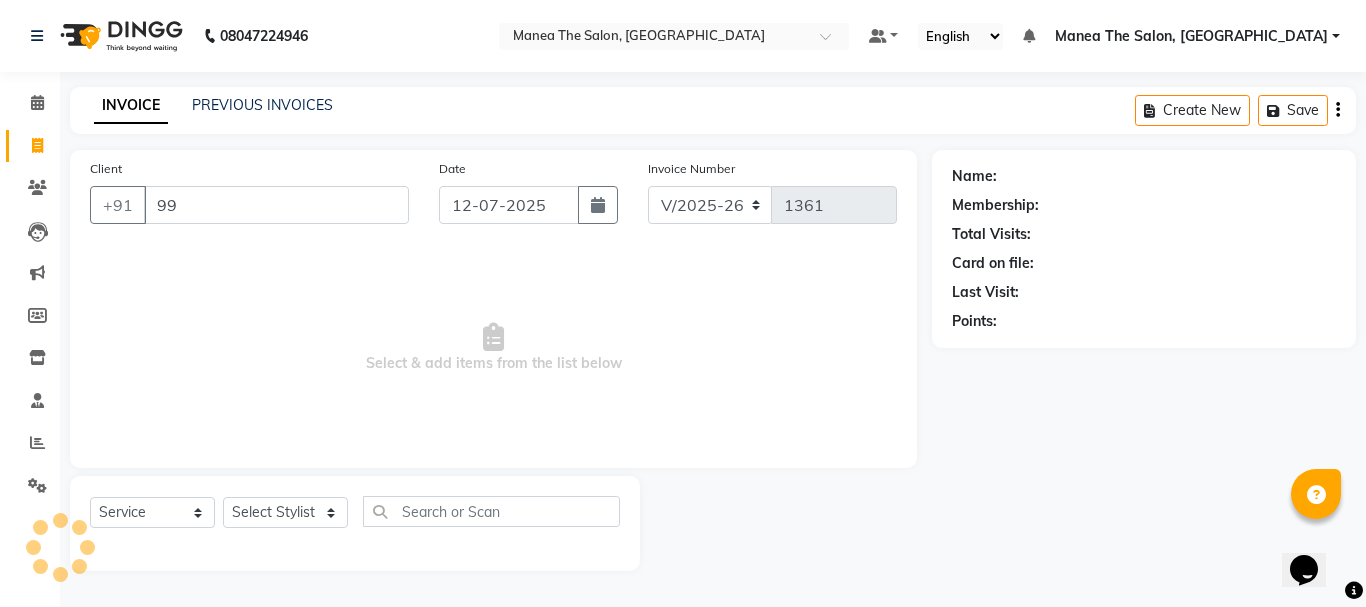 type on "9" 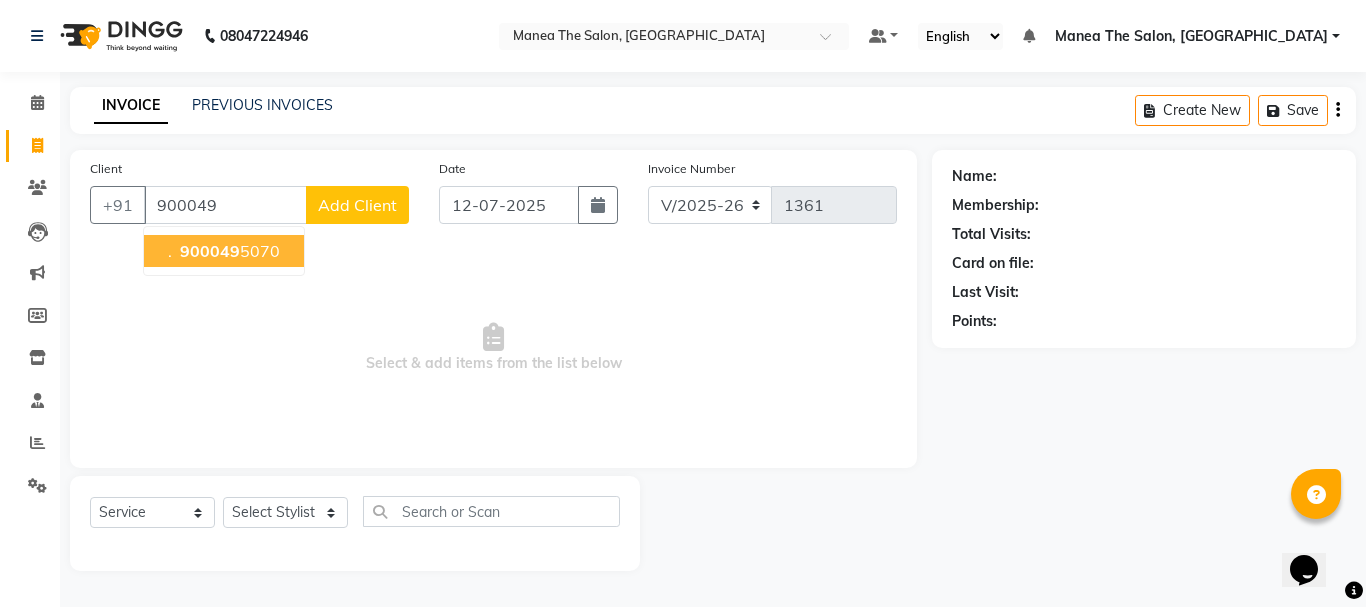 click on "900049 5070" at bounding box center (228, 251) 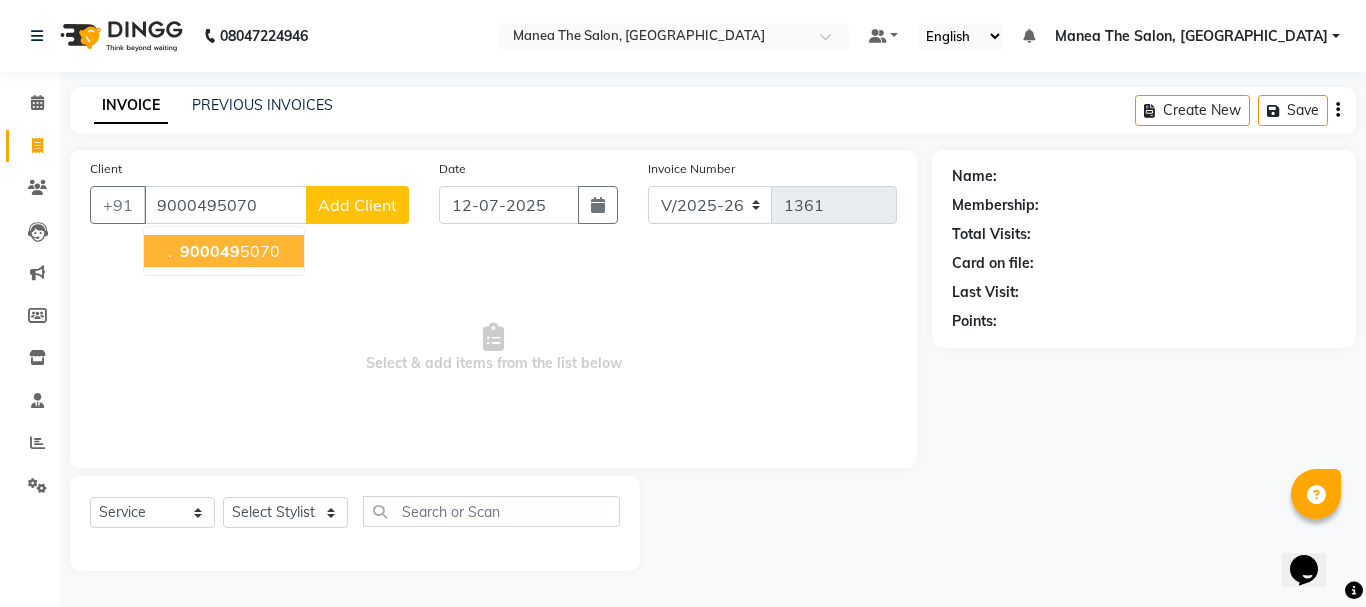 type on "9000495070" 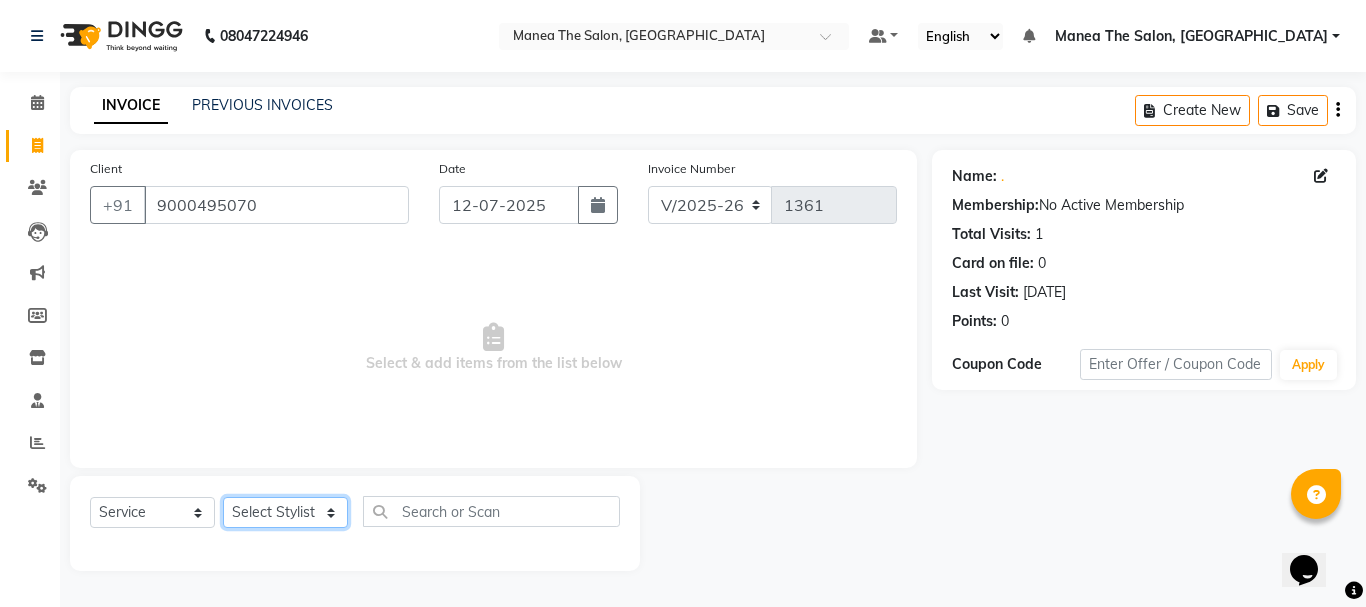 click on "Select Stylist [PERSON_NAME] Divya [PERSON_NAME] Renuka [PERSON_NAME]" 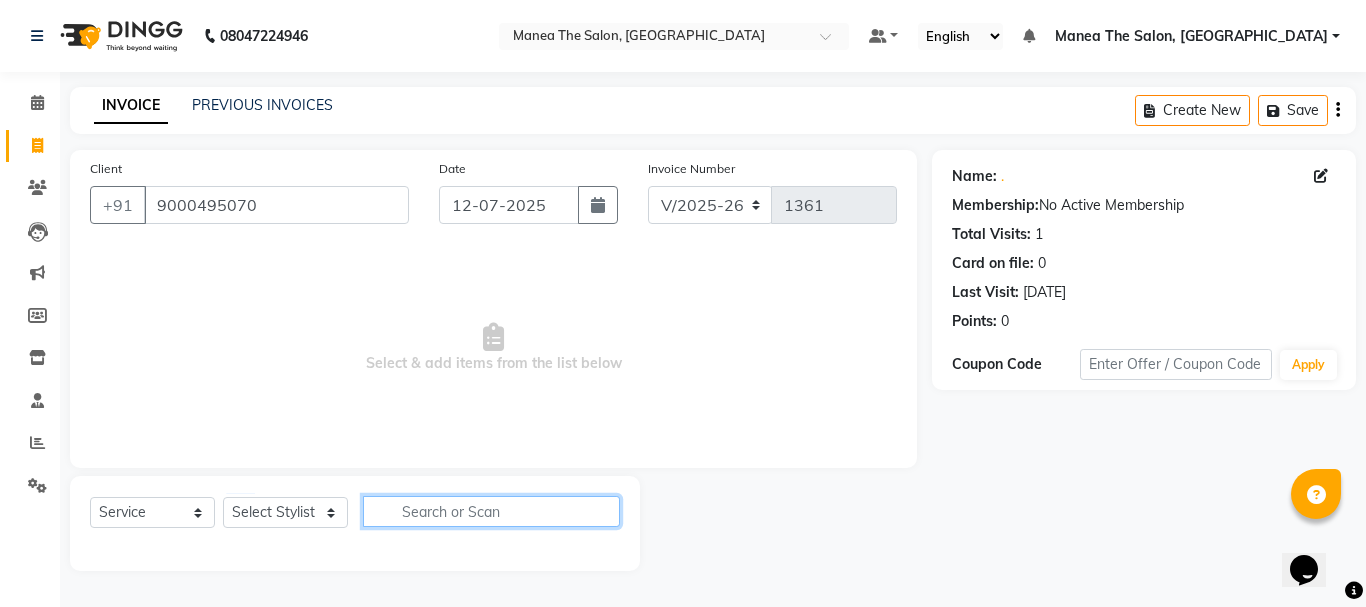 click 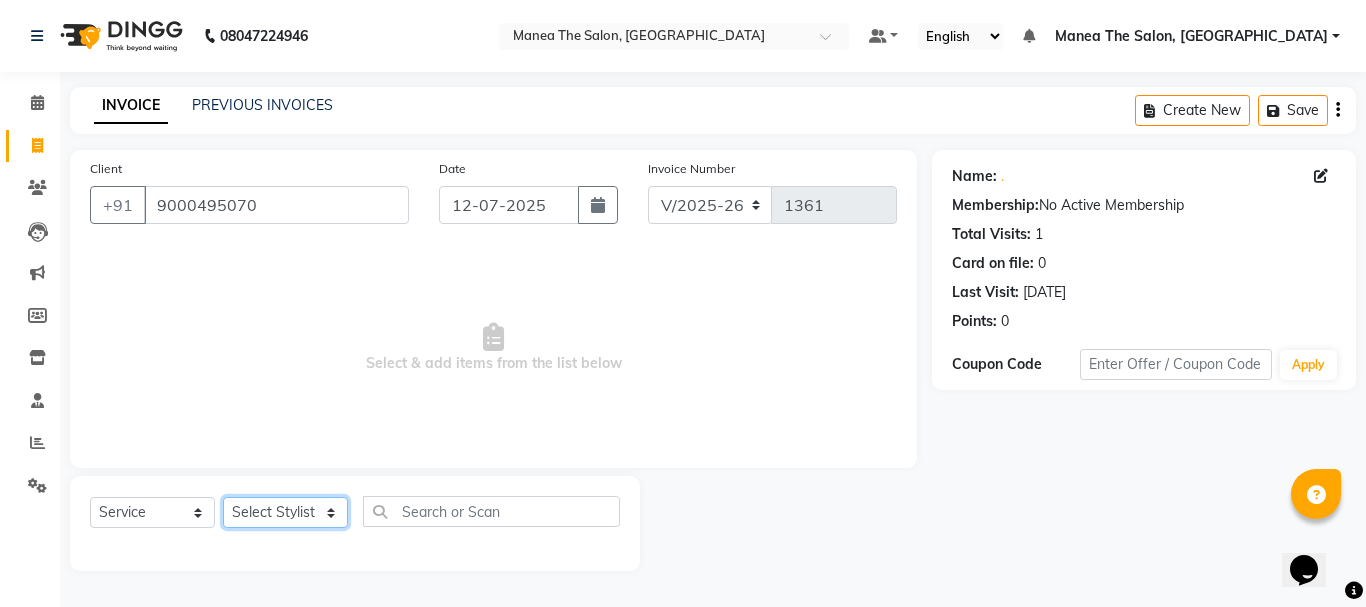 click on "Select Stylist [PERSON_NAME] Divya [PERSON_NAME] Renuka [PERSON_NAME]" 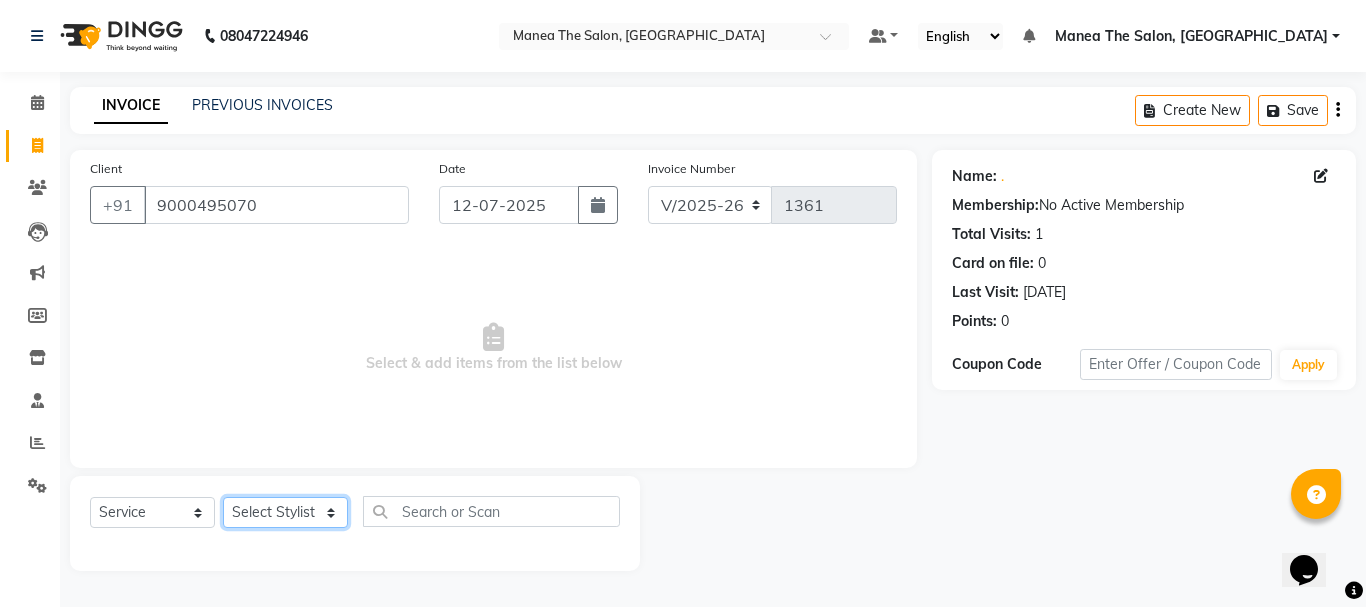 select on "68191" 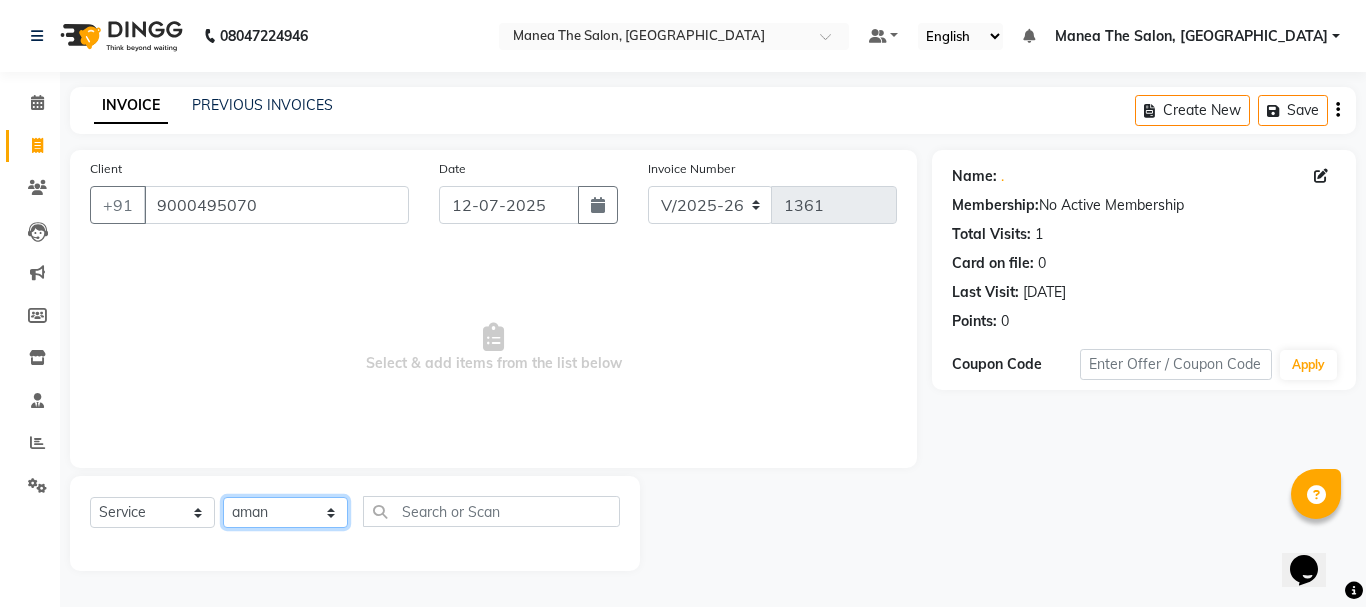 click on "Select Stylist [PERSON_NAME] Divya [PERSON_NAME] Renuka [PERSON_NAME]" 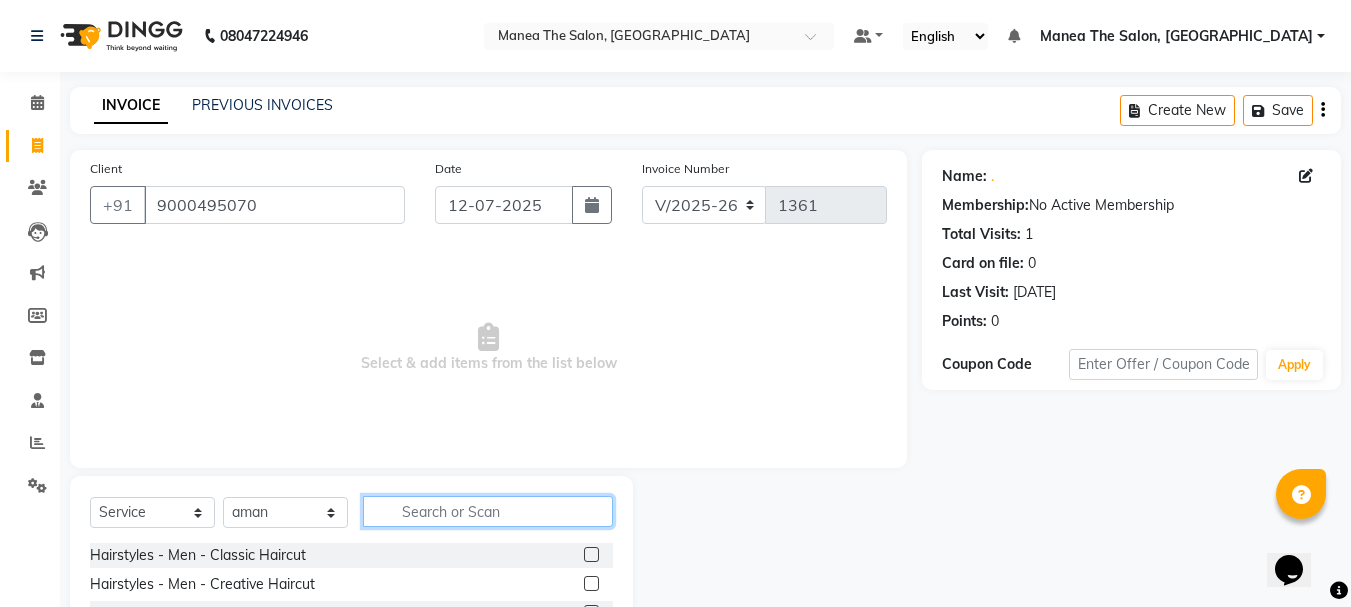 click 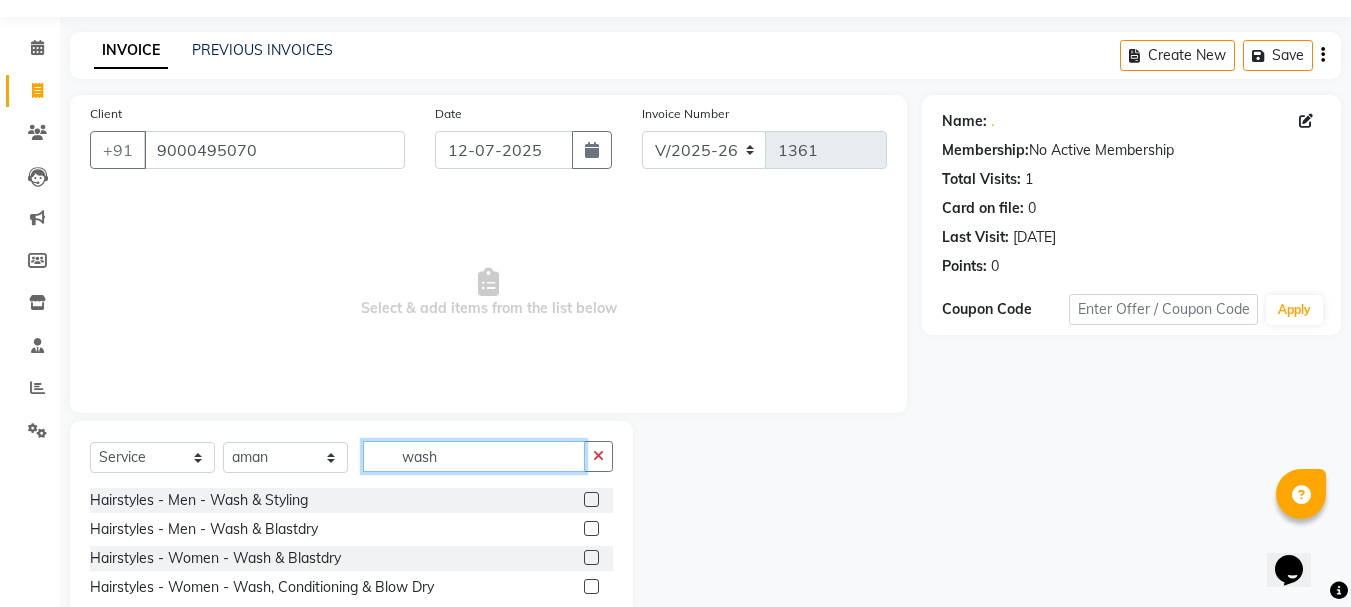 scroll, scrollTop: 110, scrollLeft: 0, axis: vertical 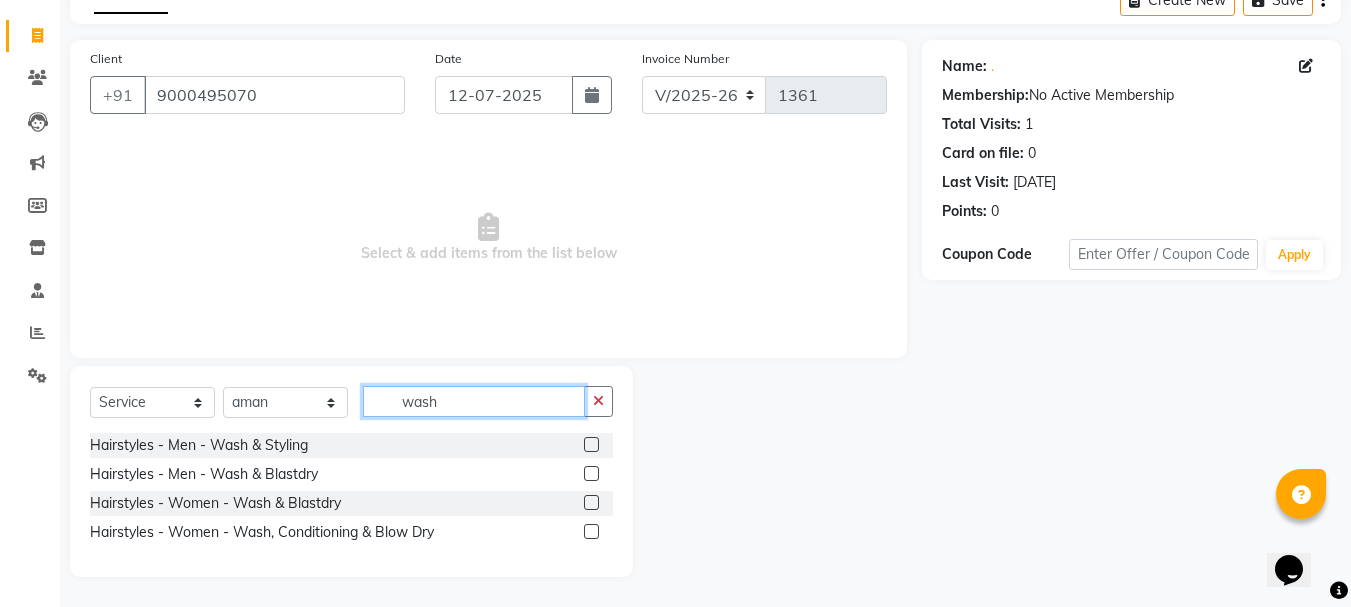 type on "wash" 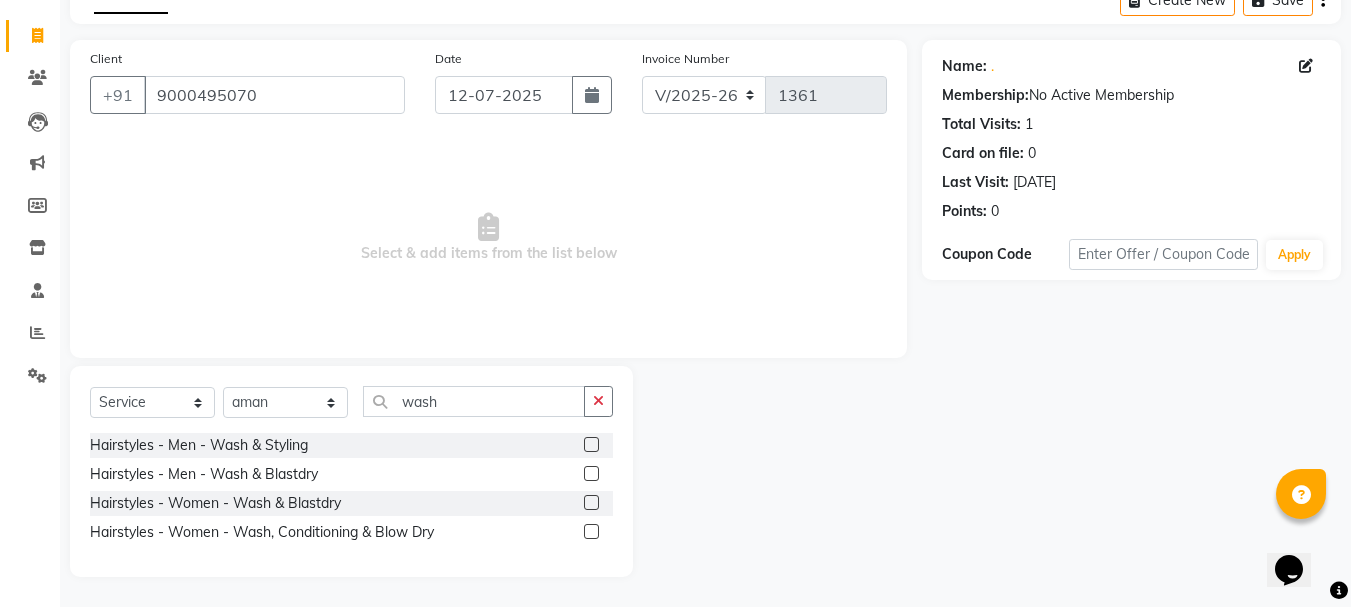 click 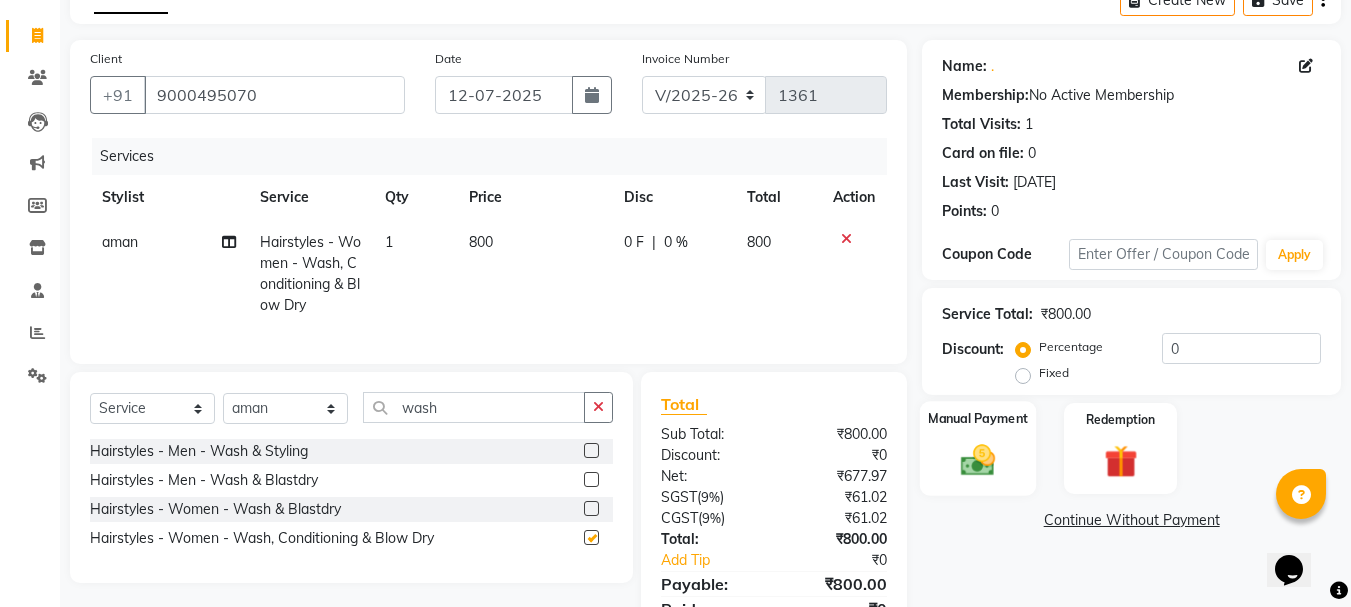 checkbox on "false" 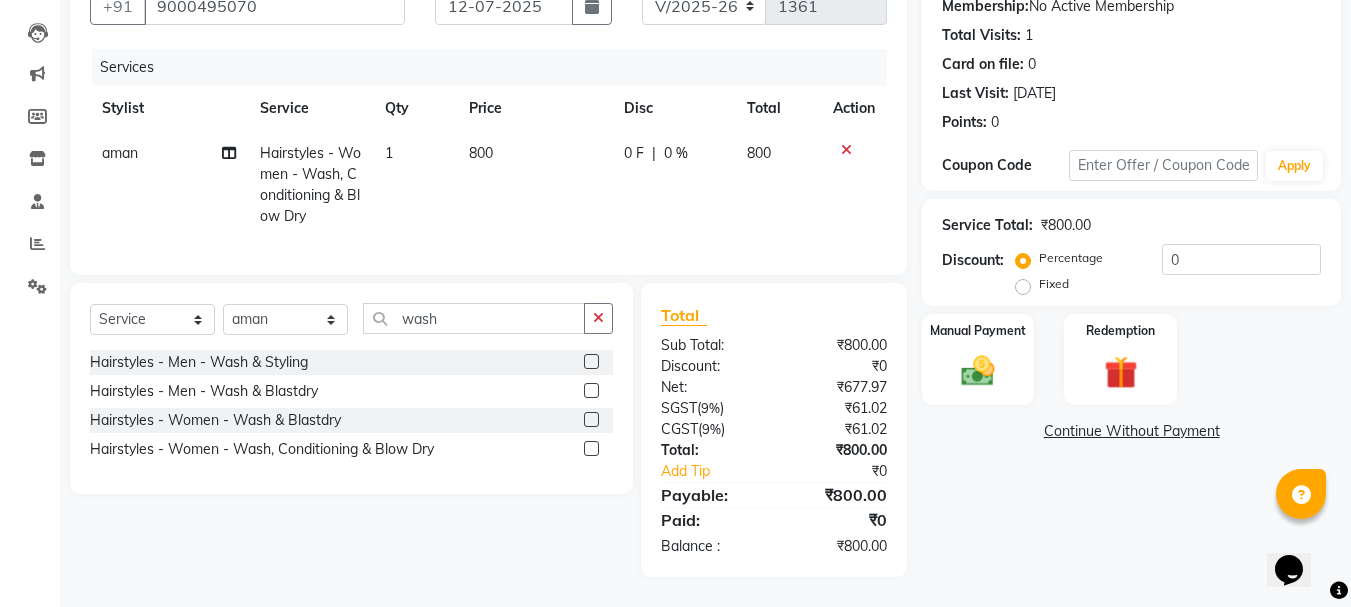 scroll, scrollTop: 214, scrollLeft: 0, axis: vertical 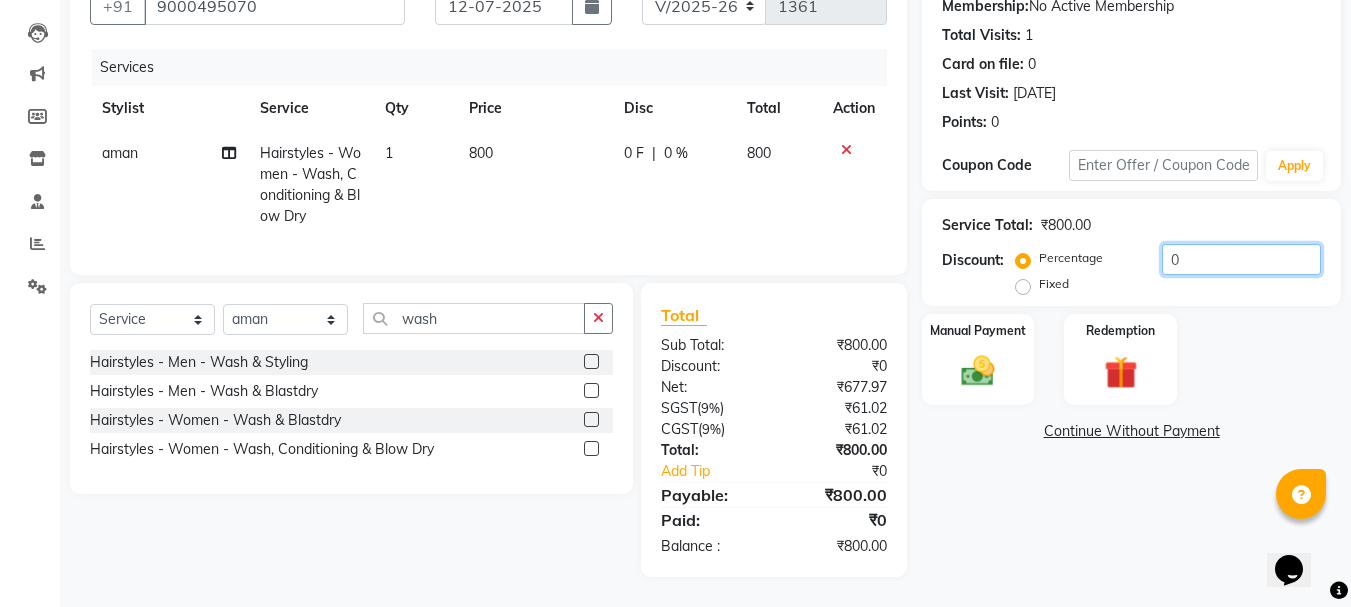 click on "0" 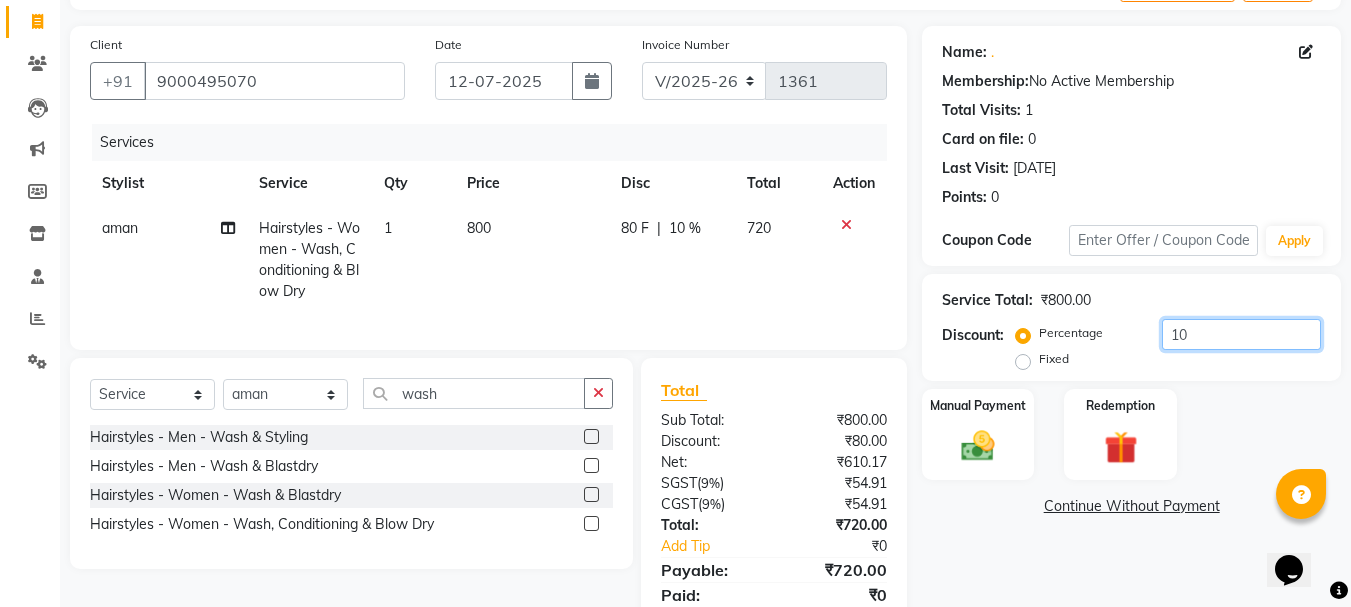 scroll, scrollTop: 0, scrollLeft: 0, axis: both 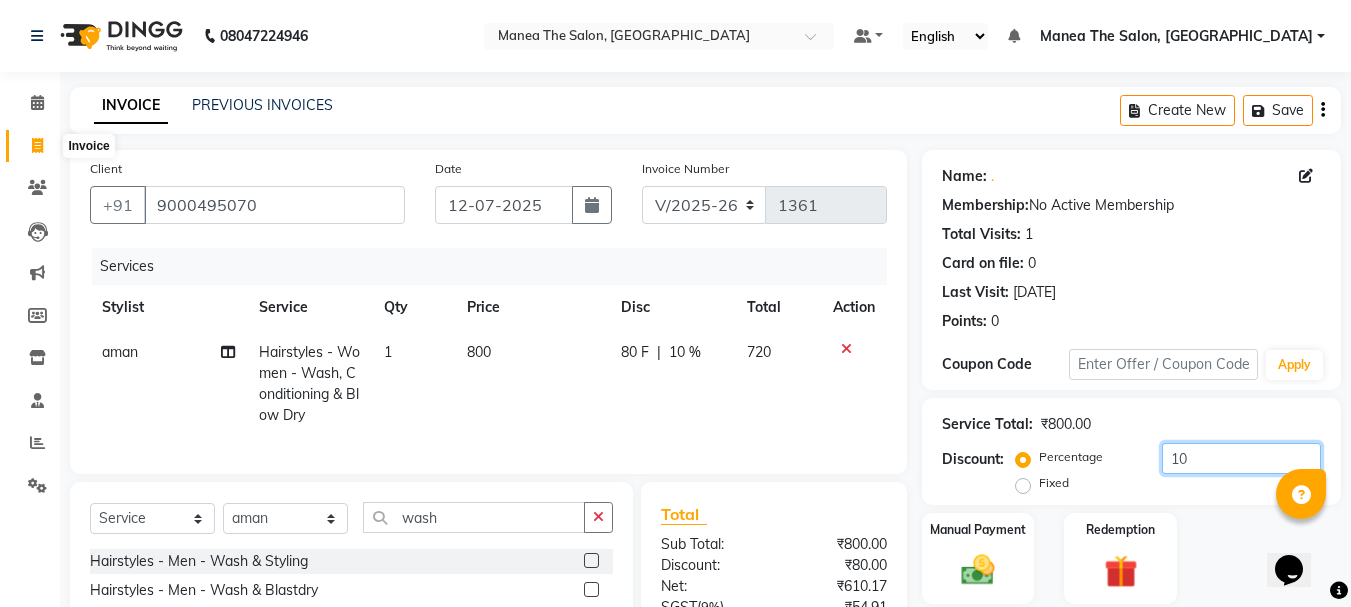type on "10" 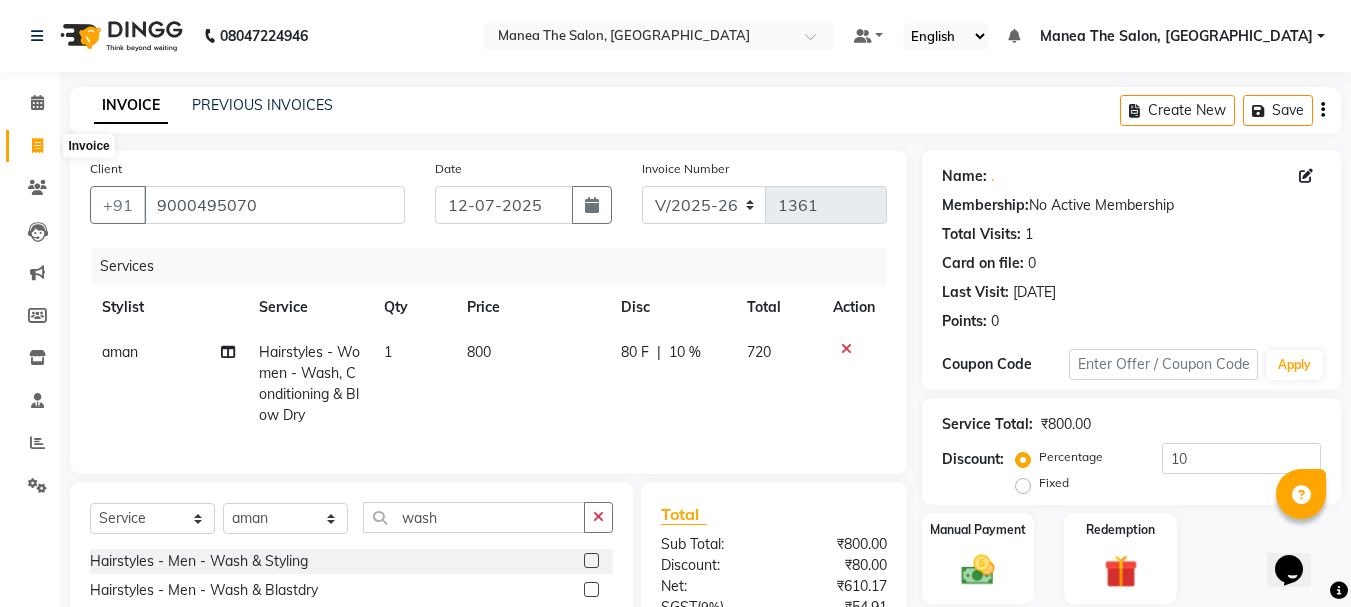 click 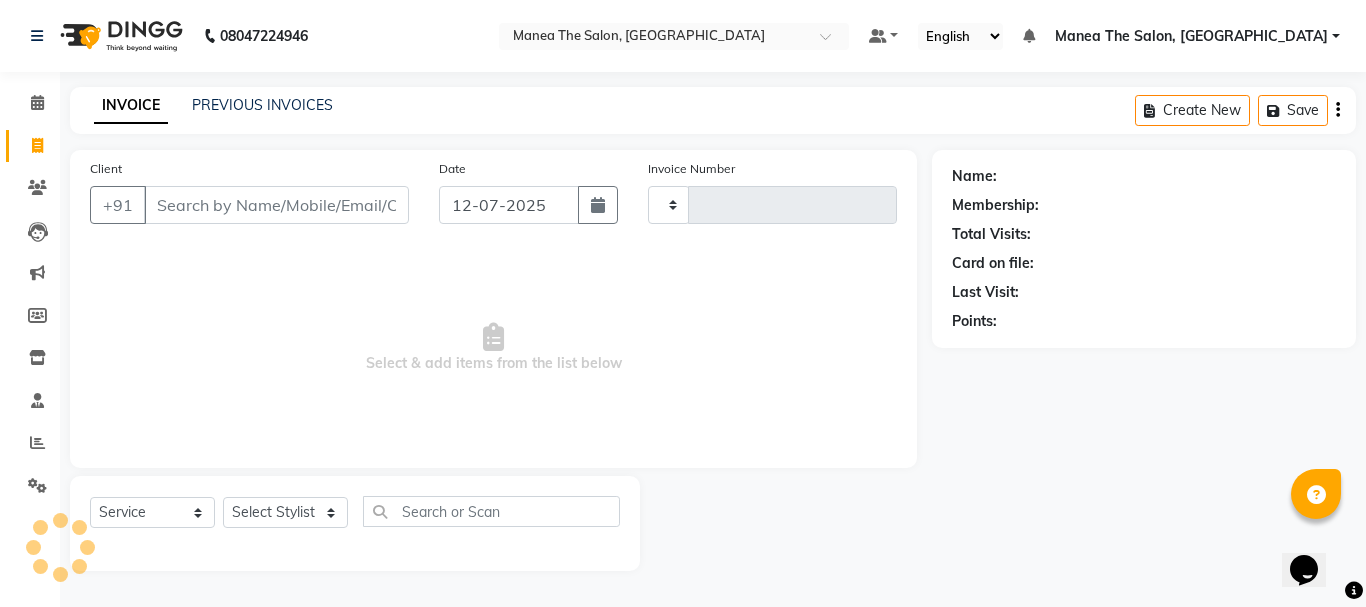 type on "1361" 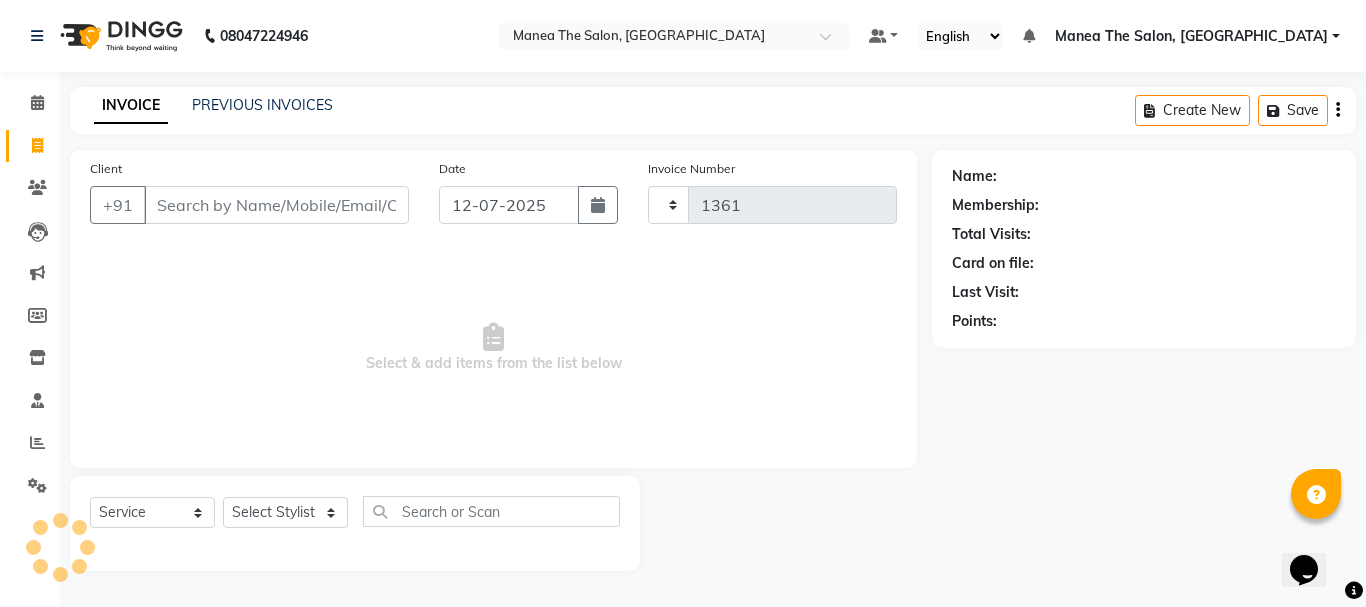 select on "7351" 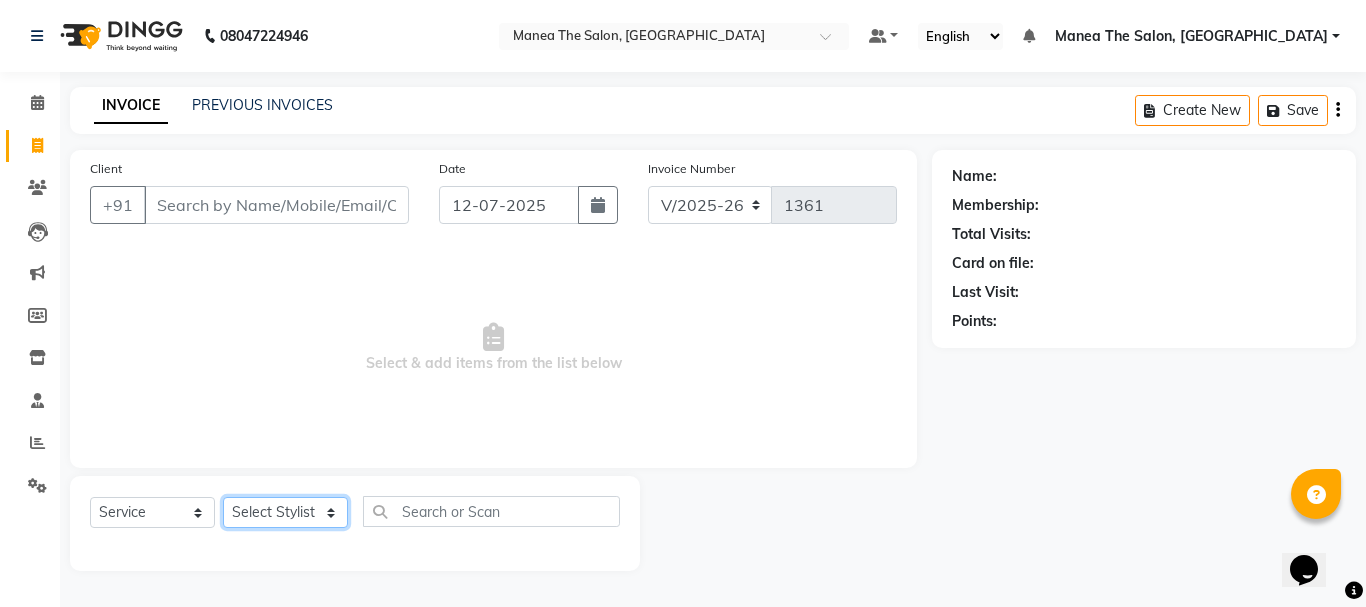 click on "Select Stylist [PERSON_NAME] Divya [PERSON_NAME] Renuka [PERSON_NAME]" 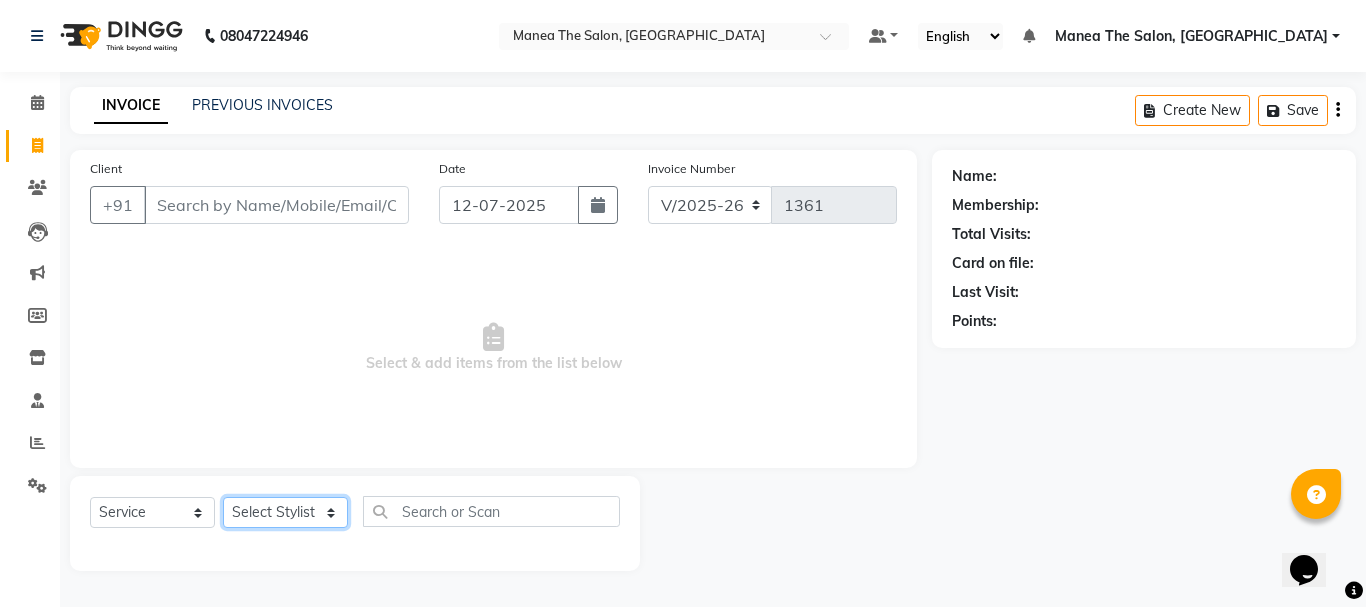 select on "63576" 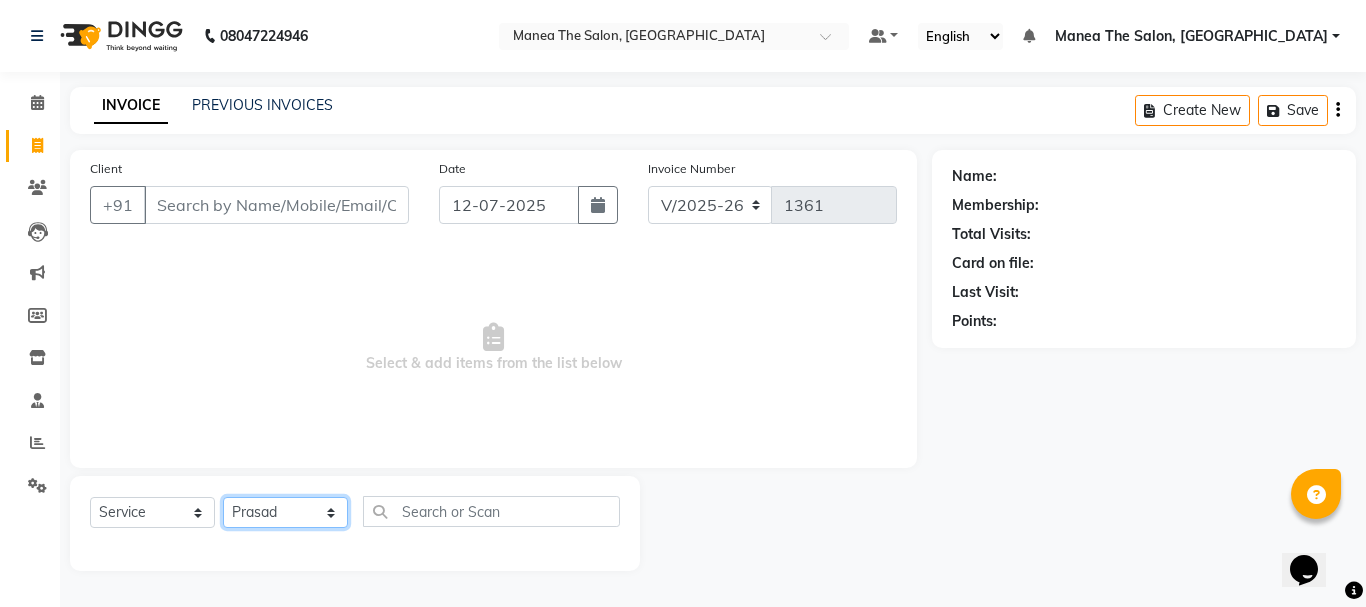 click on "Select Stylist [PERSON_NAME] Divya [PERSON_NAME] Renuka [PERSON_NAME]" 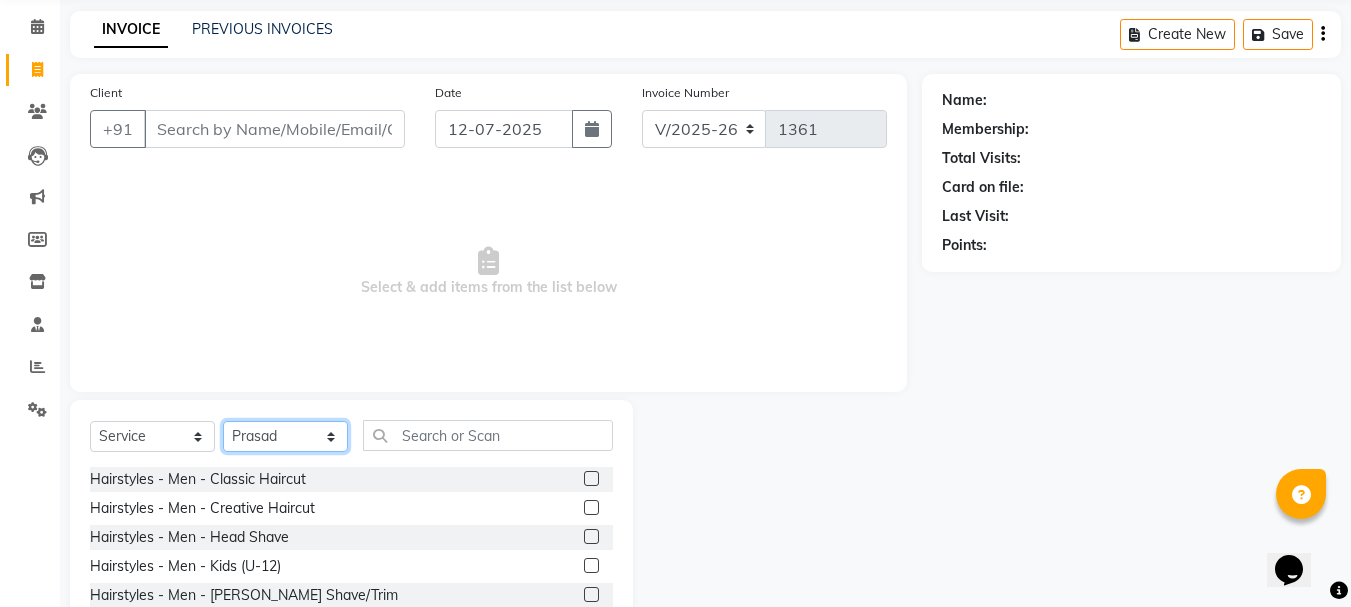 scroll, scrollTop: 194, scrollLeft: 0, axis: vertical 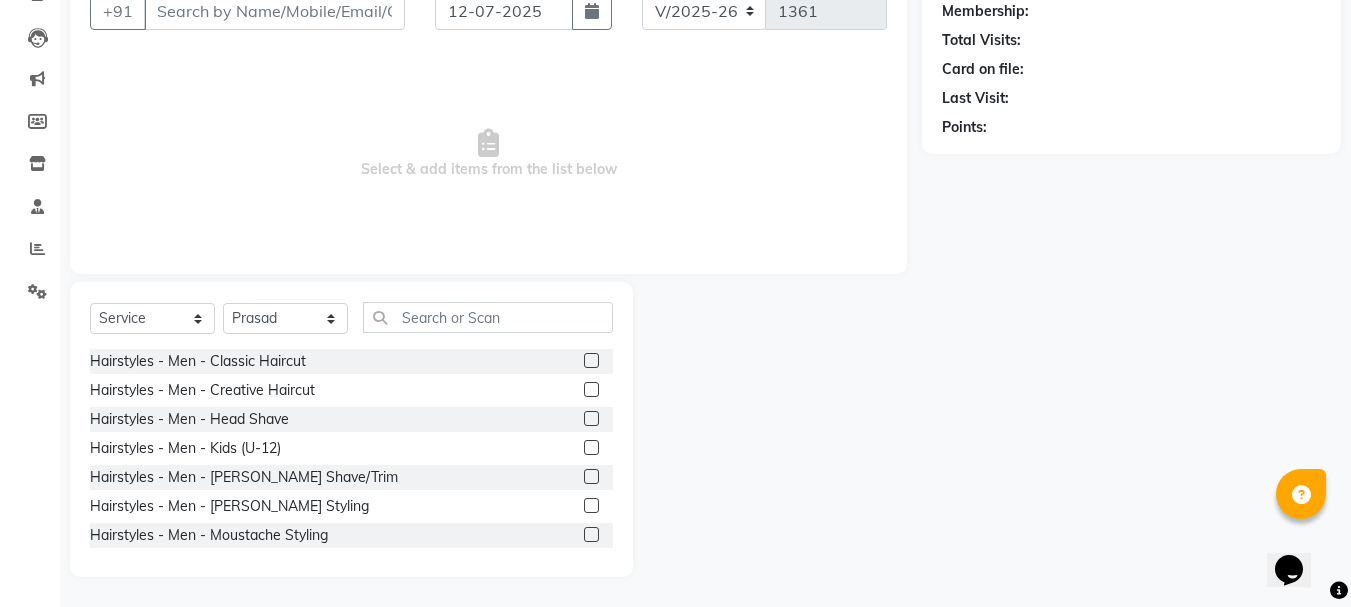 click 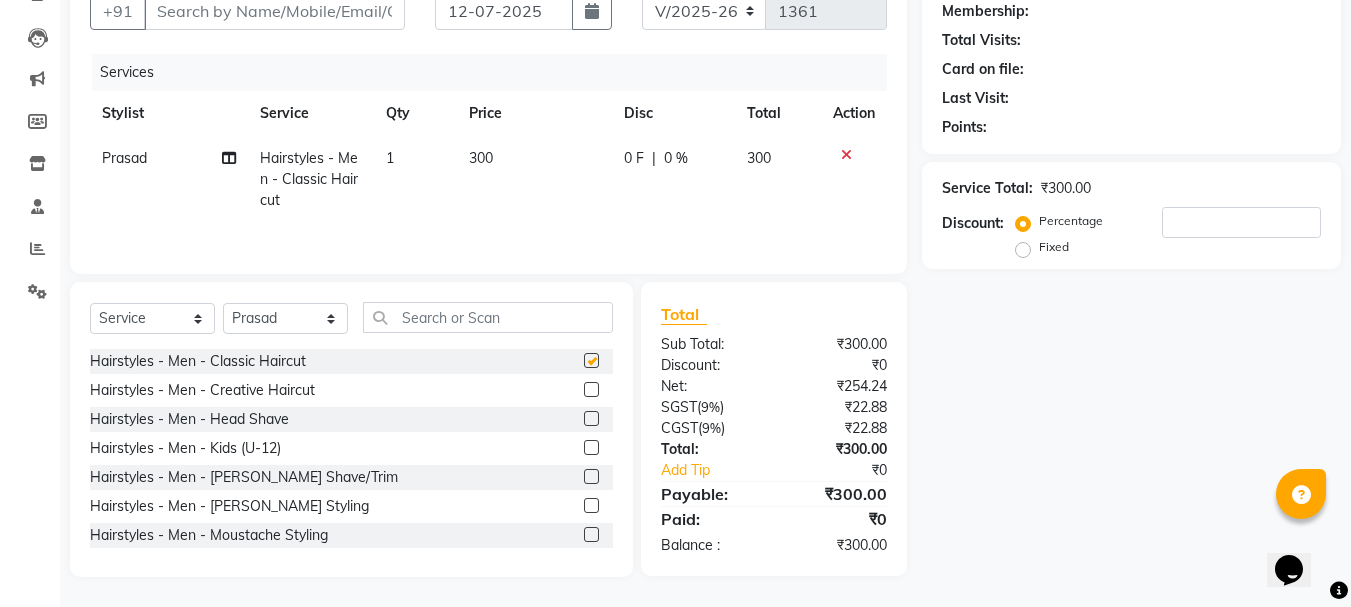 checkbox on "false" 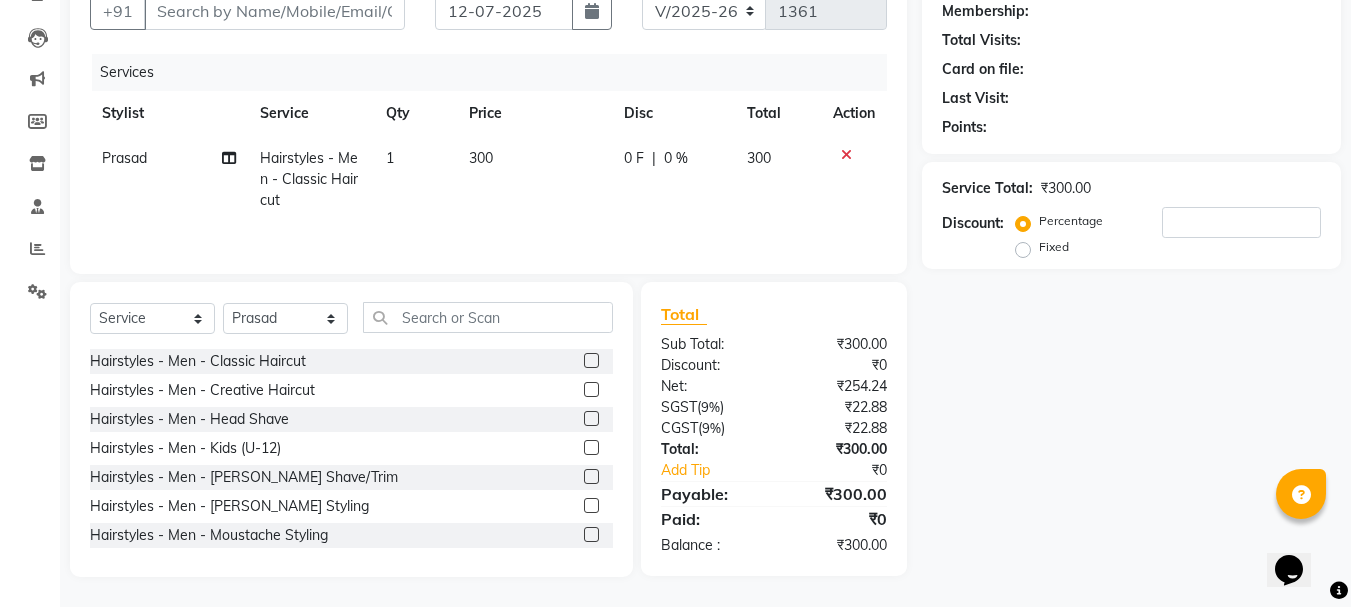 click 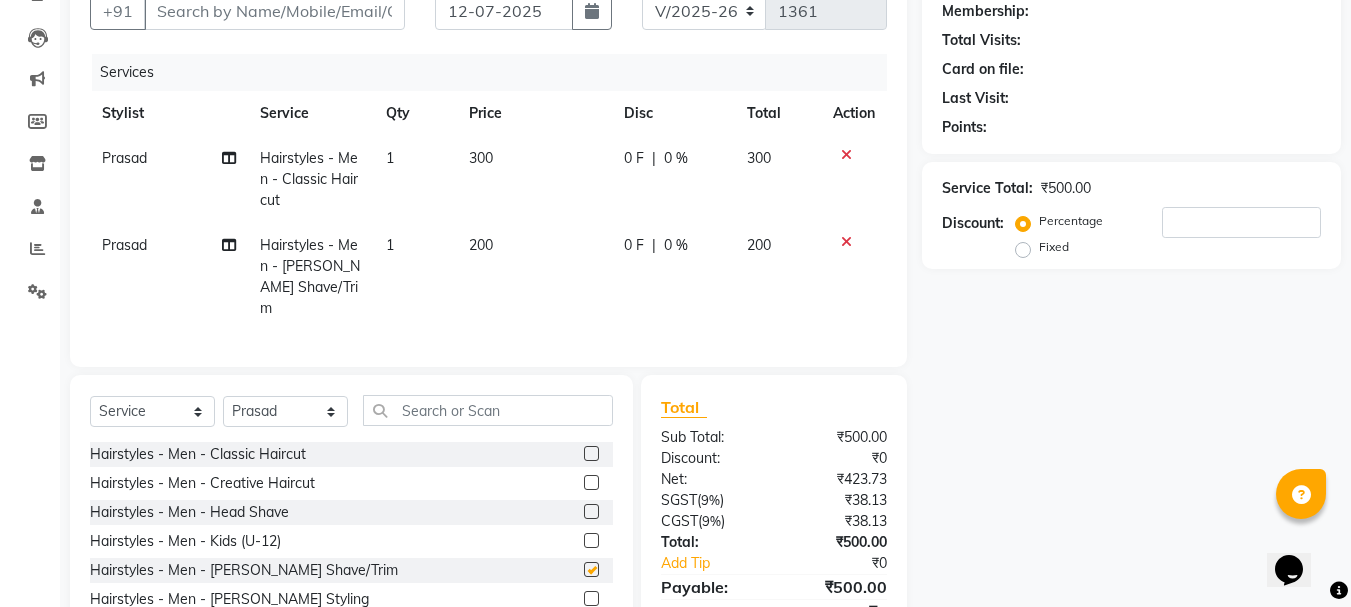 checkbox on "false" 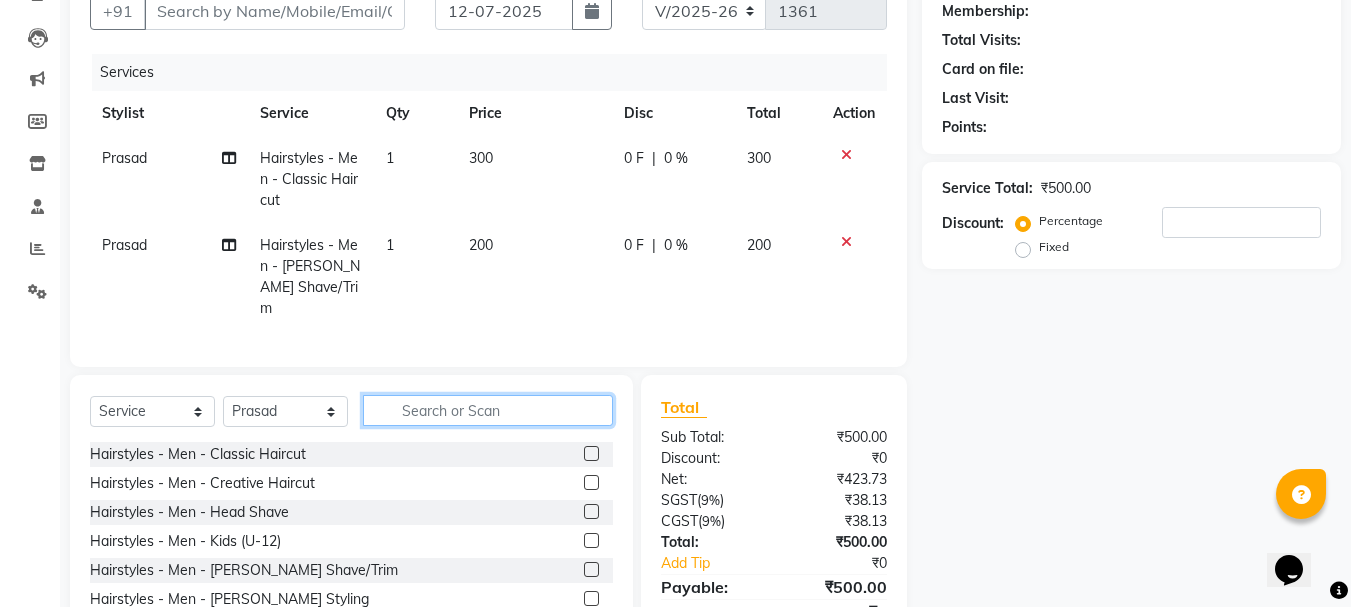 click 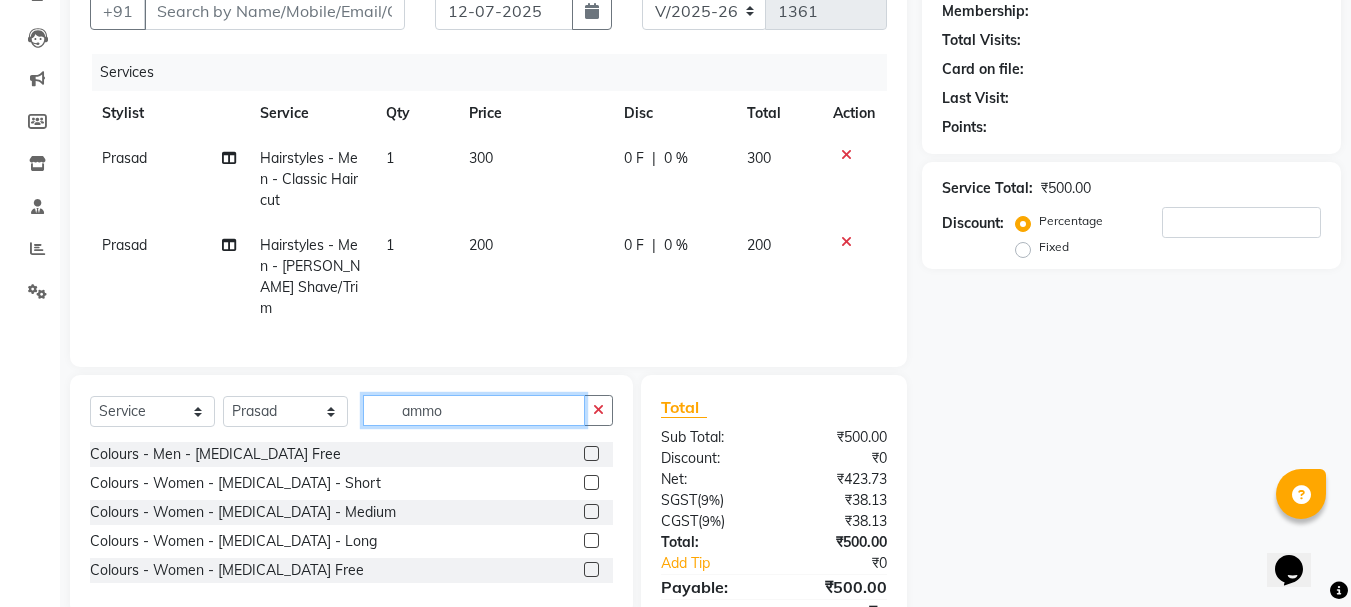 type on "ammo" 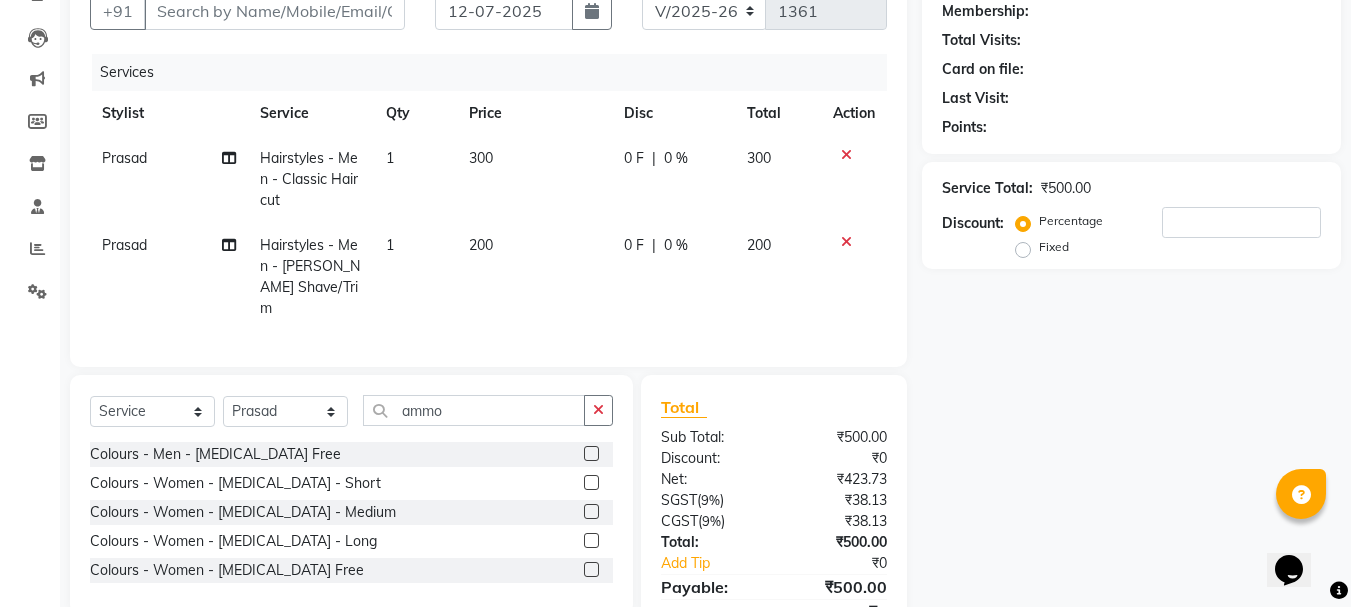 click 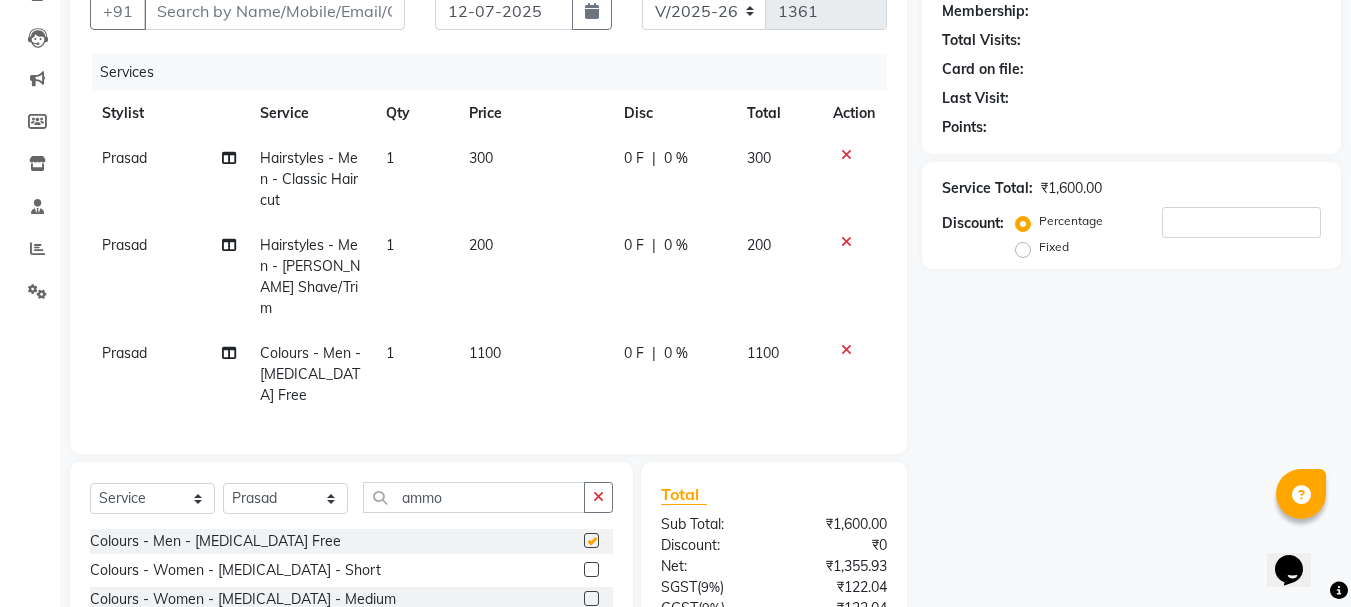 checkbox on "false" 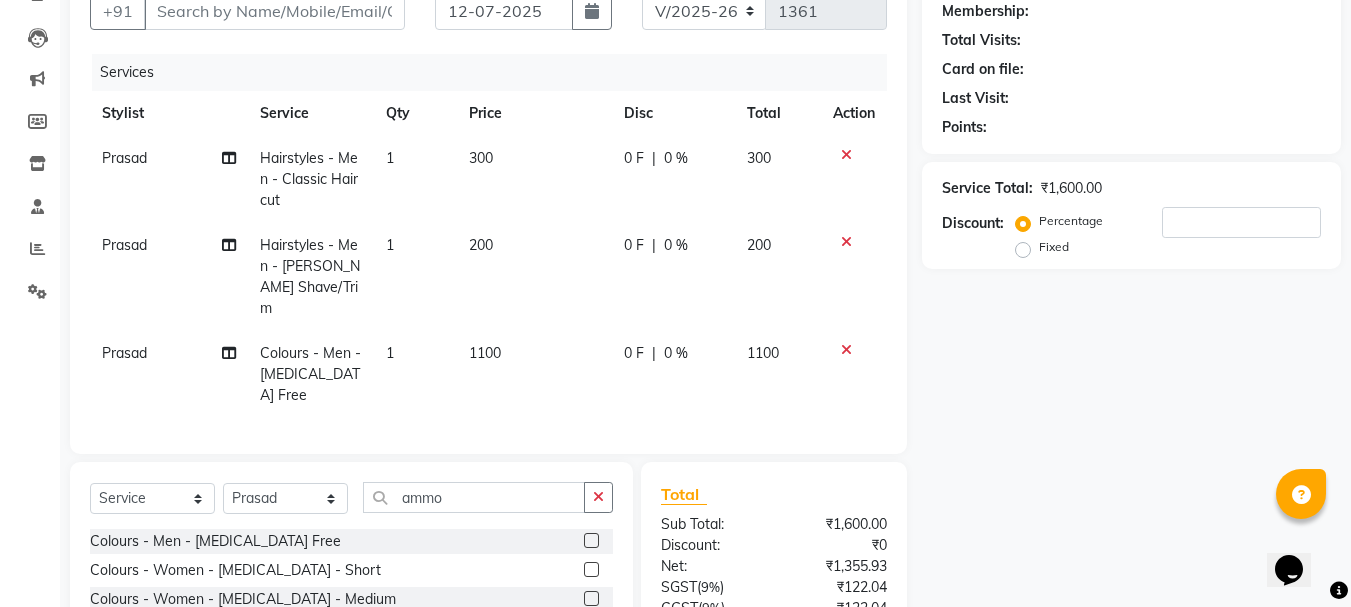drag, startPoint x: 598, startPoint y: 477, endPoint x: 575, endPoint y: 475, distance: 23.086792 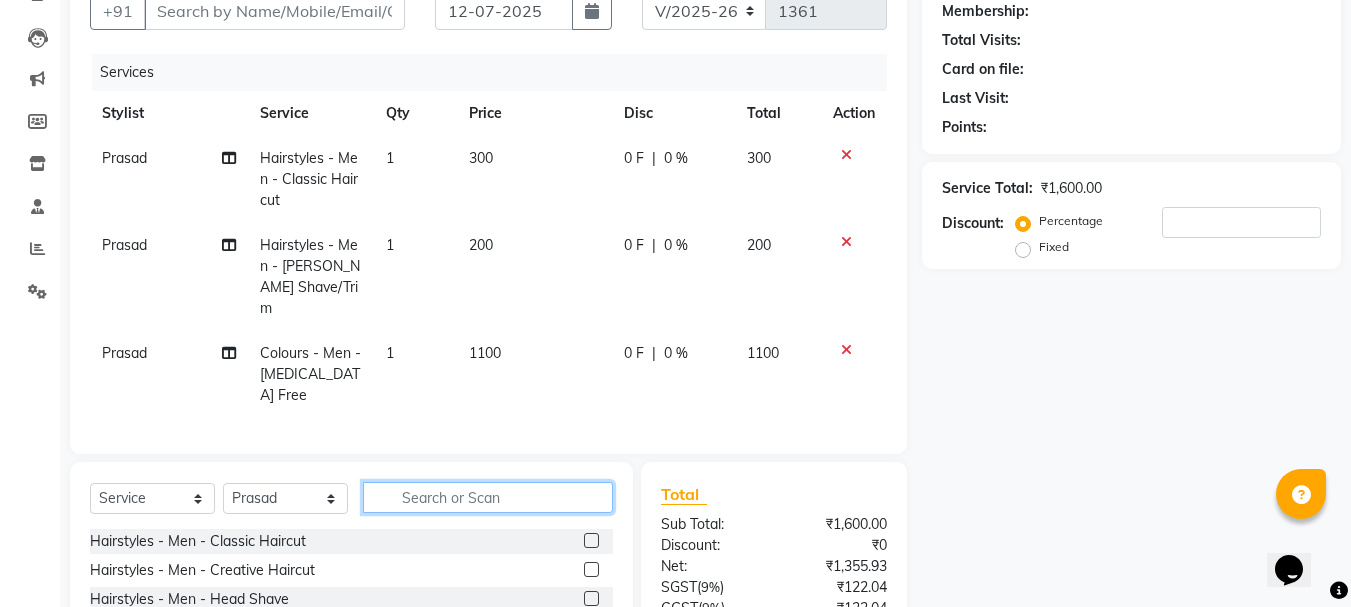 click 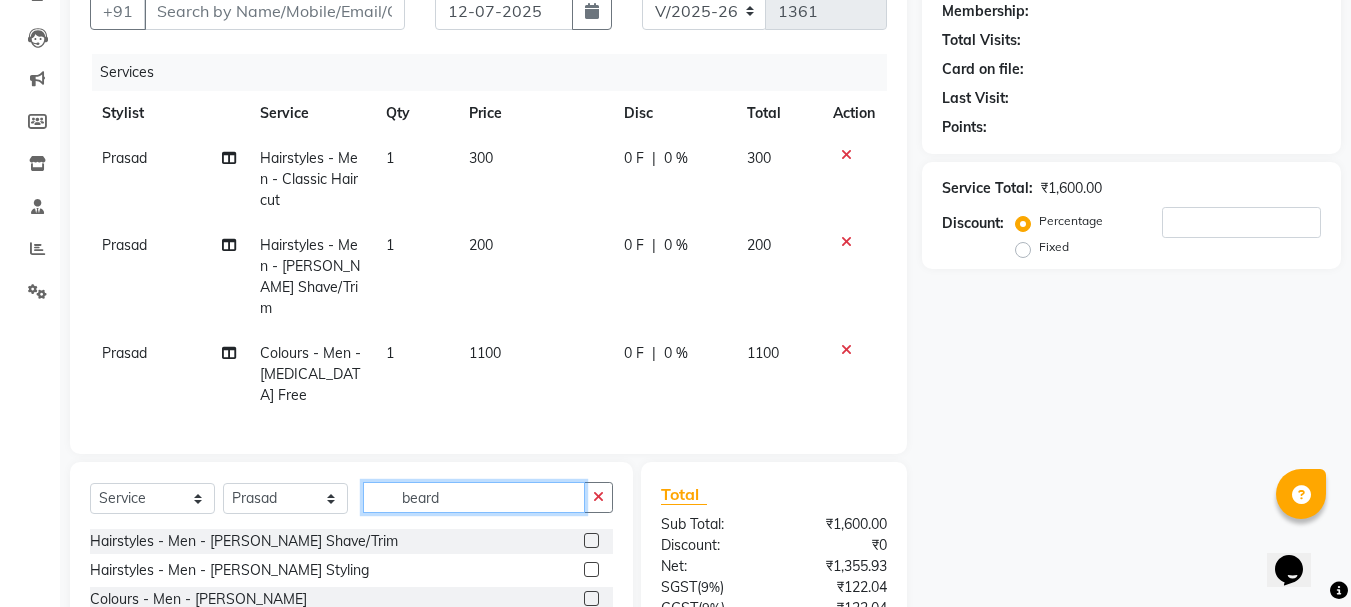 type on "beard" 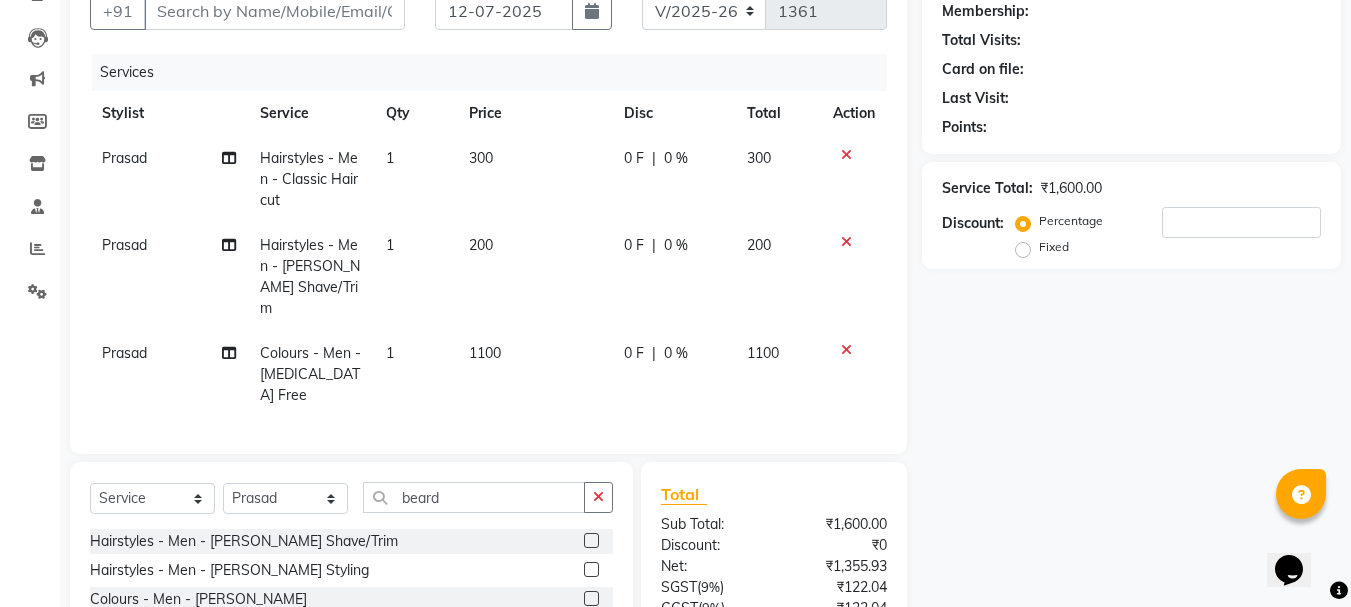 click 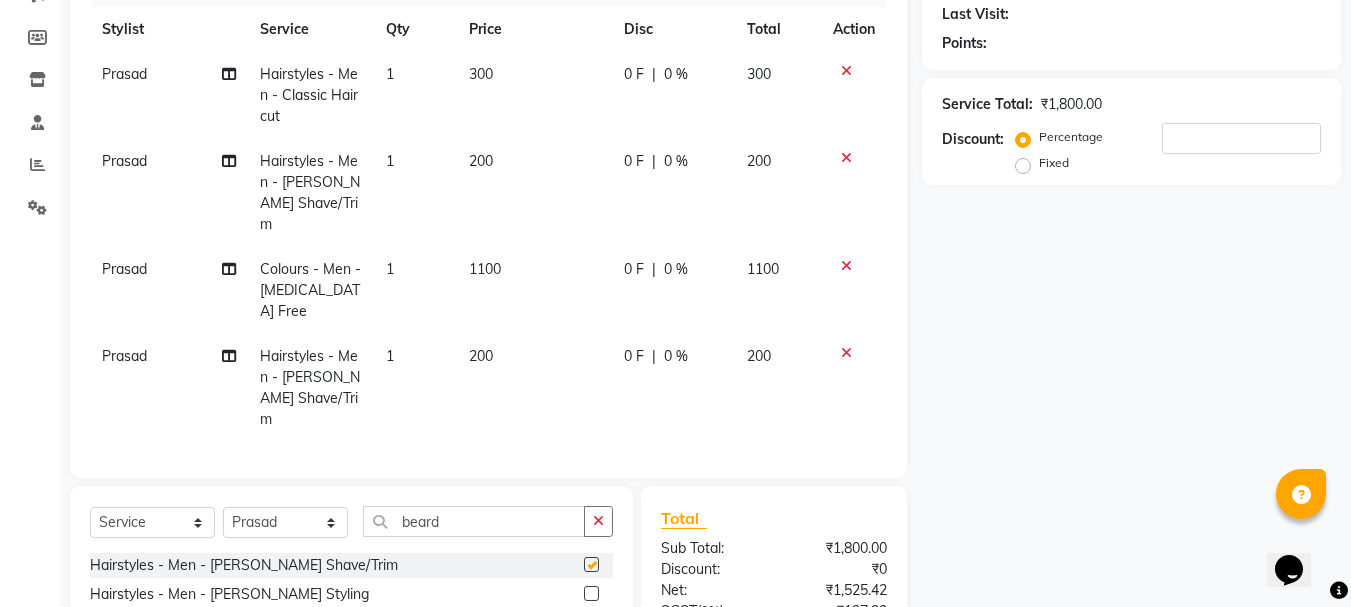 checkbox on "false" 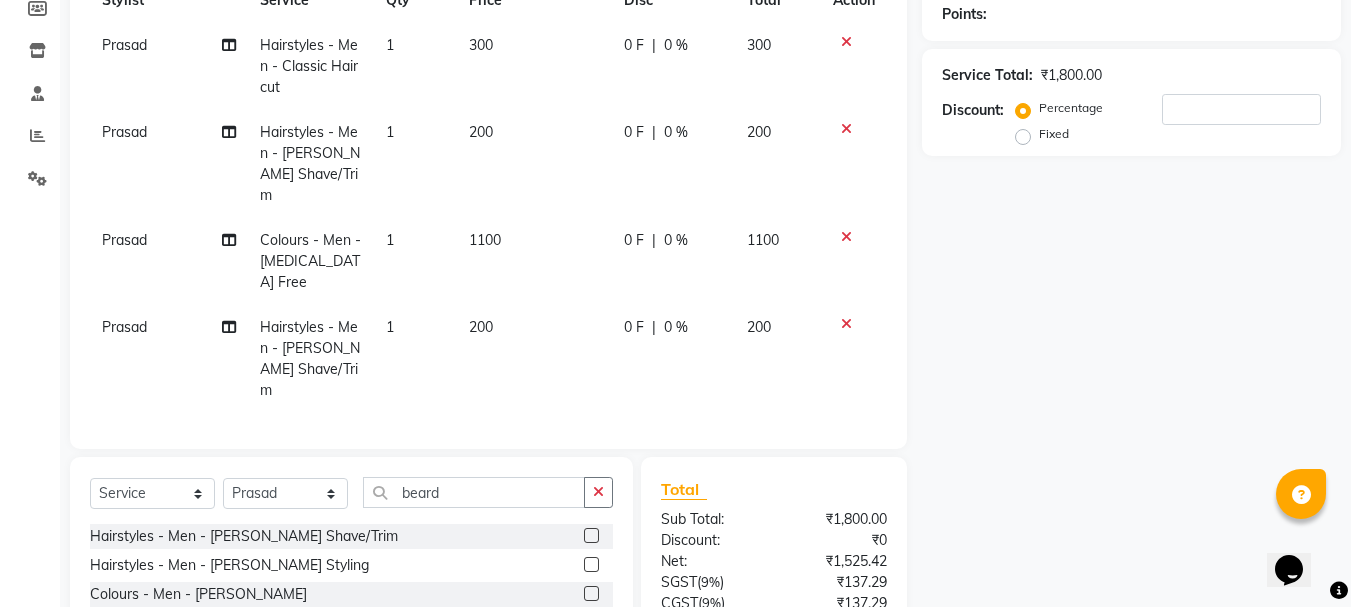 scroll, scrollTop: 233, scrollLeft: 0, axis: vertical 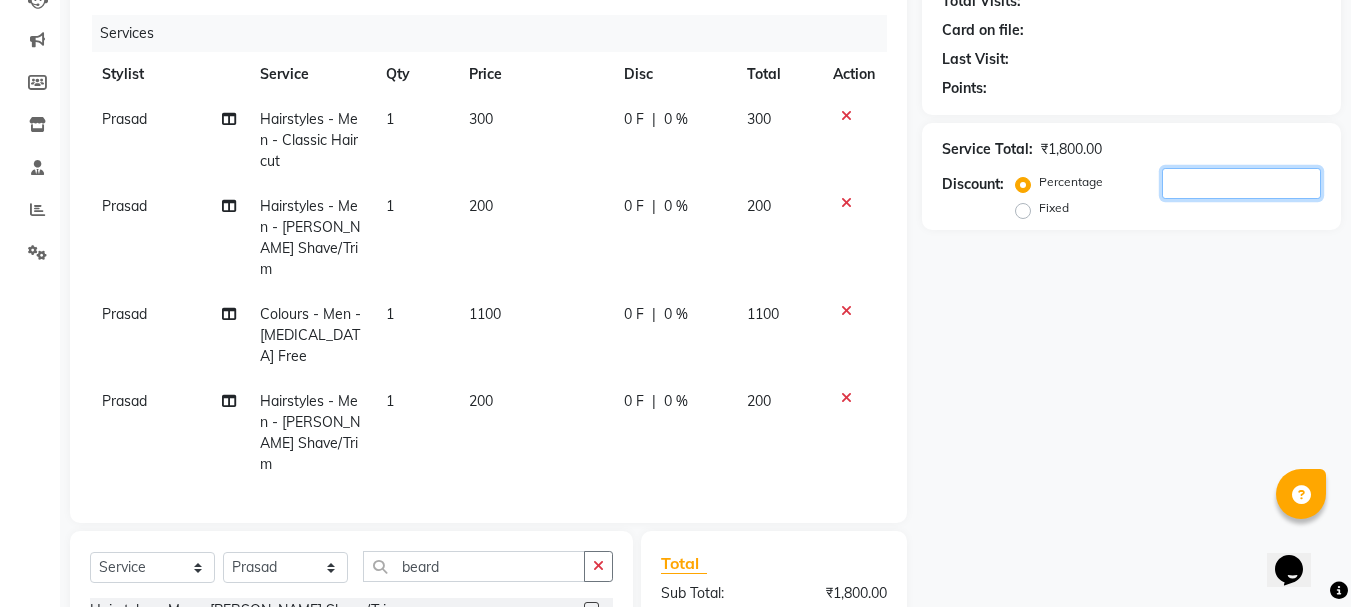 click 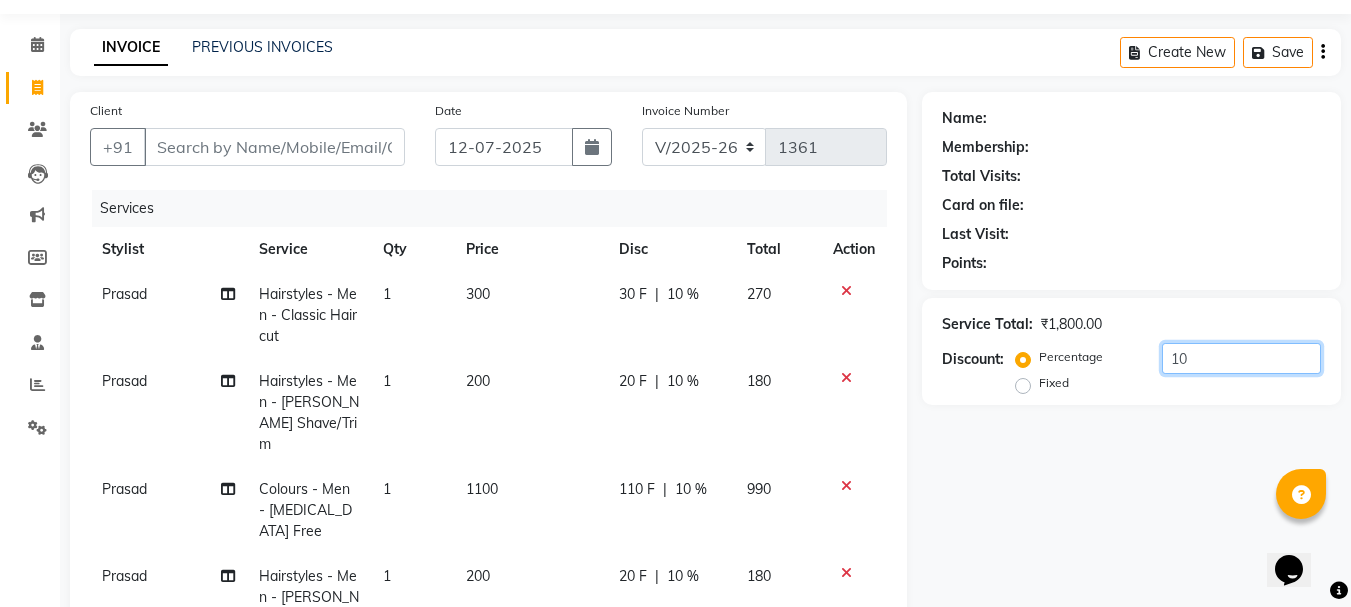 scroll, scrollTop: 100, scrollLeft: 0, axis: vertical 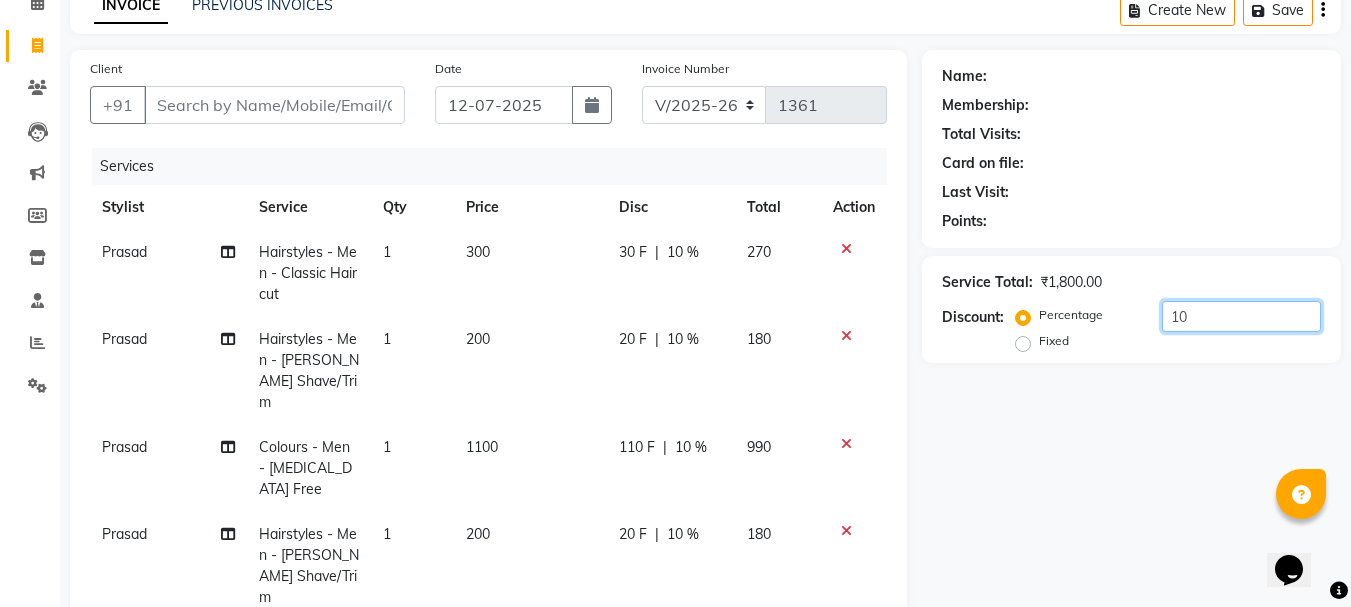 type on "10" 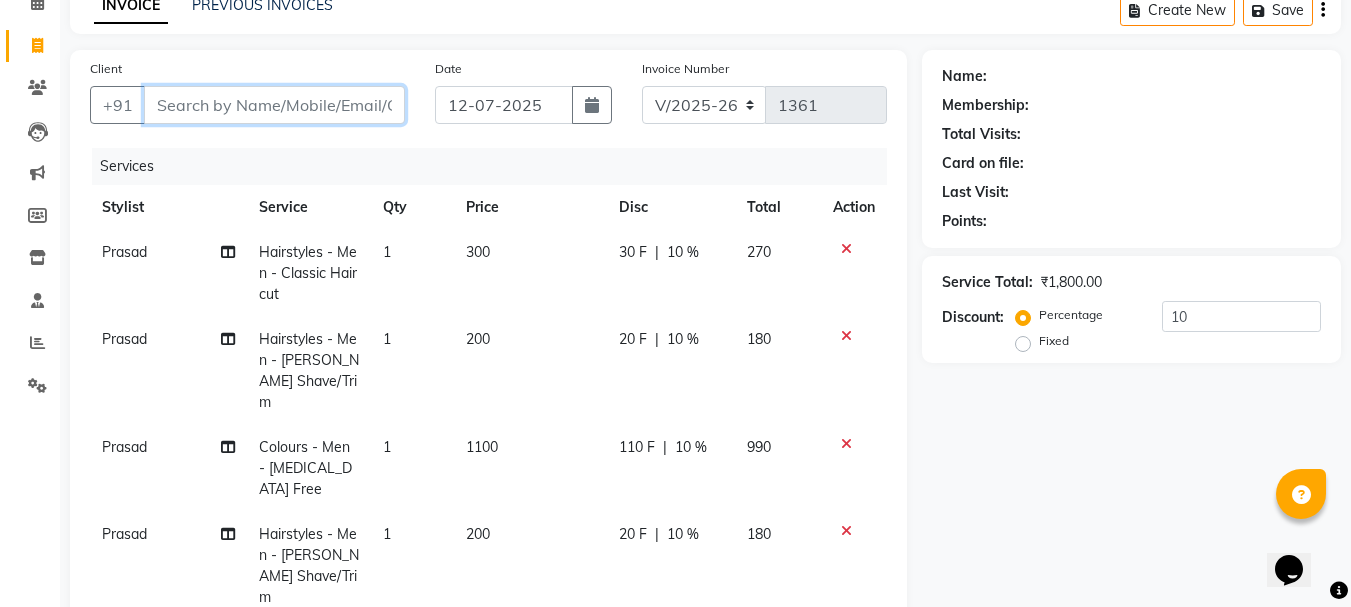 click on "Client" at bounding box center [274, 105] 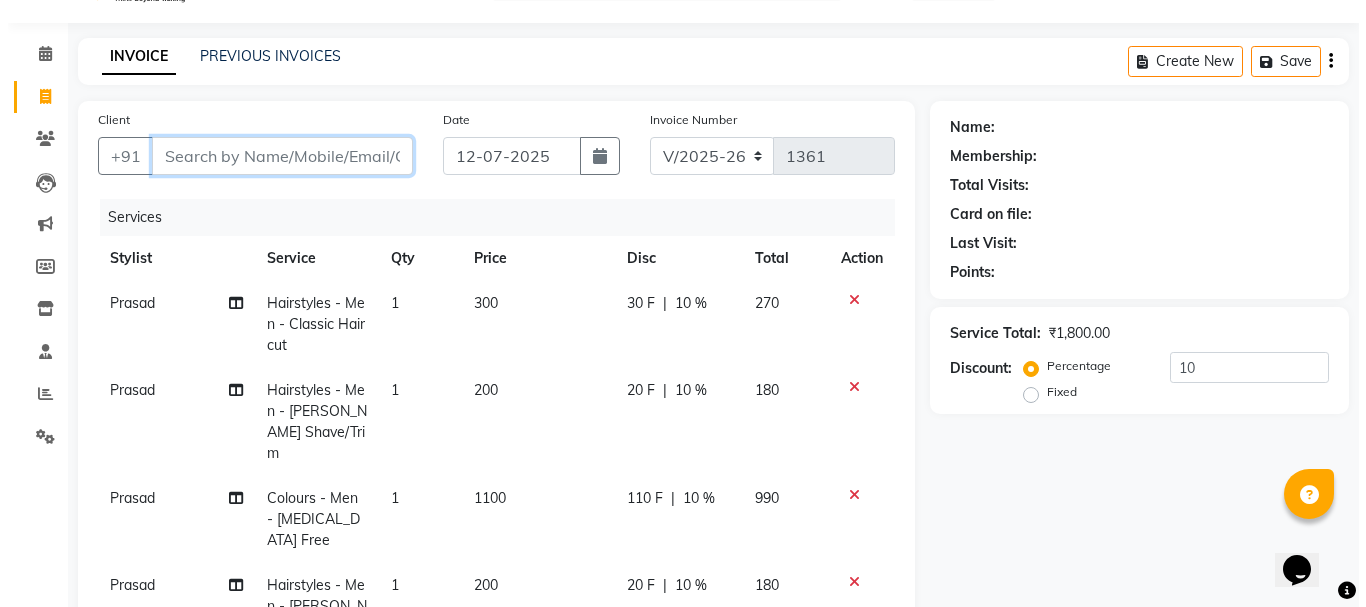 scroll, scrollTop: 0, scrollLeft: 0, axis: both 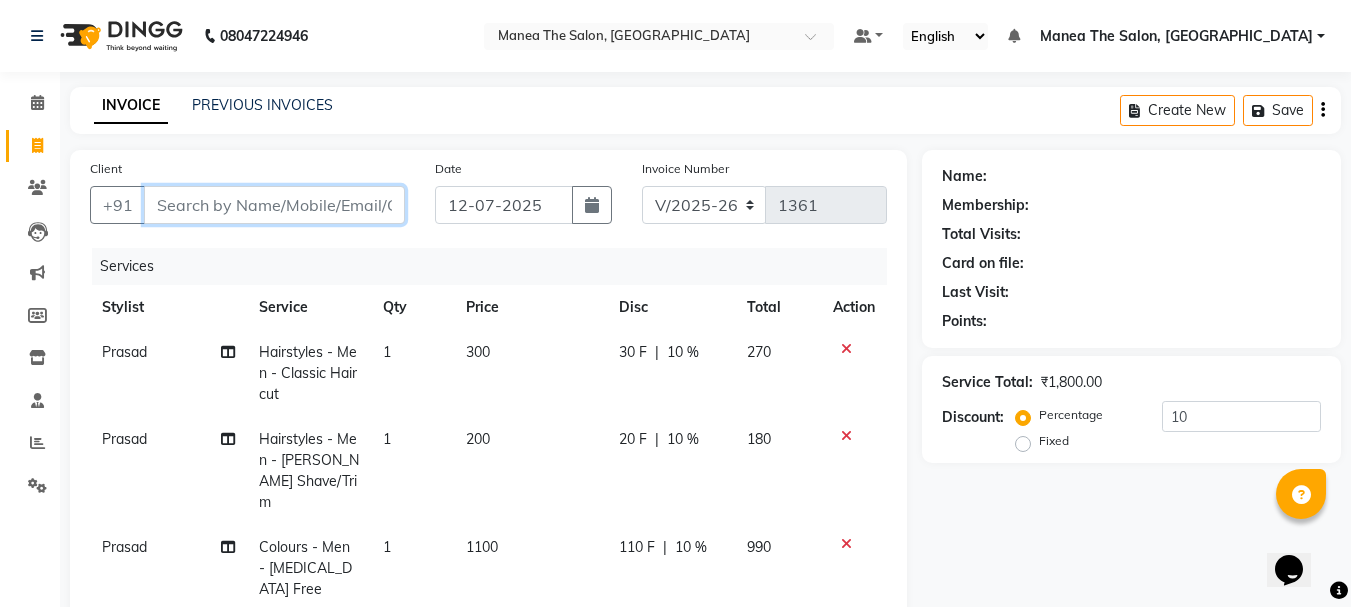 click on "Client" at bounding box center [274, 205] 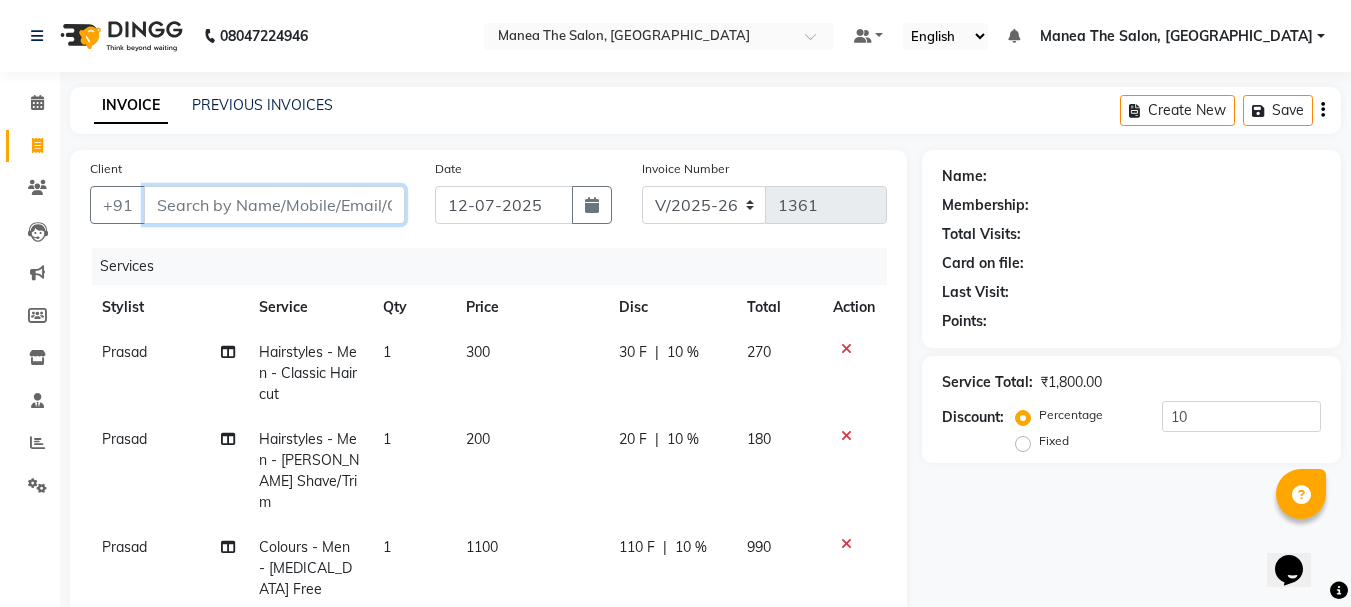 type on "9" 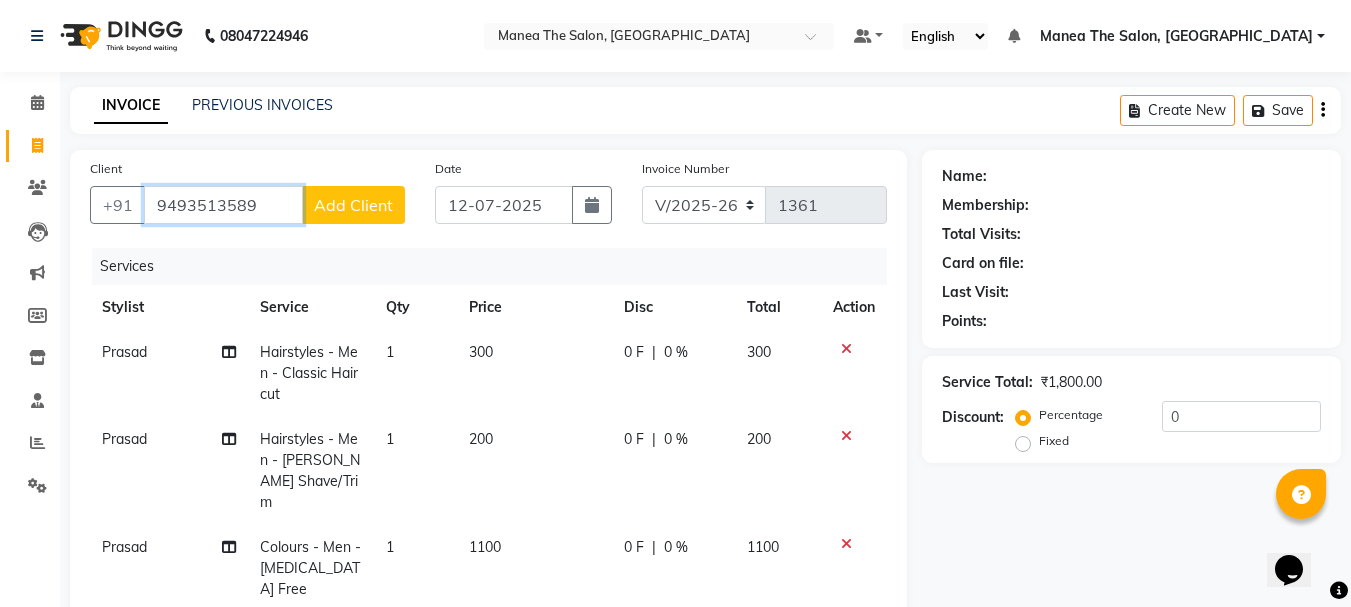 type on "9493513589" 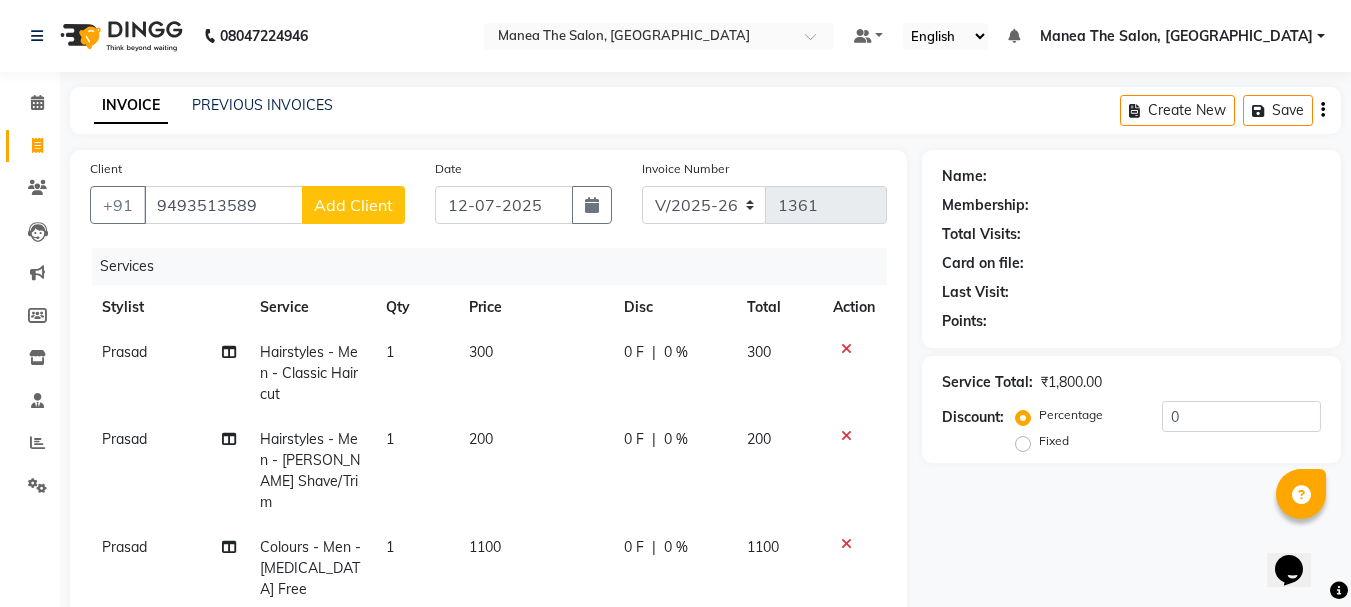 click on "Add Client" 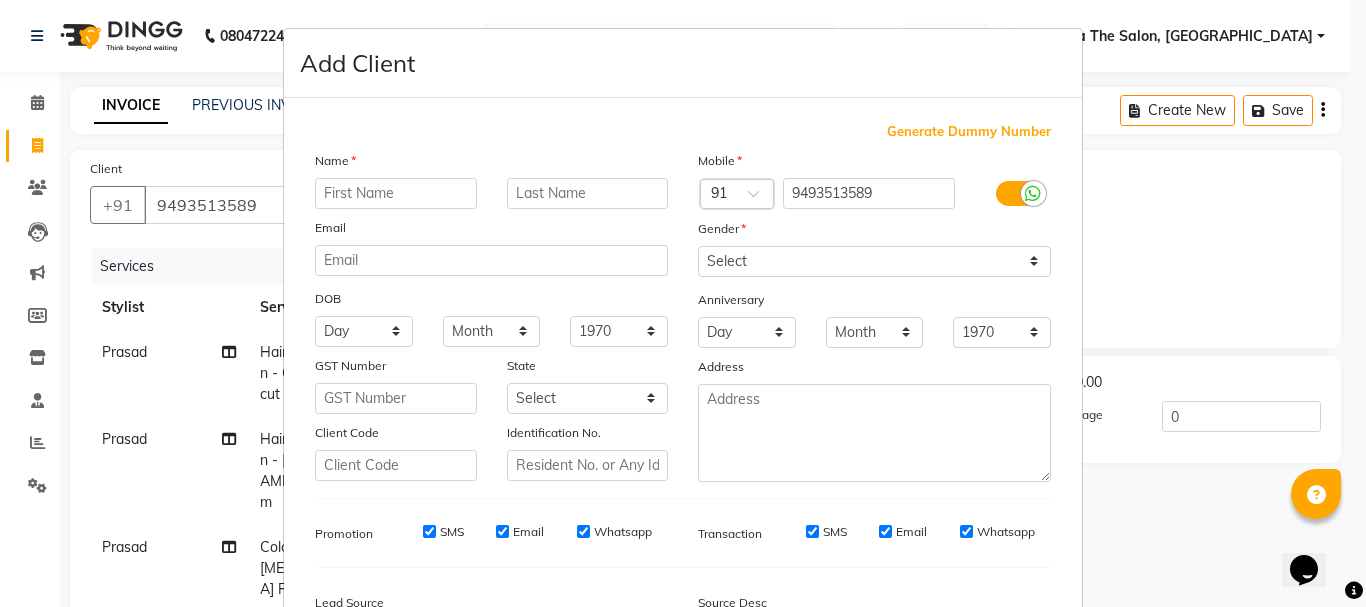 click at bounding box center (396, 193) 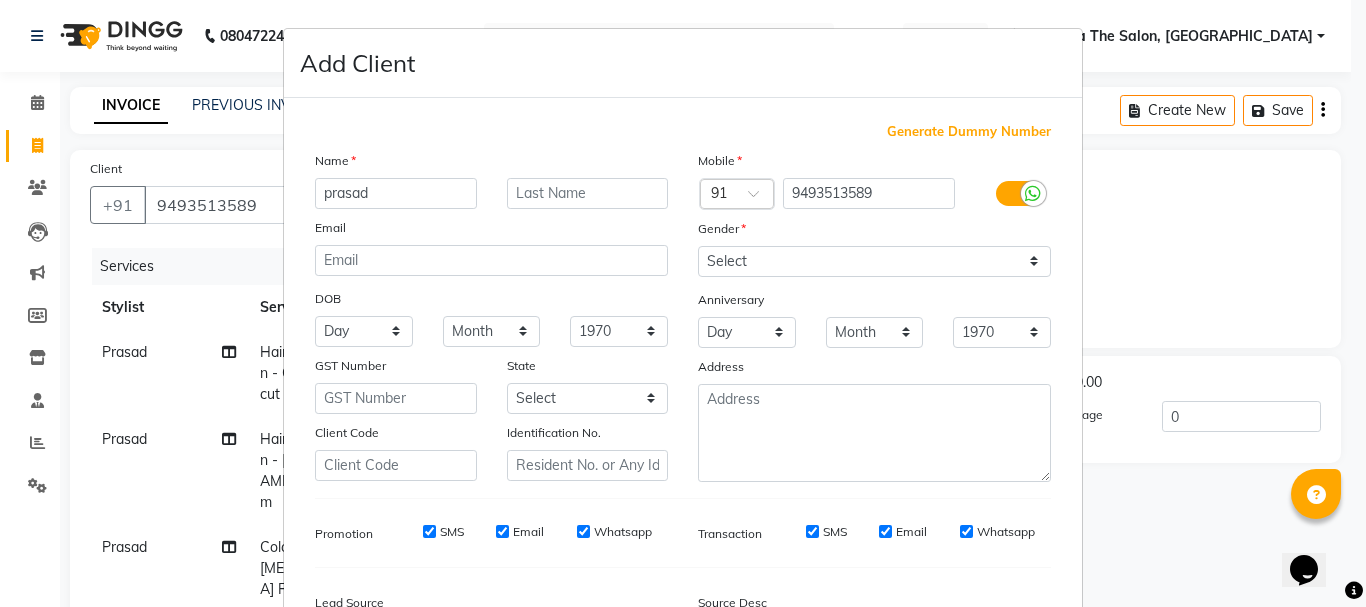 type on "prasad" 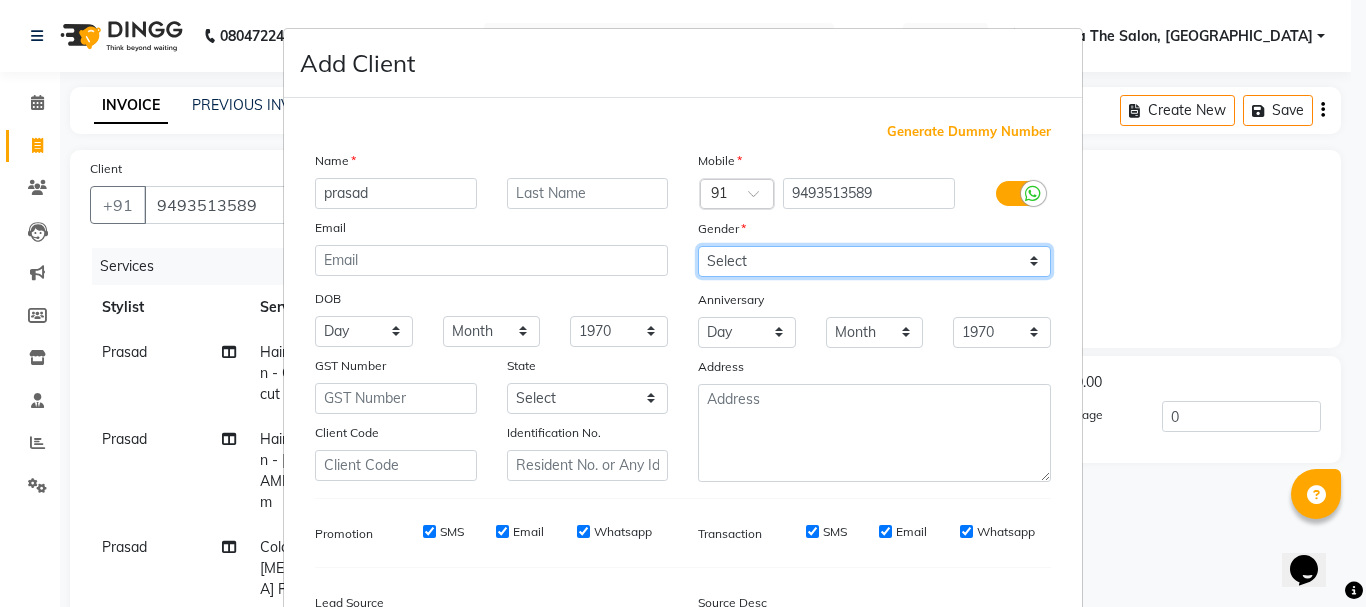 click on "Select [DEMOGRAPHIC_DATA] [DEMOGRAPHIC_DATA] Other Prefer Not To Say" at bounding box center [874, 261] 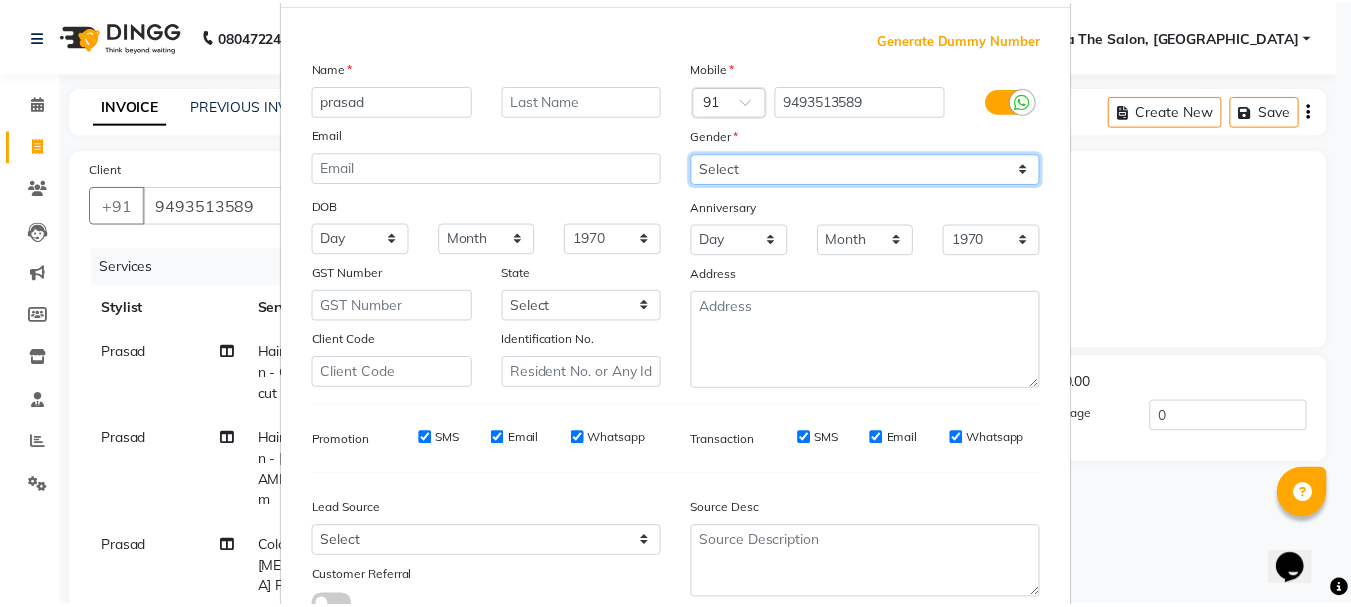 scroll, scrollTop: 242, scrollLeft: 0, axis: vertical 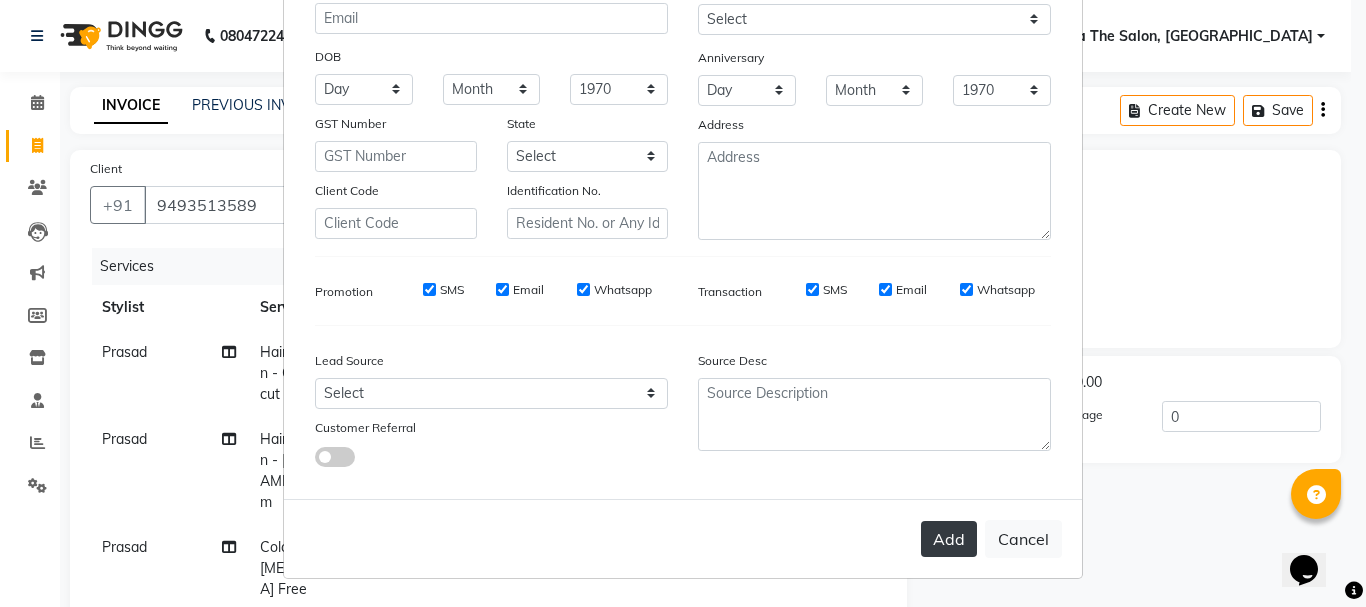 click on "Add" at bounding box center (949, 539) 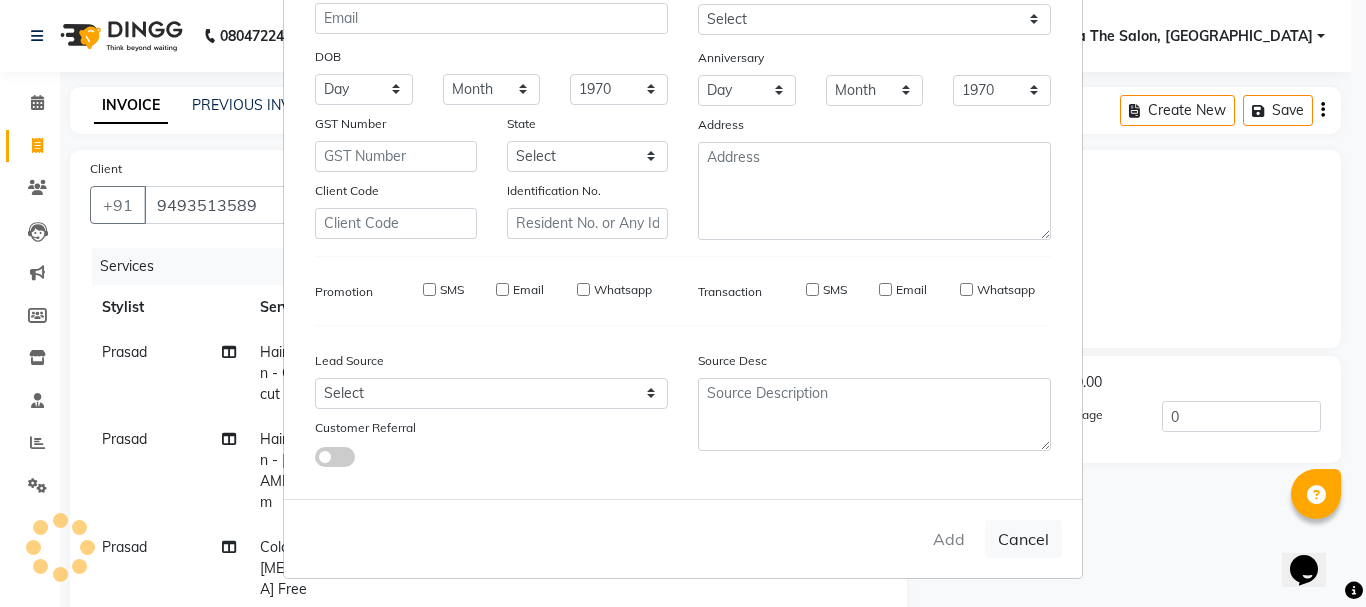 type 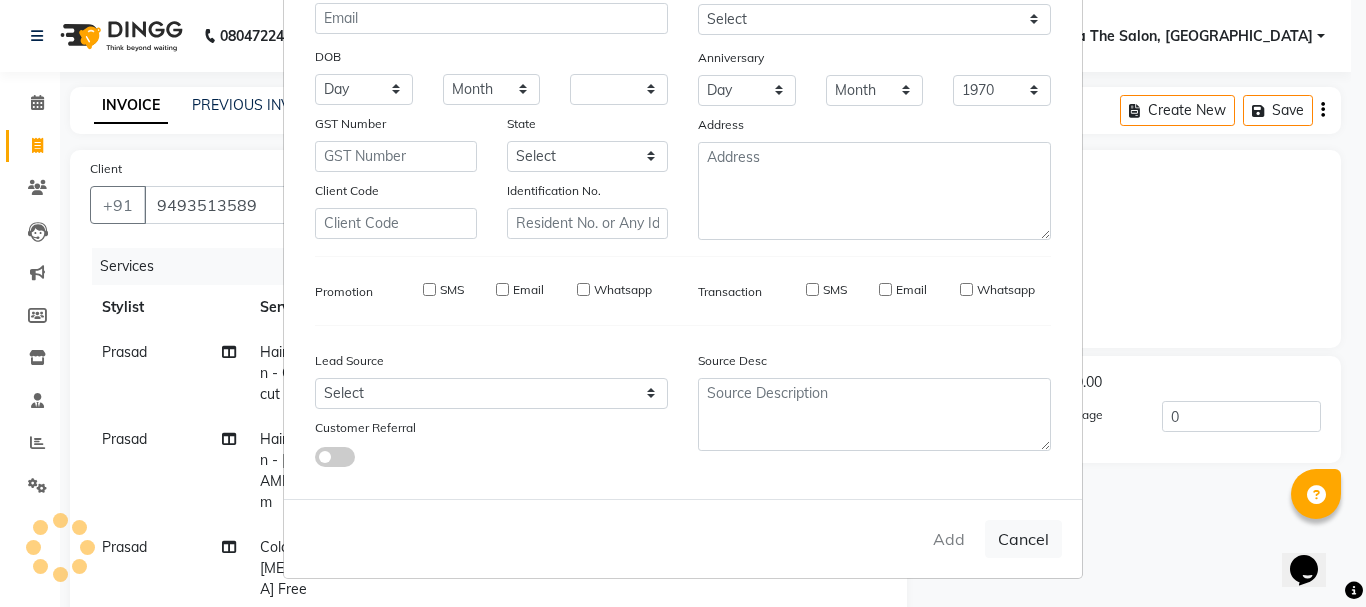 select 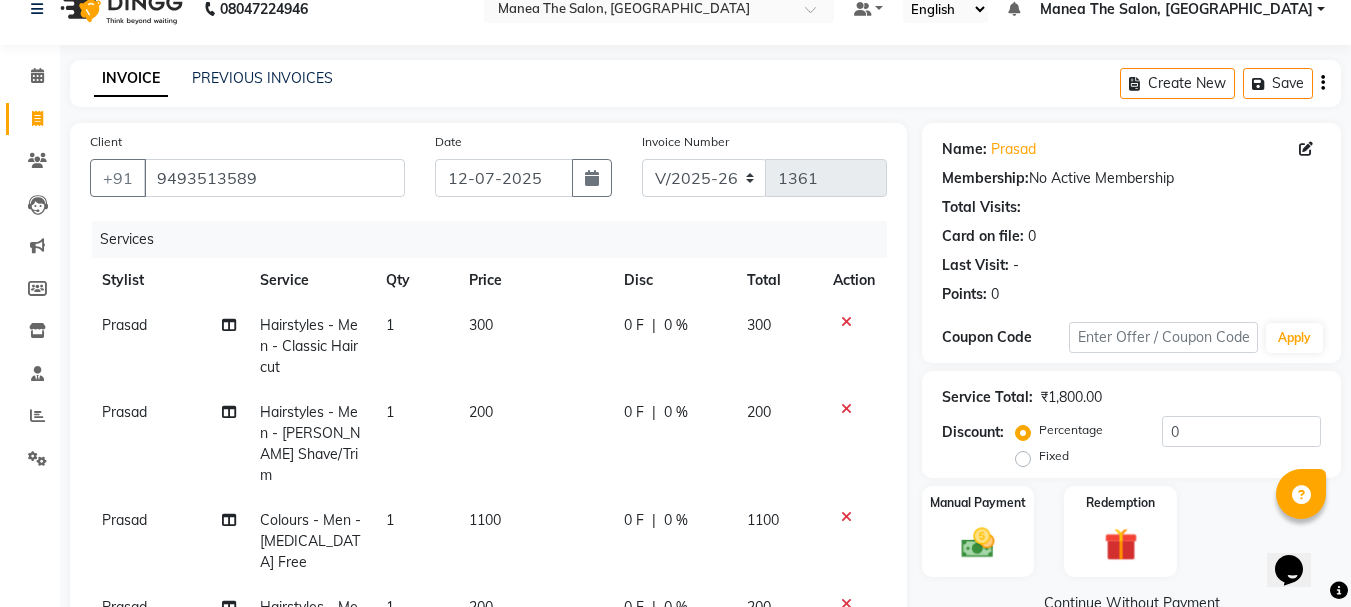 scroll, scrollTop: 0, scrollLeft: 0, axis: both 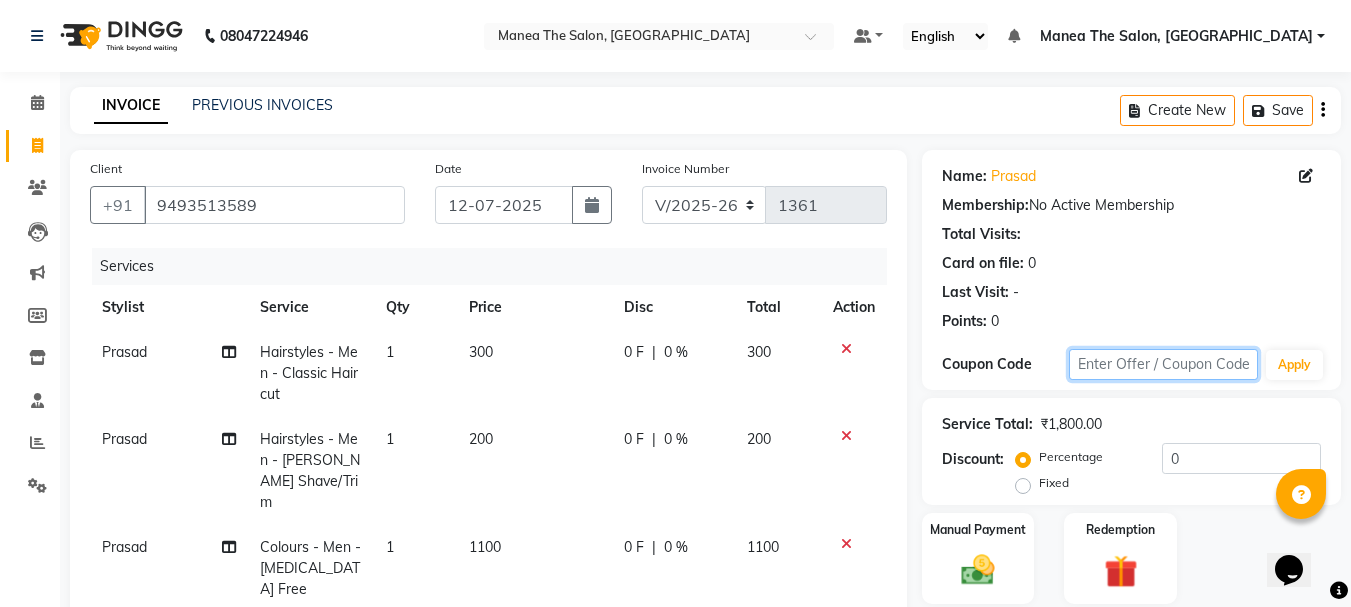 click 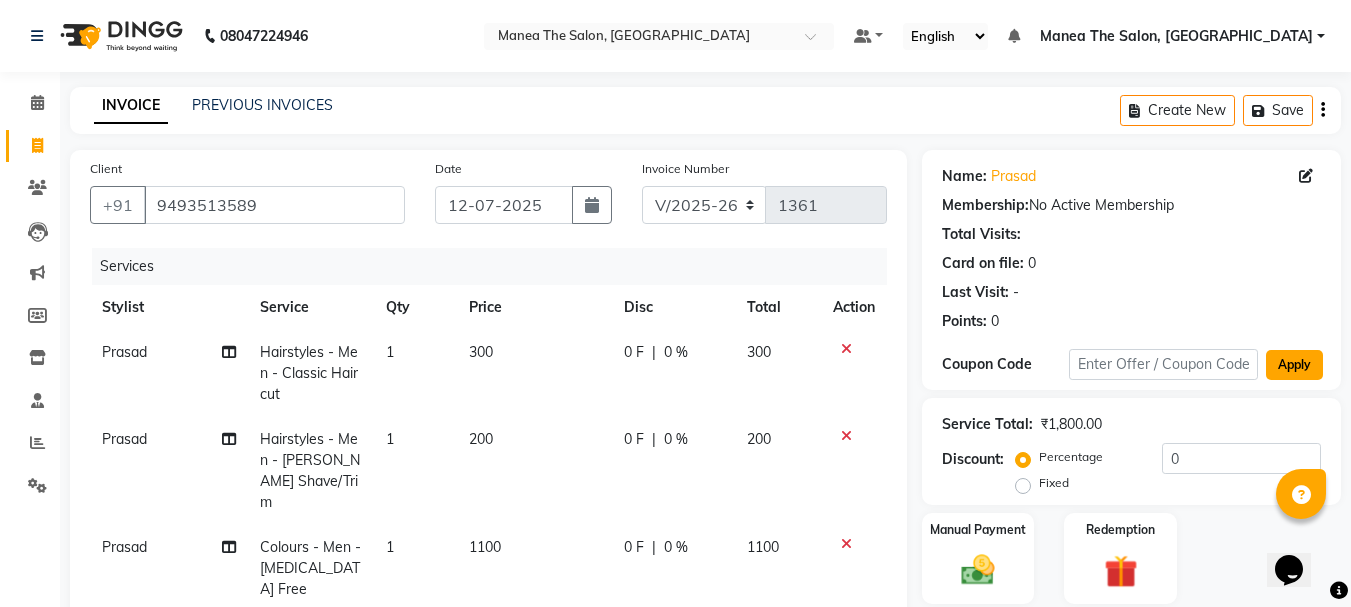 click on "Apply" 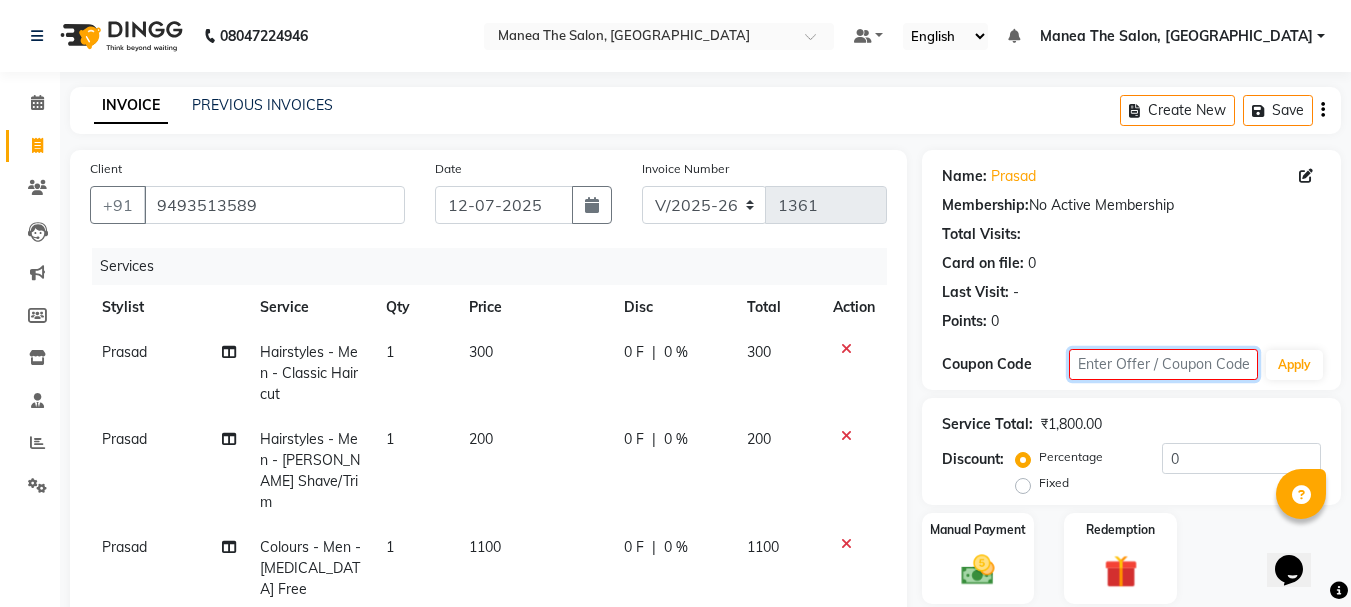 click 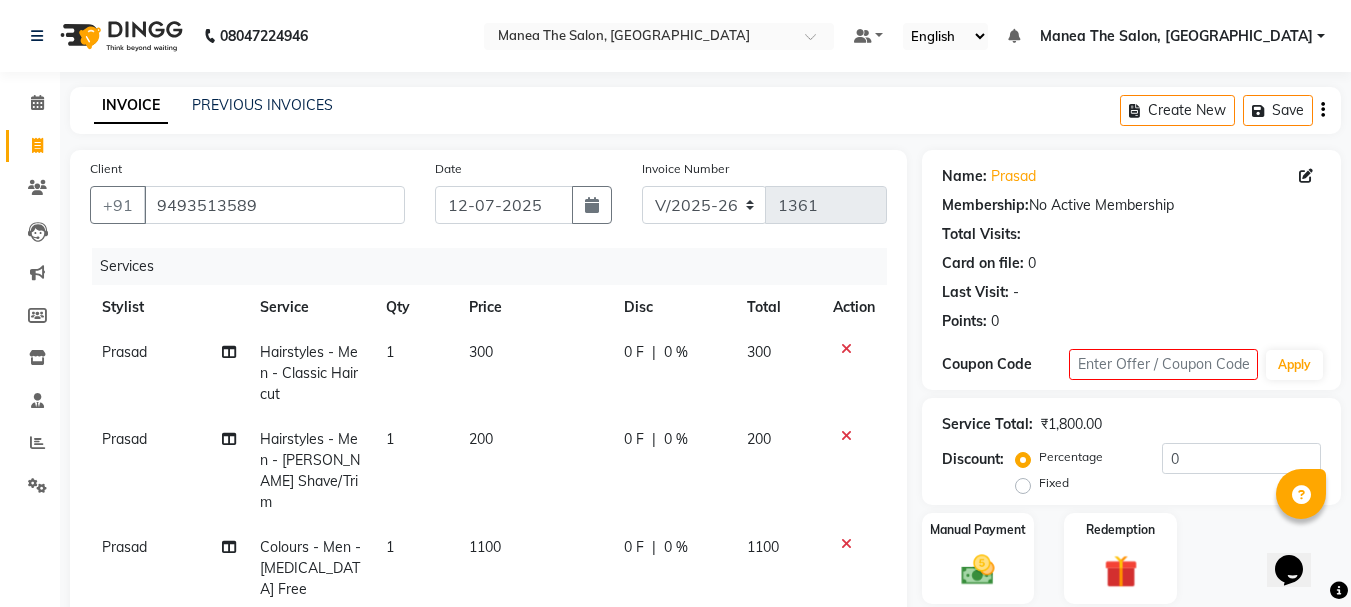 click on "Name: Prasad  Membership:  No Active Membership  Total Visits:   Card on file:  0 Last Visit:   - Points:   0" 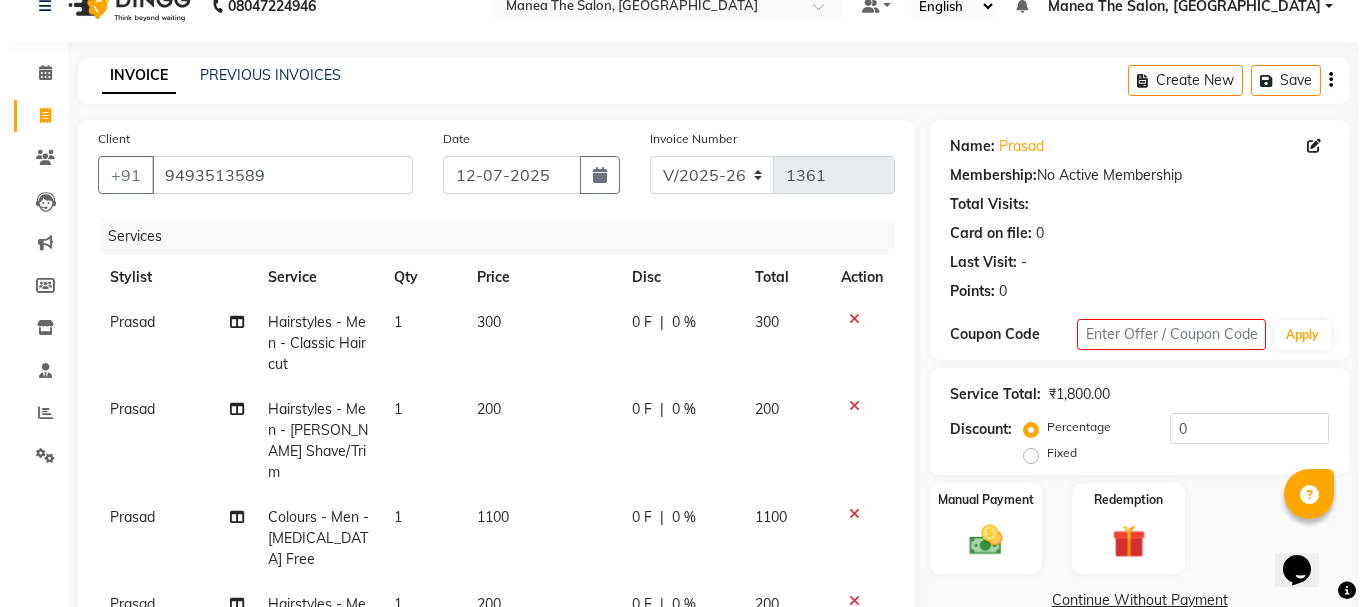 scroll, scrollTop: 0, scrollLeft: 0, axis: both 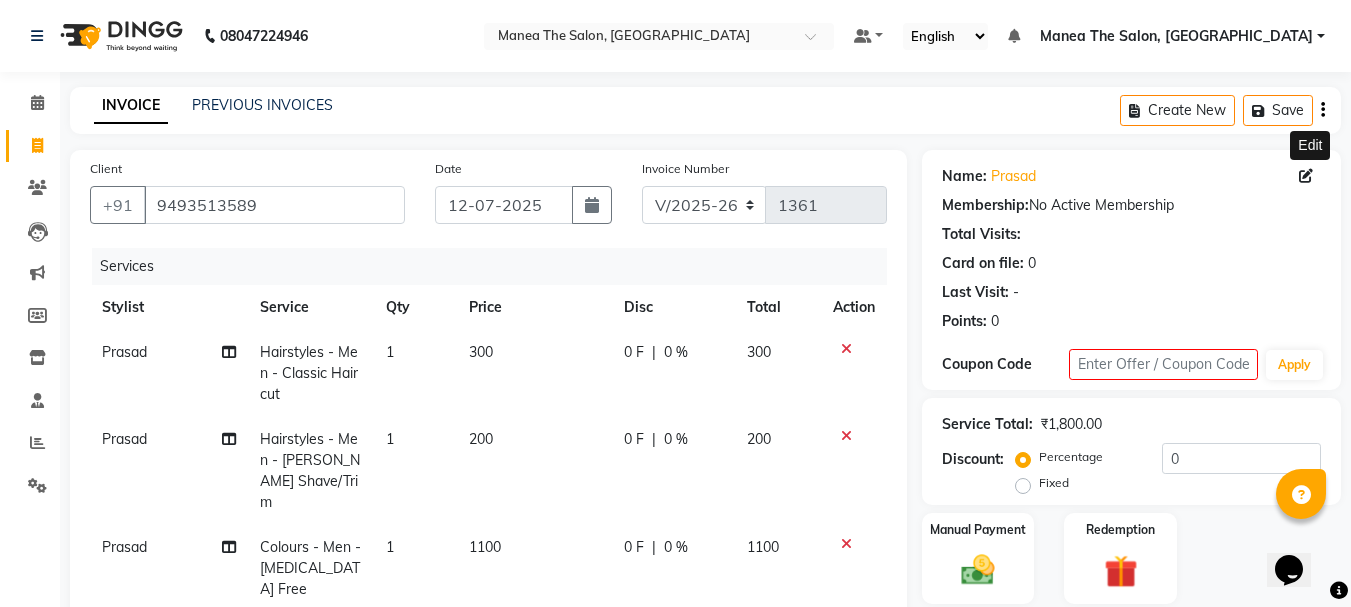 click 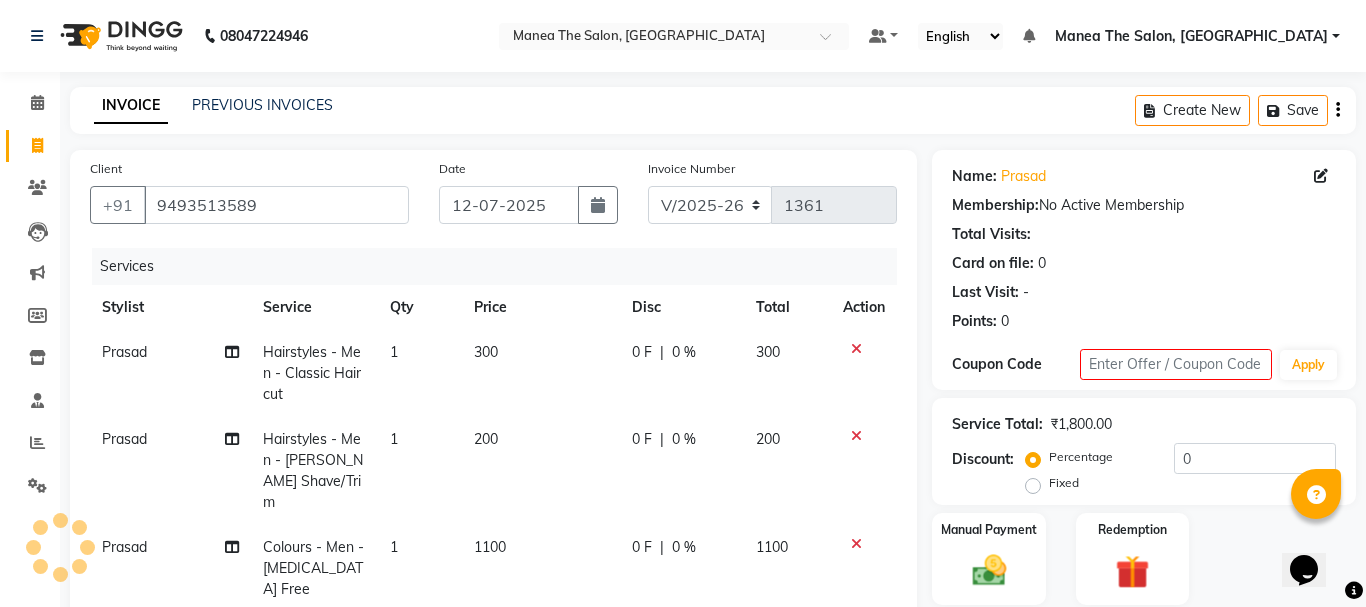 select on "[DEMOGRAPHIC_DATA]" 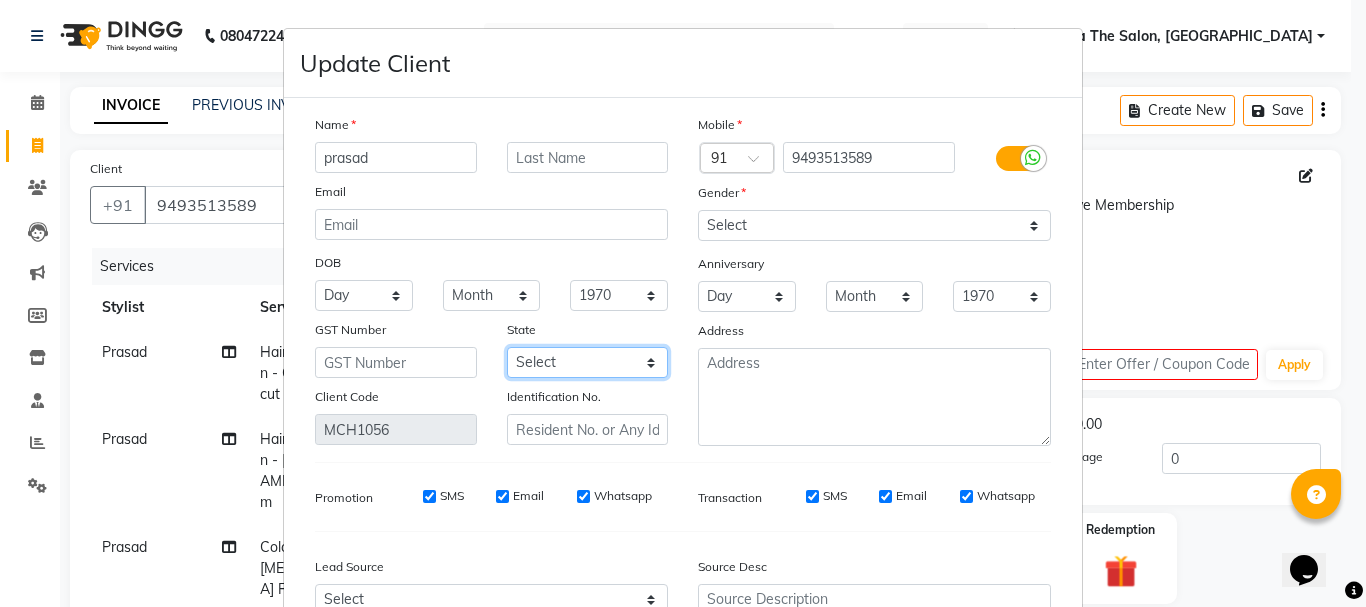 click on "Select Andaman and Nicobar Islands Andhra Pradesh Arunachal Pradesh Assam Bihar Chandigarh Chhattisgarh Dadra and Nagar Haveli Daman and Diu Delhi Goa Gujarat Haryana Himachal Pradesh Jammu and Kashmir Jharkhand Karnataka Kerala Lakshadweep Madhya Pradesh Maharashtra Manipur Meghalaya Mizoram Nagaland Odisha Pondicherry Punjab Rajasthan Sikkim Tamil Nadu Telangana Tripura Uttar Pradesh Uttarakhand West Bengal Ladakh Other Territory Centre Jurisdiction" at bounding box center [588, 362] 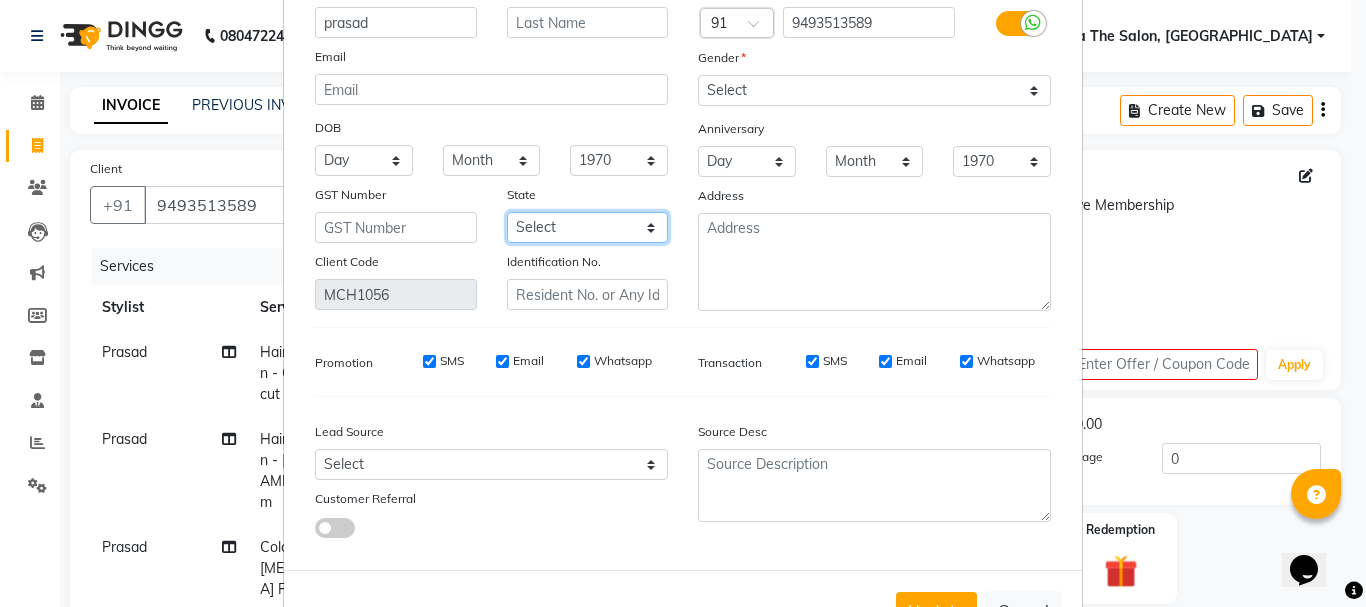 scroll, scrollTop: 0, scrollLeft: 0, axis: both 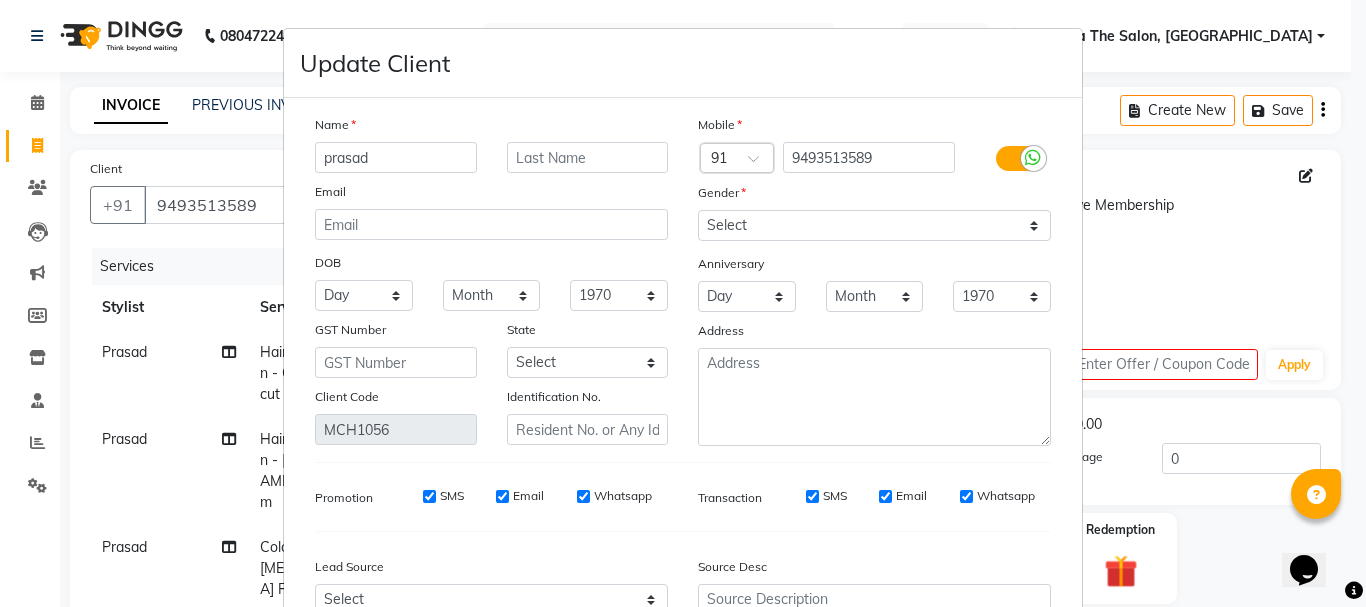 click on "Update Client Name prasad Email DOB Day 01 02 03 04 05 06 07 08 09 10 11 12 13 14 15 16 17 18 19 20 21 22 23 24 25 26 27 28 29 30 31 Month January February March April May June July August September October November December 1940 1941 1942 1943 1944 1945 1946 1947 1948 1949 1950 1951 1952 1953 1954 1955 1956 1957 1958 1959 1960 1961 1962 1963 1964 1965 1966 1967 1968 1969 1970 1971 1972 1973 1974 1975 1976 1977 1978 1979 1980 1981 1982 1983 1984 1985 1986 1987 1988 1989 1990 1991 1992 1993 1994 1995 1996 1997 1998 1999 2000 2001 2002 2003 2004 2005 2006 2007 2008 2009 2010 2011 2012 2013 2014 2015 2016 2017 2018 2019 2020 2021 2022 2023 2024 GST Number State Select Andaman and Nicobar Islands Andhra Pradesh Arunachal Pradesh Assam Bihar Chandigarh Chhattisgarh Dadra and Nagar Haveli Daman and Diu Delhi Goa Gujarat Haryana Himachal Pradesh Jammu and Kashmir Jharkhand Karnataka Kerala Lakshadweep Madhya Pradesh Maharashtra Manipur Meghalaya Mizoram Nagaland Odisha Pondicherry Punjab Rajasthan Sikkim Tamil Nadu" at bounding box center (683, 303) 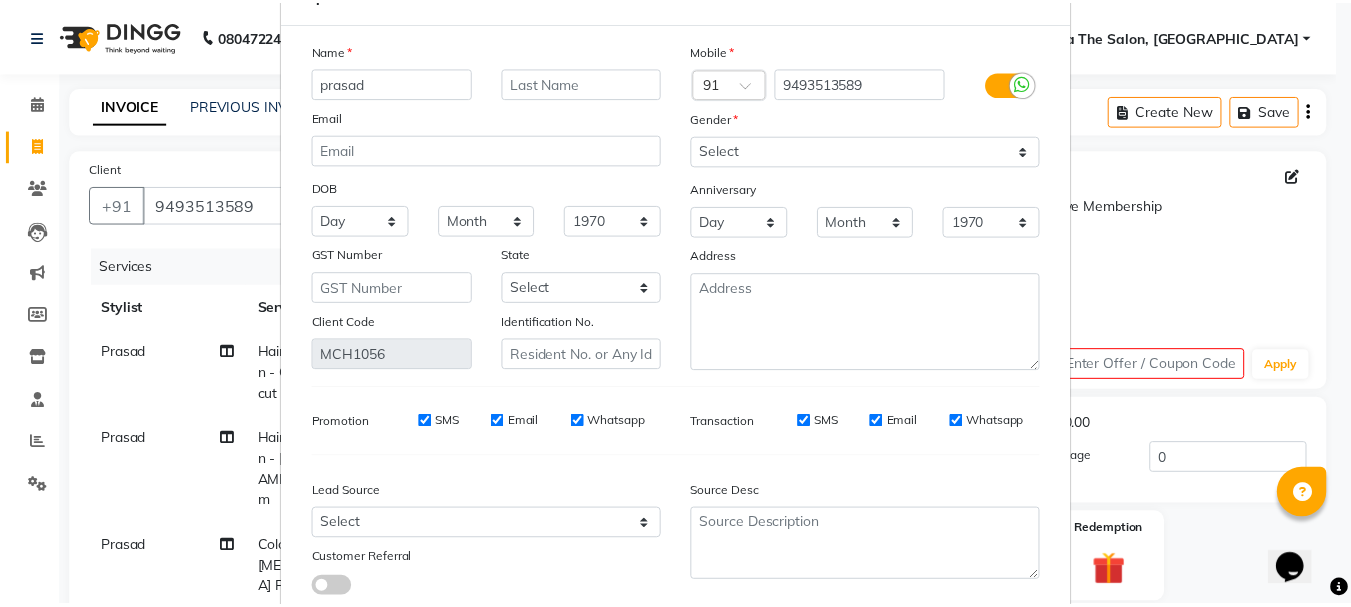 scroll, scrollTop: 206, scrollLeft: 0, axis: vertical 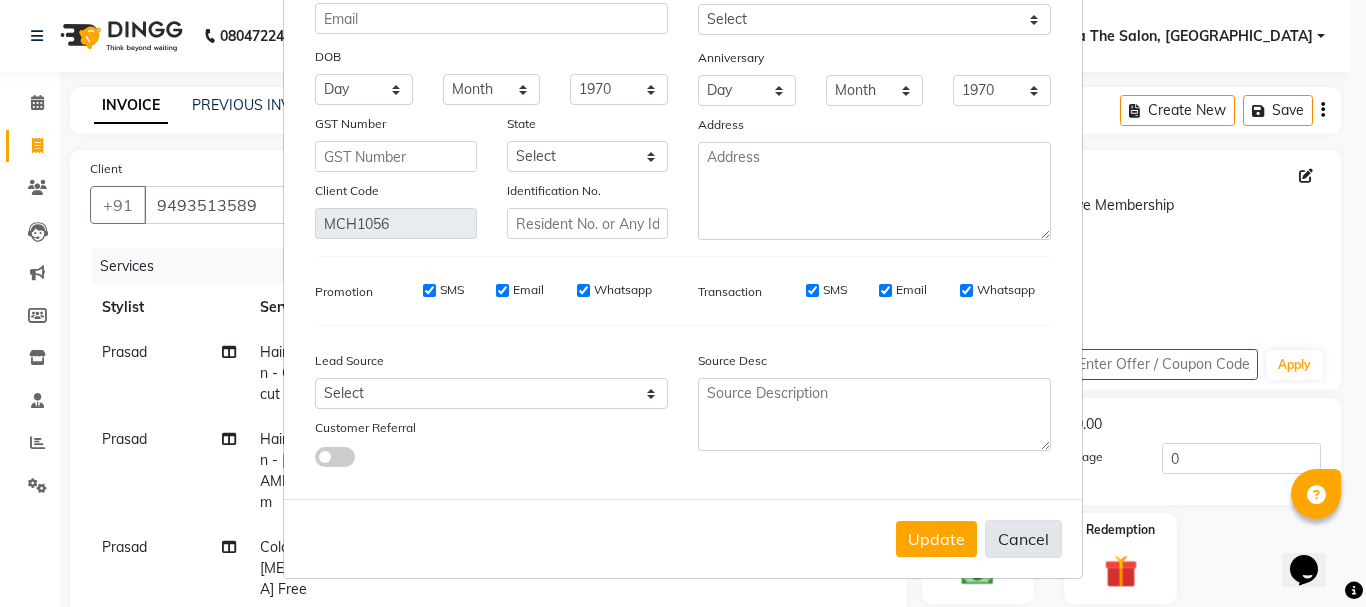 click on "Cancel" at bounding box center (1023, 539) 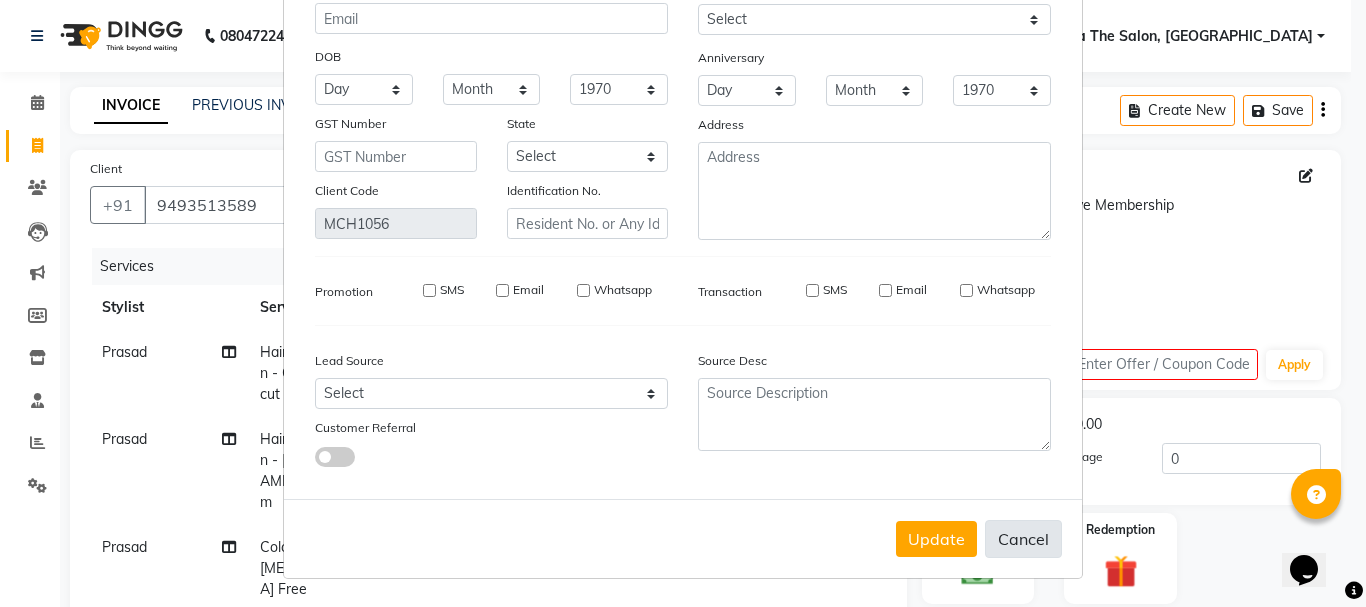 type 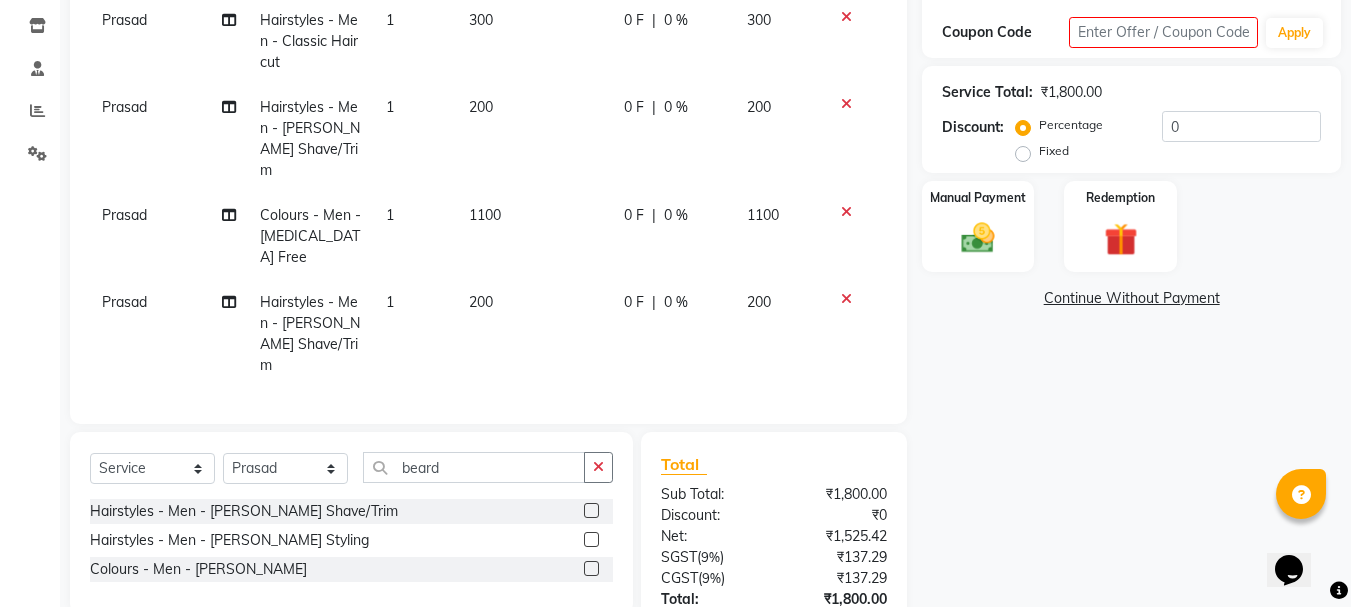 scroll, scrollTop: 300, scrollLeft: 0, axis: vertical 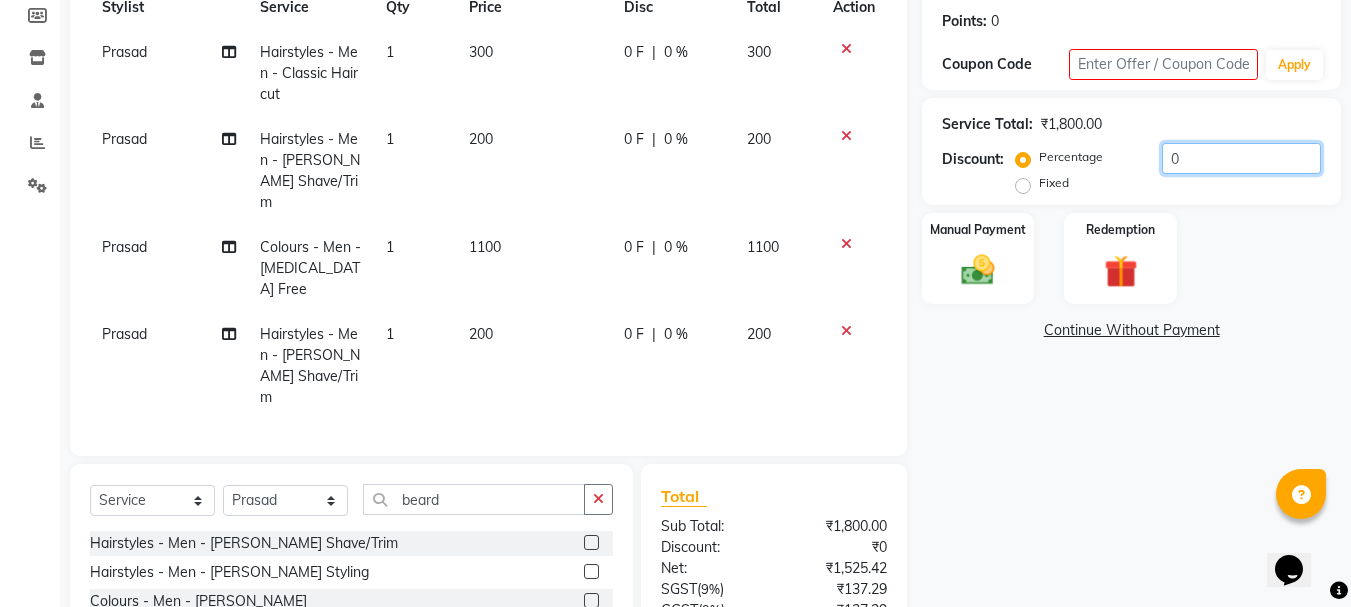 click on "0" 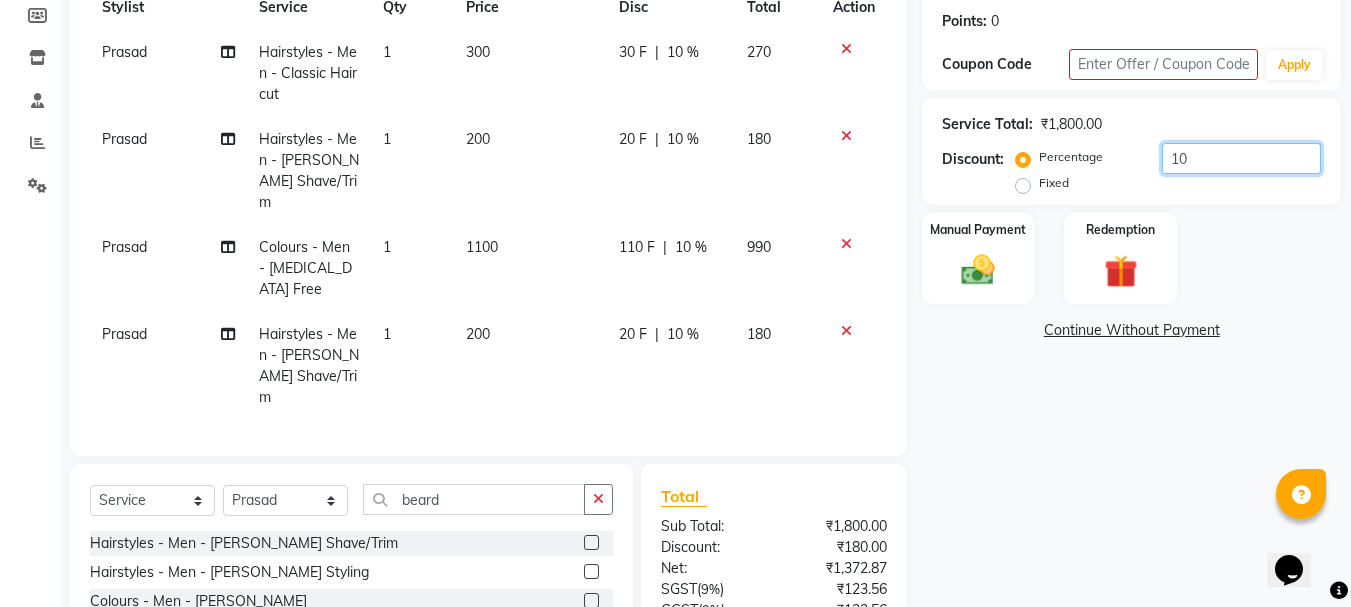 type on "1" 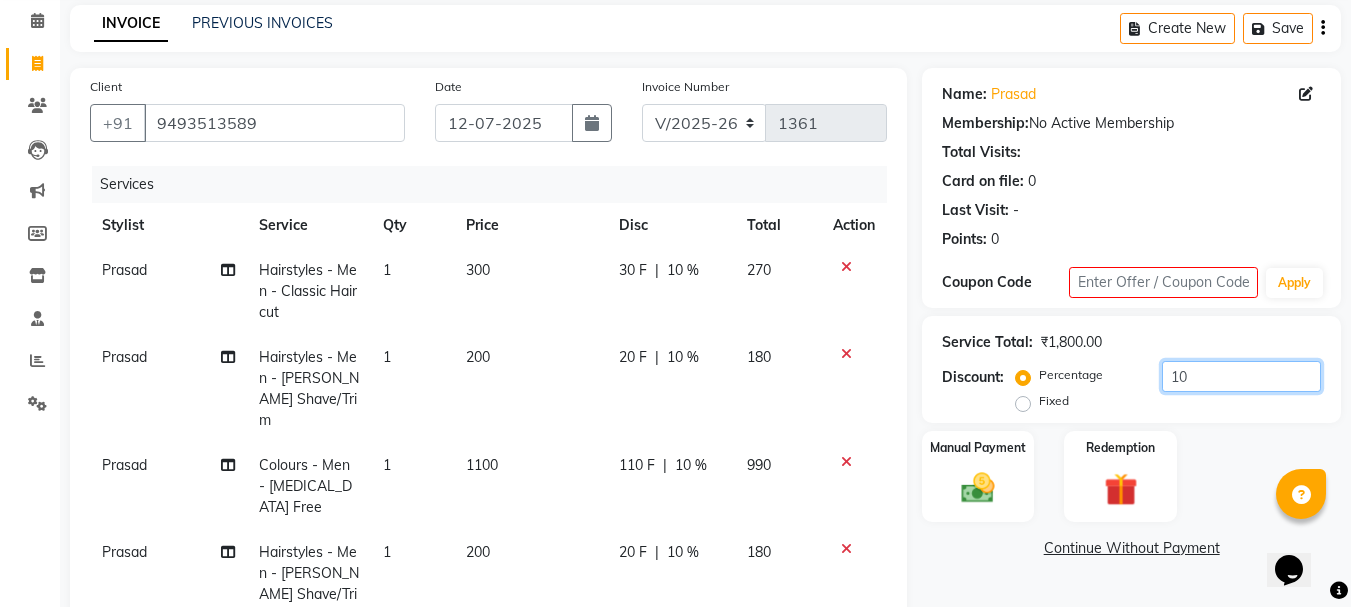 scroll, scrollTop: 0, scrollLeft: 0, axis: both 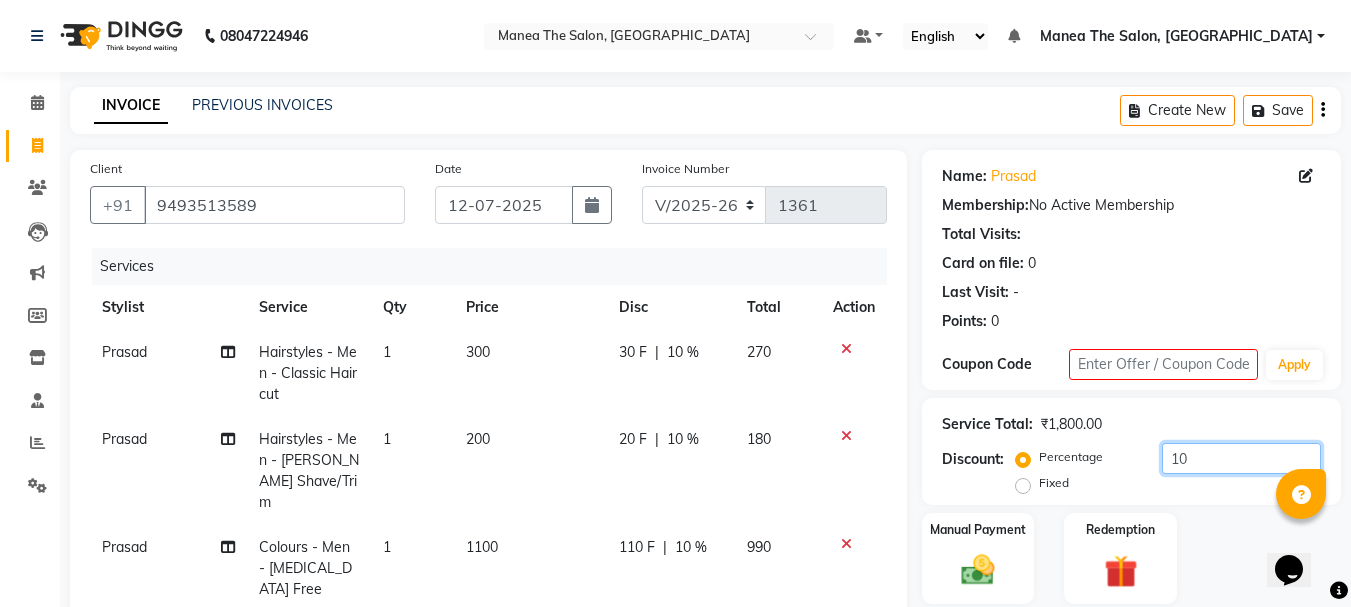 type on "10" 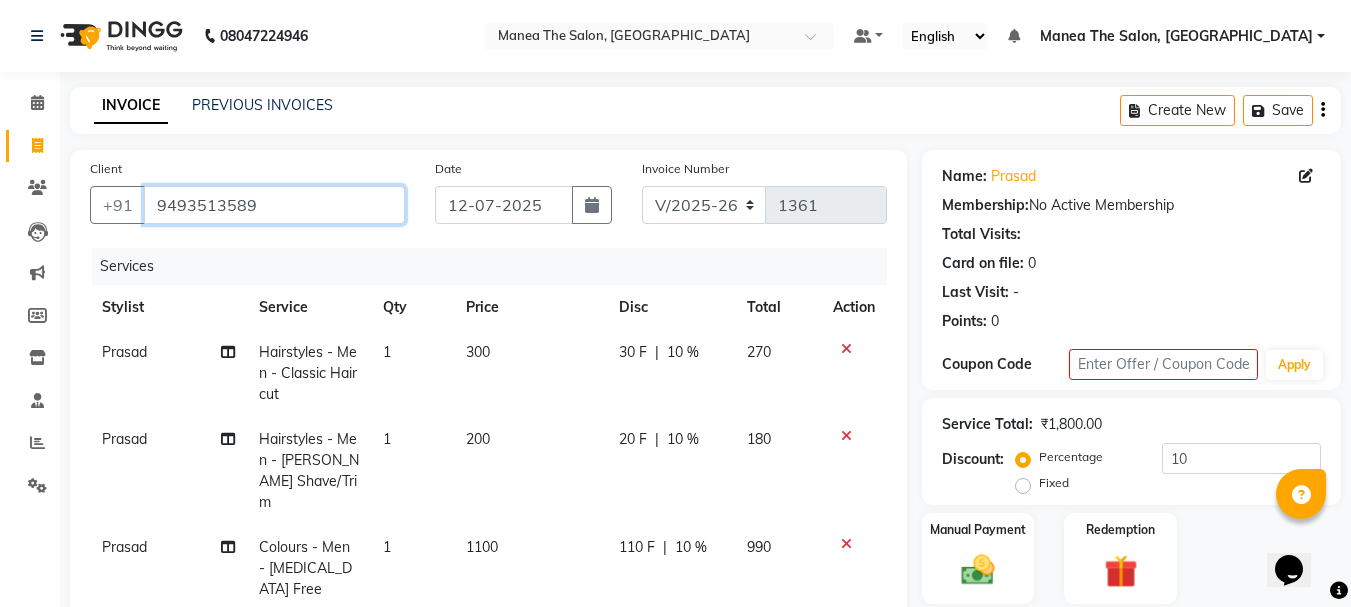 click on "9493513589" at bounding box center [274, 205] 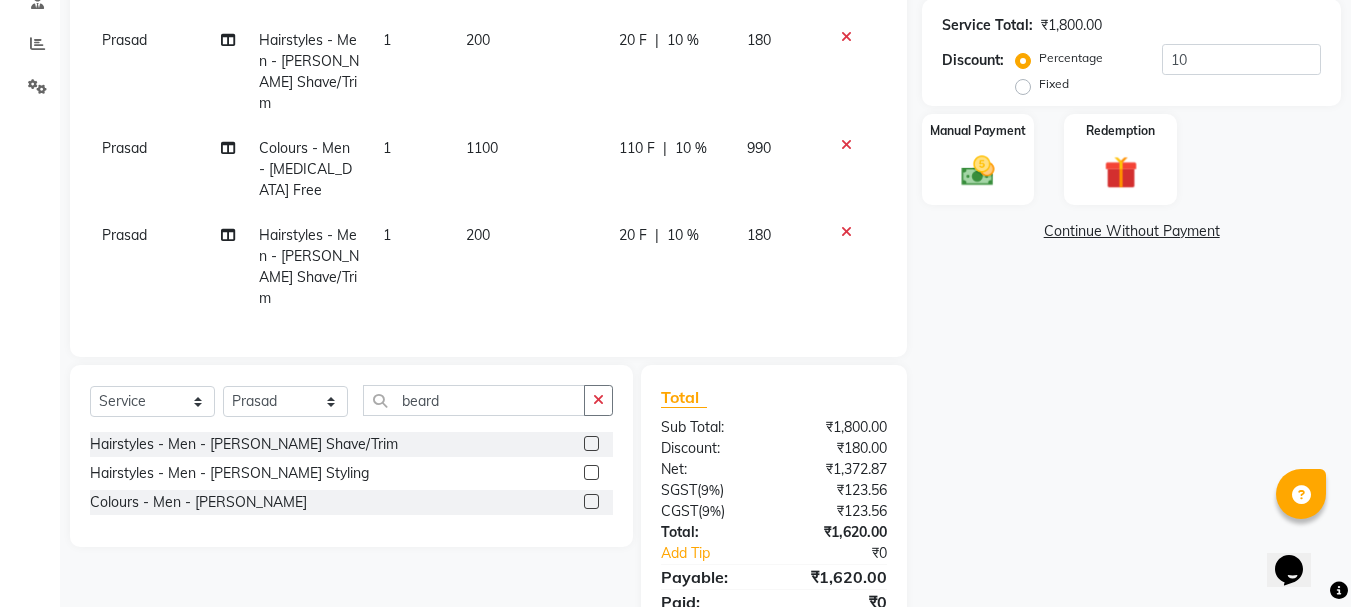 scroll, scrollTop: 400, scrollLeft: 0, axis: vertical 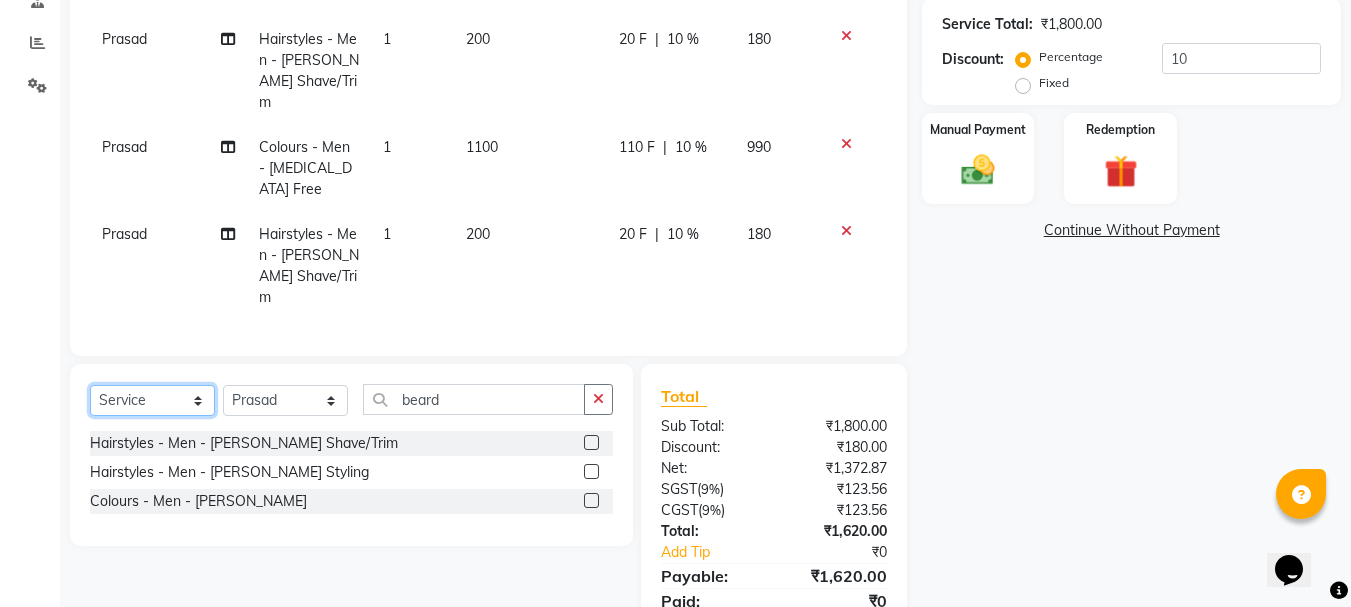 click on "Select  Service  Product  Membership  Package Voucher Prepaid Gift Card" 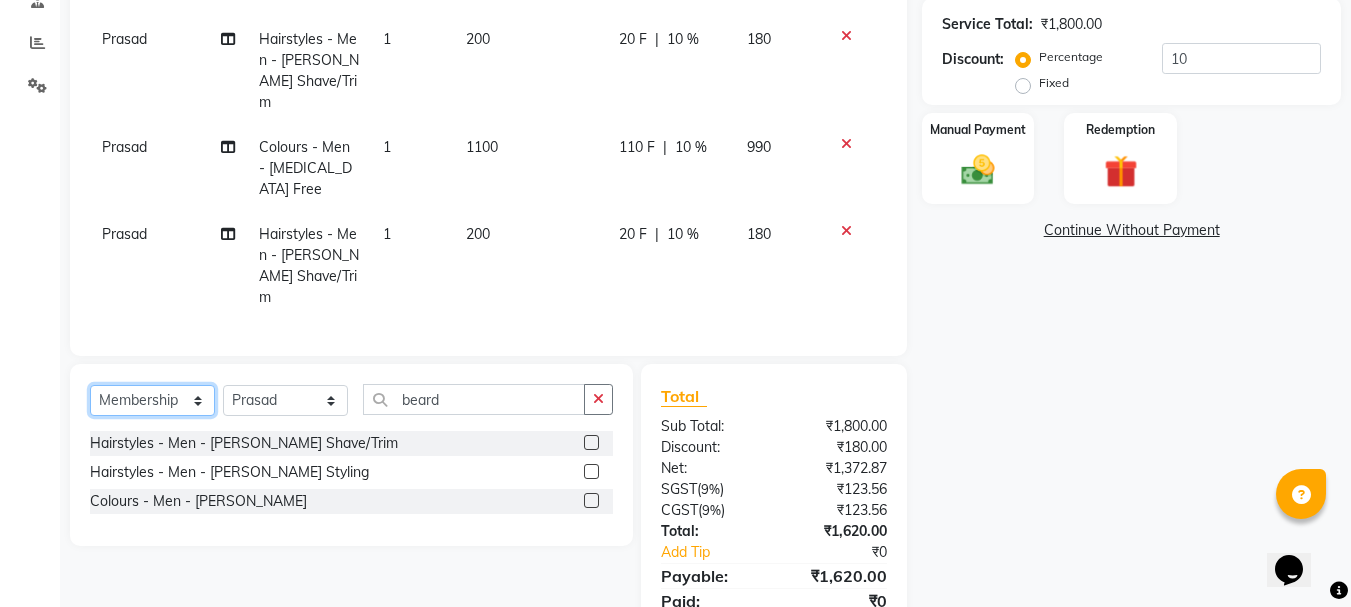 click on "Select  Service  Product  Membership  Package Voucher Prepaid Gift Card" 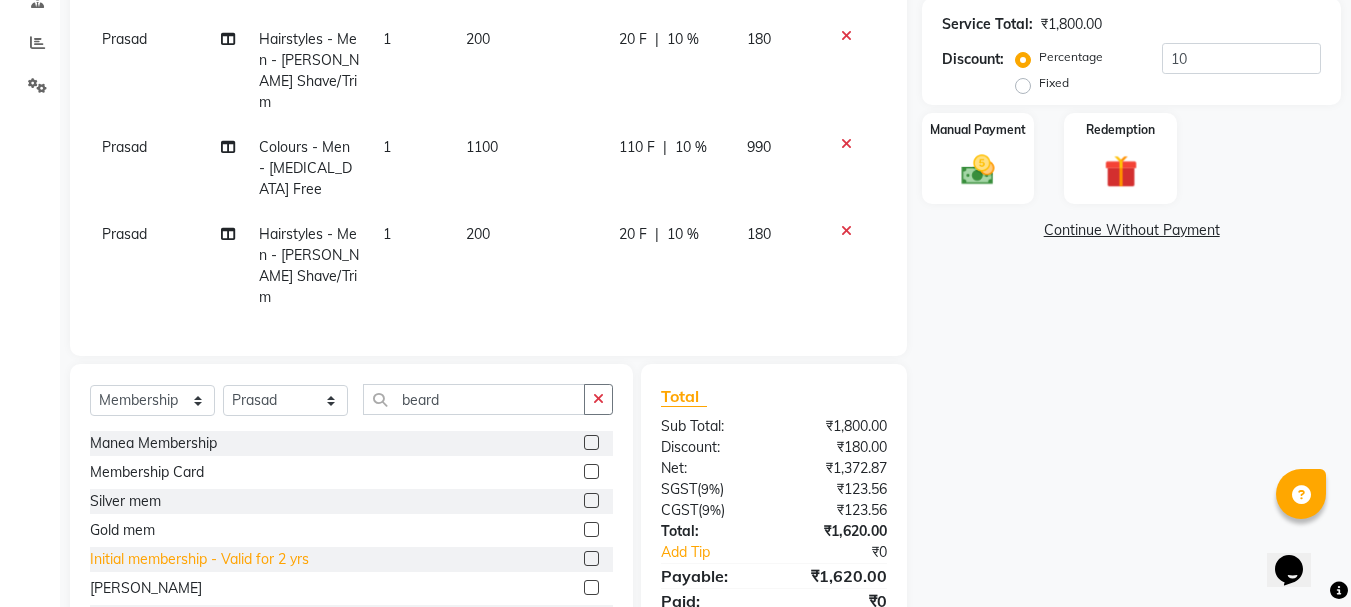click on "Initial membership - Valid for 2 yrs" 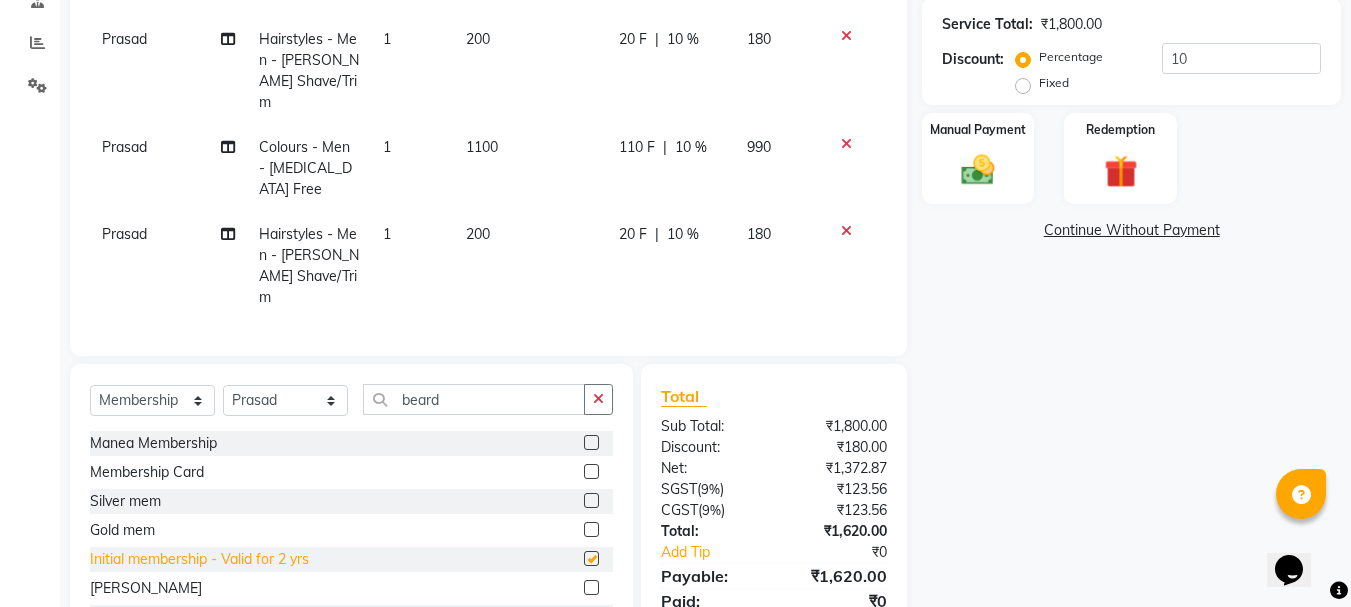 select on "select" 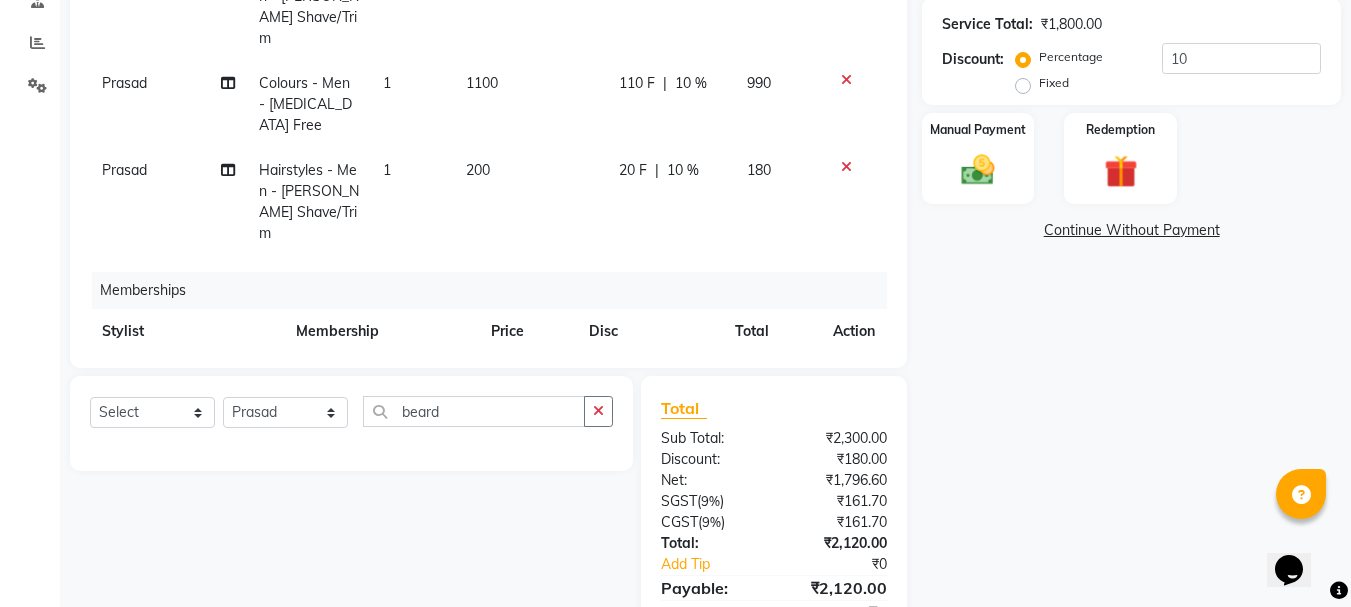 scroll, scrollTop: 125, scrollLeft: 0, axis: vertical 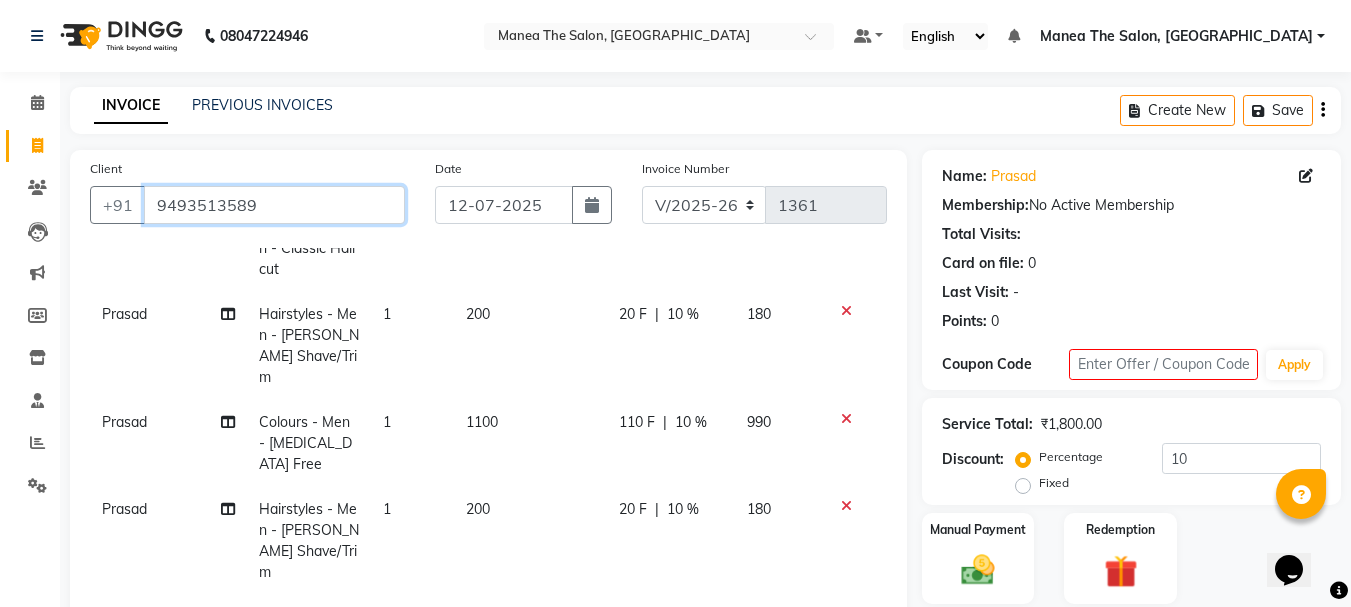 click on "9493513589" at bounding box center (274, 205) 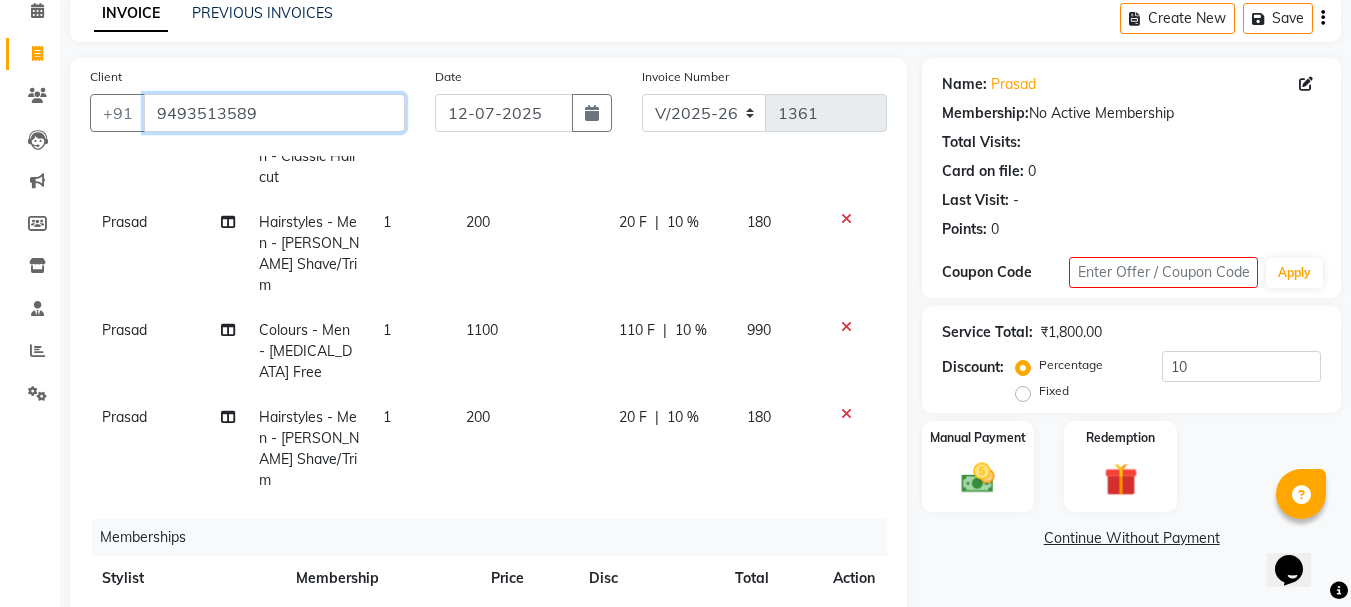 scroll, scrollTop: 400, scrollLeft: 0, axis: vertical 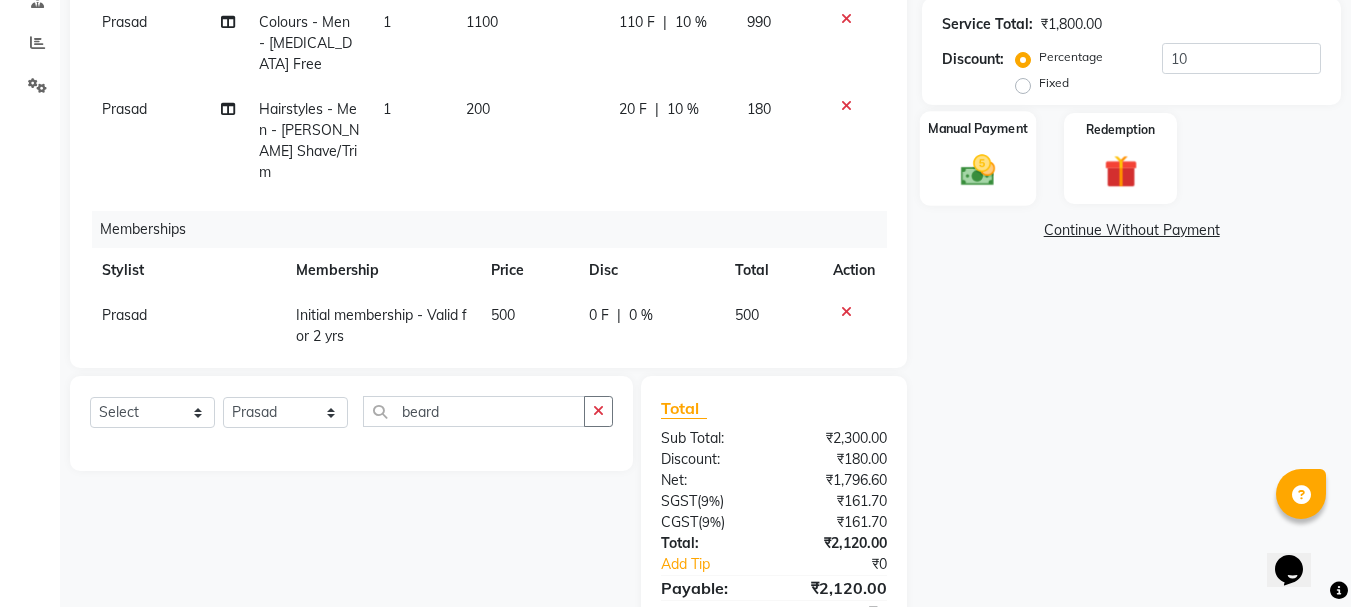 click on "Manual Payment" 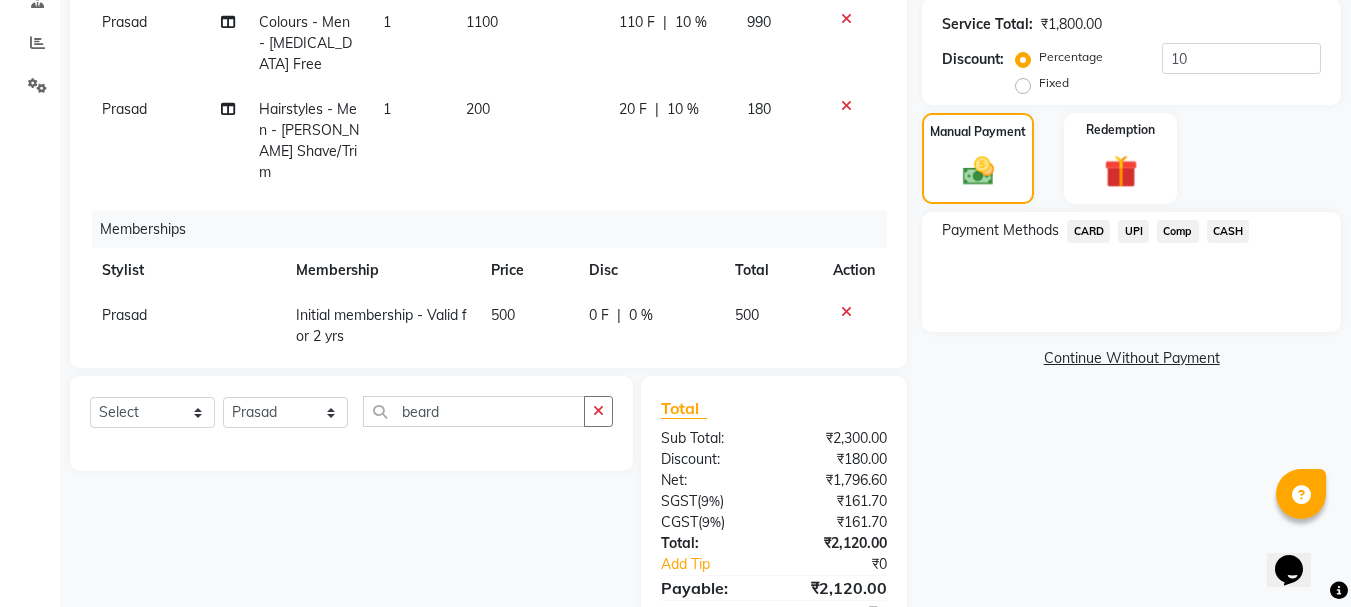 click on "CARD" 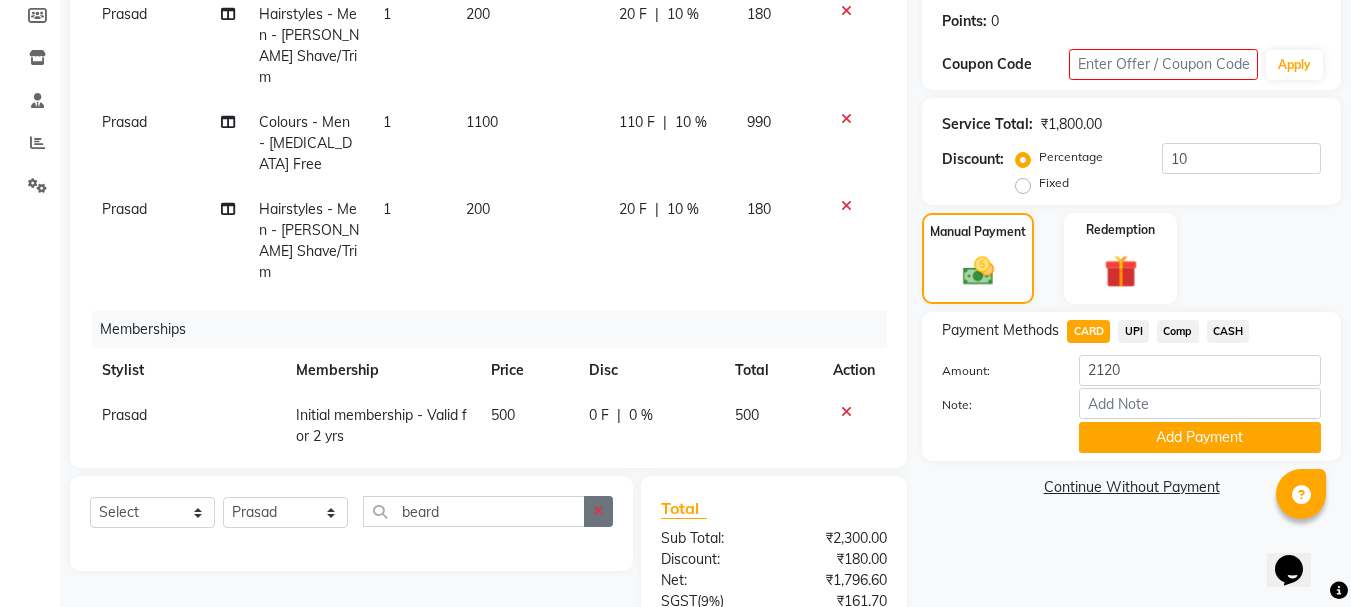 scroll, scrollTop: 493, scrollLeft: 0, axis: vertical 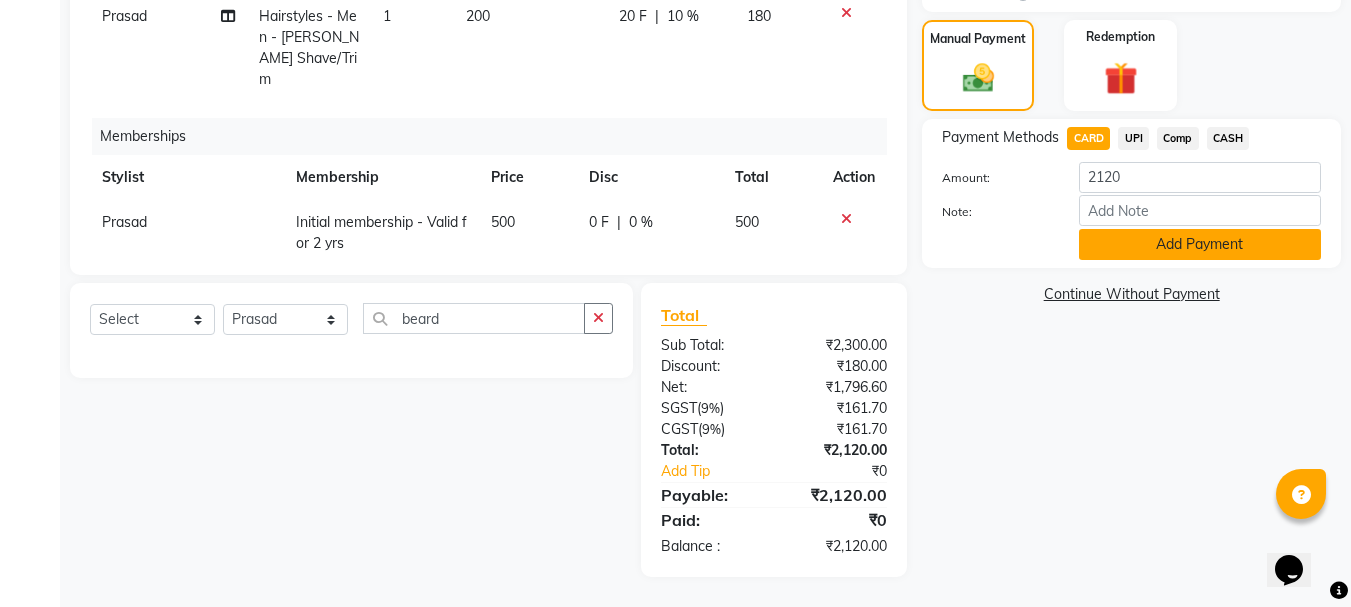 click on "Add Payment" 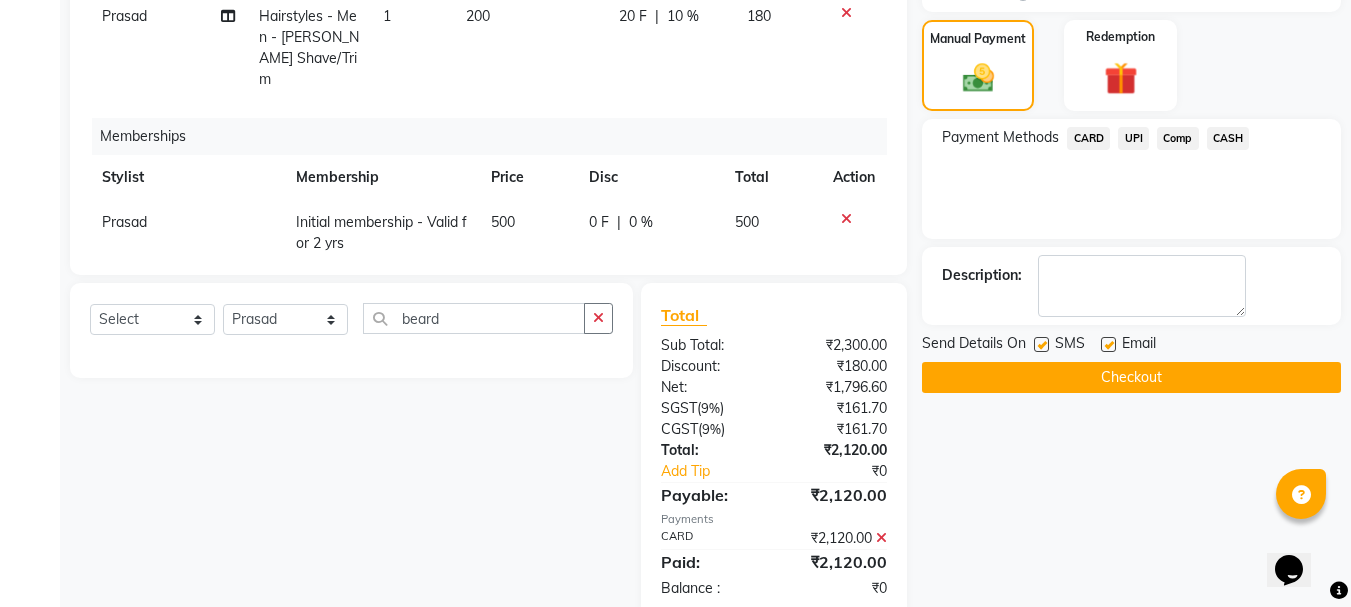 click on "Checkout" 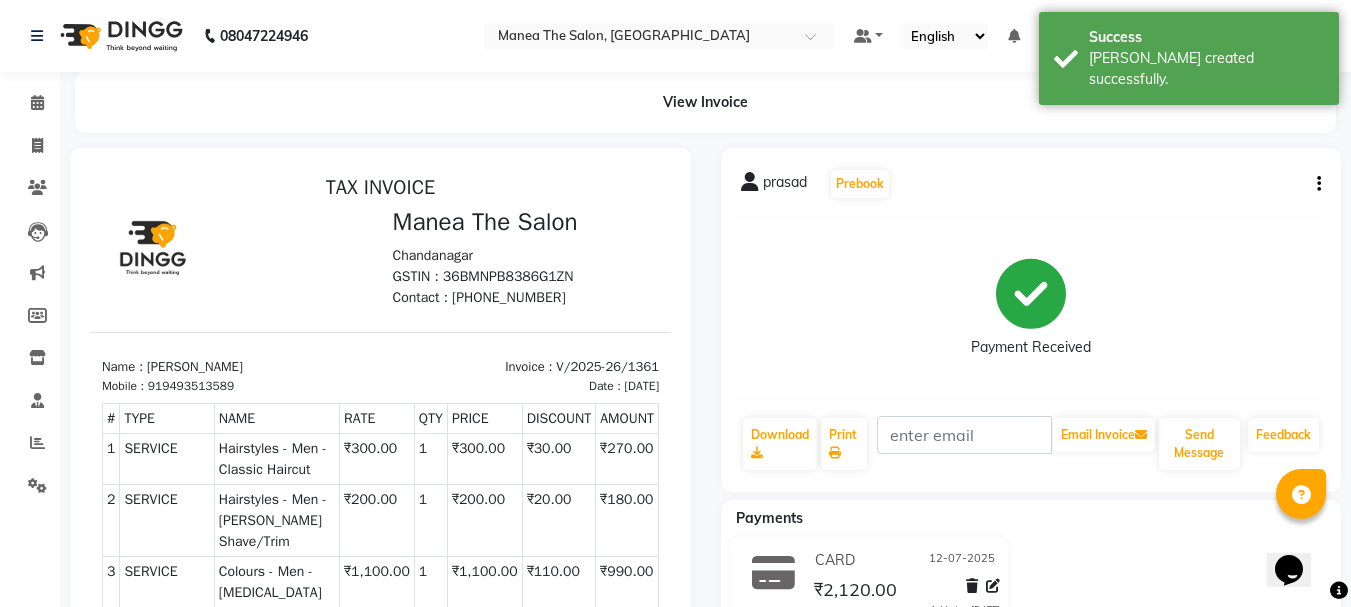 scroll, scrollTop: 0, scrollLeft: 0, axis: both 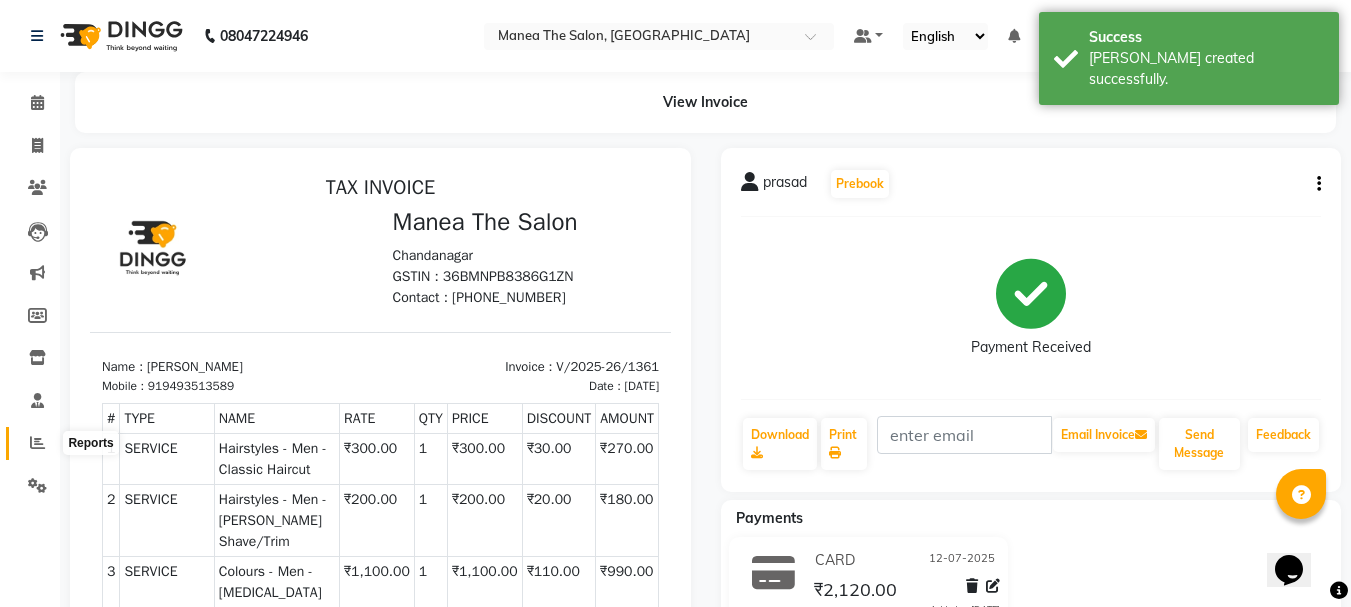 click 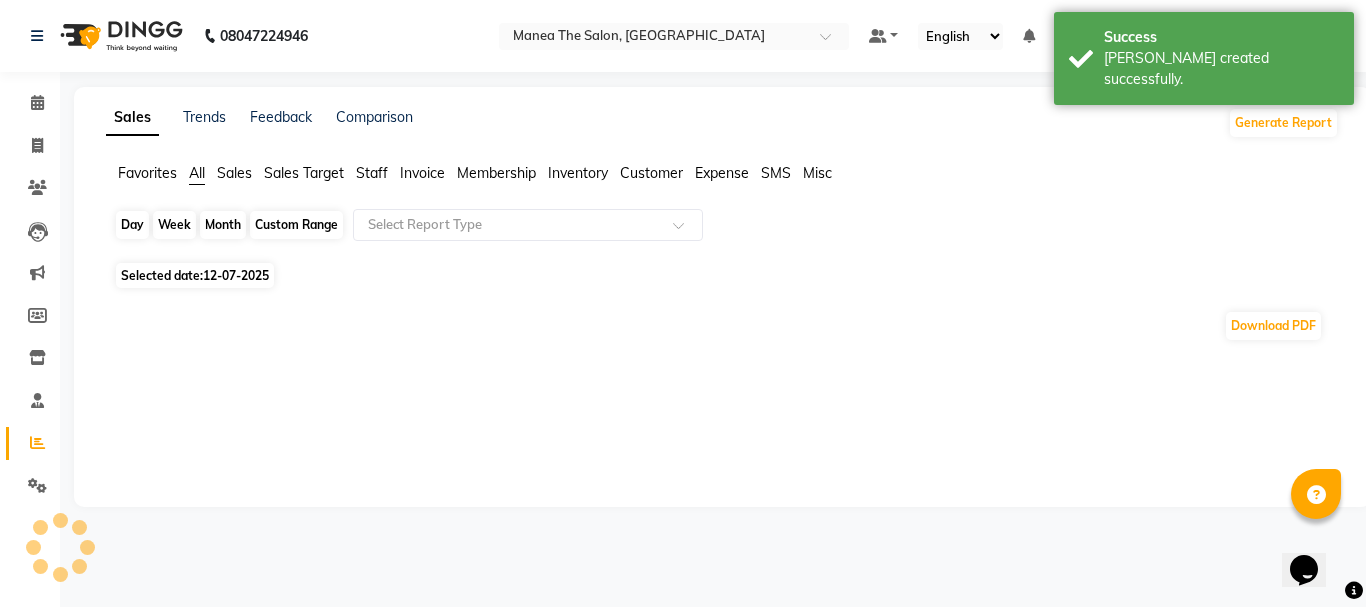 click on "Day" 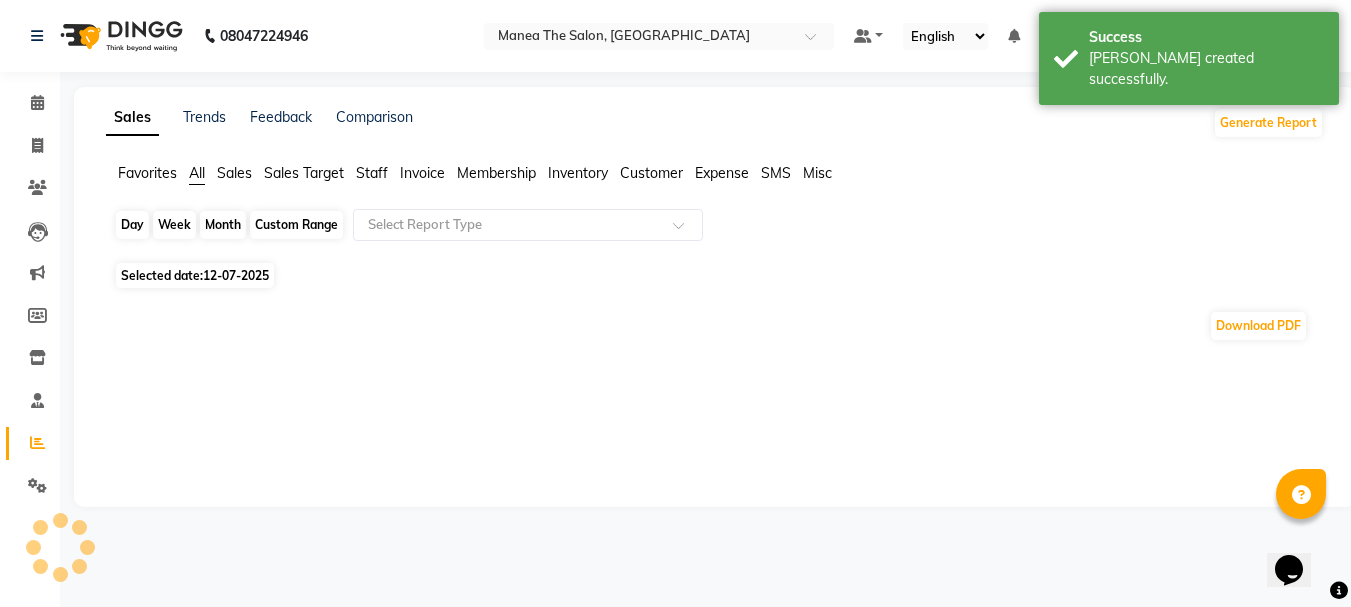 select on "7" 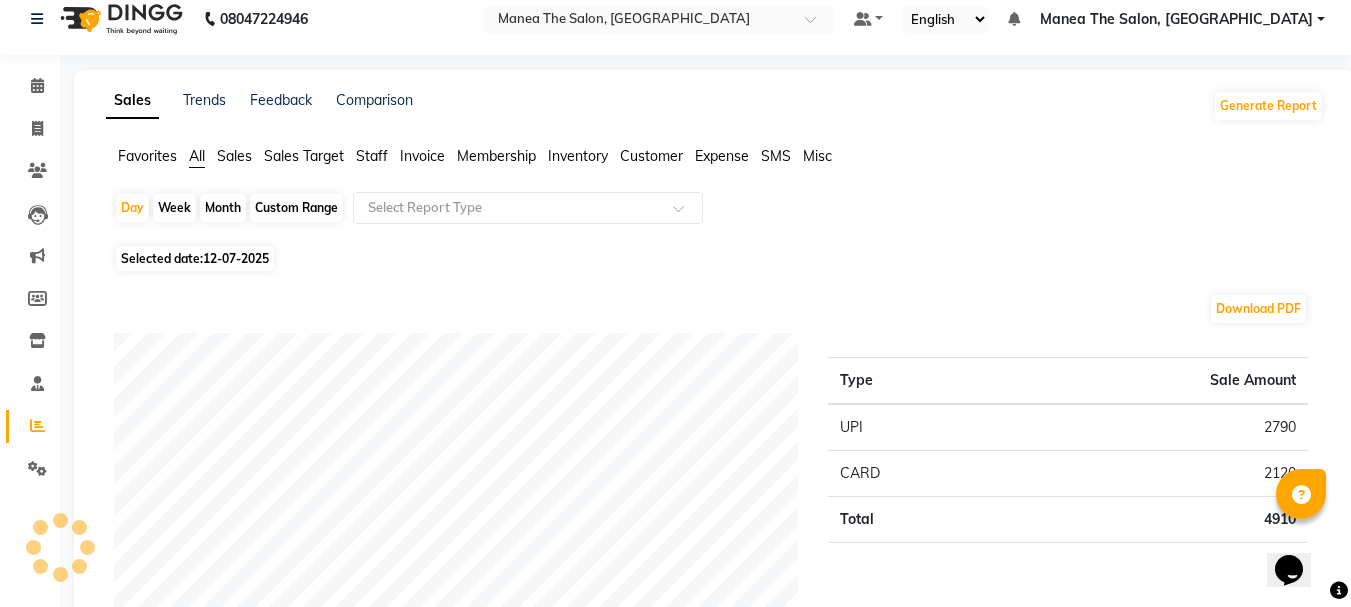 scroll, scrollTop: 0, scrollLeft: 0, axis: both 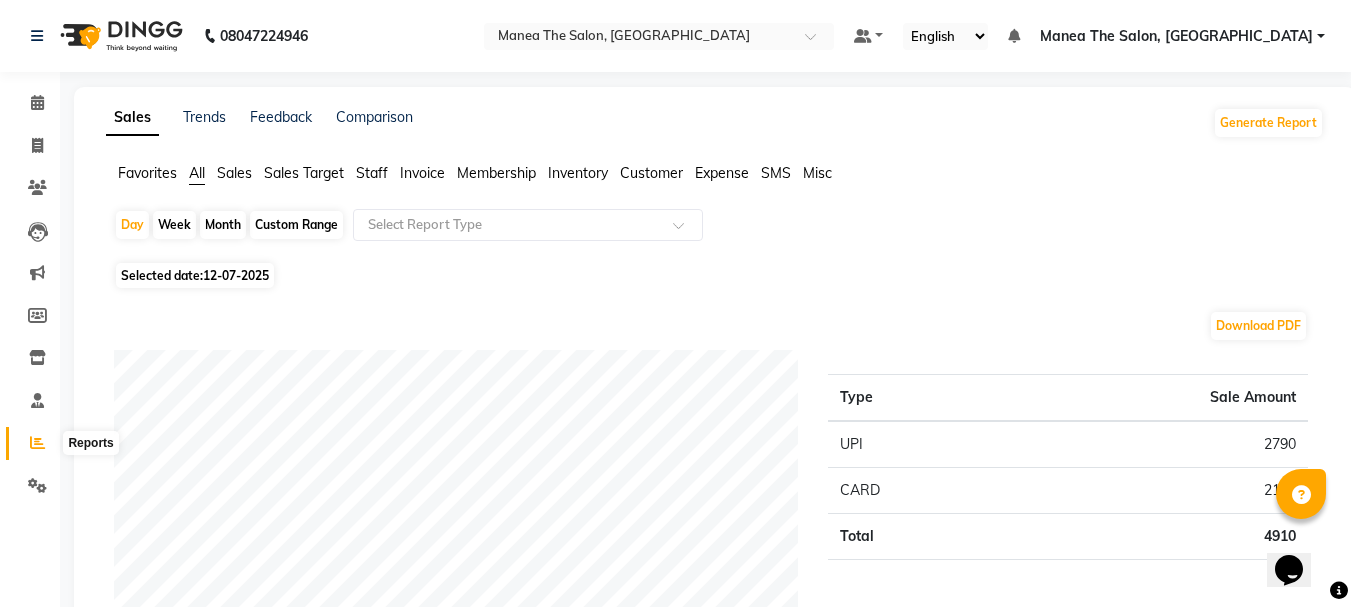 click 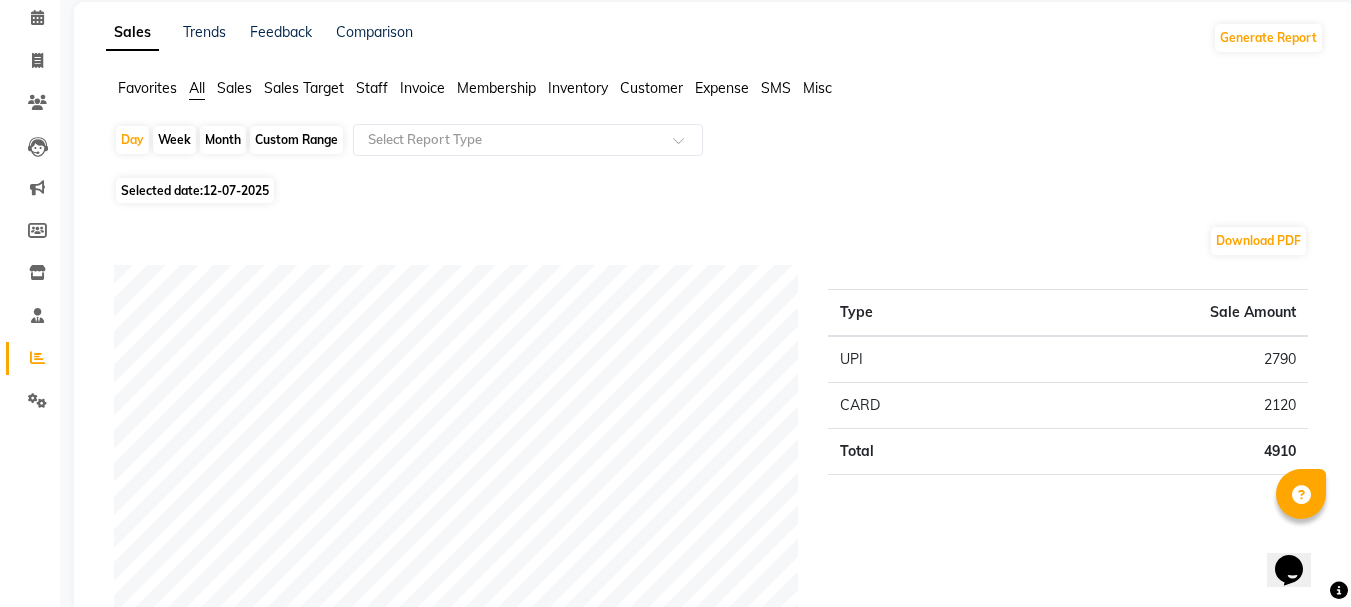 scroll, scrollTop: 0, scrollLeft: 0, axis: both 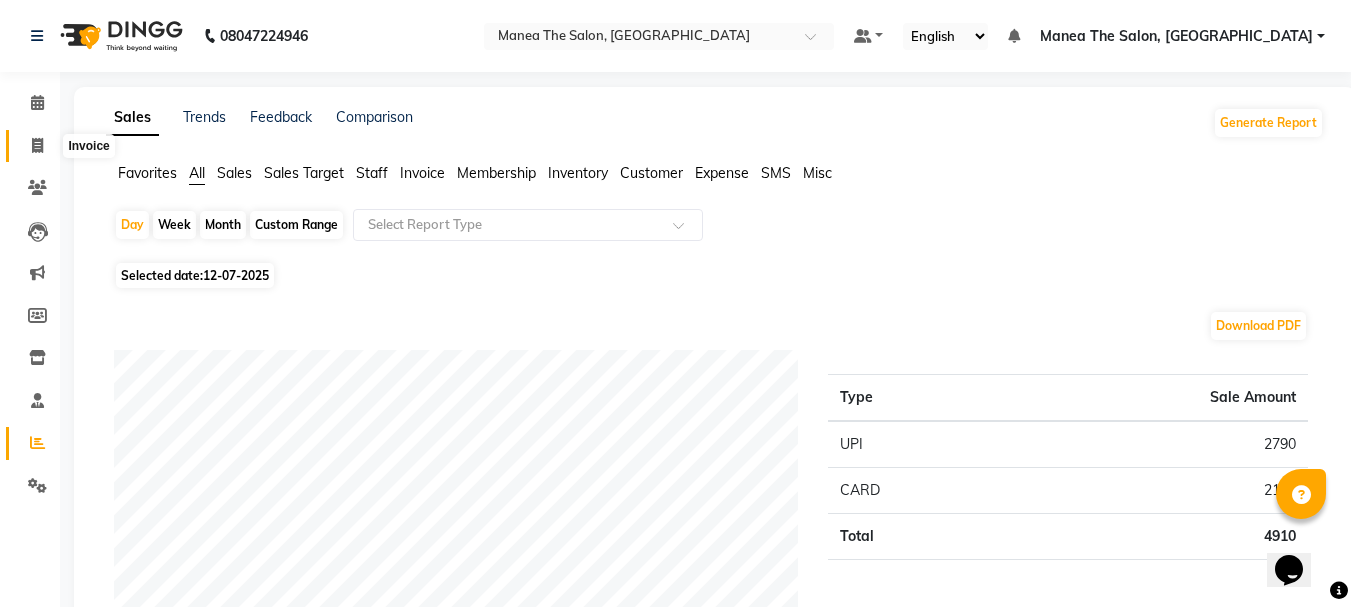 click 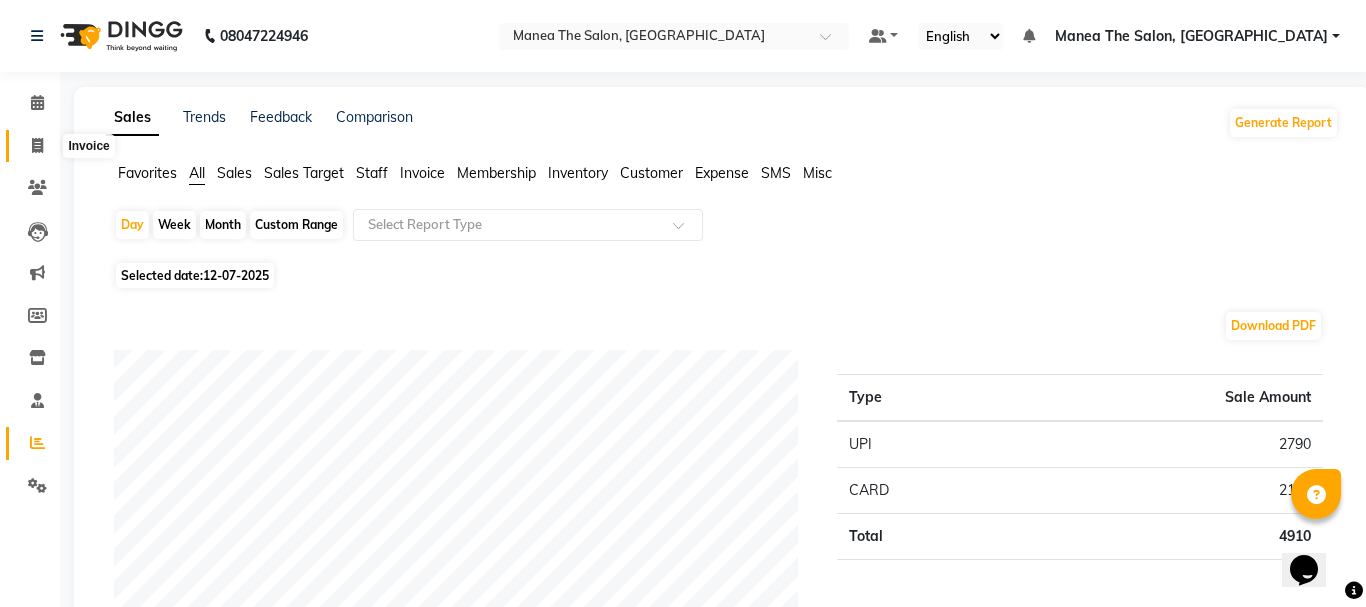 select on "service" 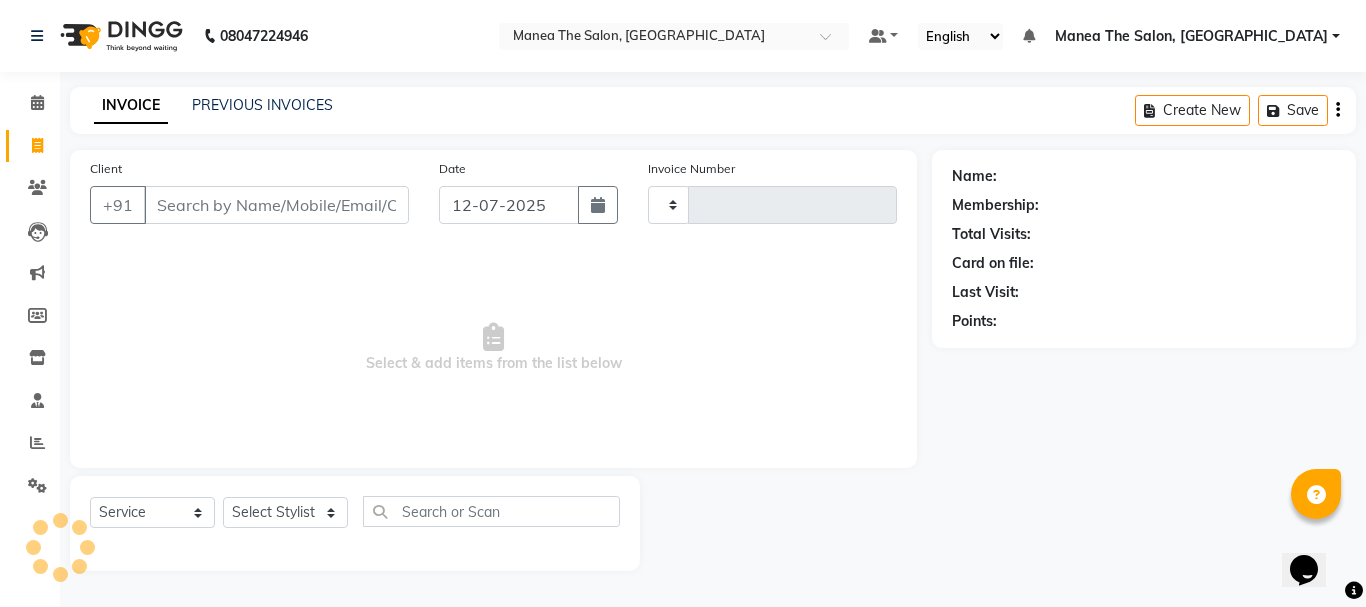 type on "1362" 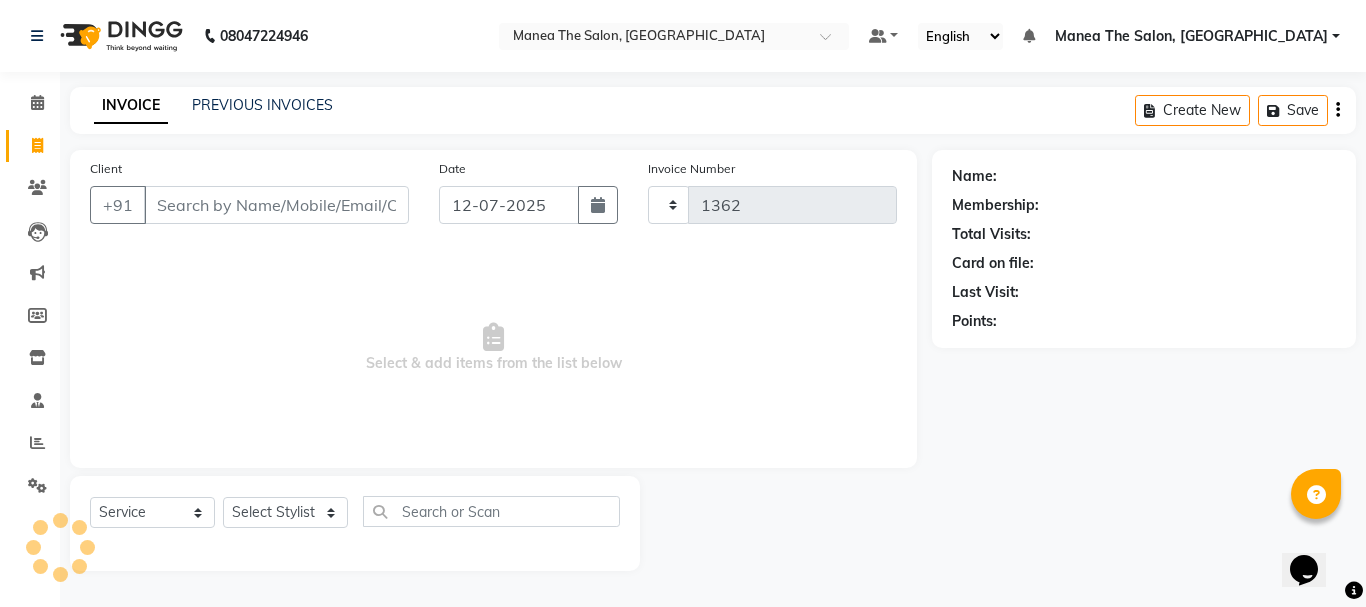 select on "7351" 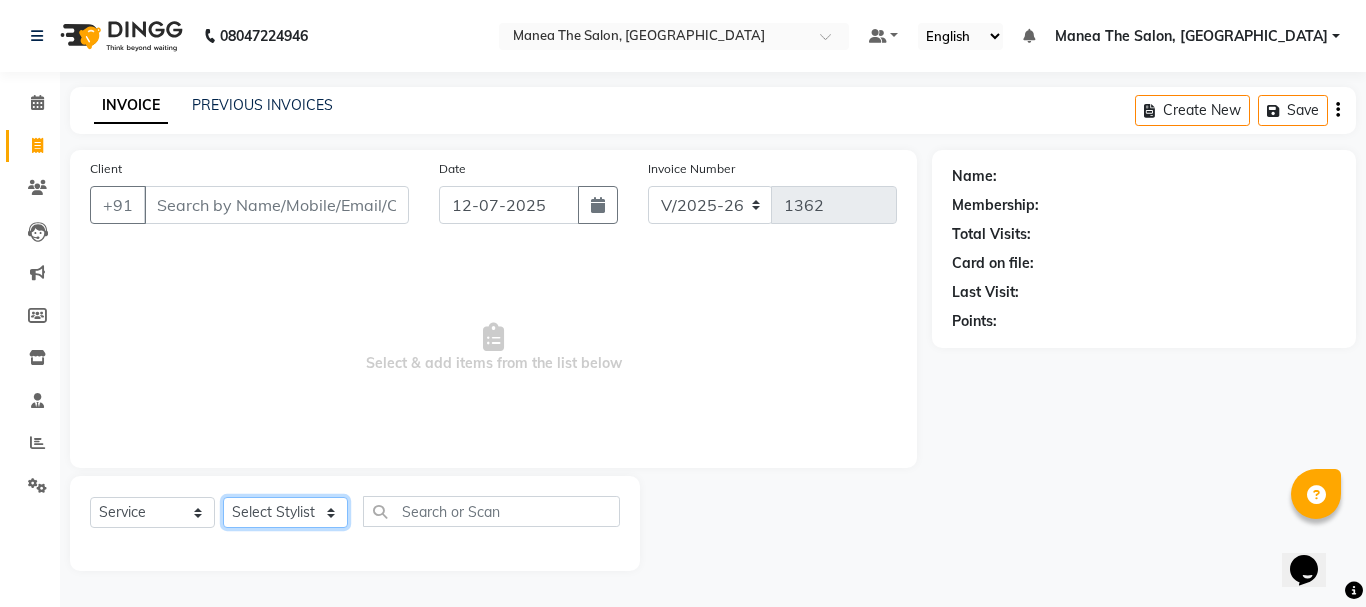 click on "Select Stylist [PERSON_NAME] Divya [PERSON_NAME] Renuka [PERSON_NAME]" 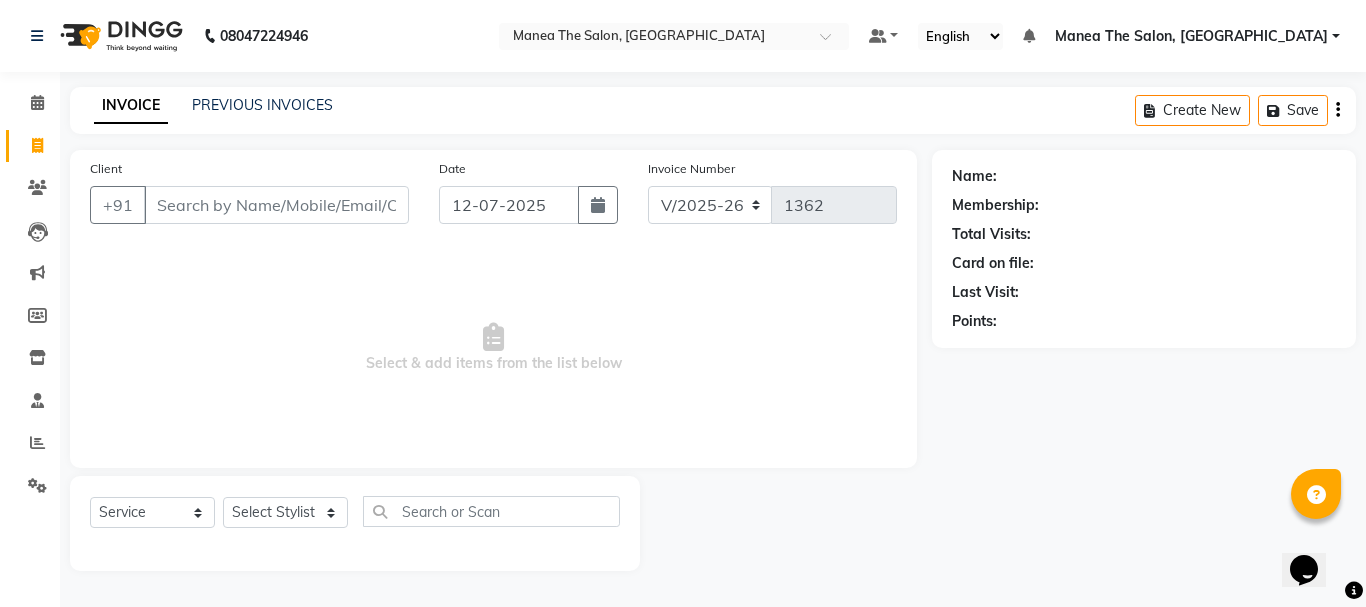 click on "Select & add items from the list below" at bounding box center [493, 348] 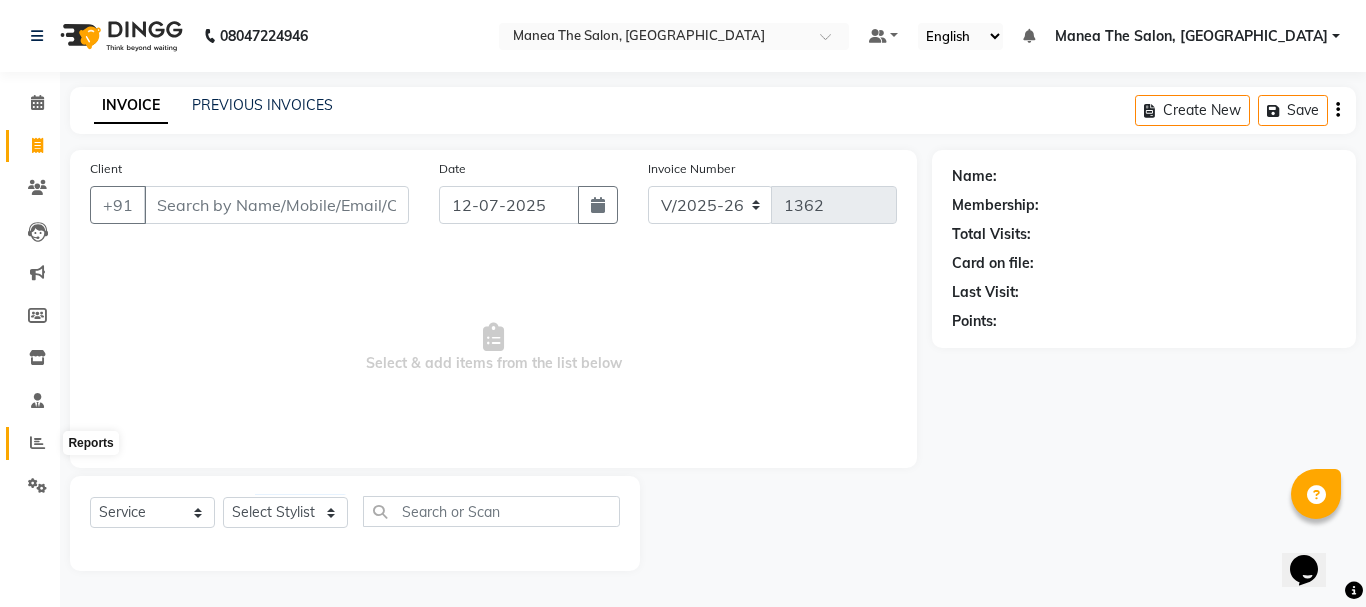 click 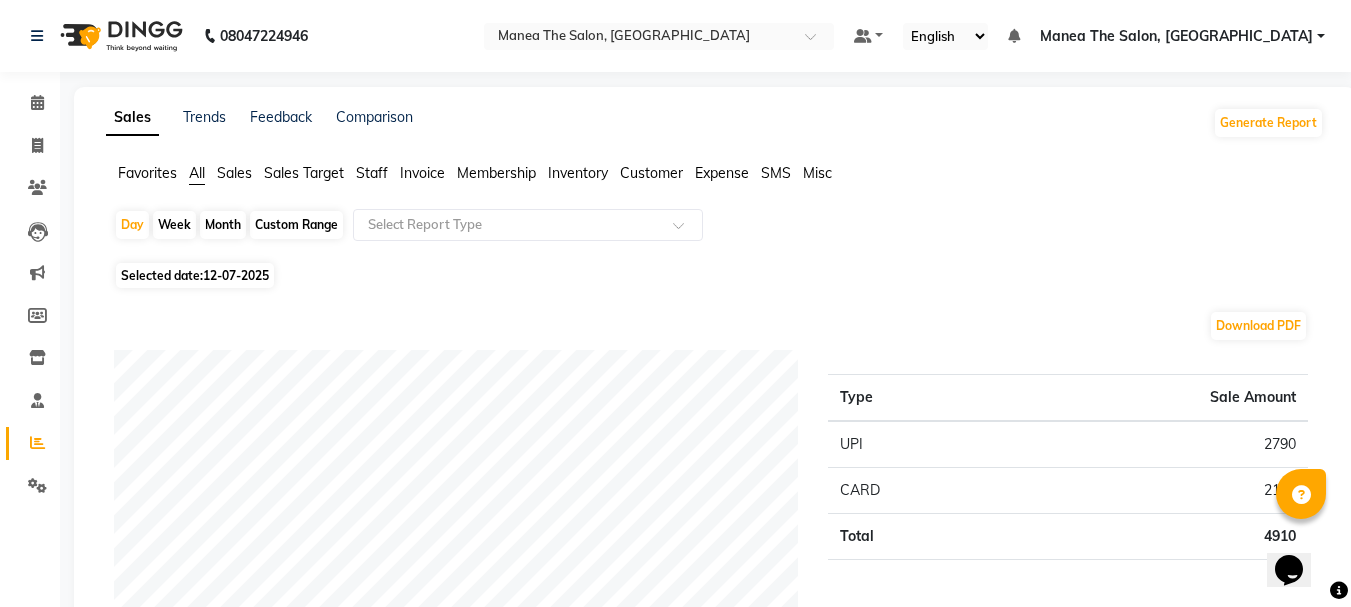 click on "Month" 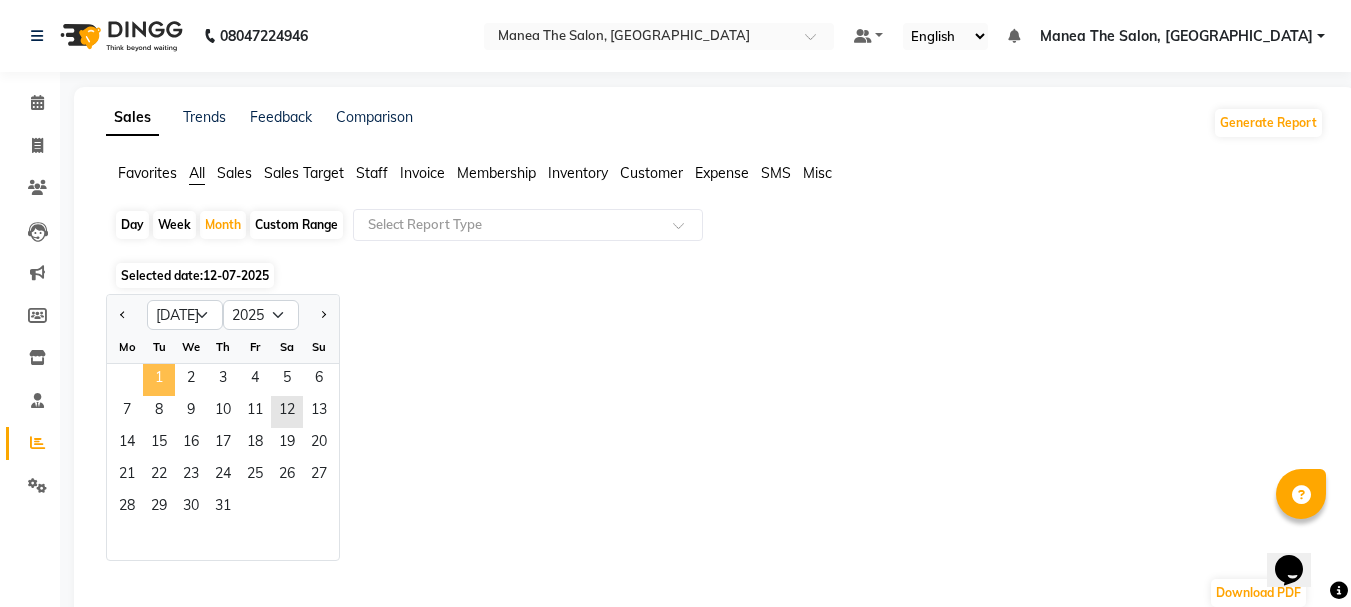 click on "1" 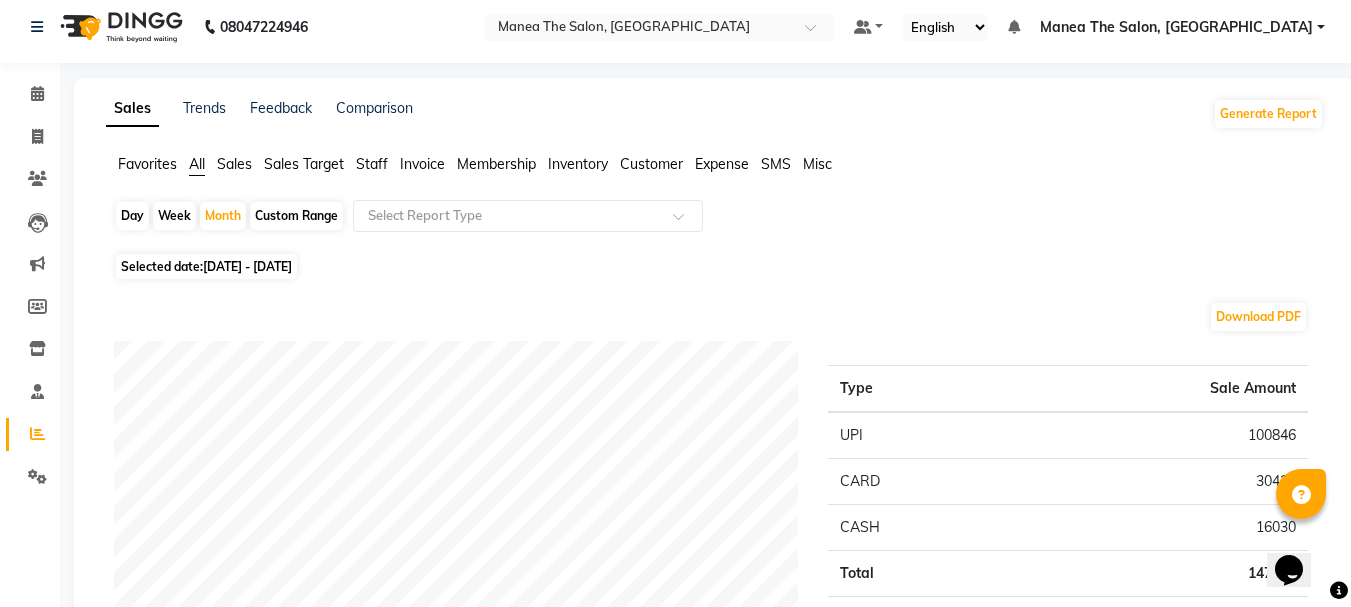 scroll, scrollTop: 0, scrollLeft: 0, axis: both 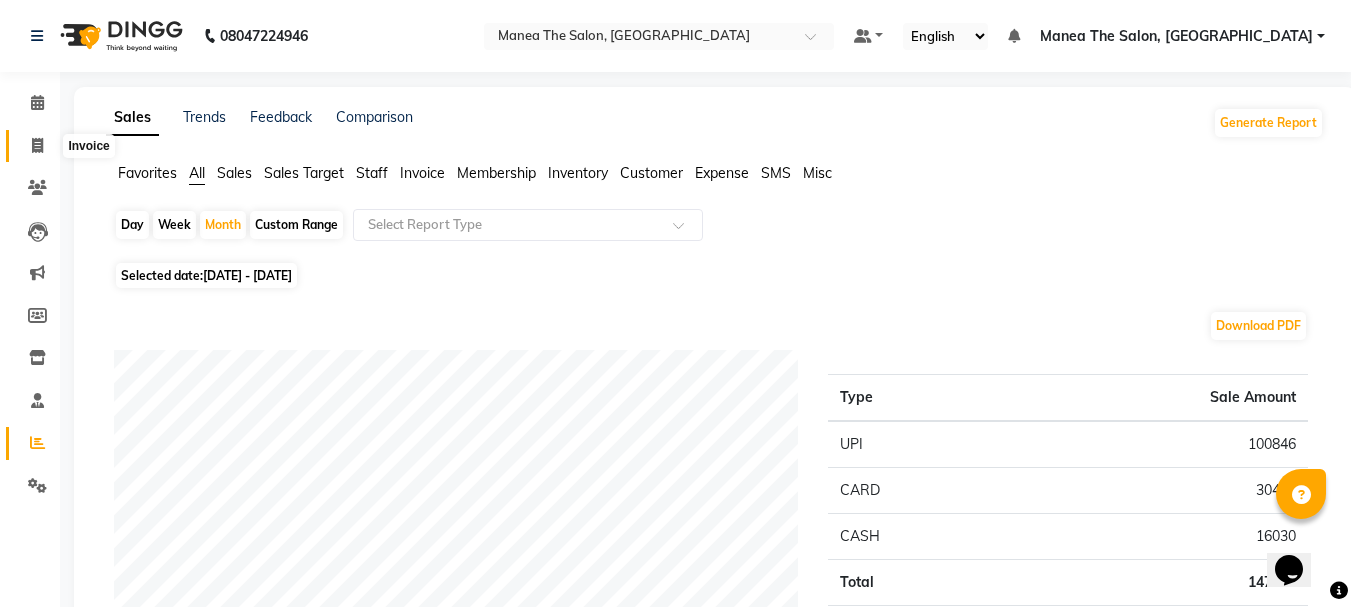 click 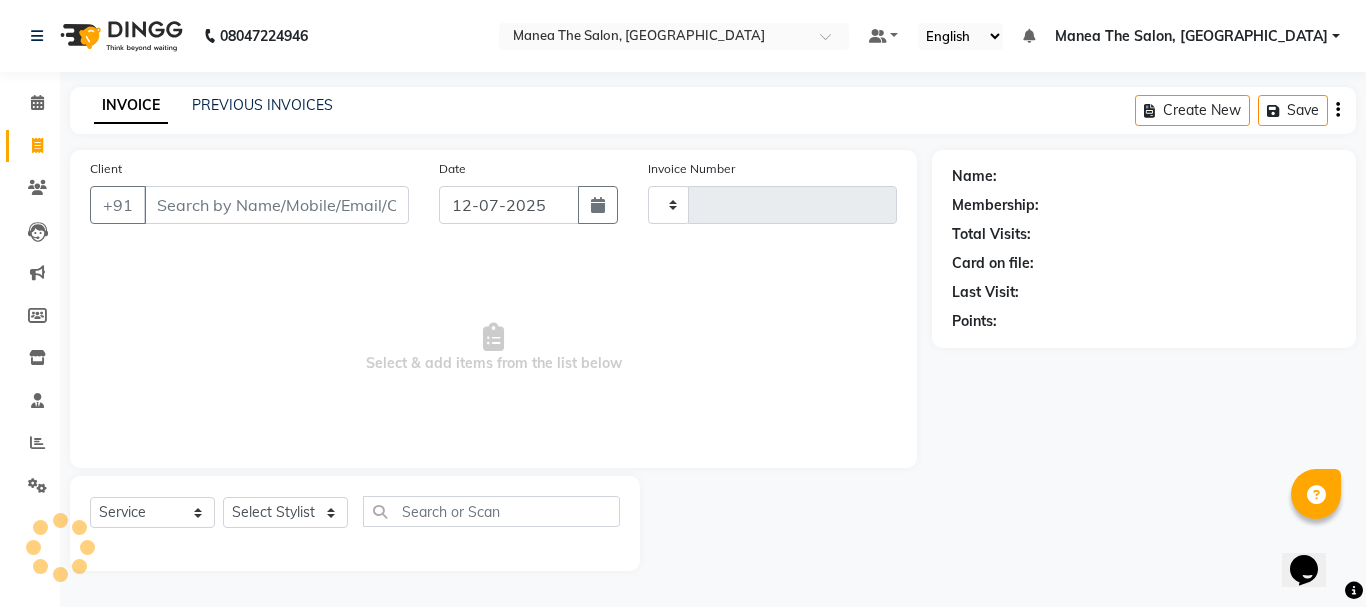 type on "1362" 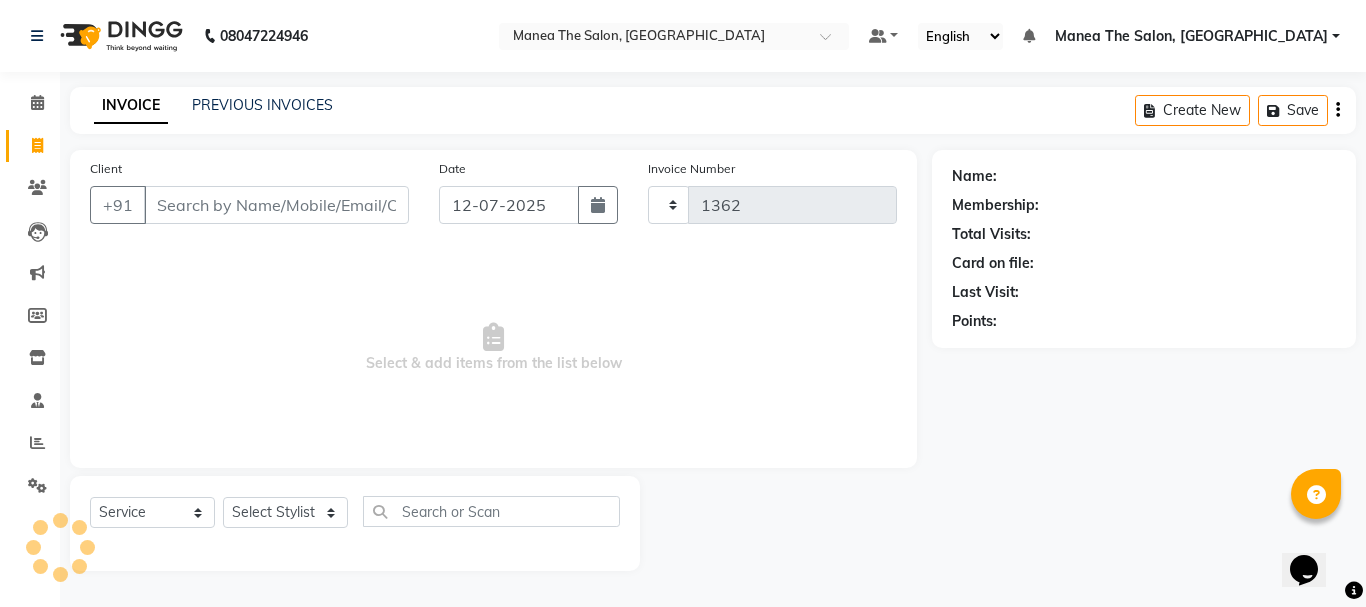 select on "7351" 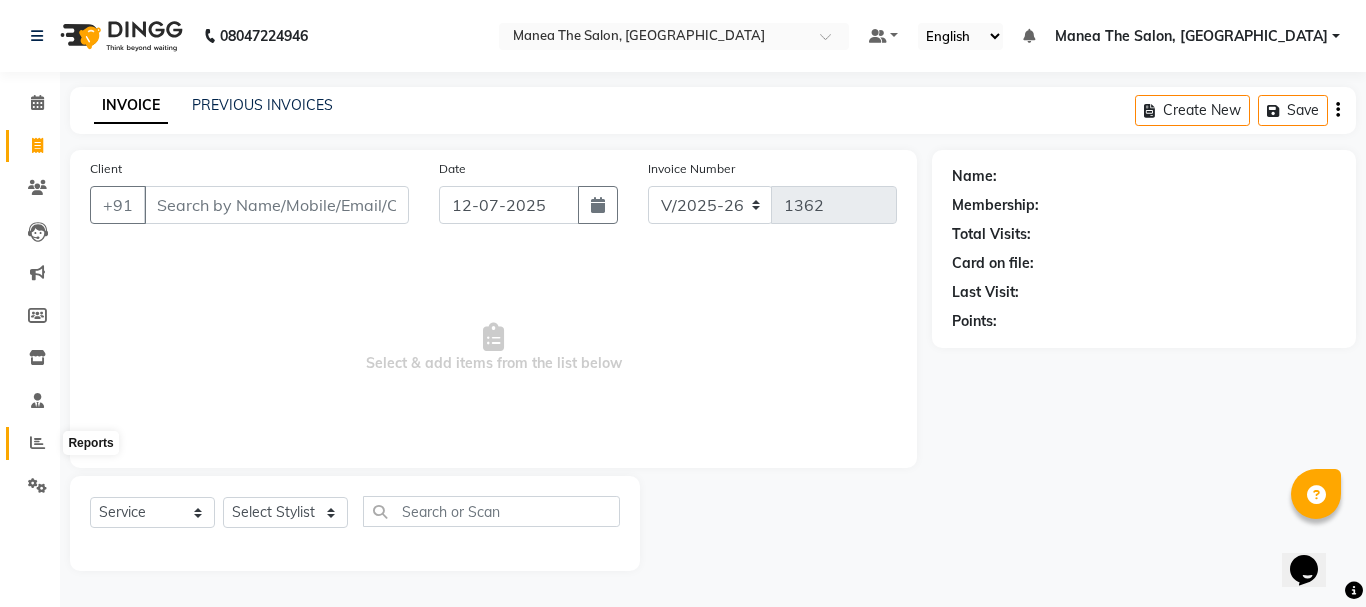 click 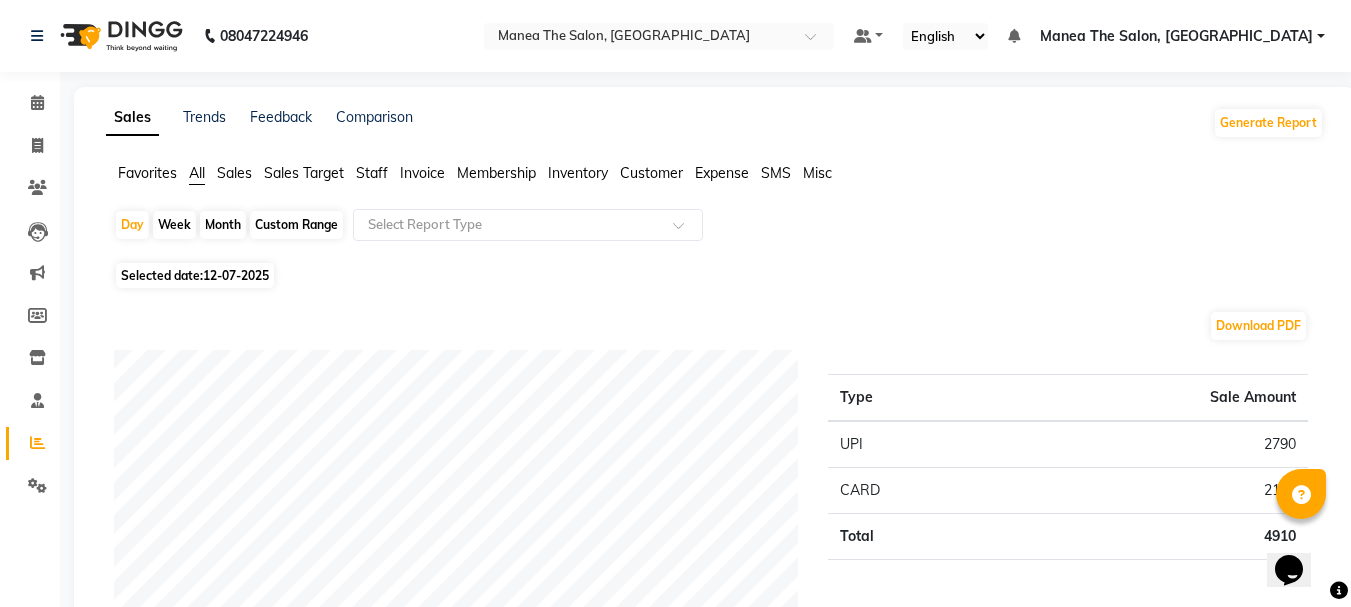 click on "Month" 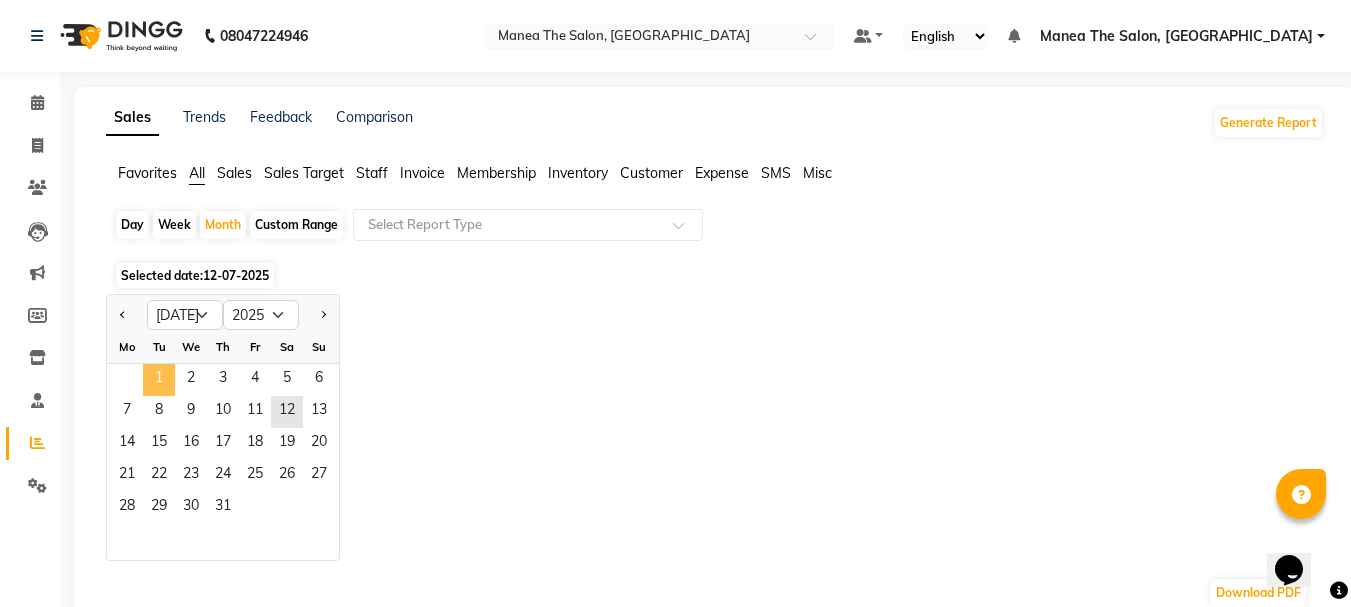 click on "1" 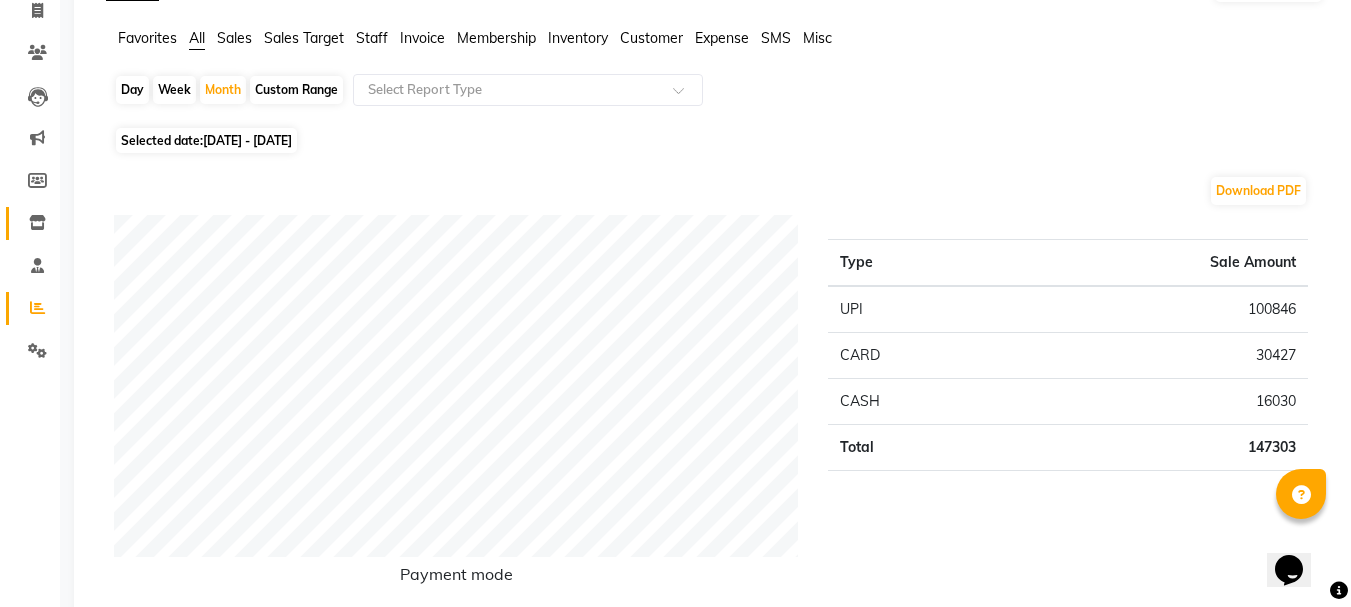 scroll, scrollTop: 100, scrollLeft: 0, axis: vertical 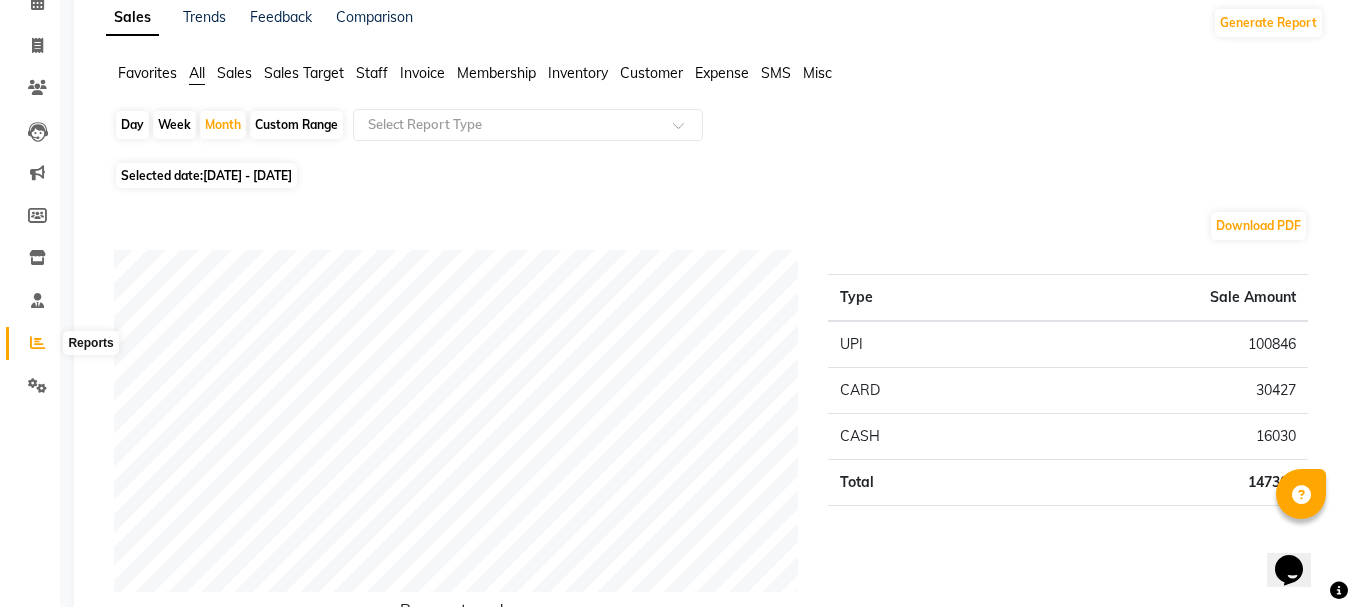 click 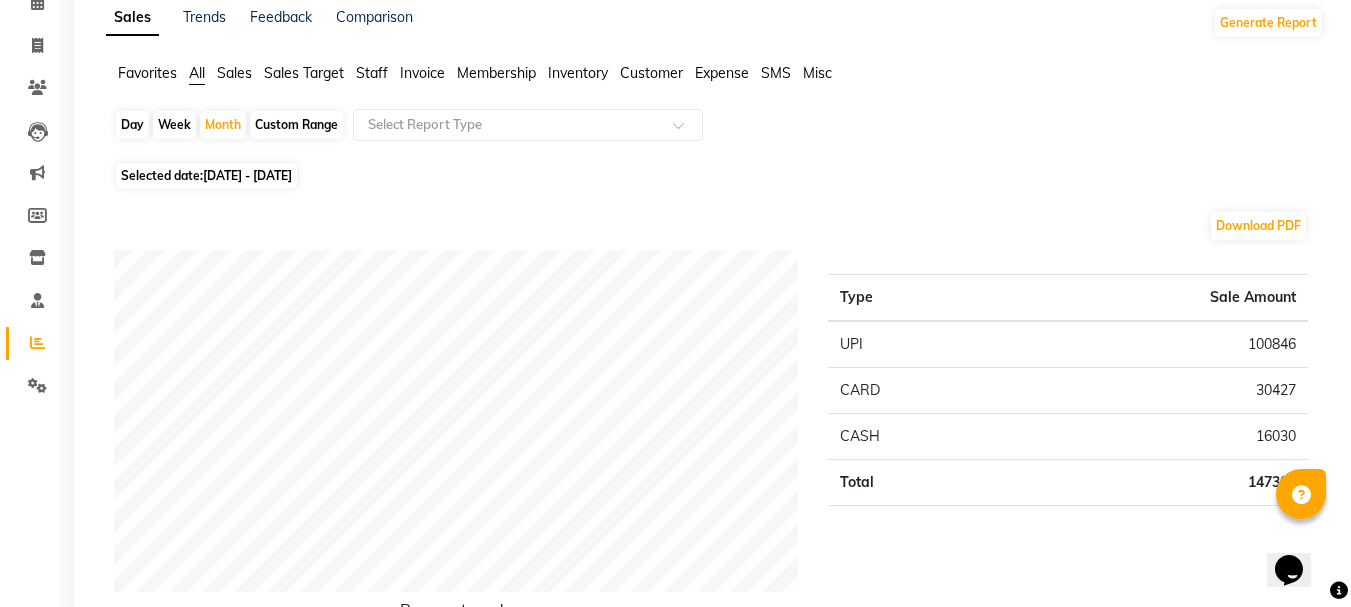 click on "Day" 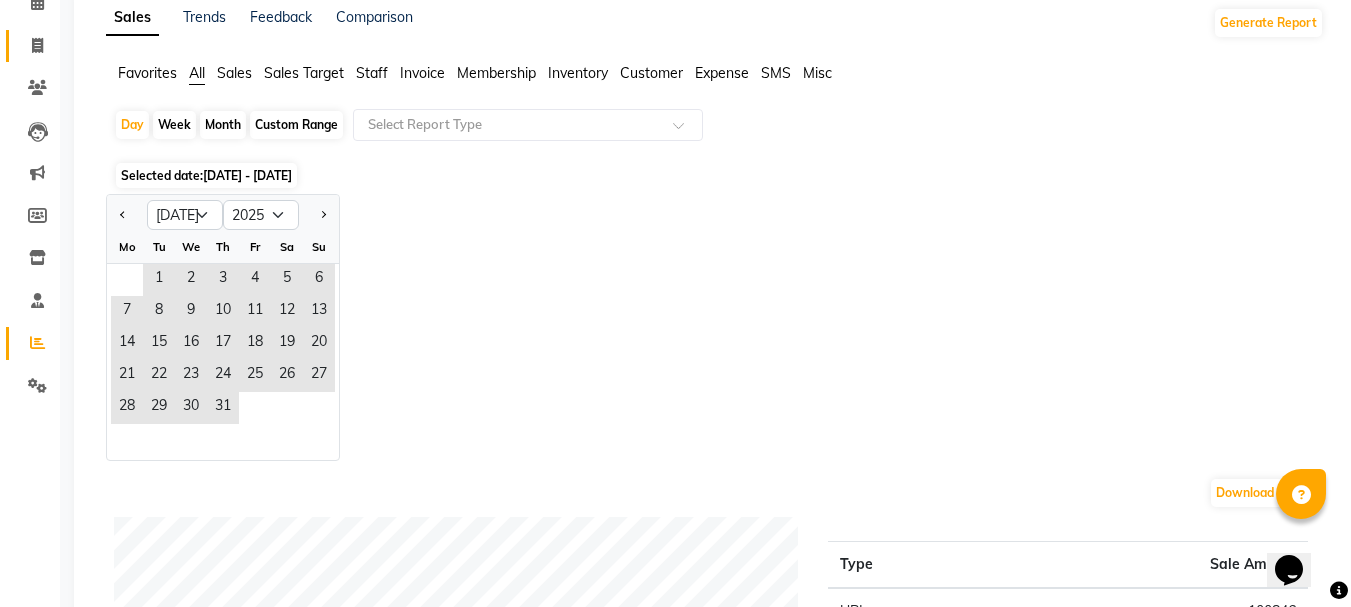 click on "Invoice" 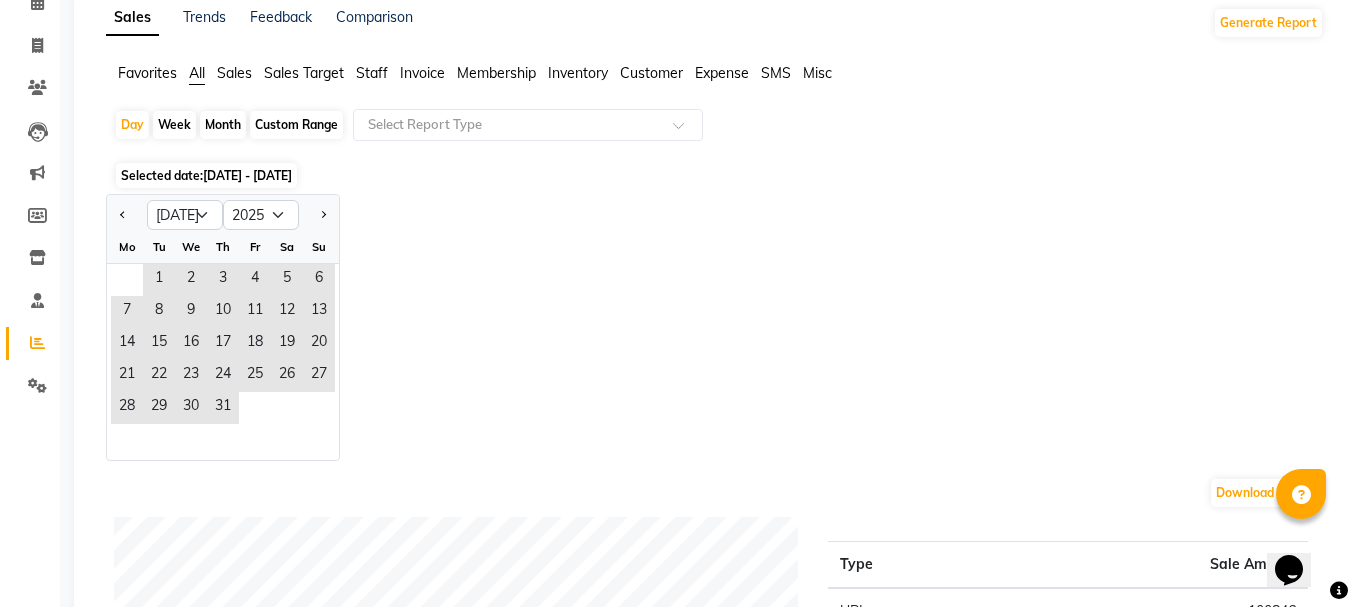 select on "7351" 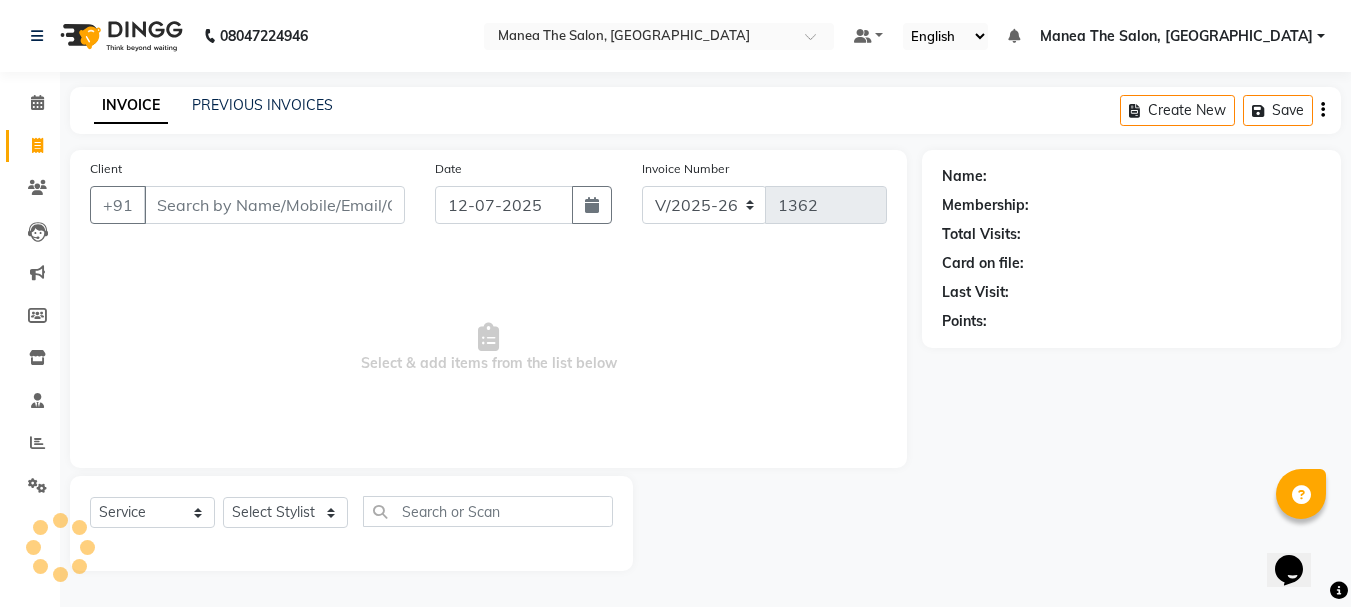 scroll, scrollTop: 0, scrollLeft: 0, axis: both 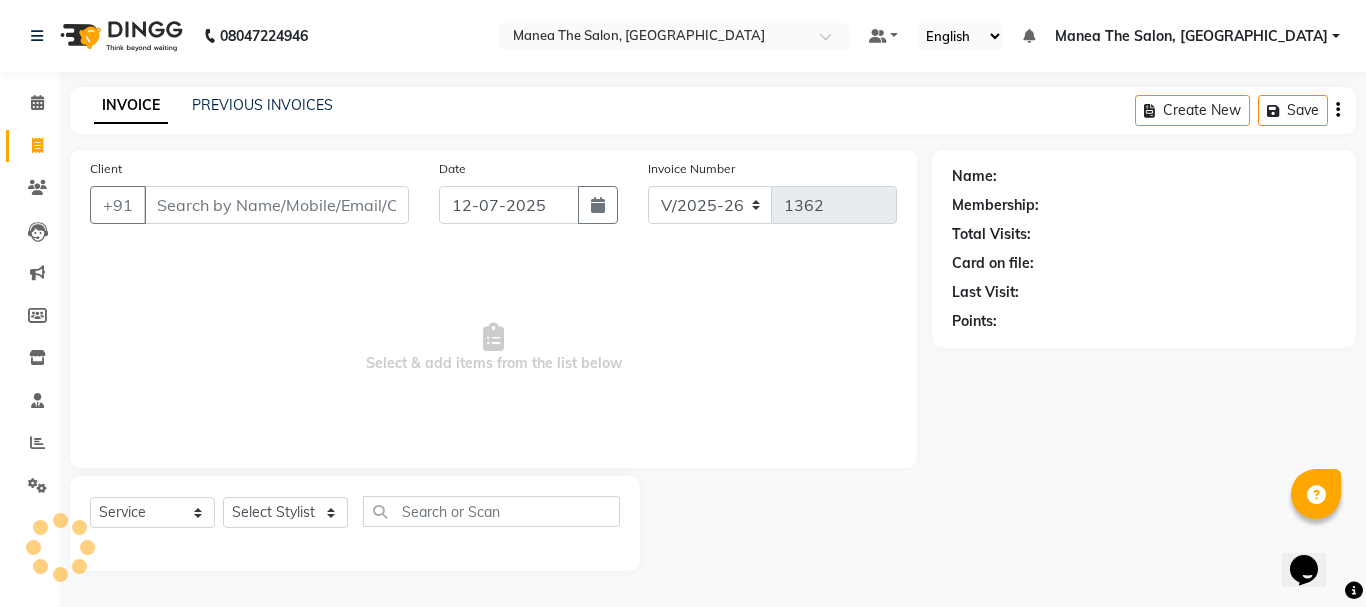 click on "INVOICE PREVIOUS INVOICES Create New   Save" 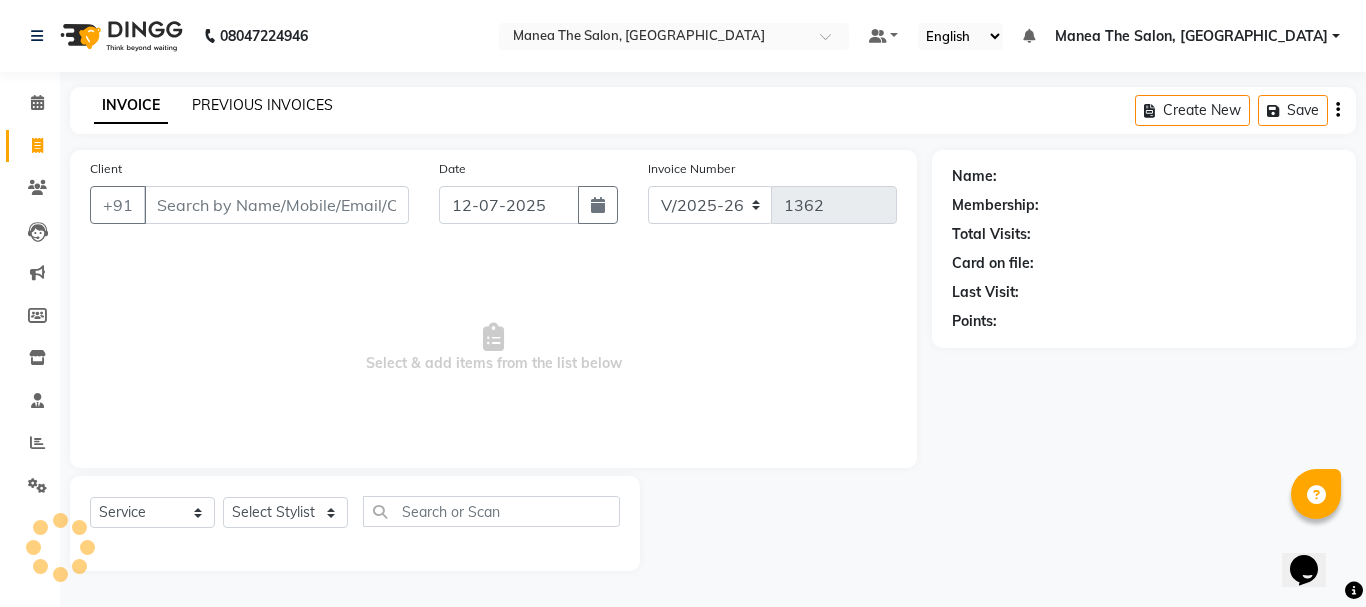 click on "PREVIOUS INVOICES" 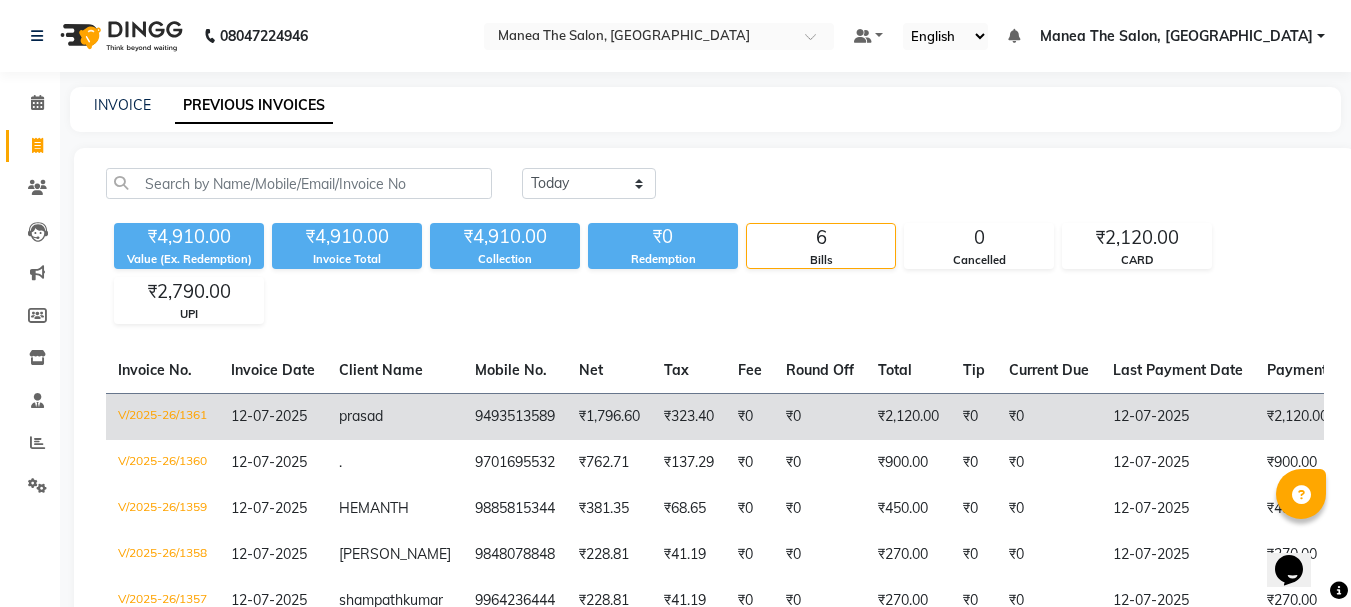 click on "9493513589" 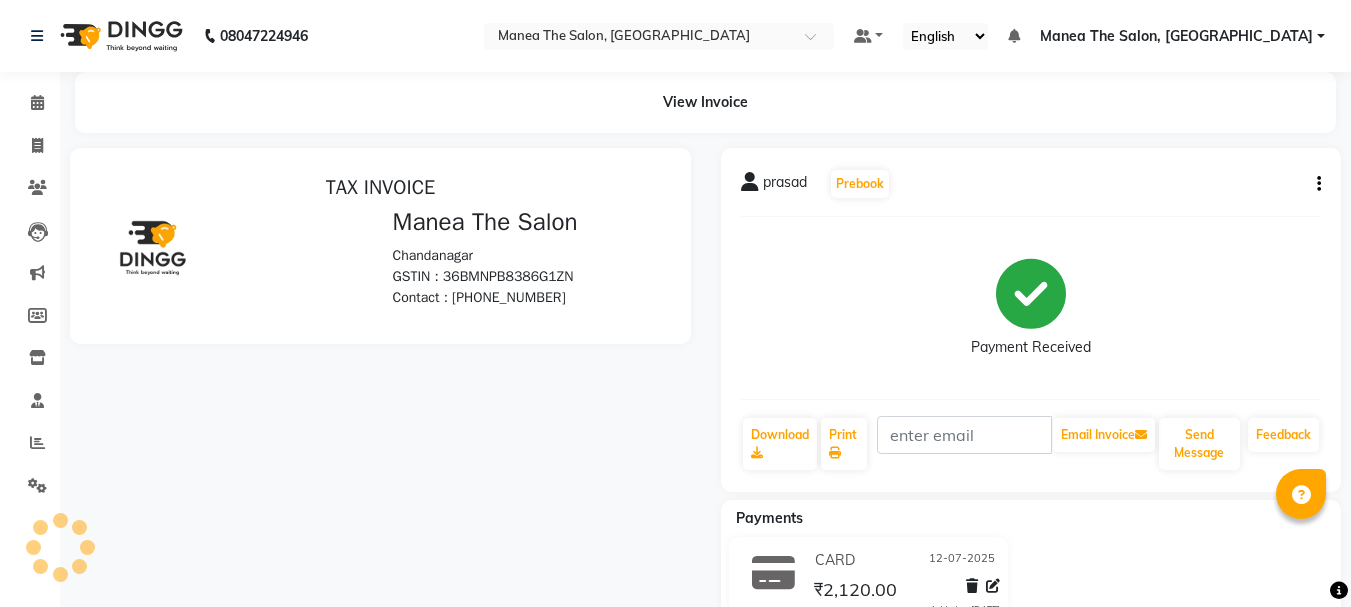scroll, scrollTop: 0, scrollLeft: 0, axis: both 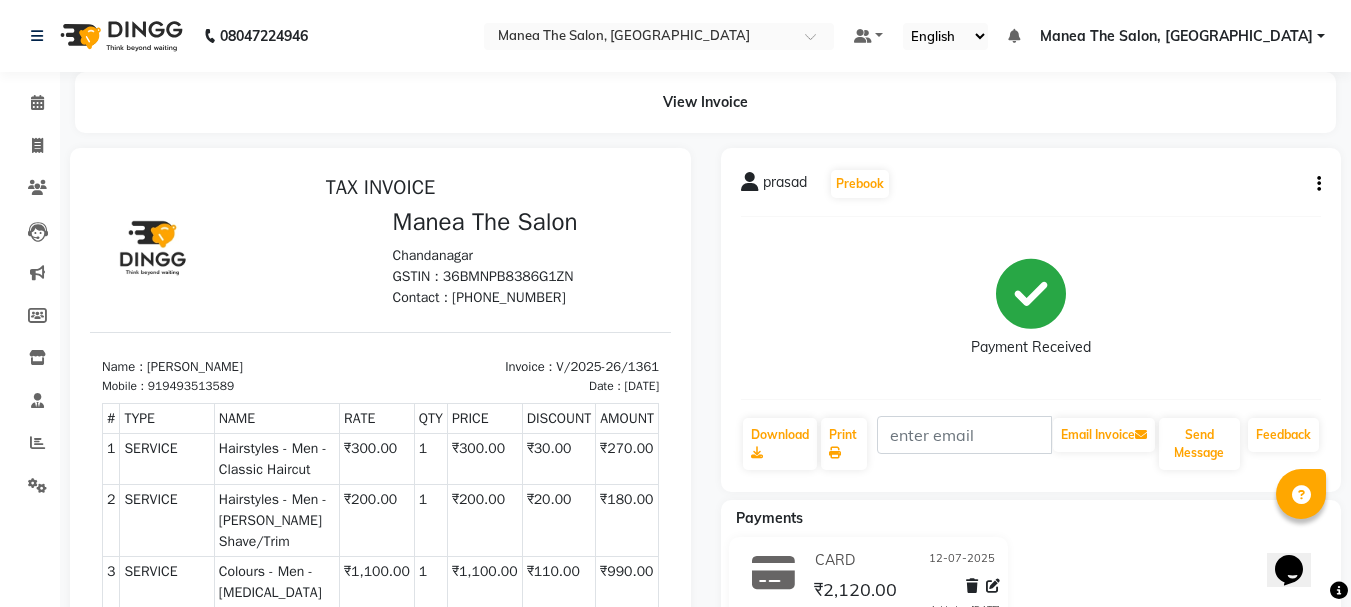 click on "Payment Received" 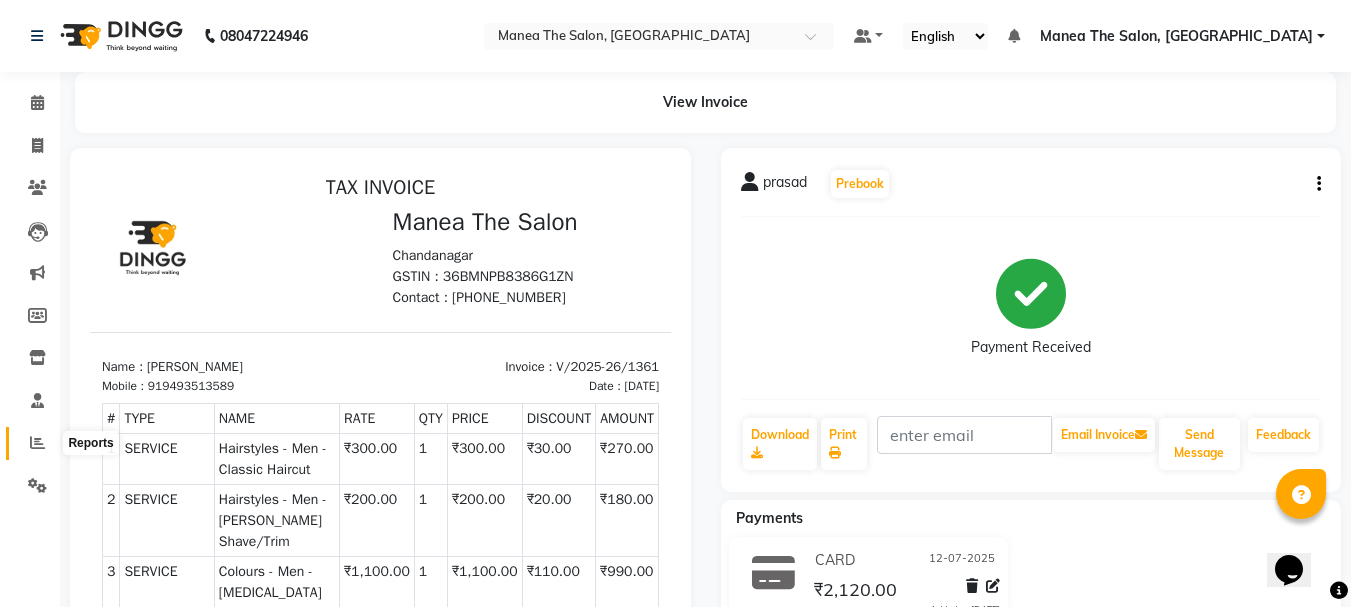 click 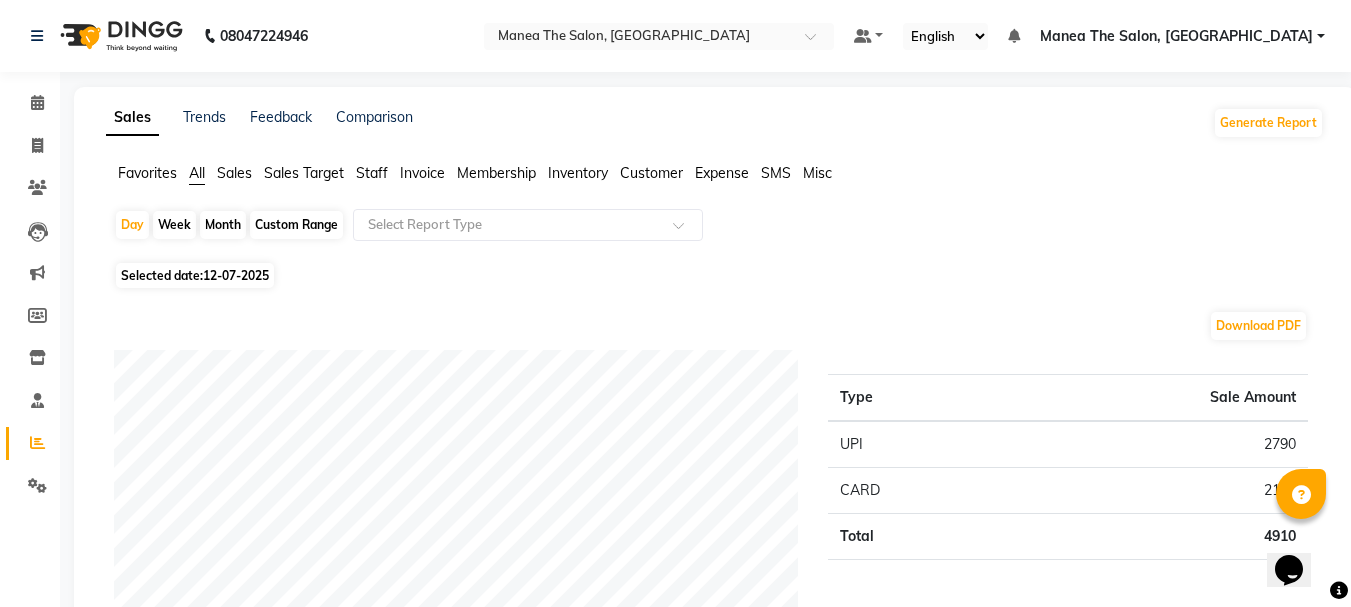click on "Month" 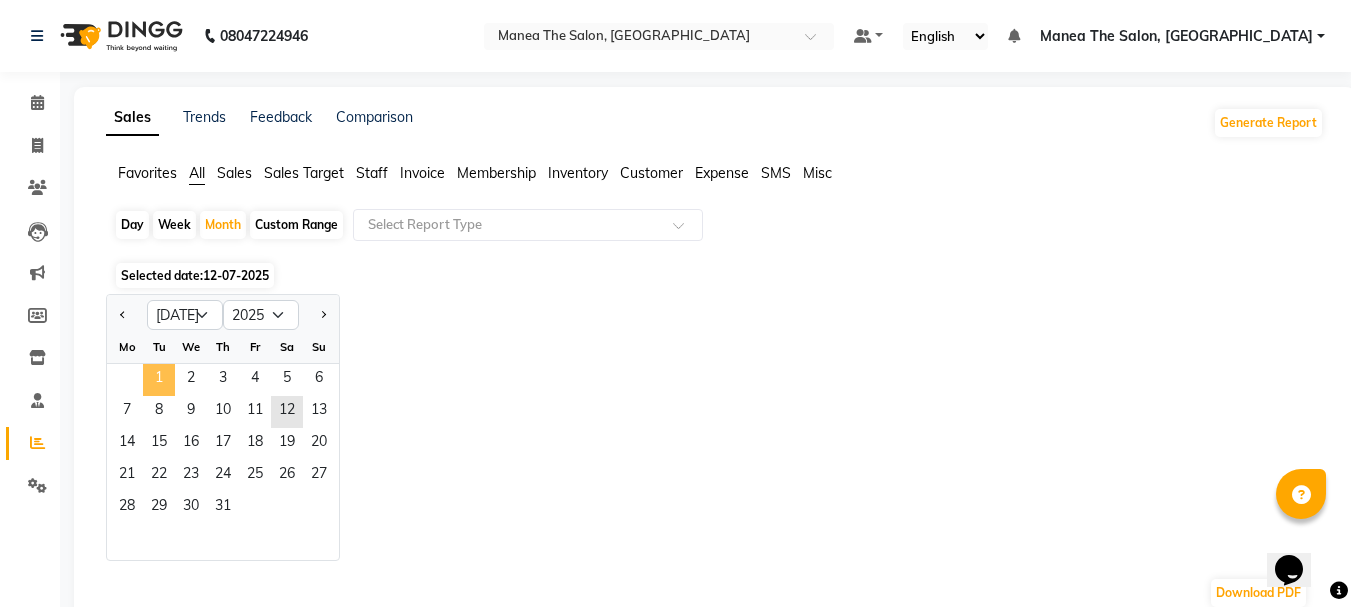 click on "1" 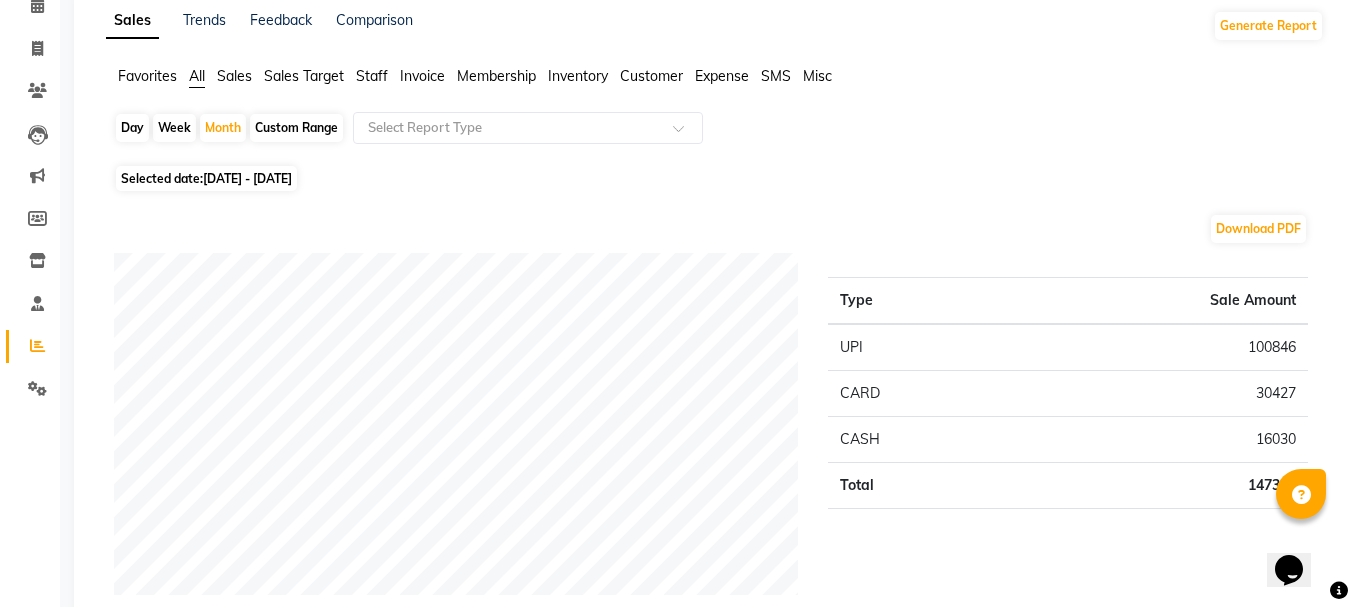 scroll, scrollTop: 0, scrollLeft: 0, axis: both 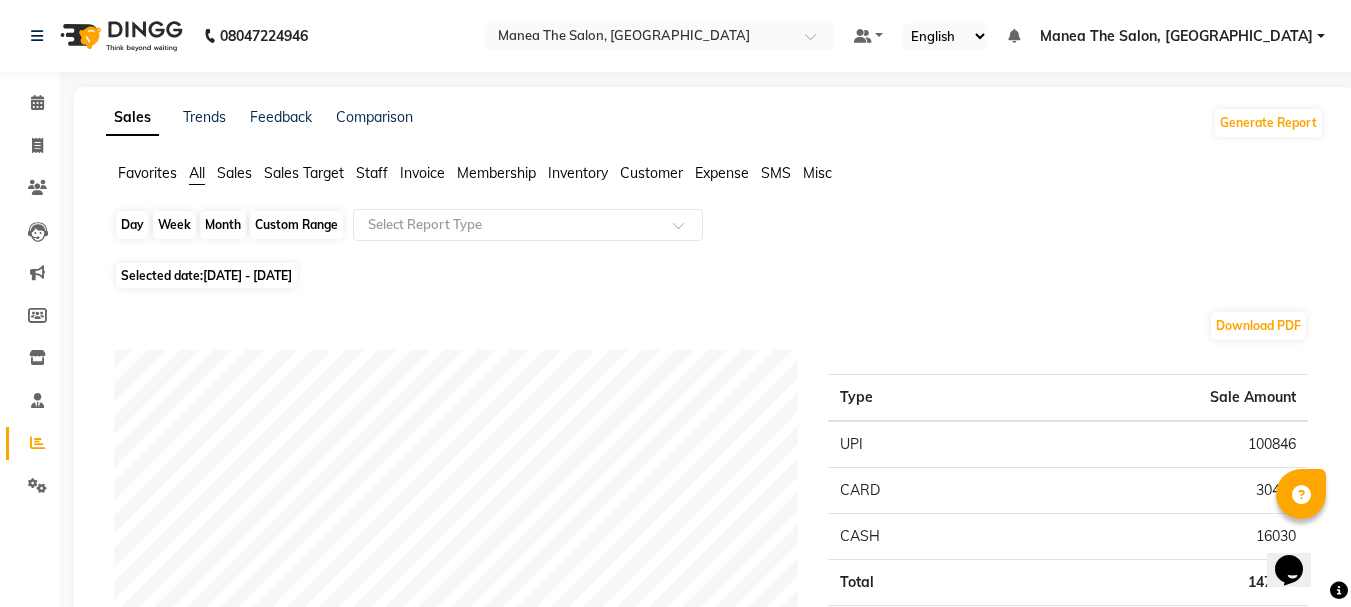 click on "Month" 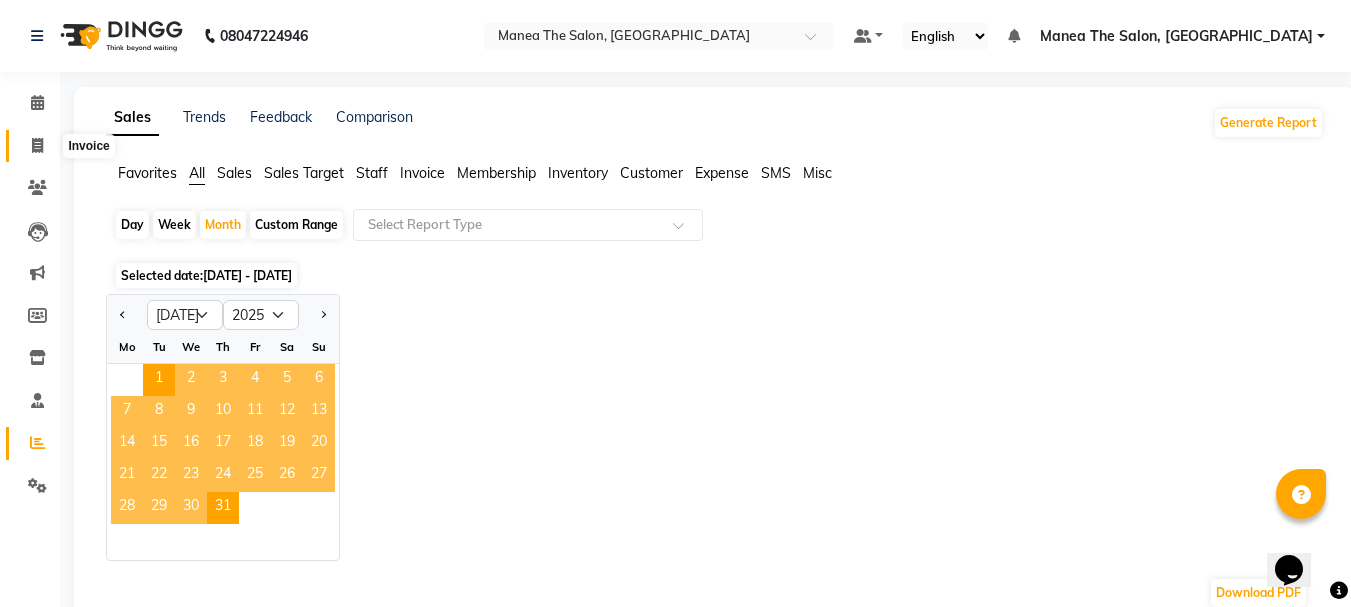 click 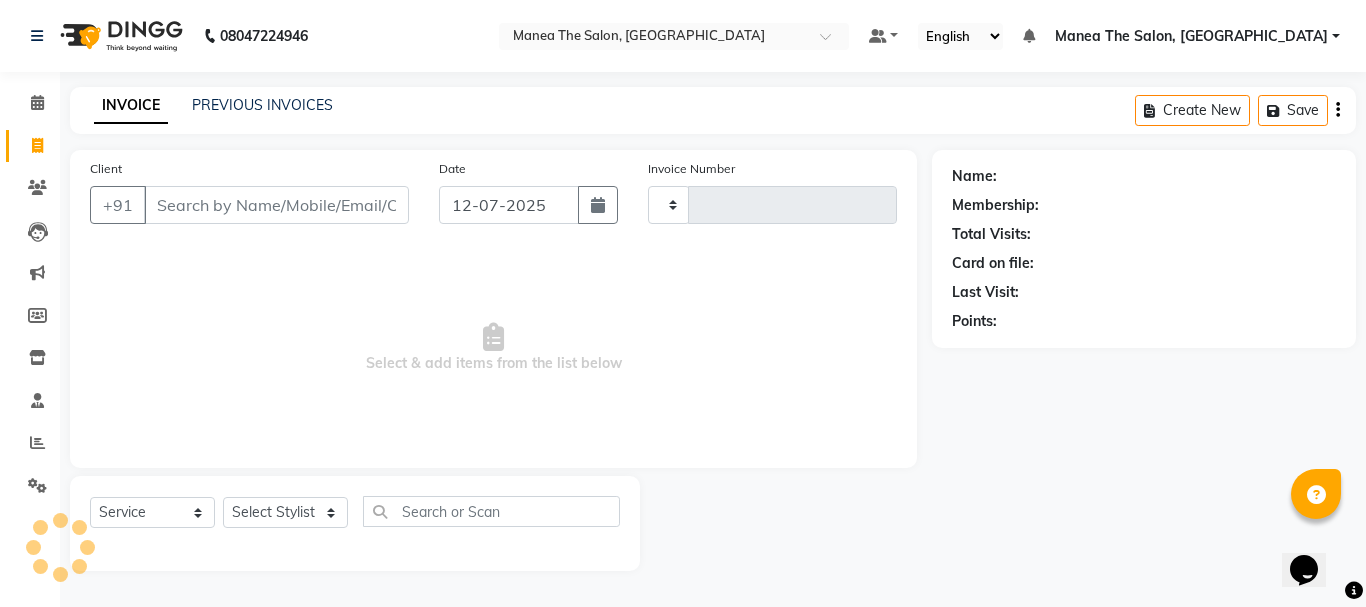 type on "1362" 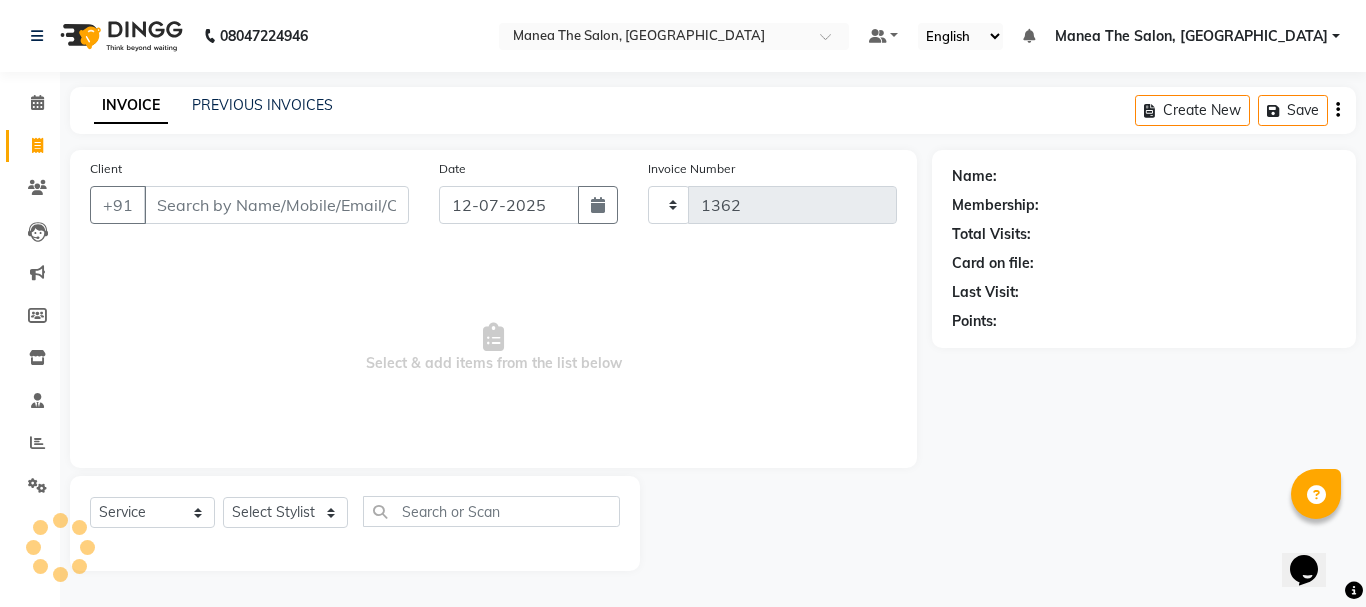 select on "7351" 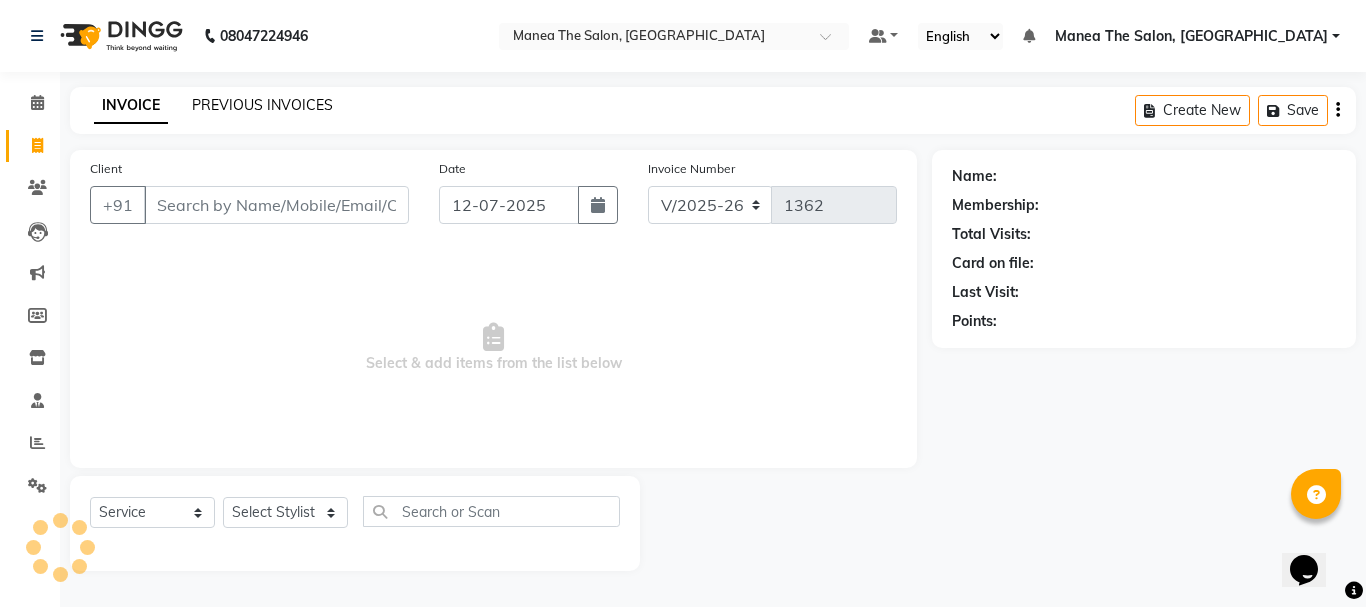 click on "PREVIOUS INVOICES" 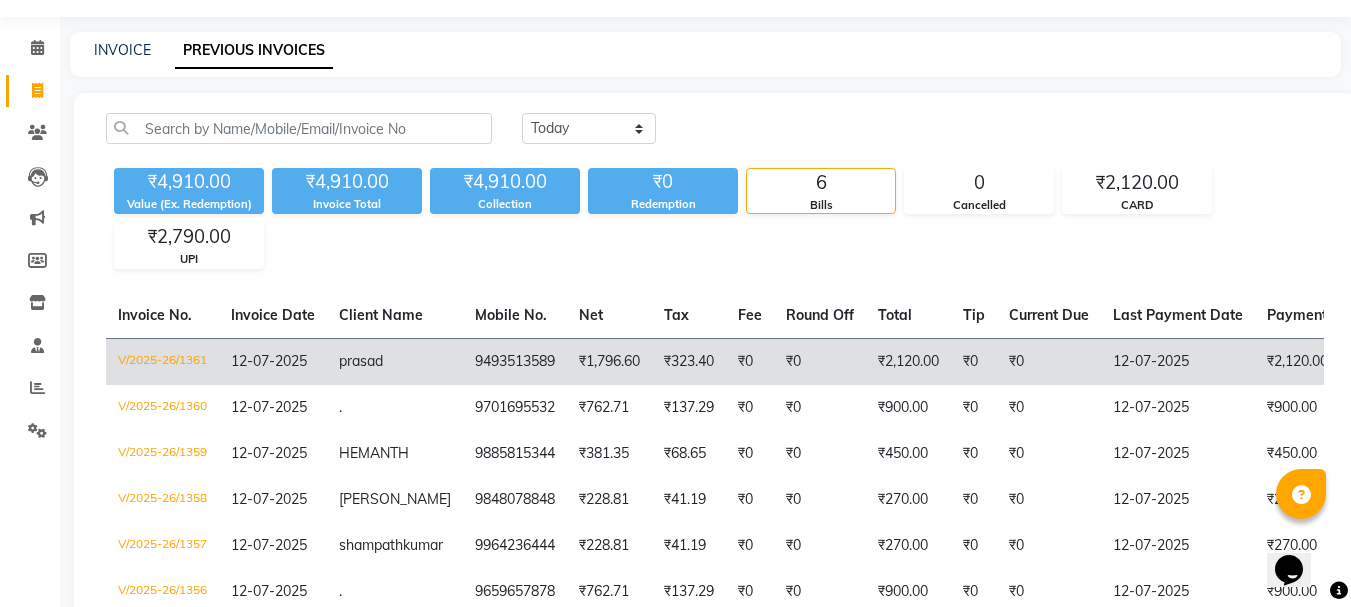 scroll, scrollTop: 100, scrollLeft: 0, axis: vertical 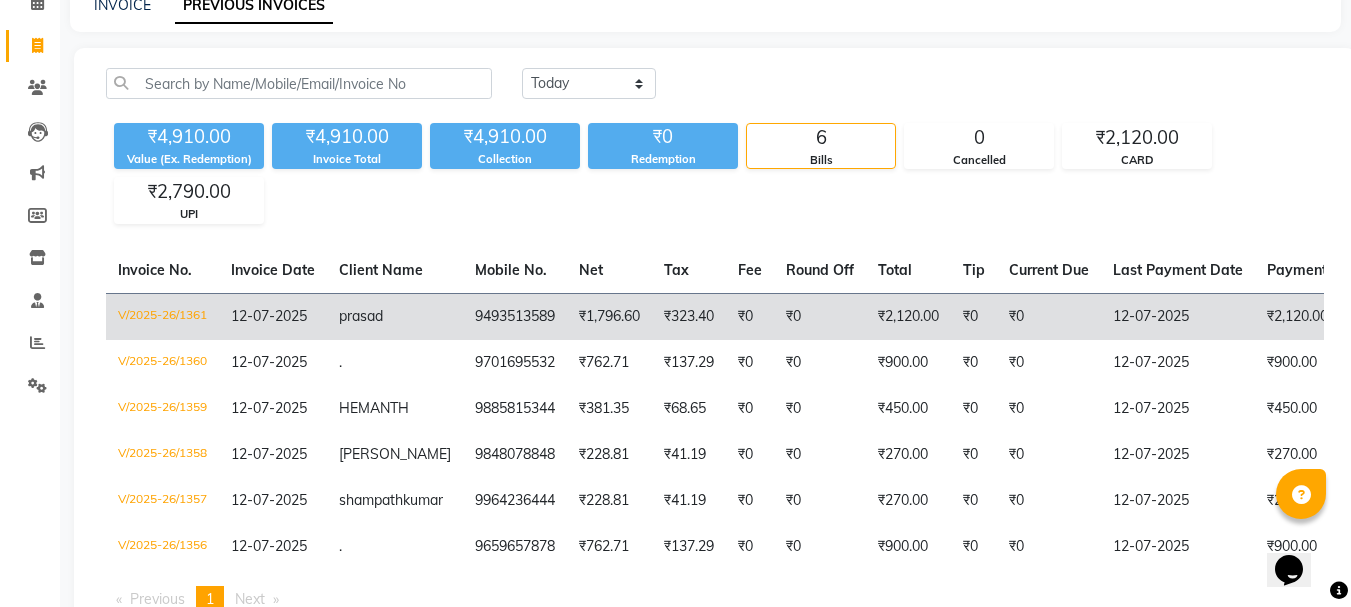 click on "₹323.40" 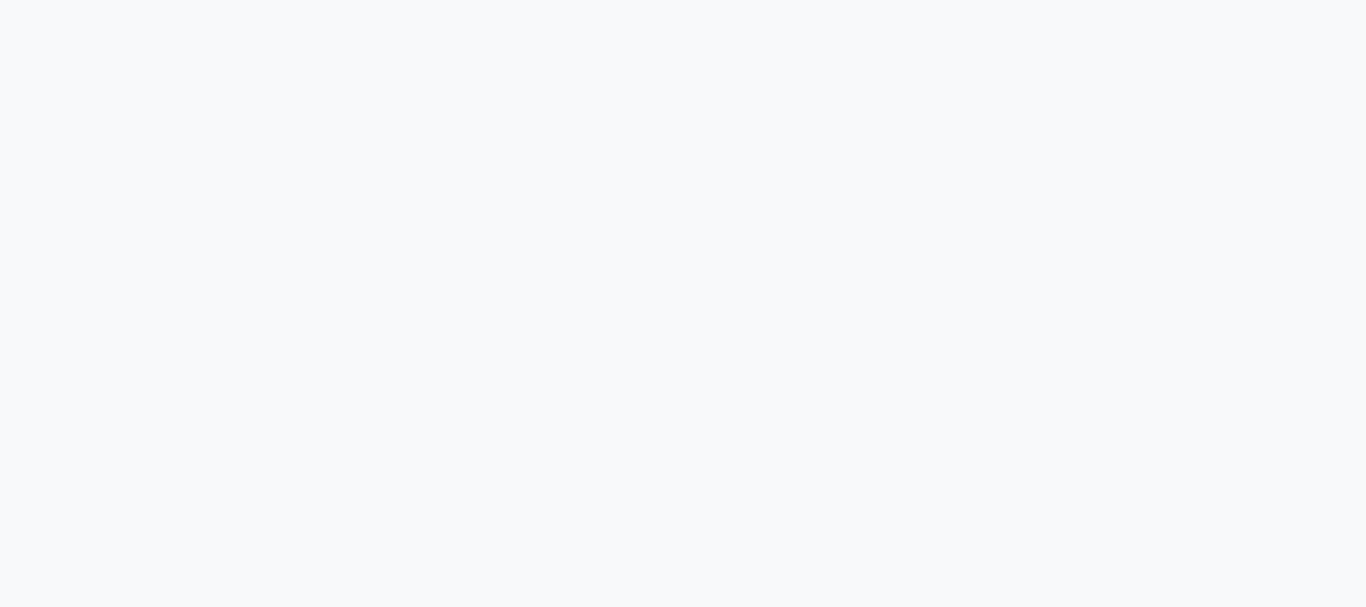 scroll, scrollTop: 0, scrollLeft: 0, axis: both 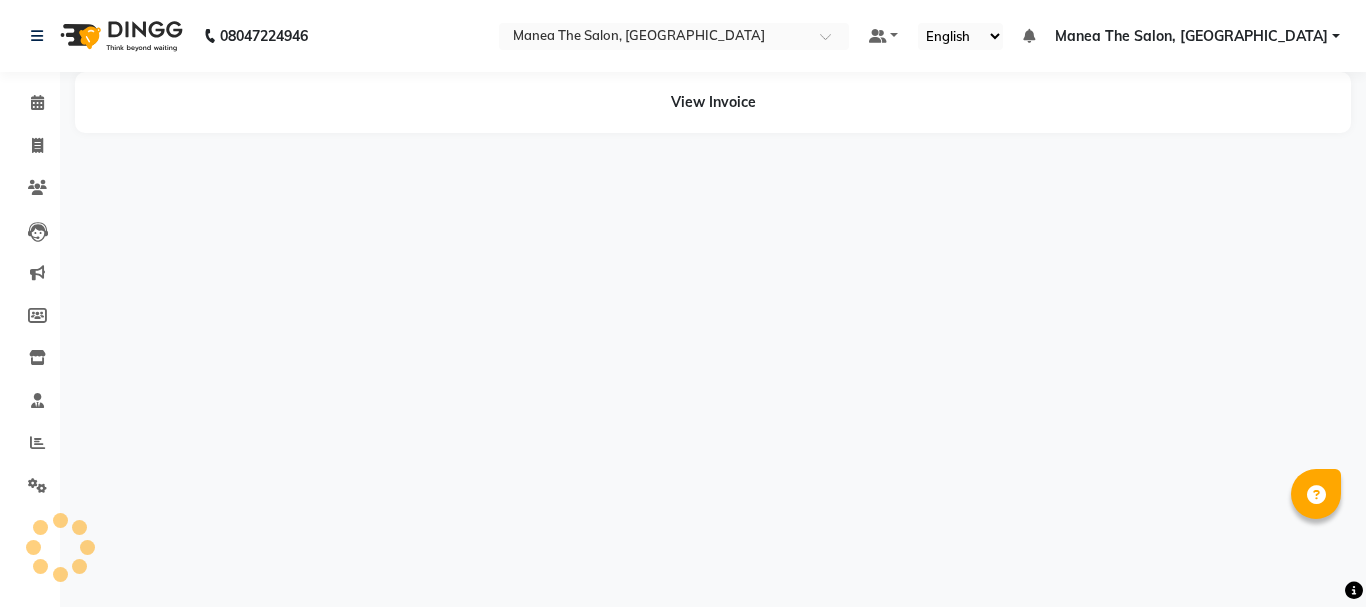 select on "en" 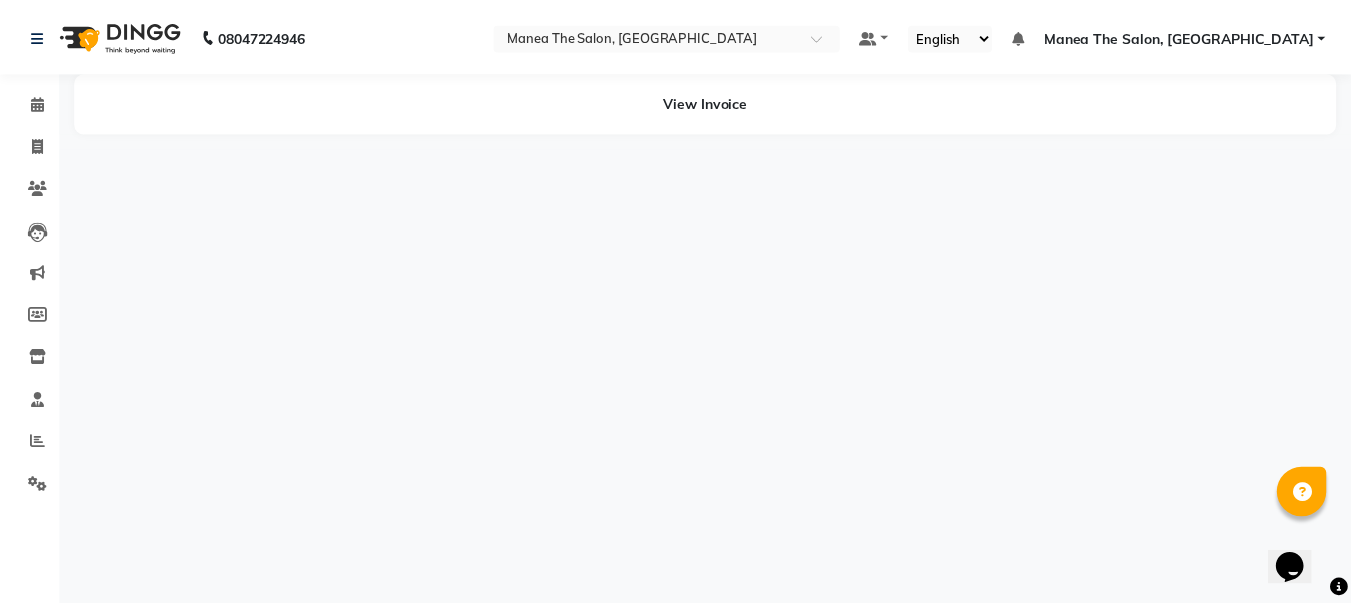 scroll, scrollTop: 0, scrollLeft: 0, axis: both 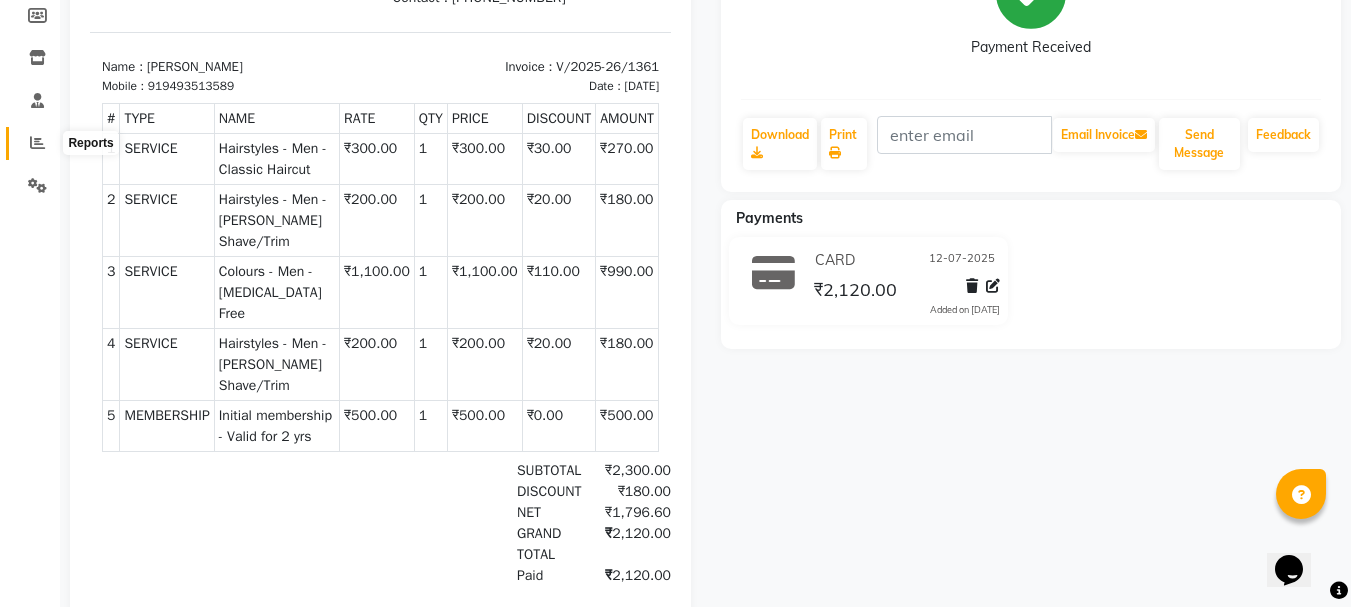 click 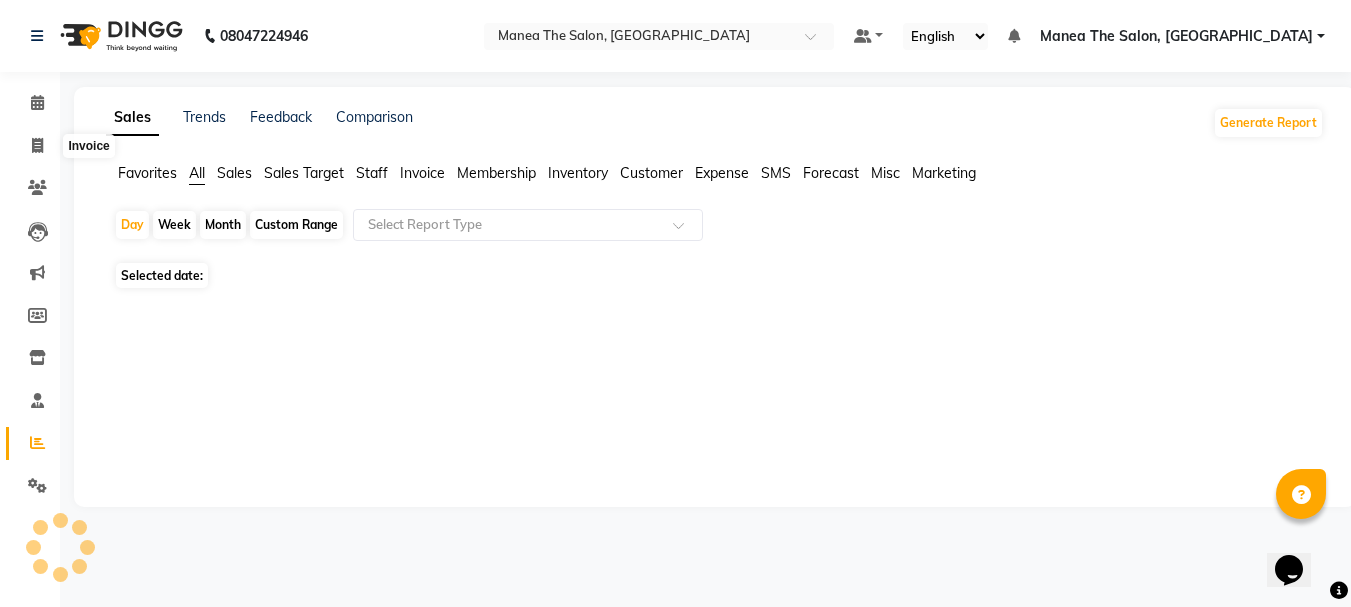 scroll, scrollTop: 0, scrollLeft: 0, axis: both 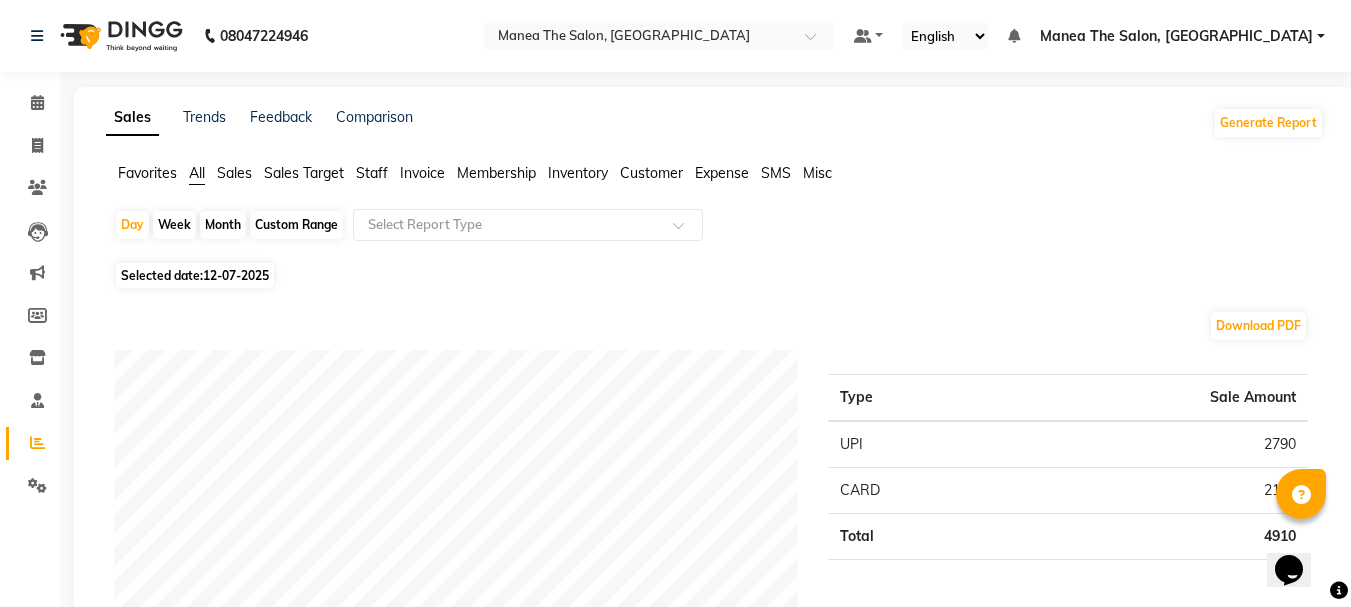 click on "Month" 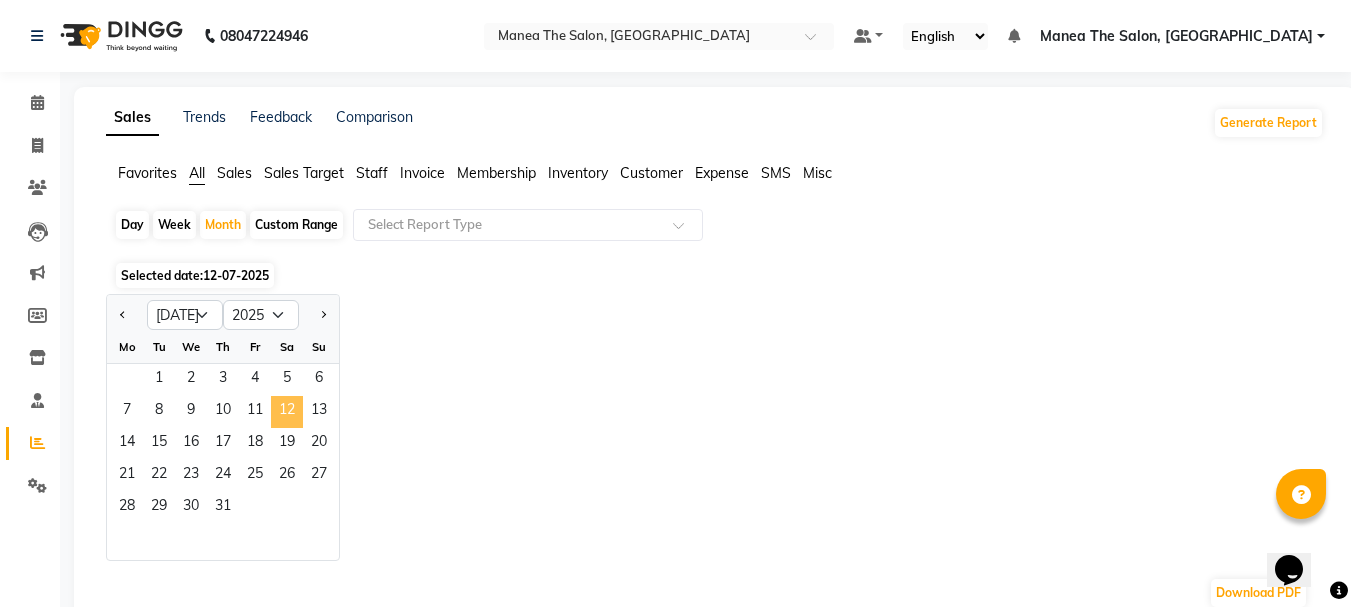click on "12" 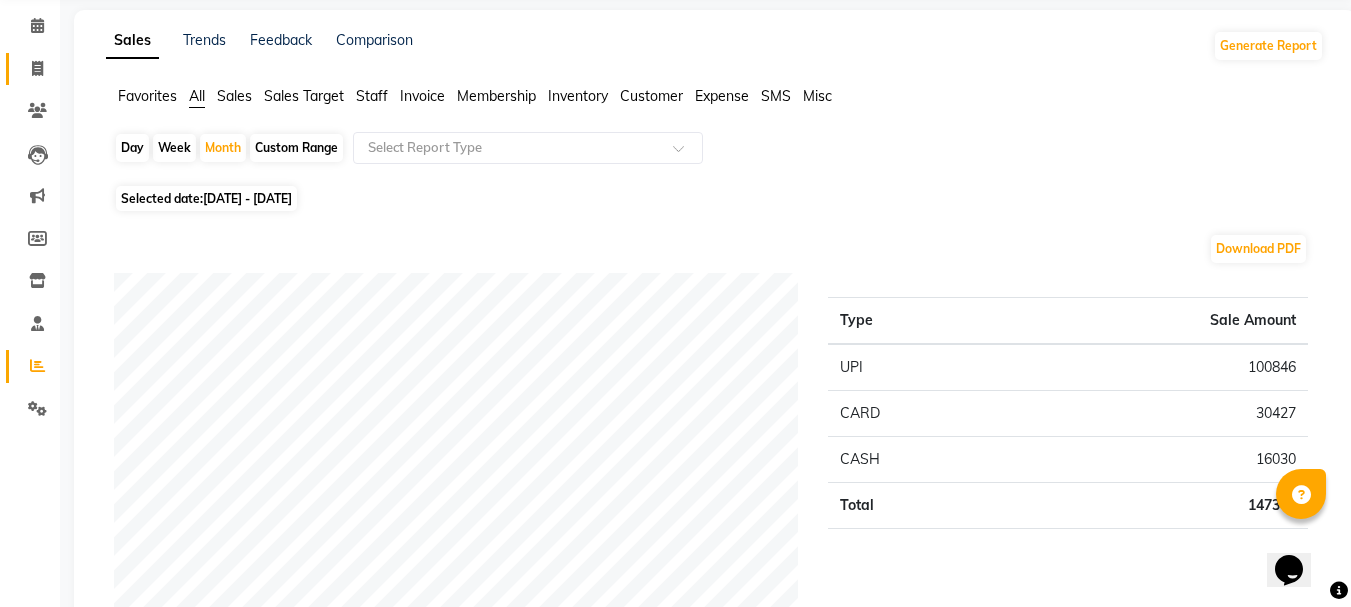 scroll, scrollTop: 0, scrollLeft: 0, axis: both 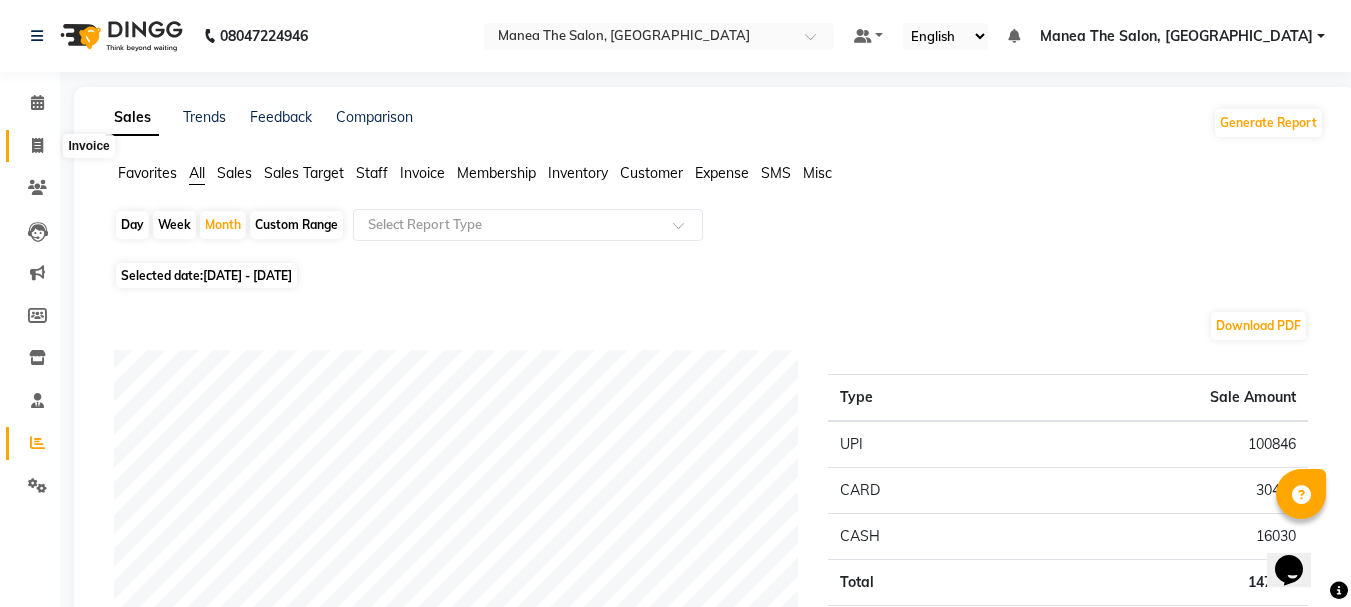click 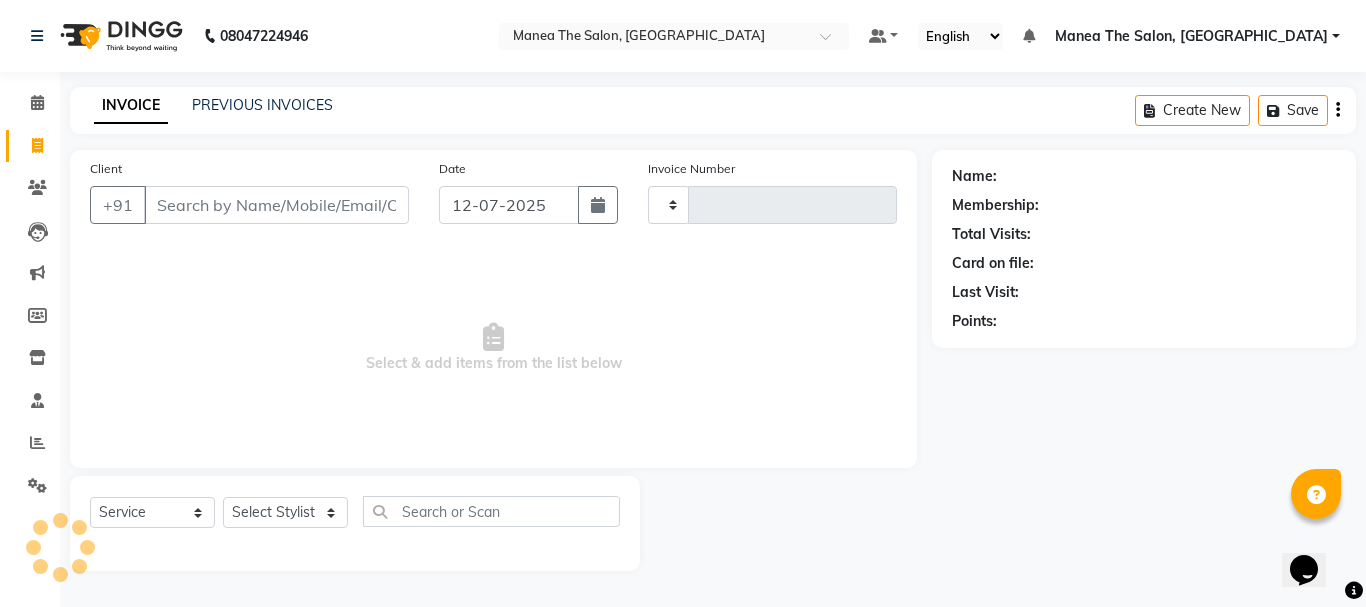 type on "1362" 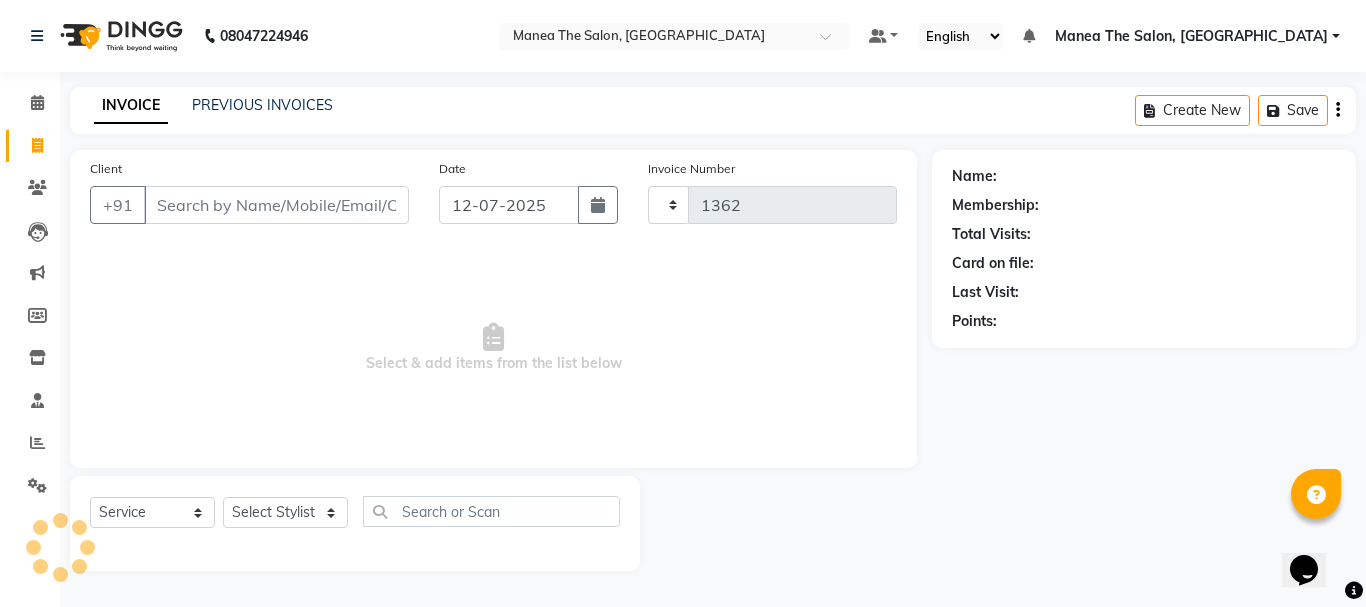 select on "7351" 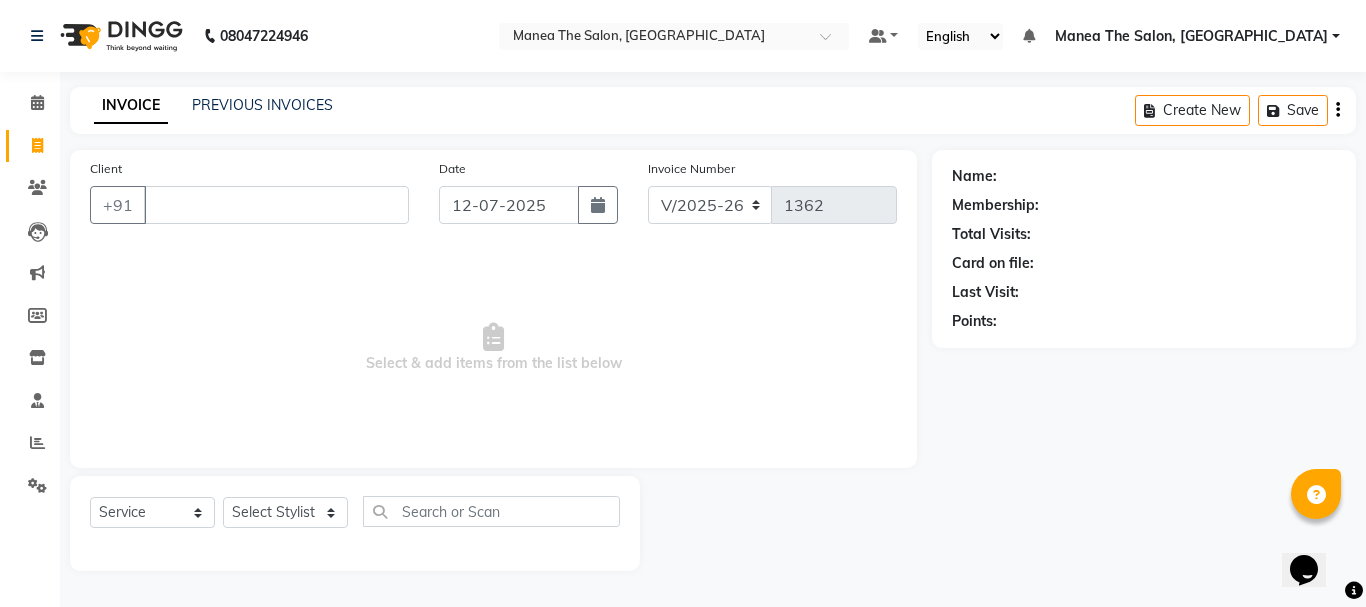 type 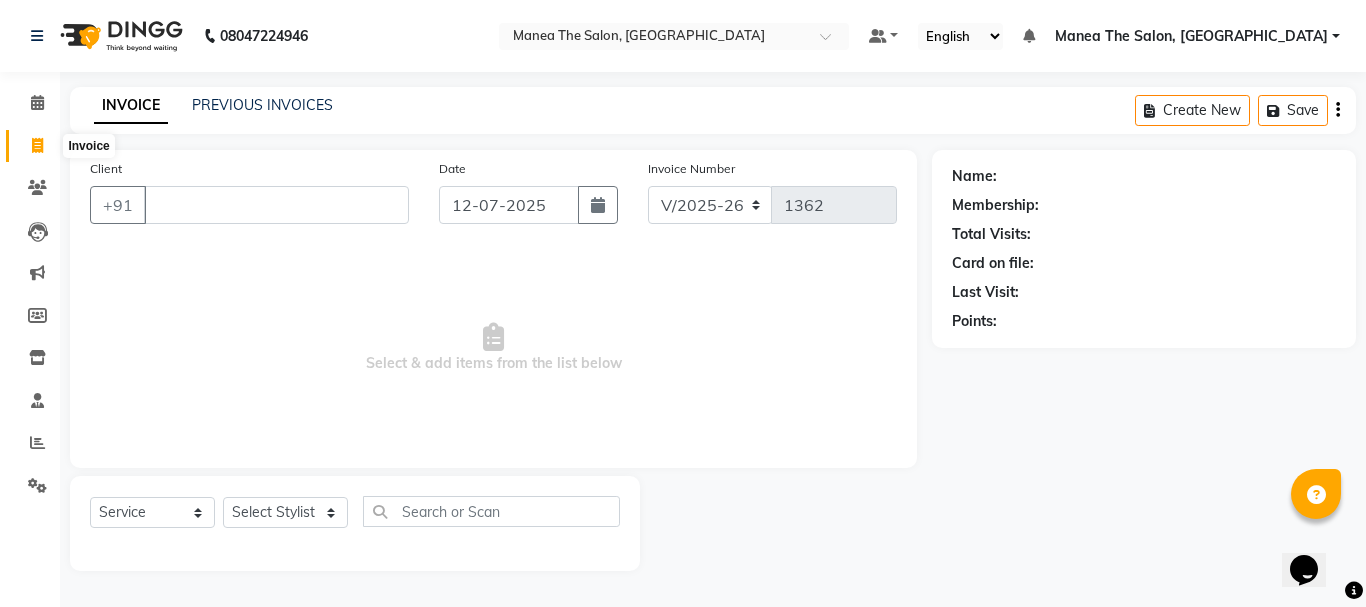click 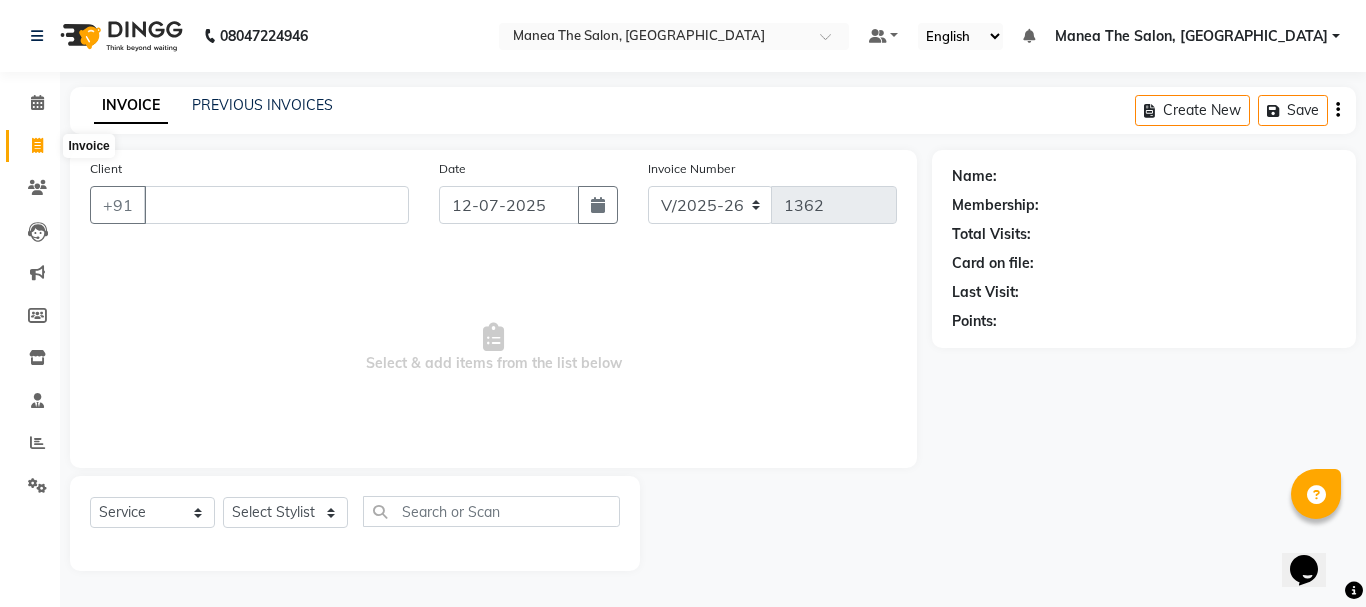 select on "service" 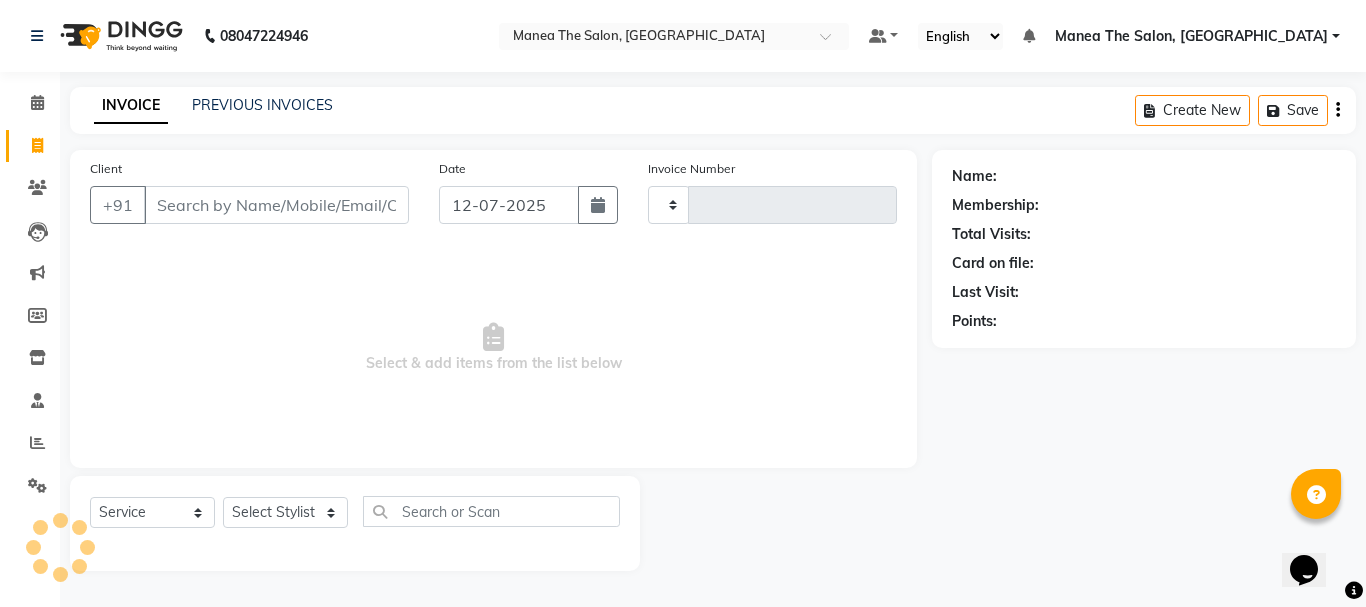 type on "1362" 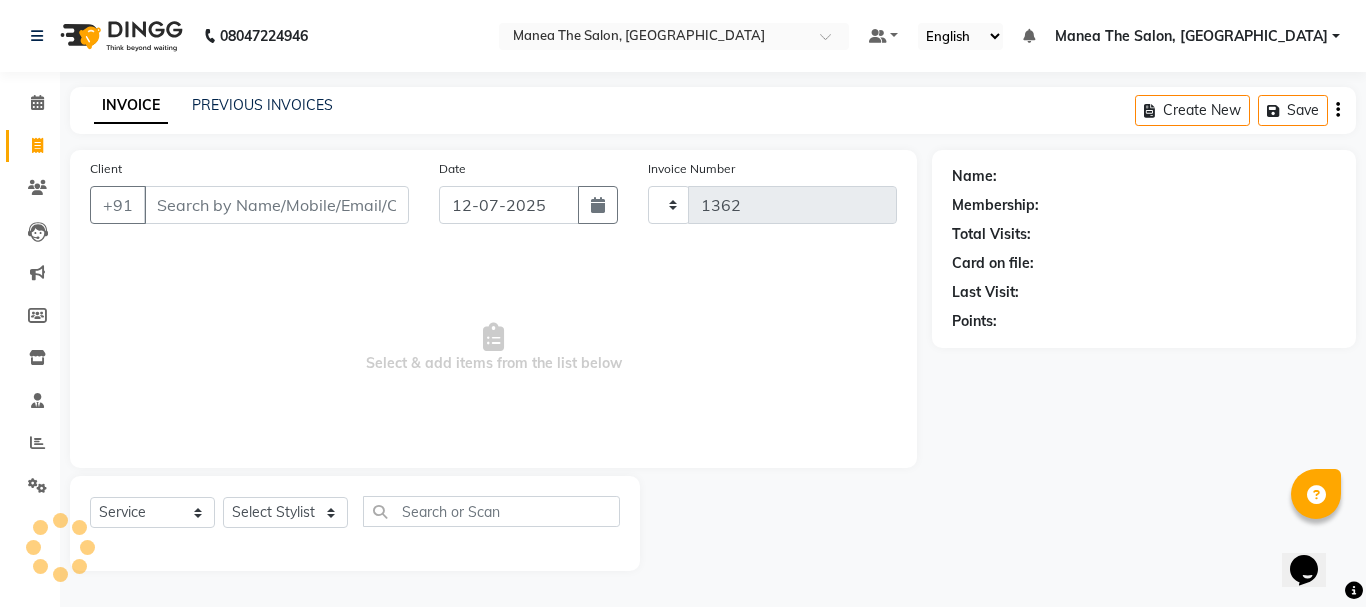 select on "7351" 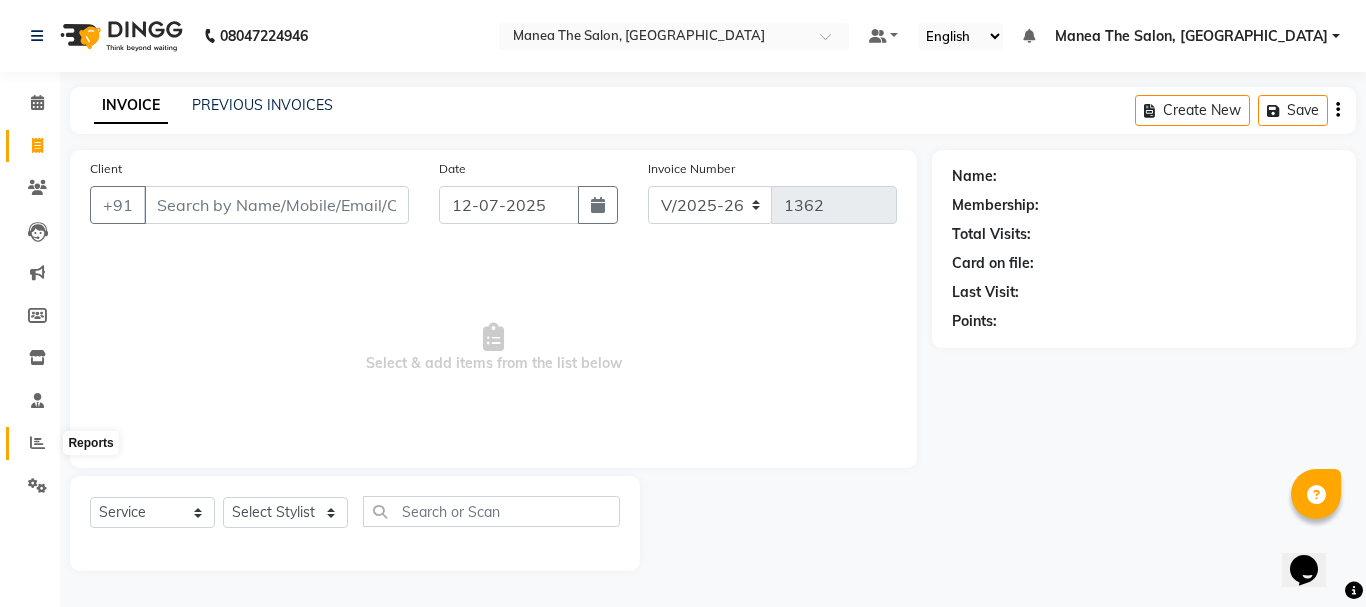 click 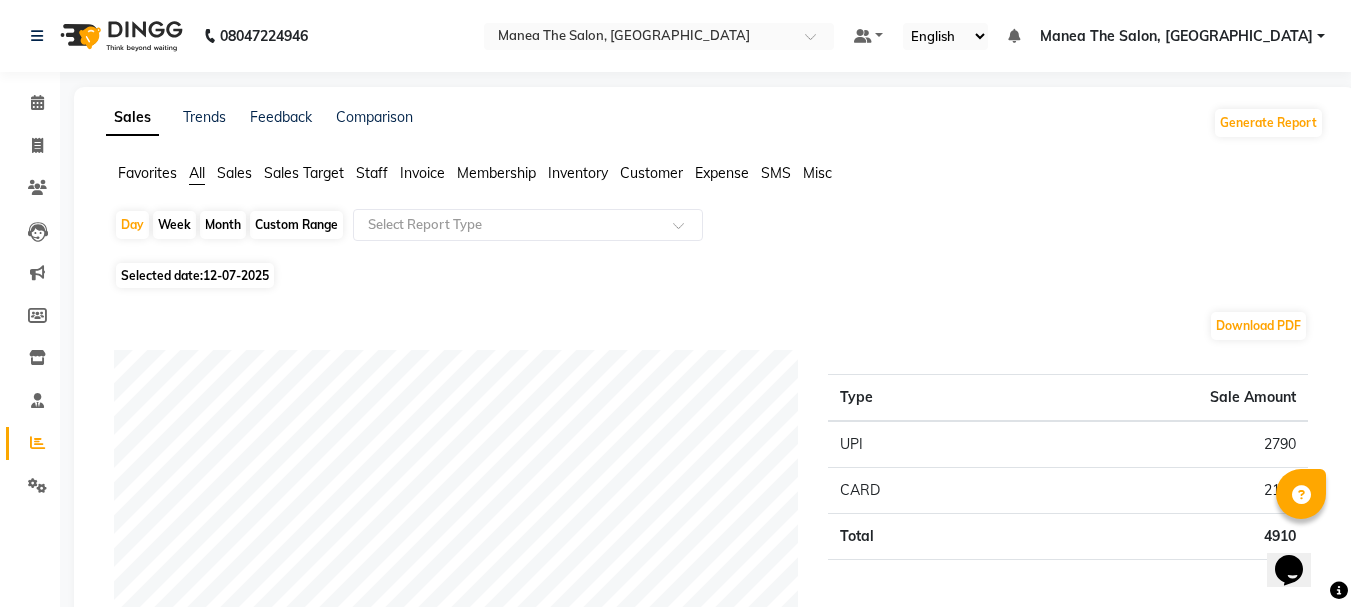 click on "Month" 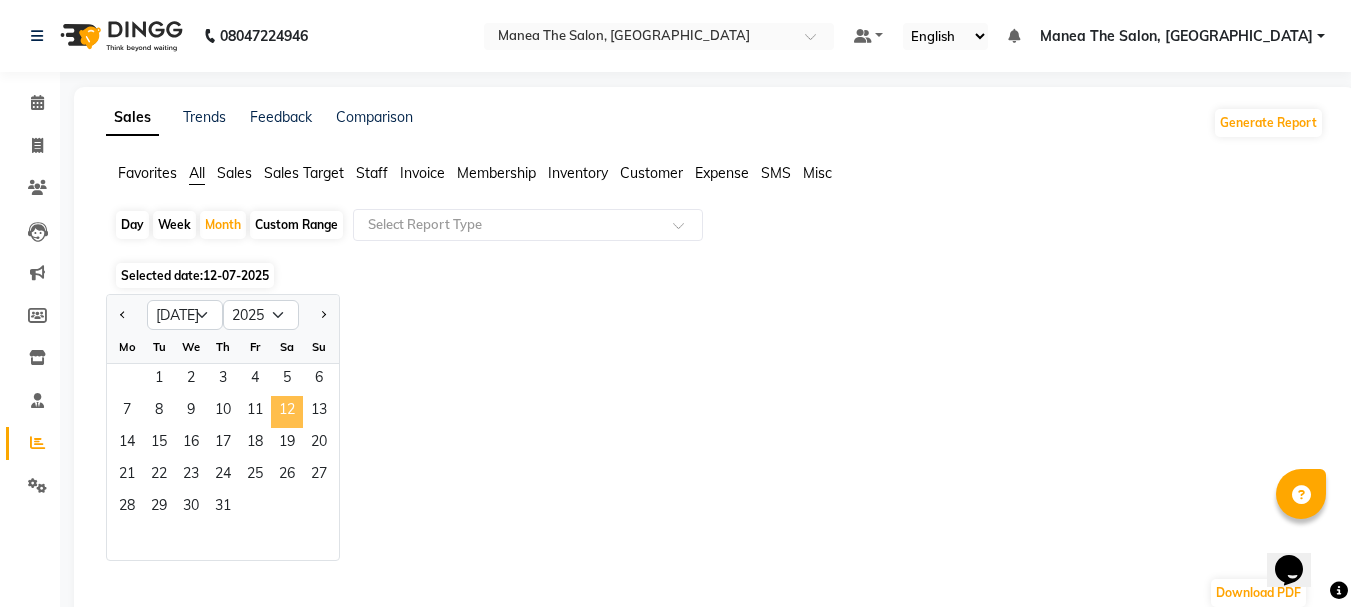 click on "12" 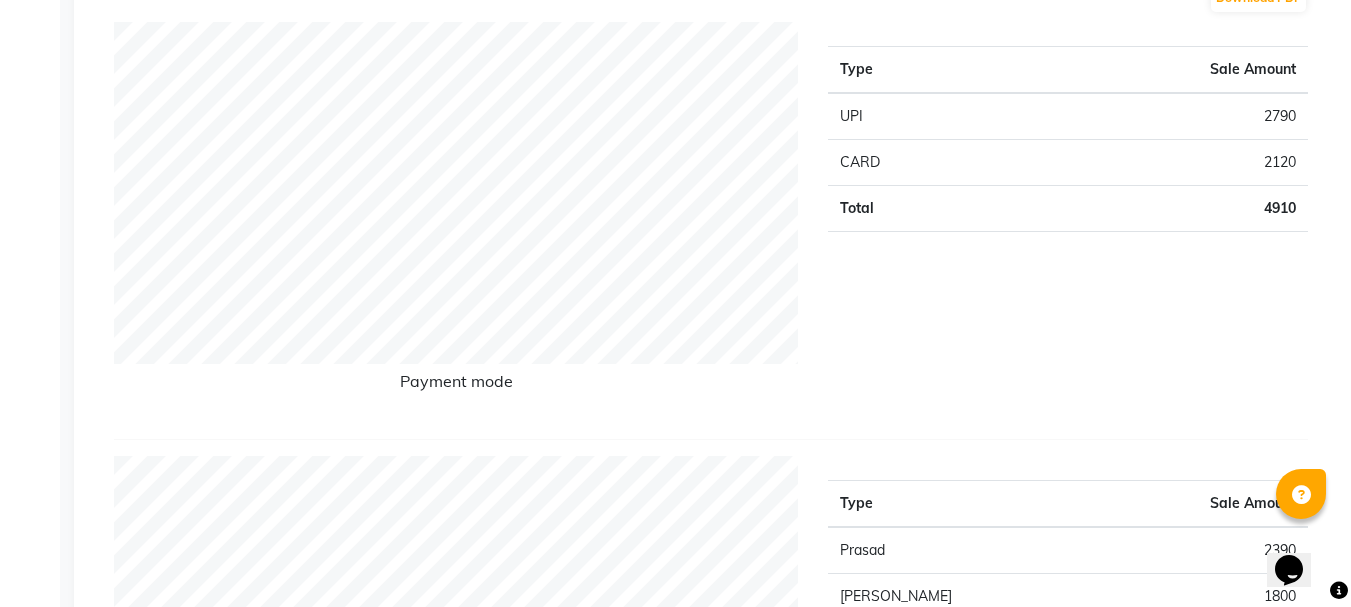scroll, scrollTop: 200, scrollLeft: 0, axis: vertical 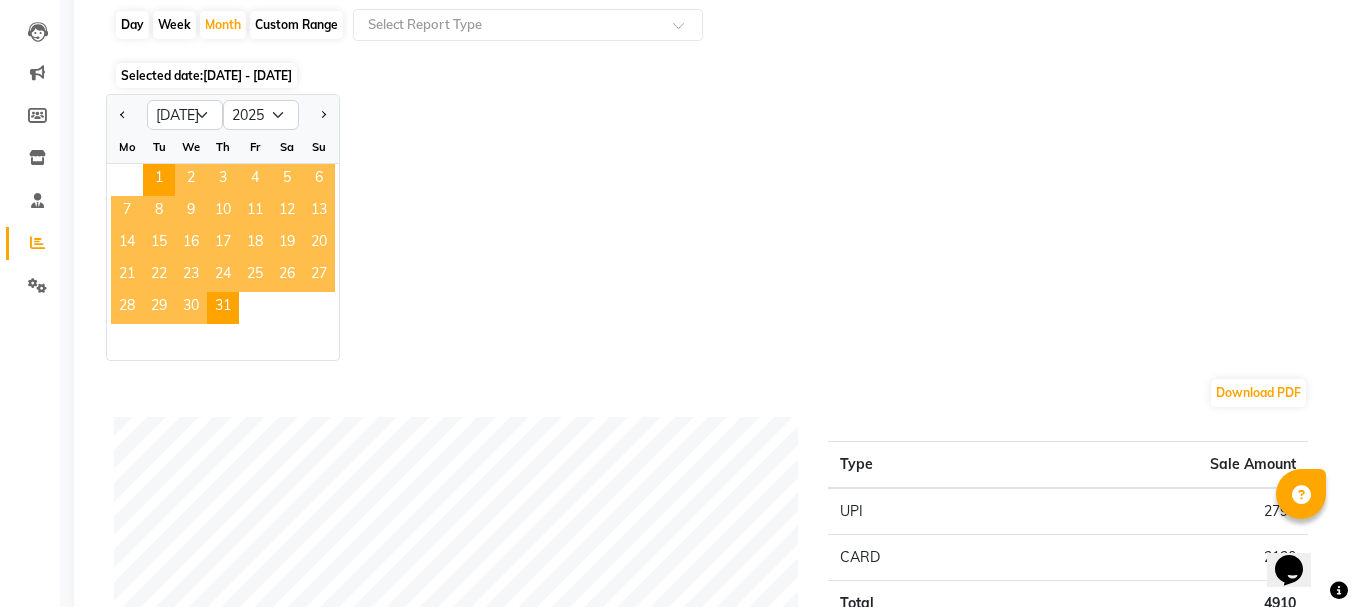click on "13" 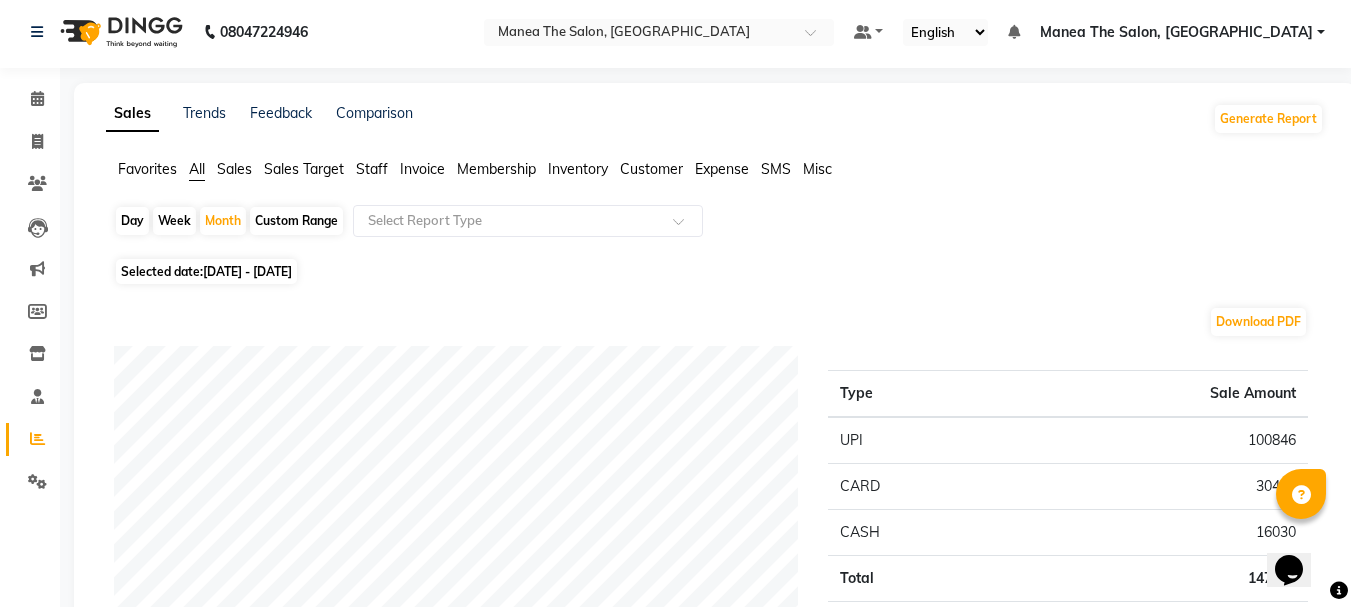 scroll, scrollTop: 0, scrollLeft: 0, axis: both 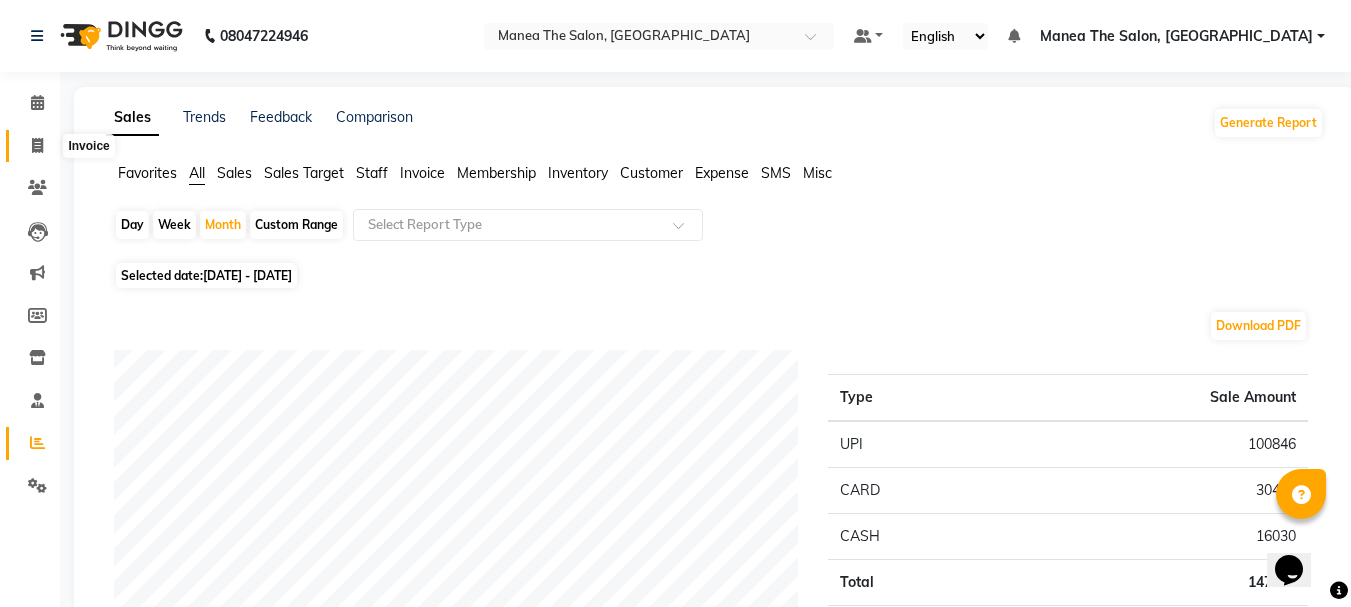 click 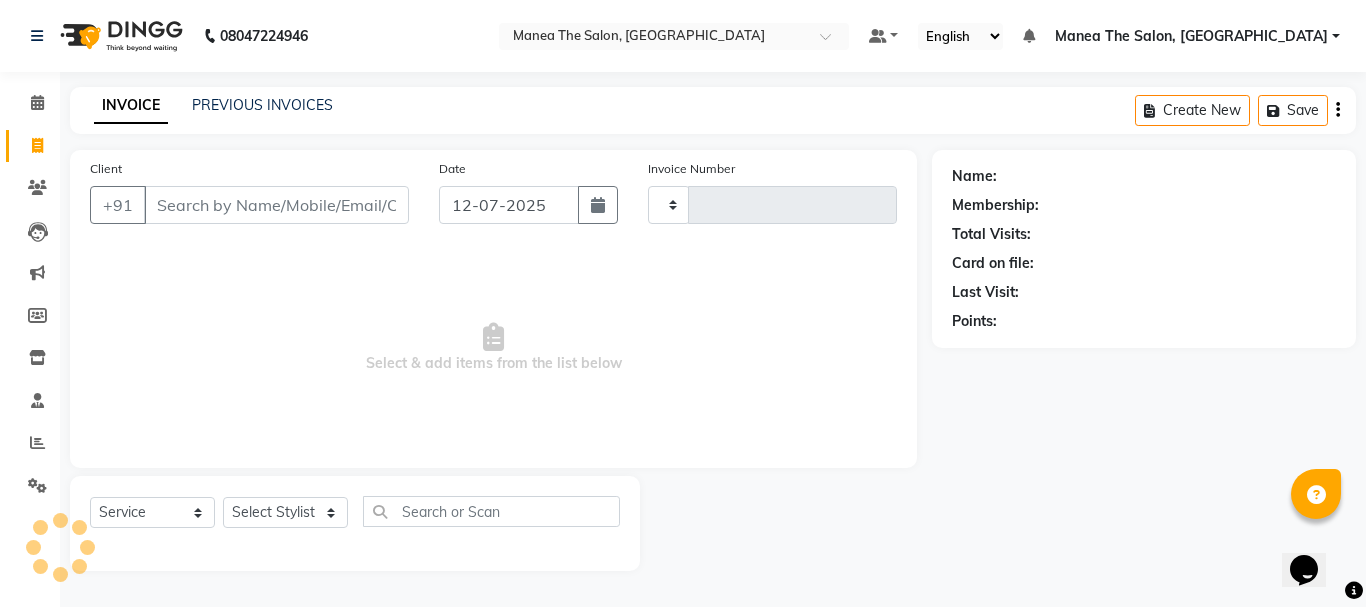 type on "1362" 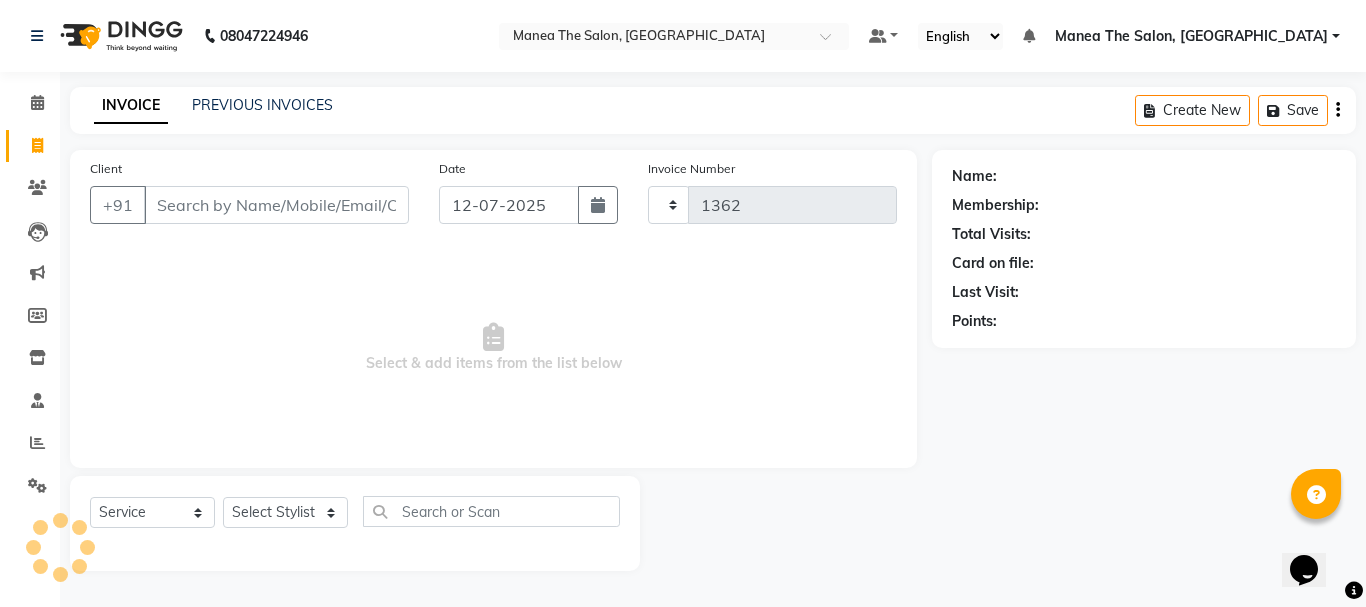 select on "7351" 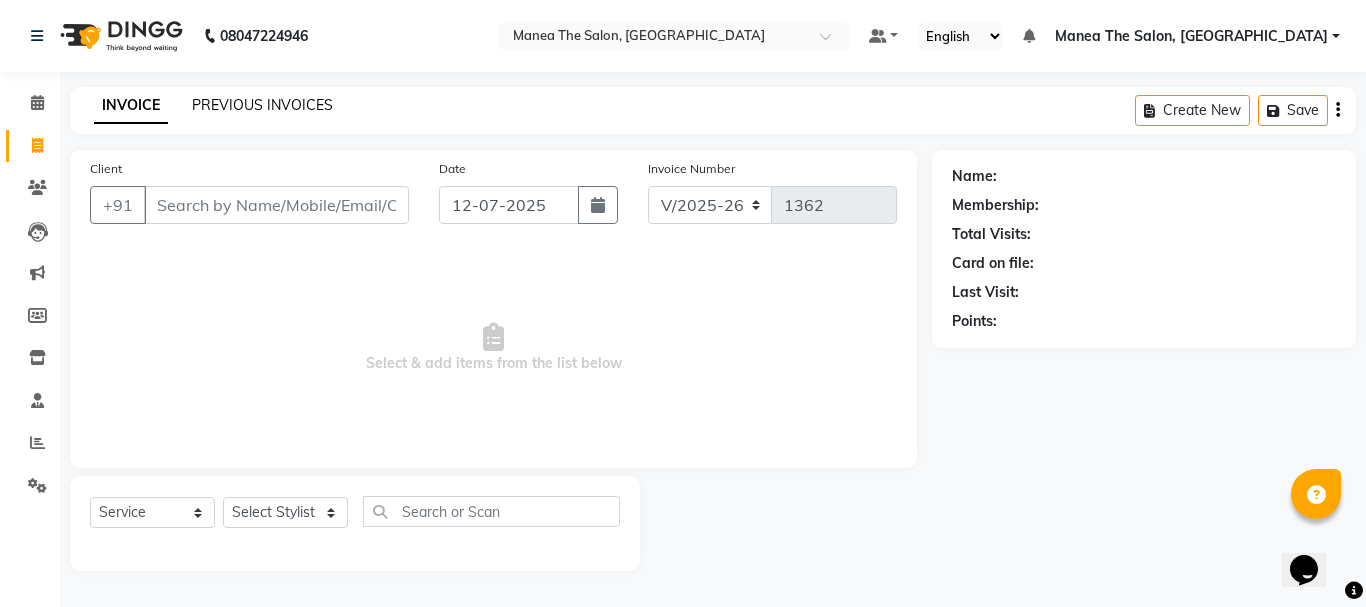 click on "PREVIOUS INVOICES" 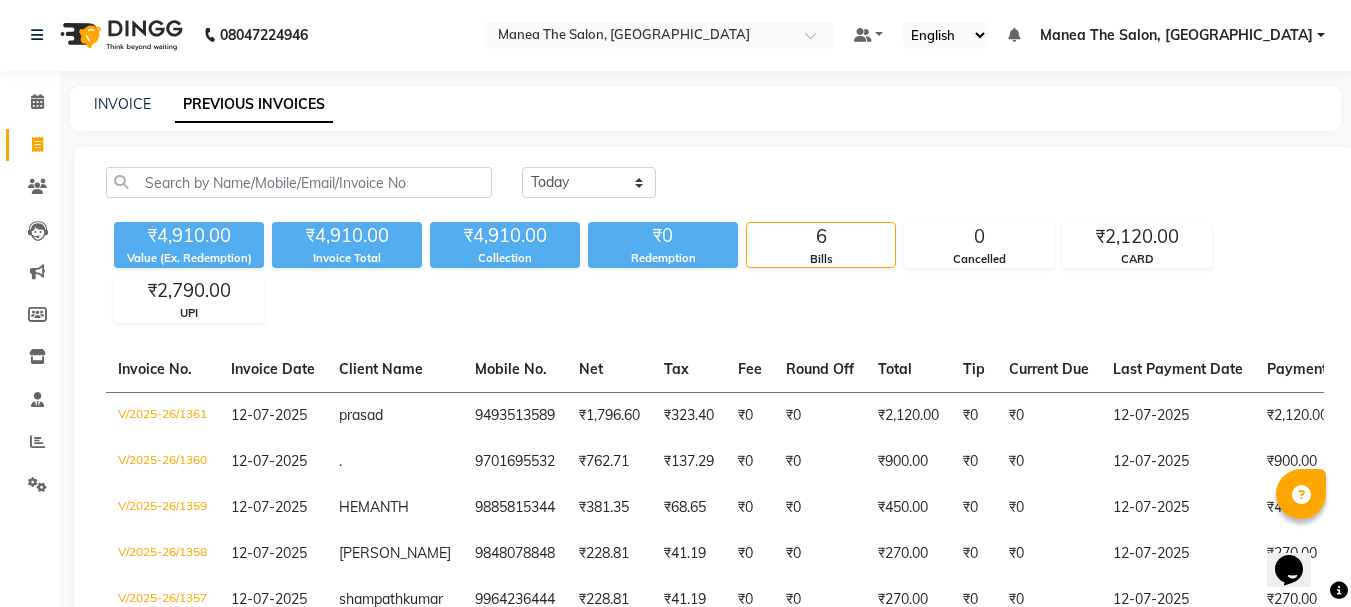 scroll, scrollTop: 0, scrollLeft: 0, axis: both 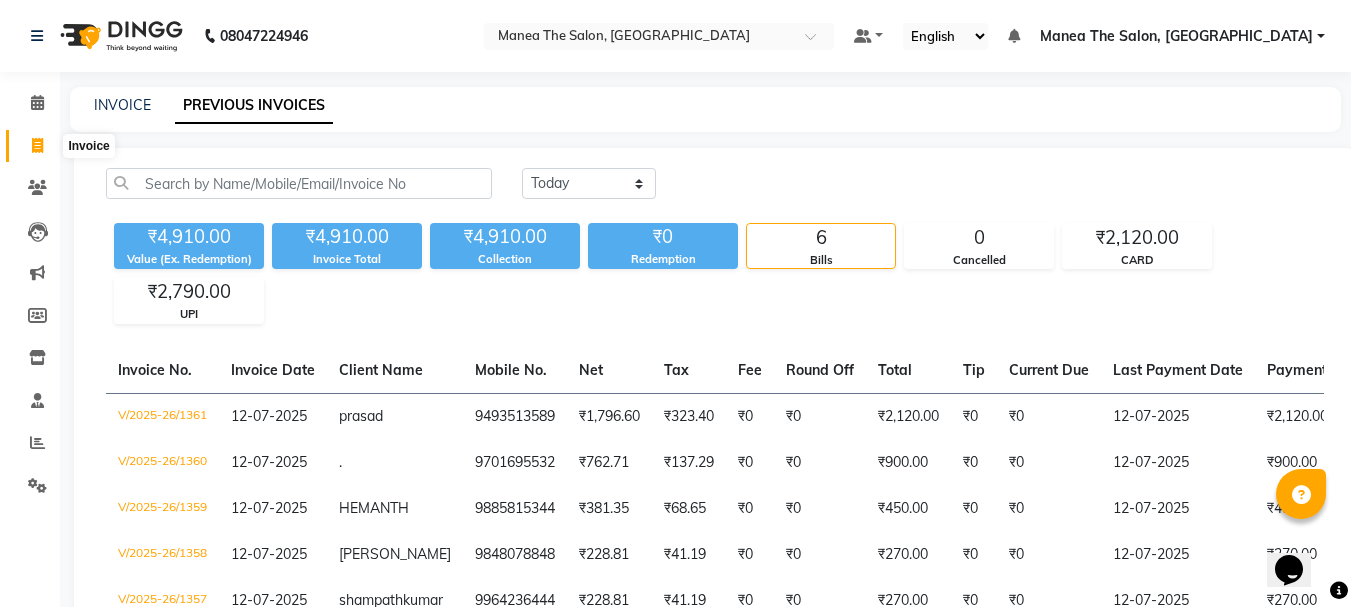 click 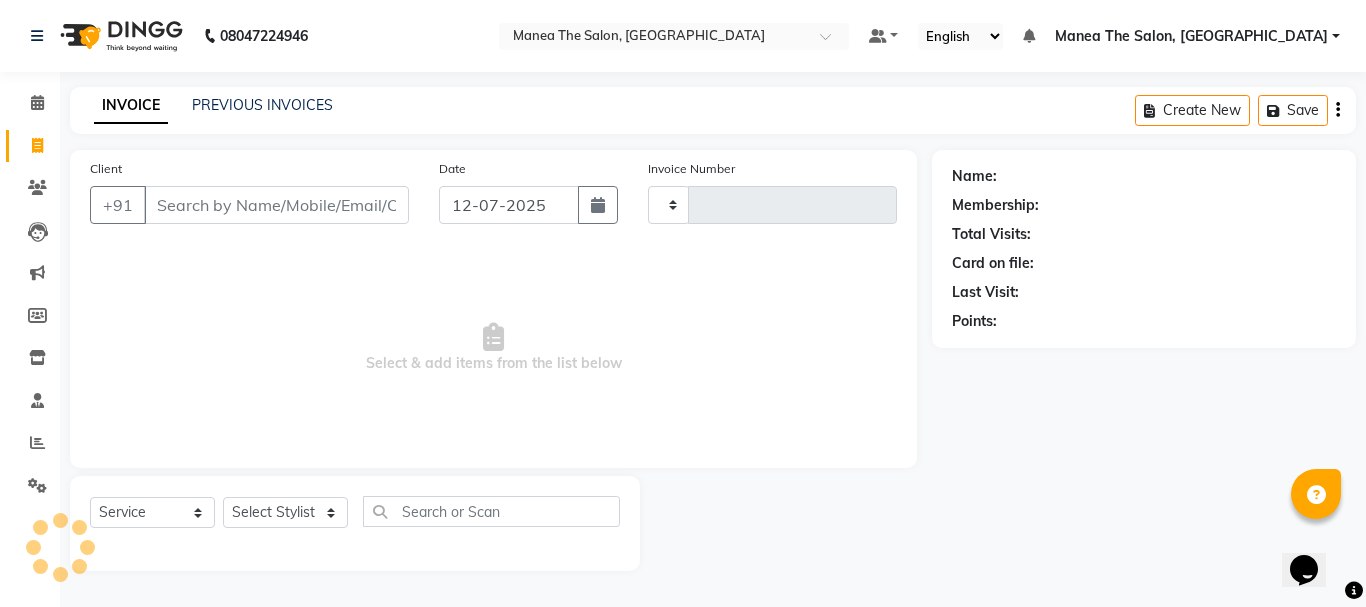 type on "1362" 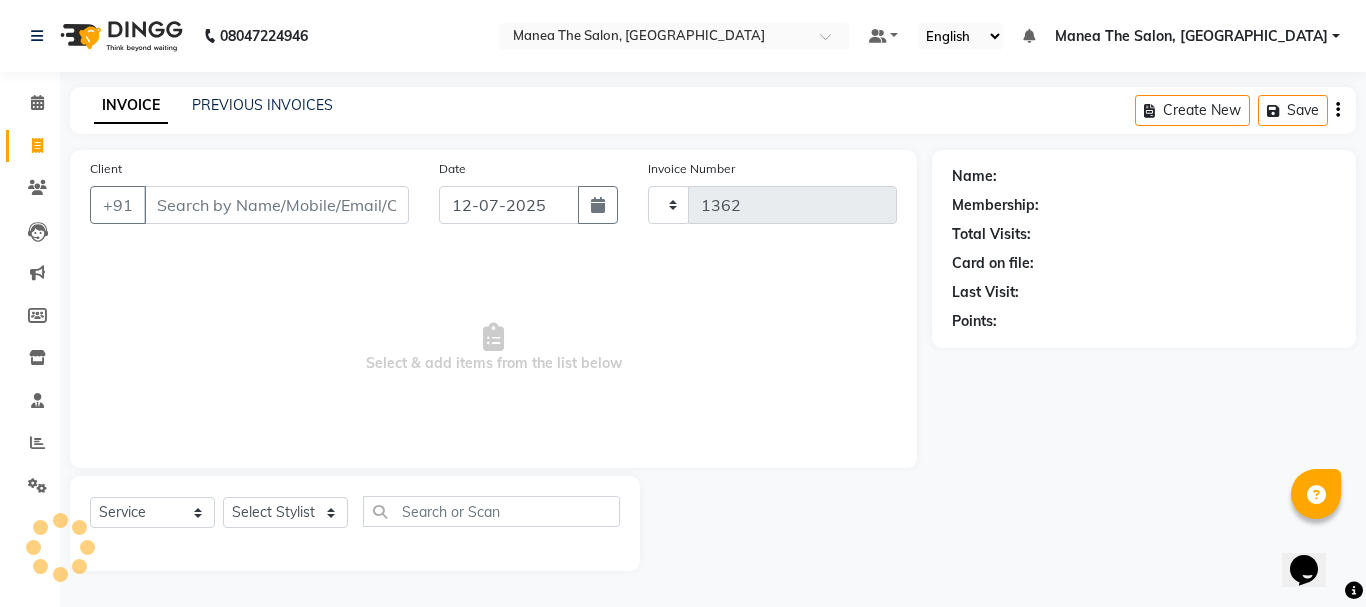 select on "7351" 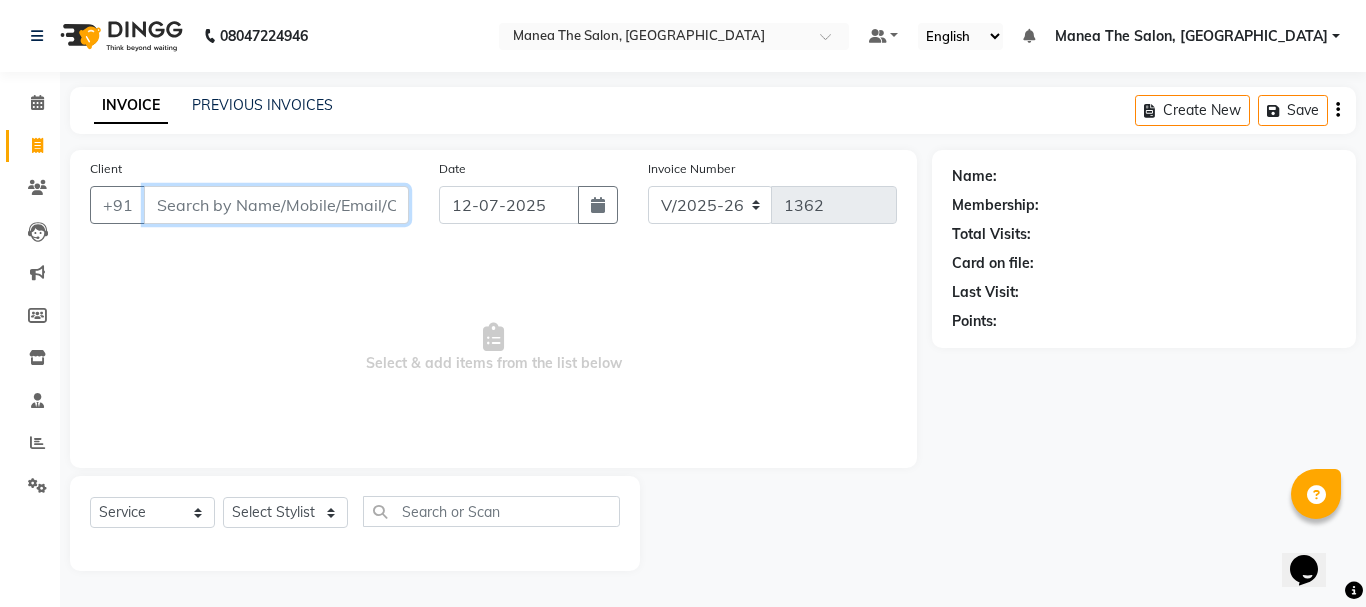click on "Client" at bounding box center [276, 205] 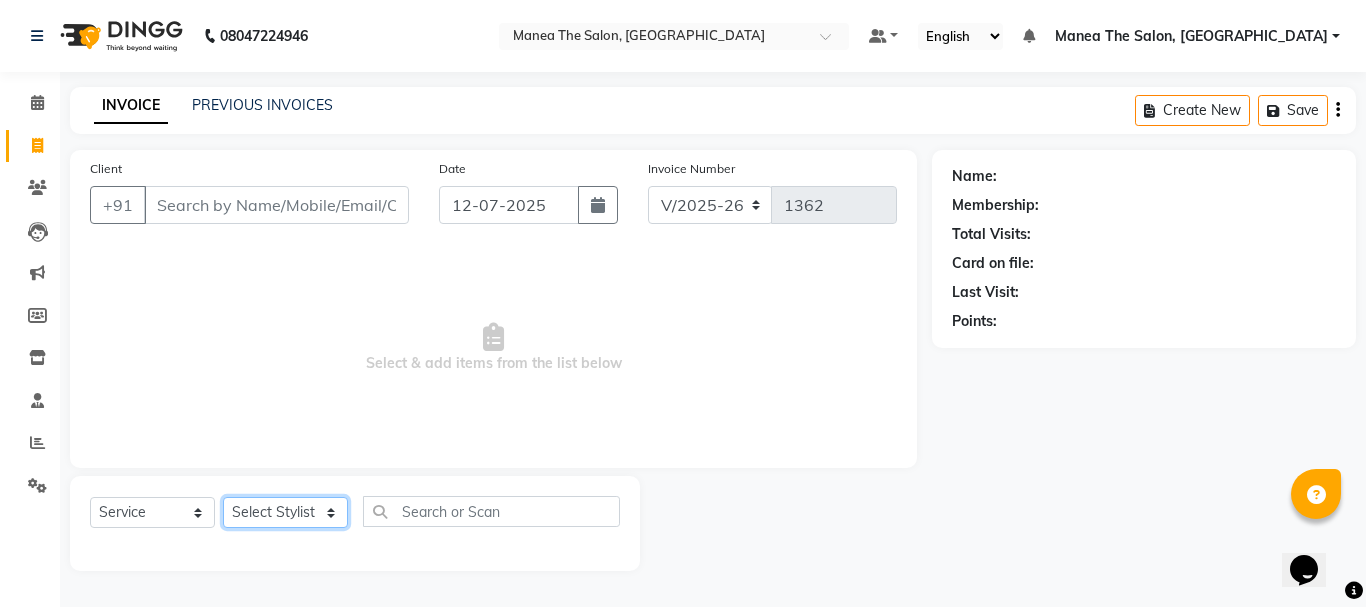 click on "Select Stylist [PERSON_NAME] Divya [PERSON_NAME] Renuka [PERSON_NAME]" 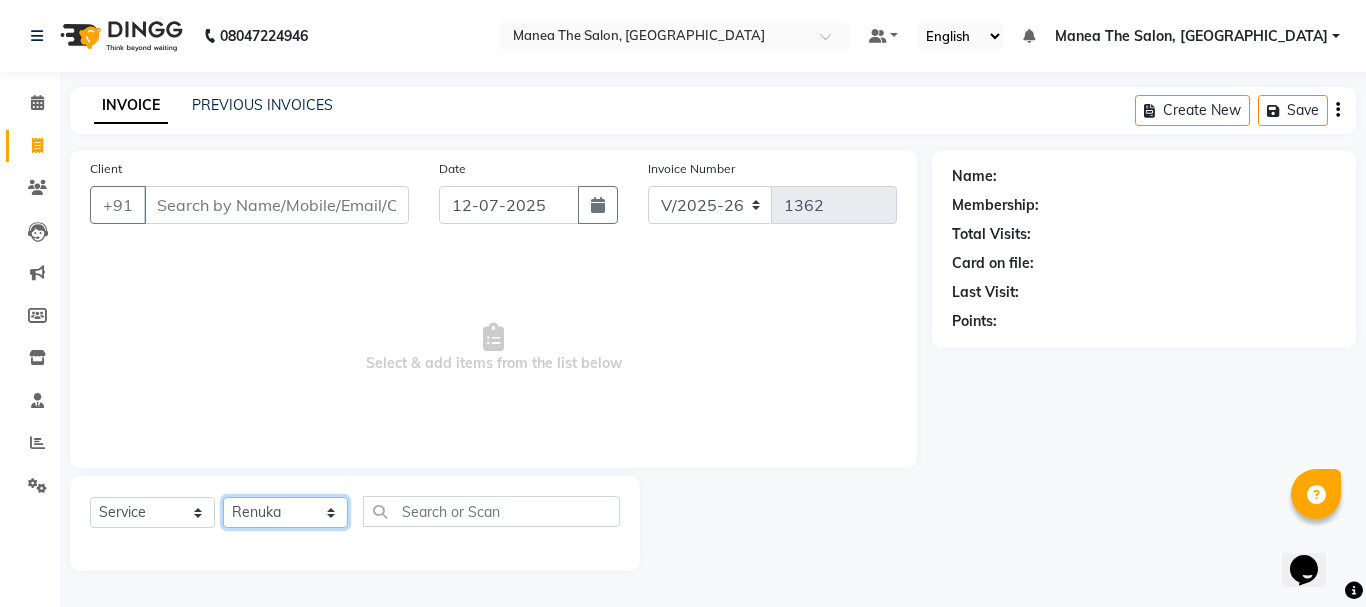 click on "Select Stylist [PERSON_NAME] Divya [PERSON_NAME] Renuka [PERSON_NAME]" 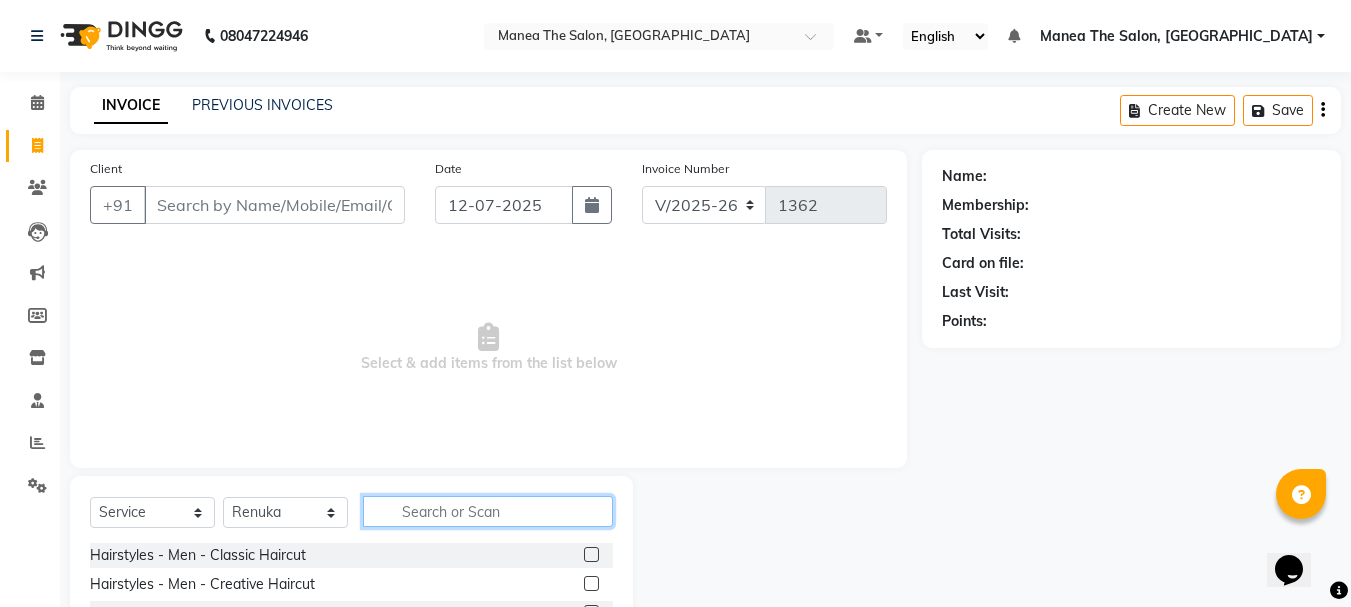 click 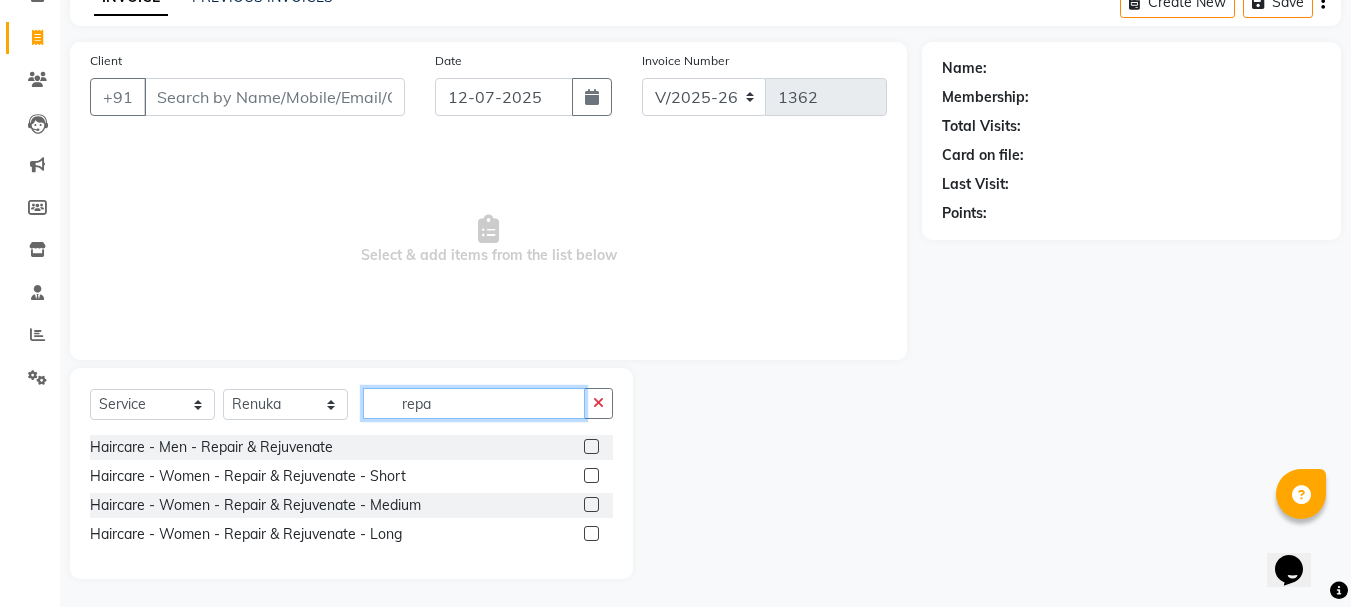 scroll, scrollTop: 110, scrollLeft: 0, axis: vertical 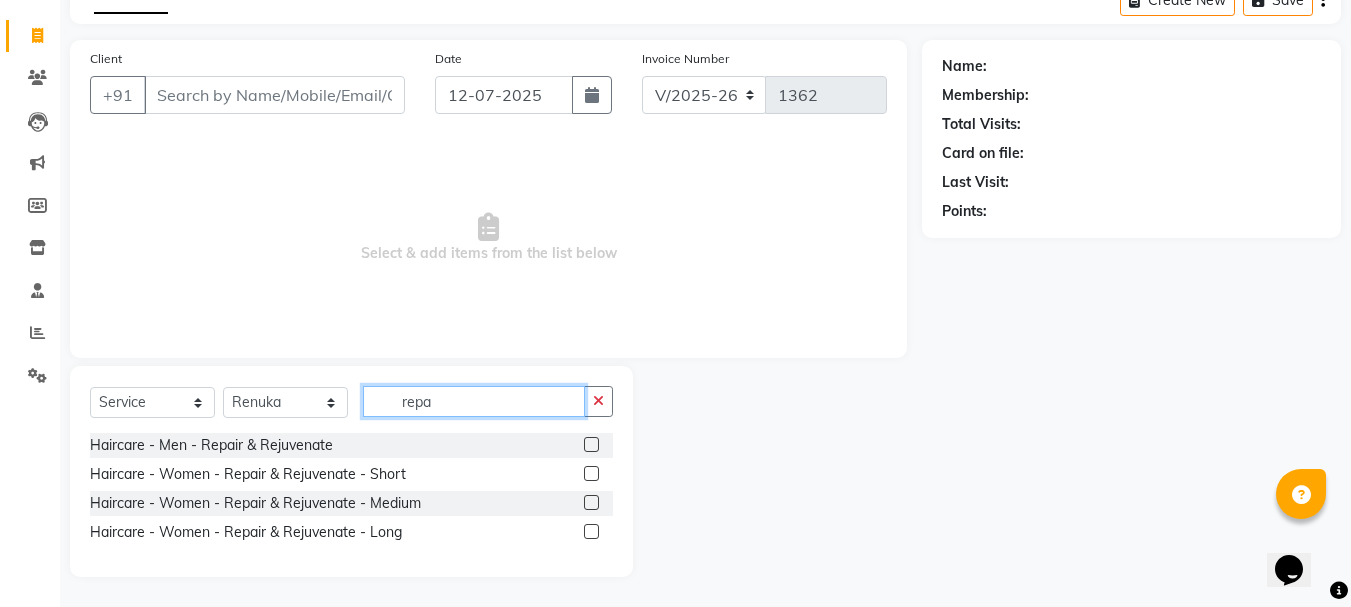 type on "repa" 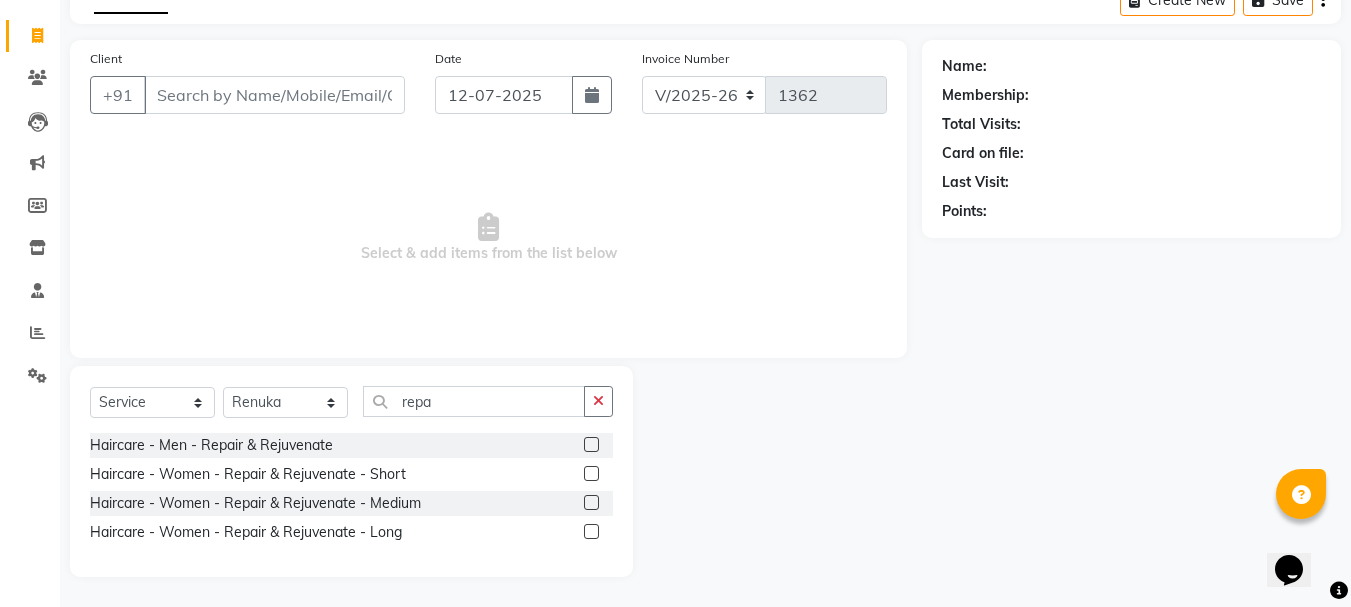 click 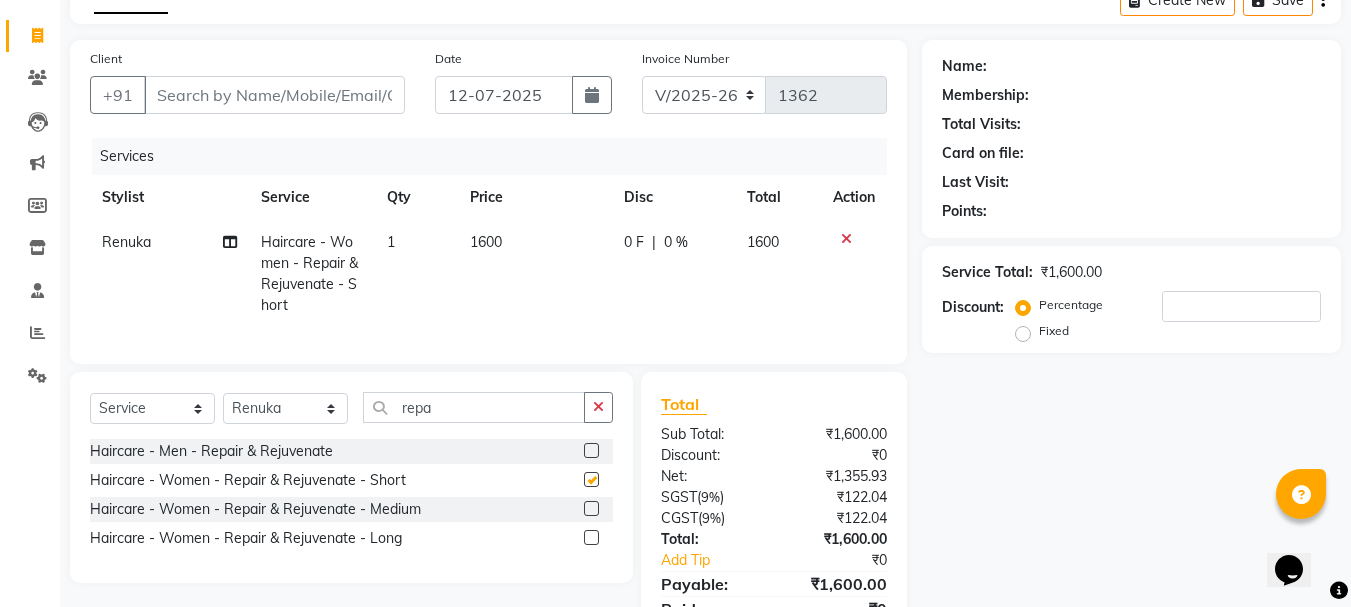 checkbox on "false" 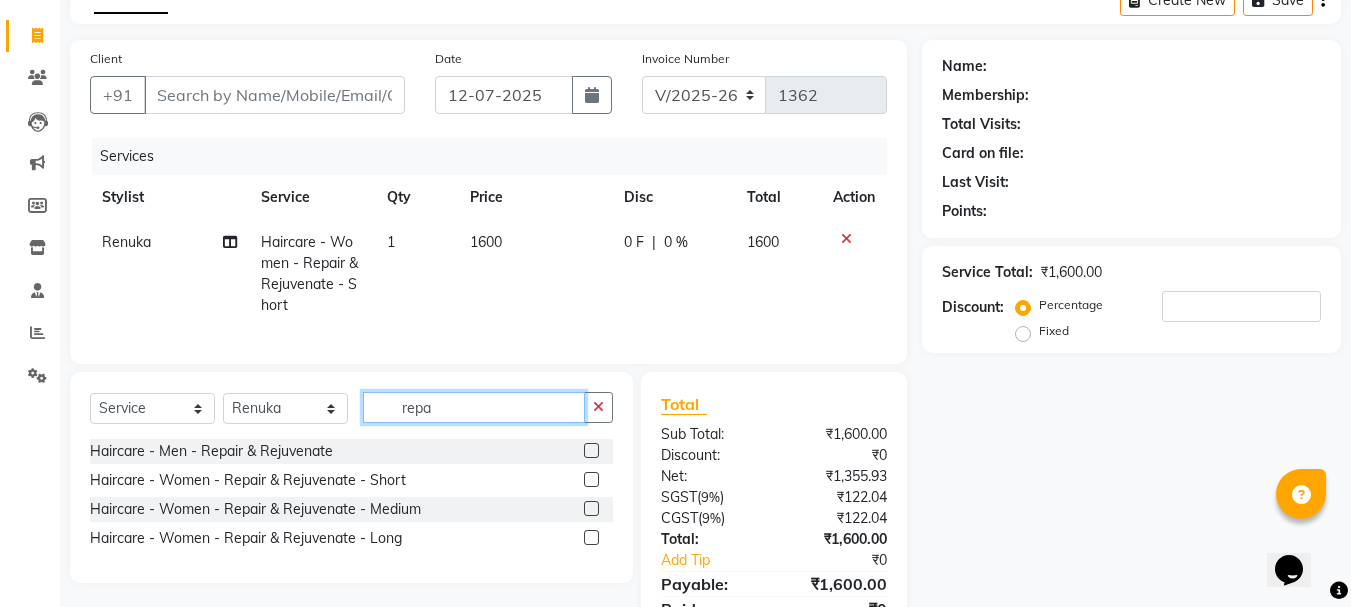click on "repa" 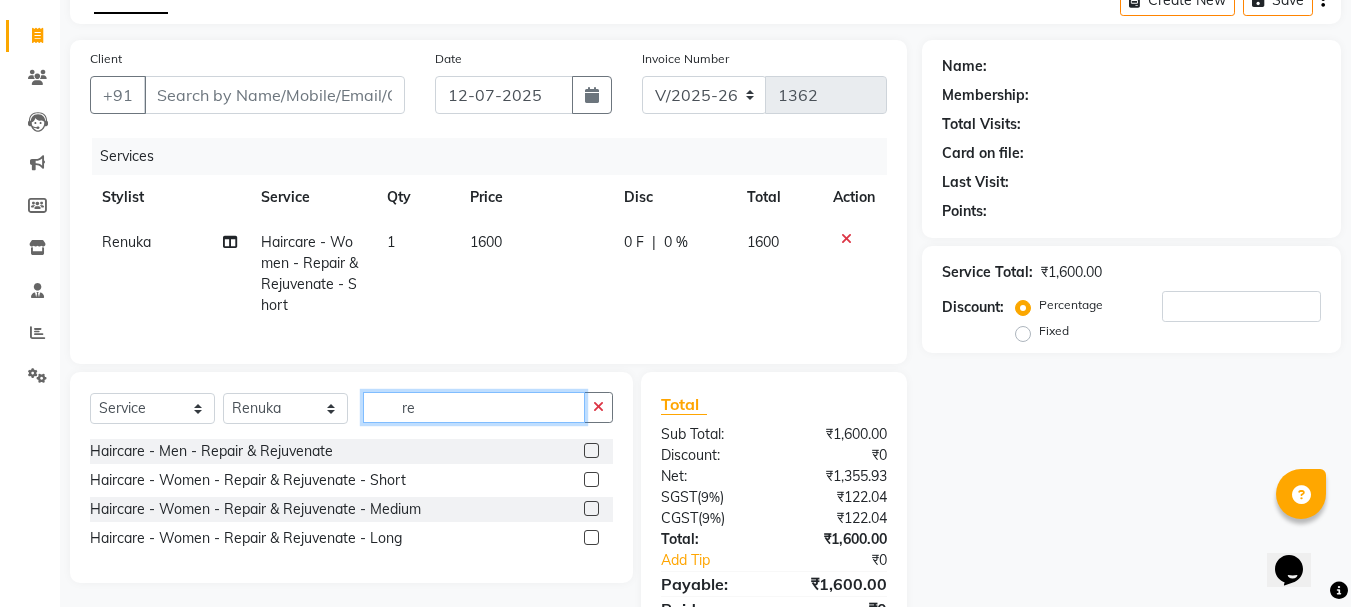 type on "r" 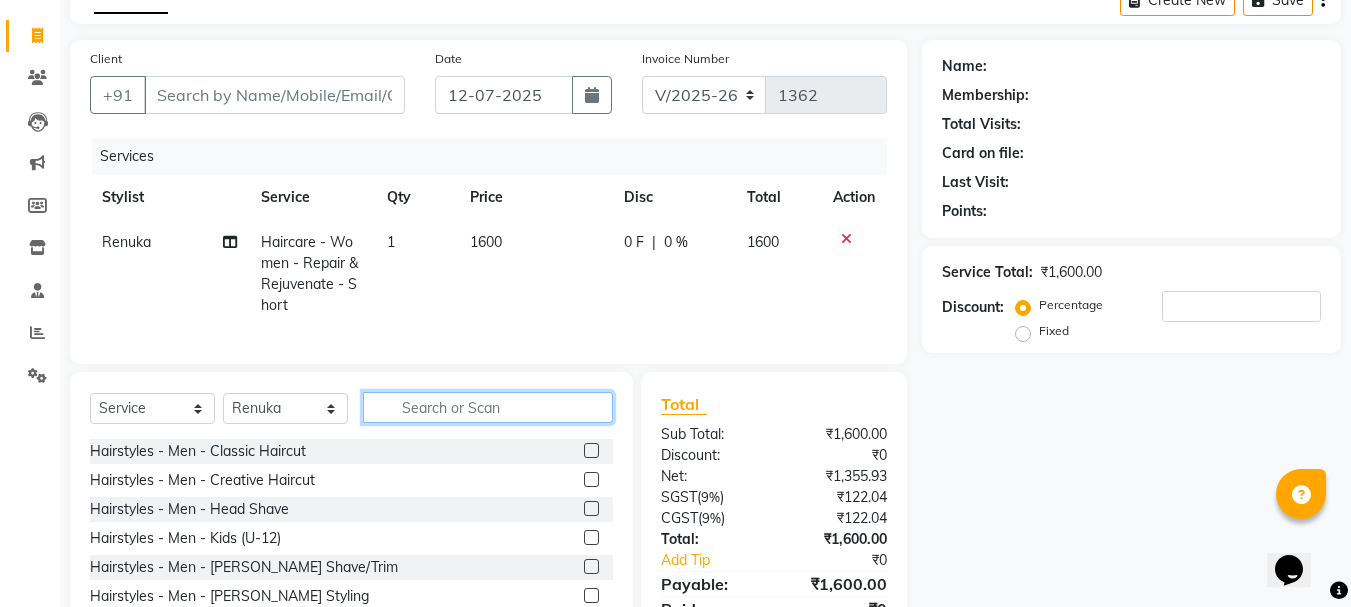 type 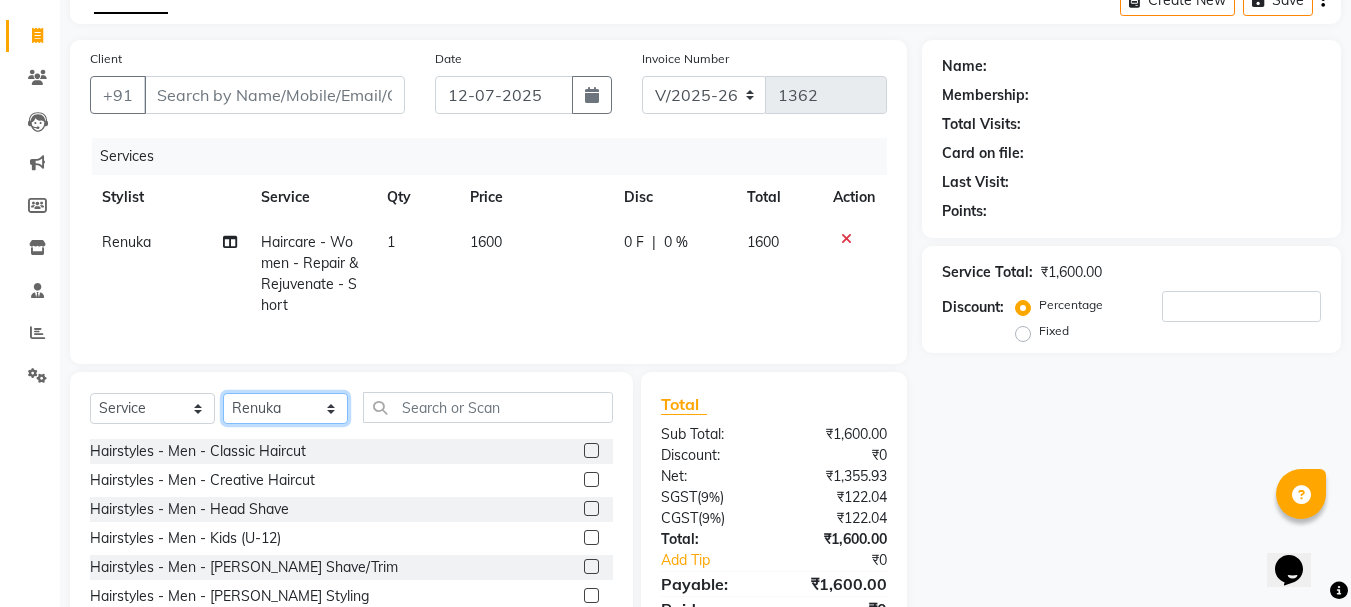 click on "Select Stylist [PERSON_NAME] Divya [PERSON_NAME] Renuka [PERSON_NAME]" 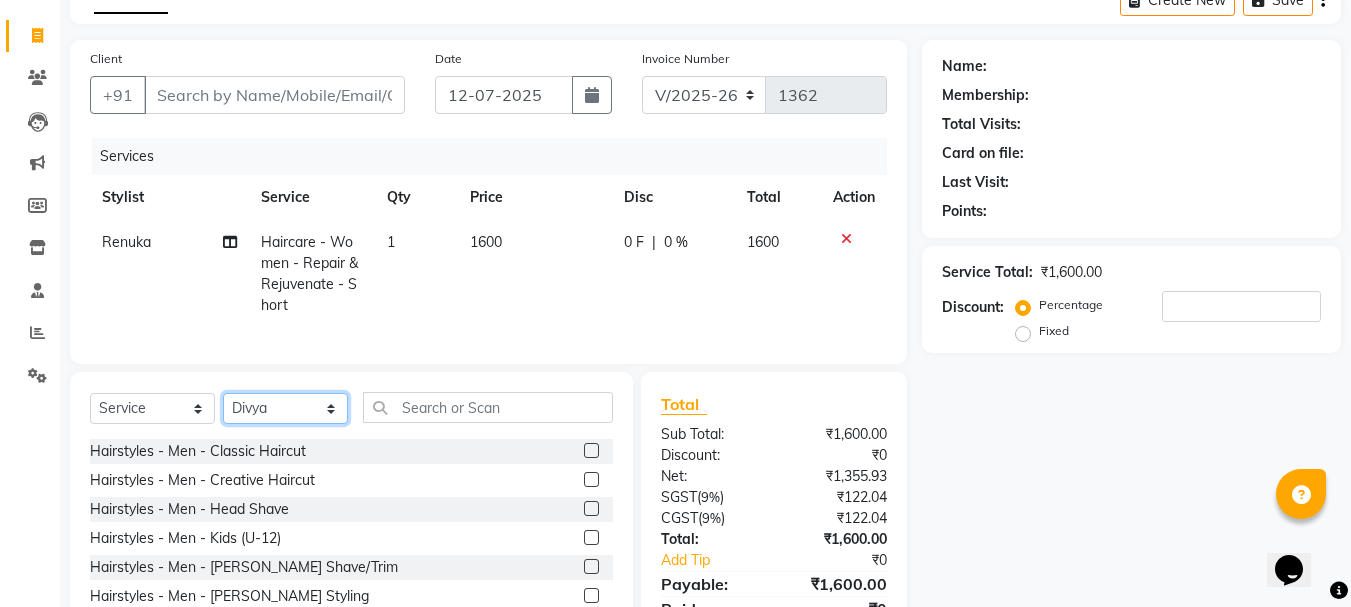 click on "Select Stylist [PERSON_NAME] Divya [PERSON_NAME] Renuka [PERSON_NAME]" 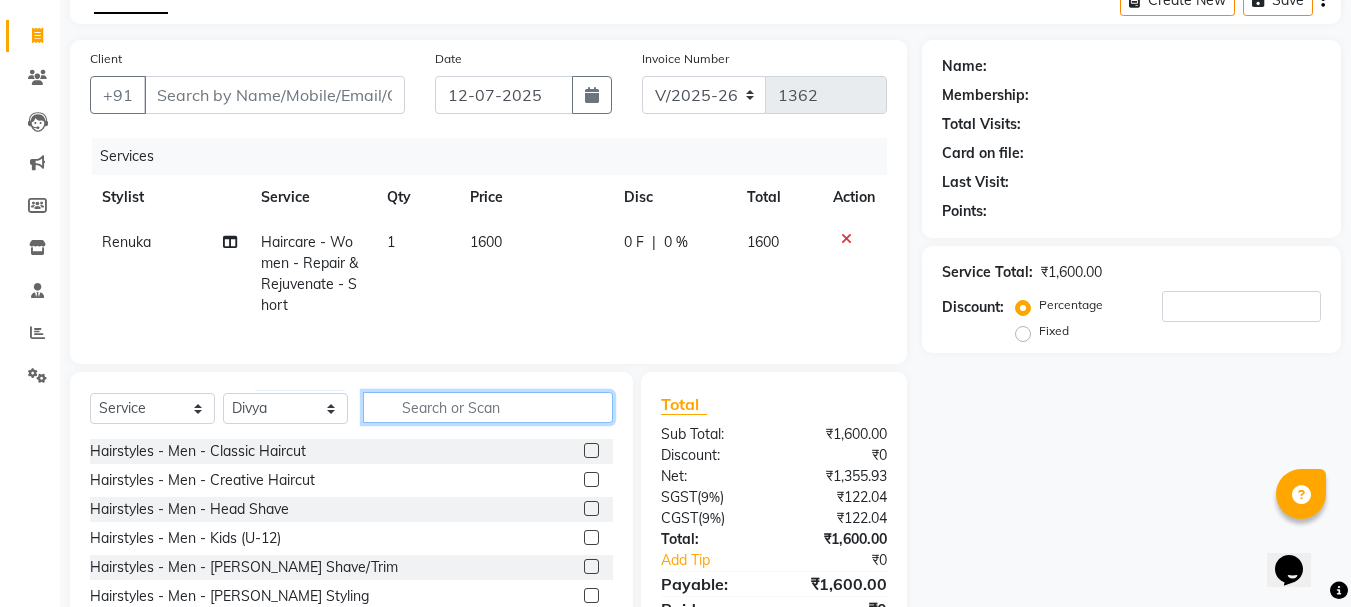 click 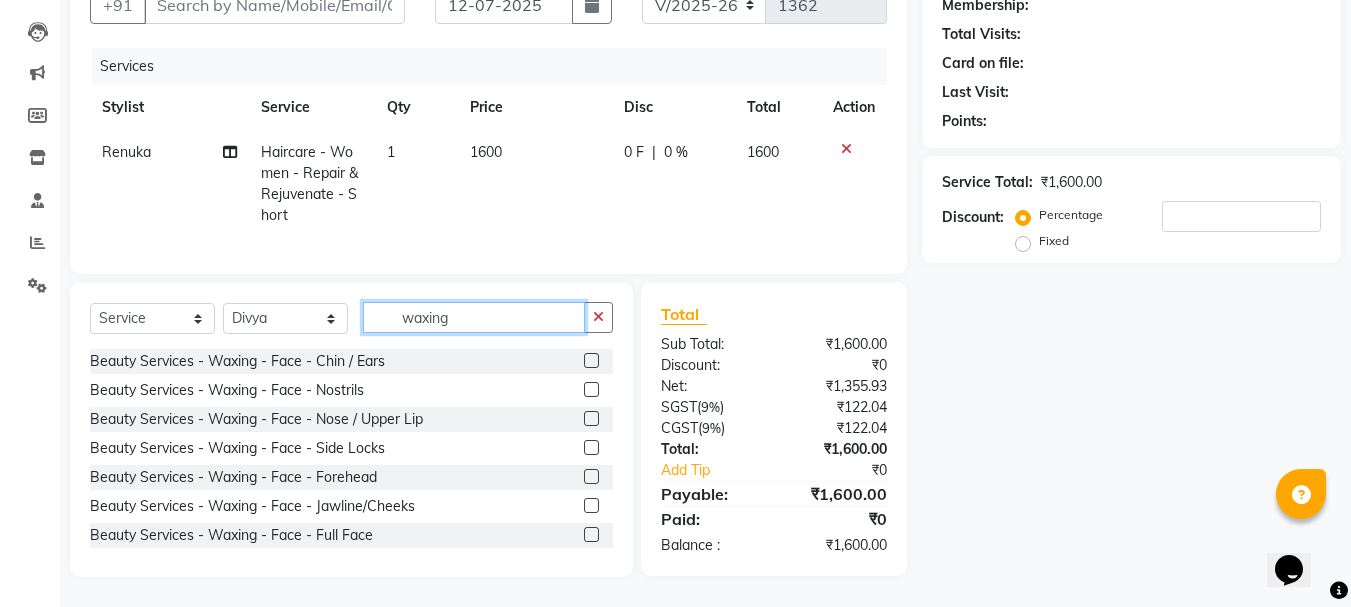 scroll, scrollTop: 215, scrollLeft: 0, axis: vertical 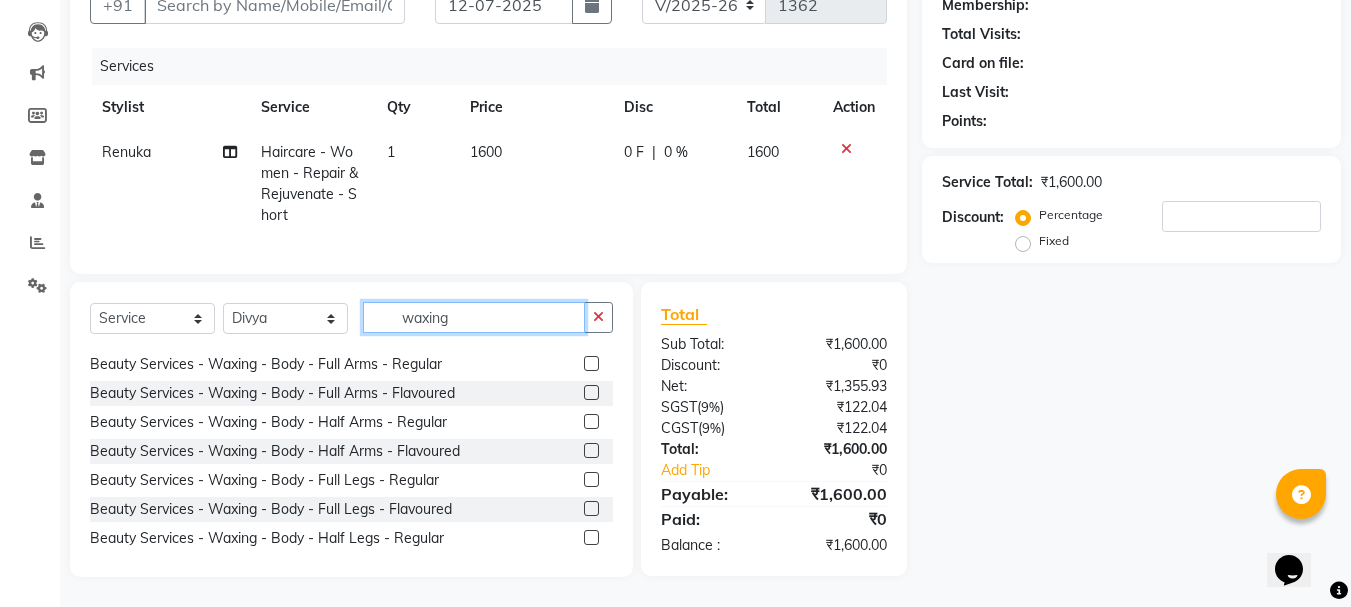 type on "waxing" 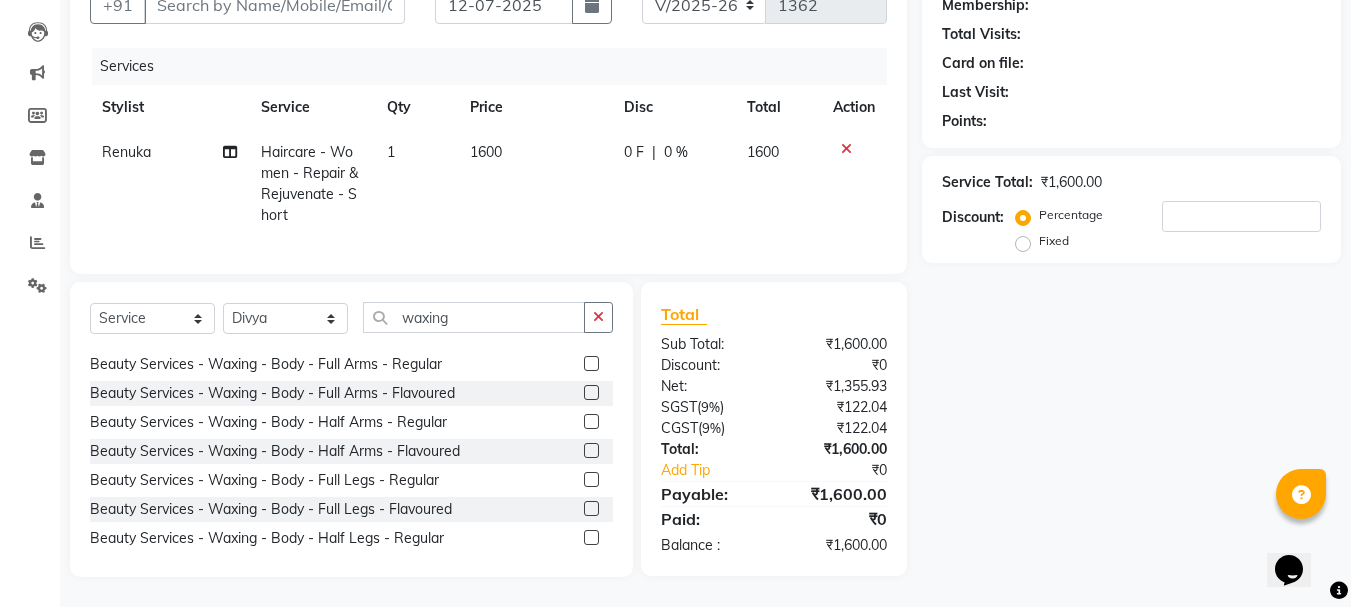 click 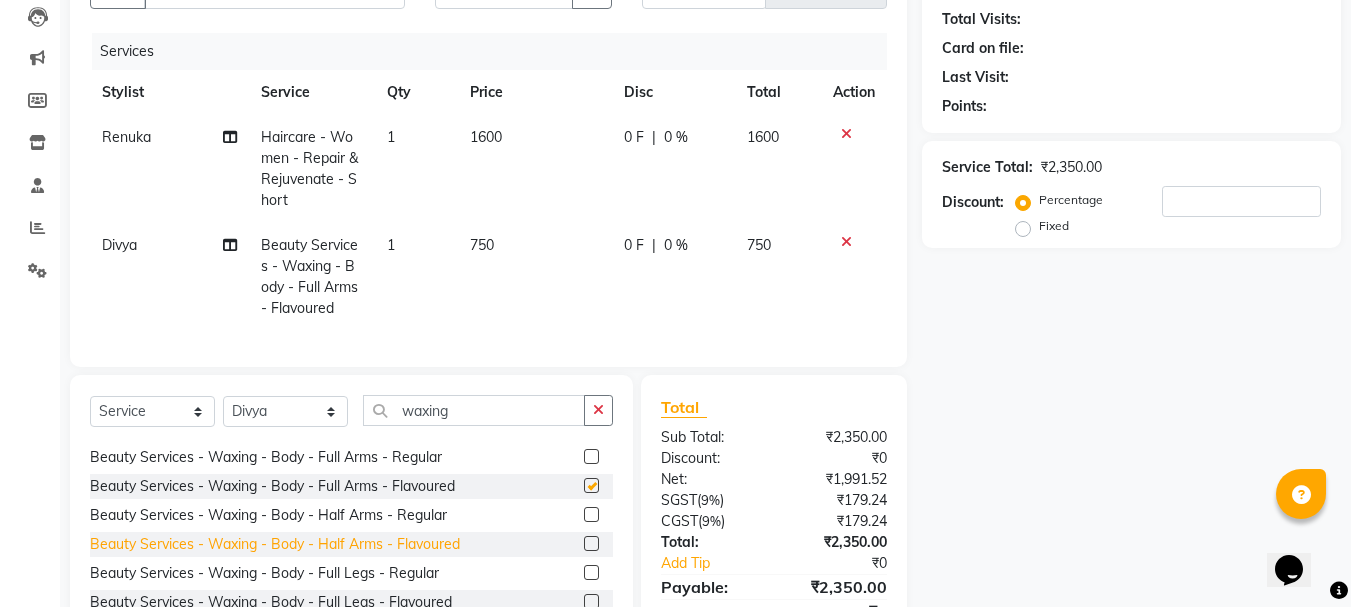 checkbox on "false" 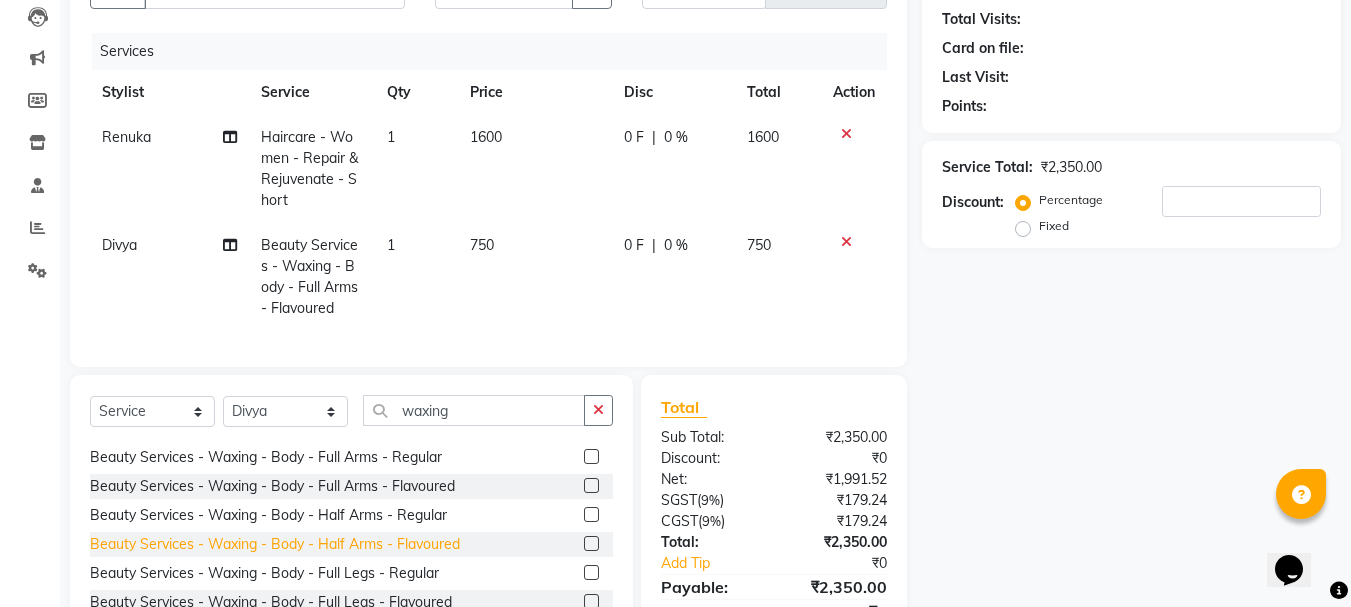 scroll, scrollTop: 300, scrollLeft: 0, axis: vertical 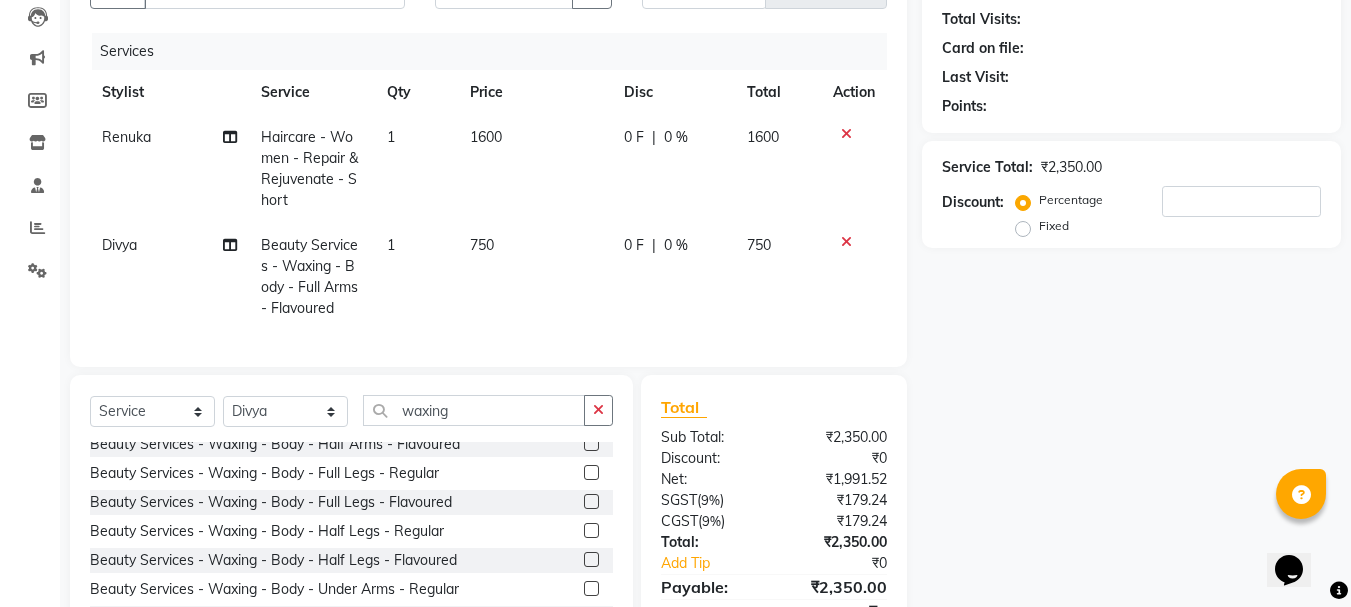 click 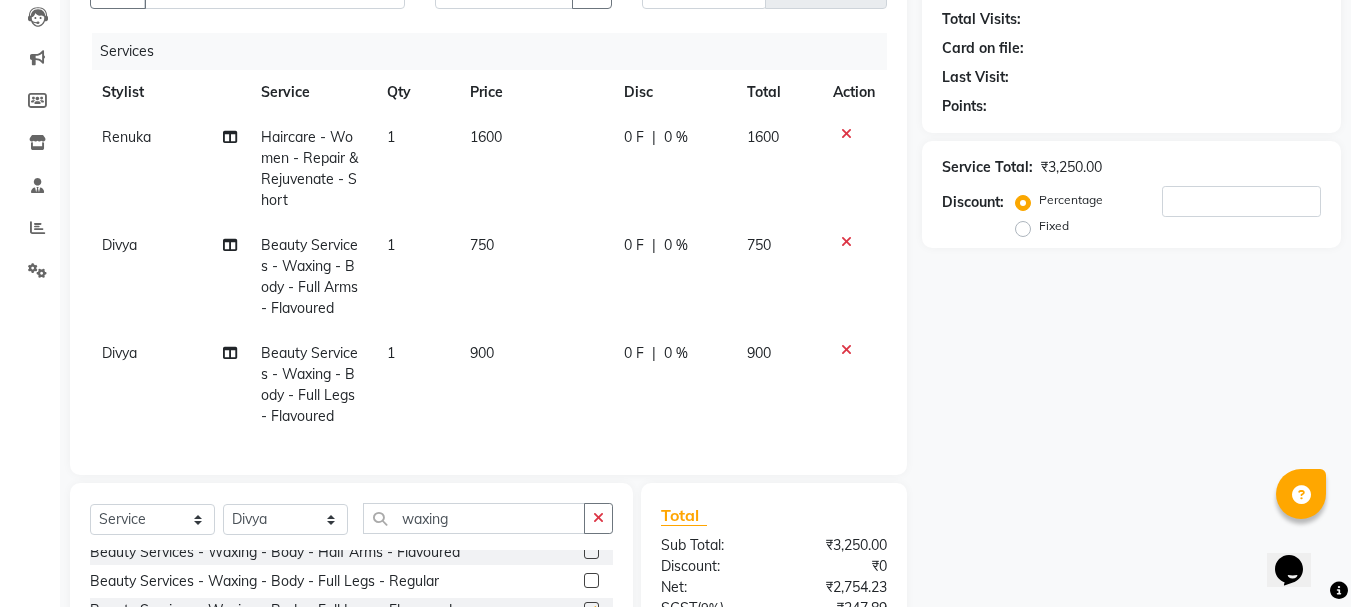 checkbox on "false" 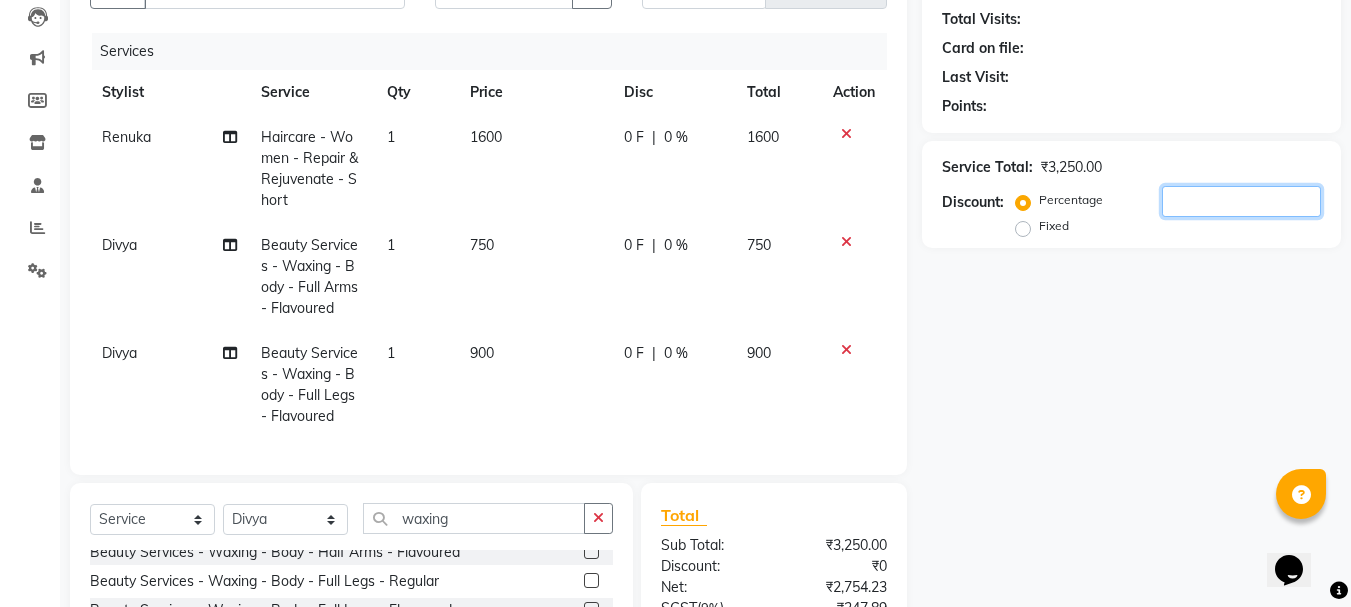 click 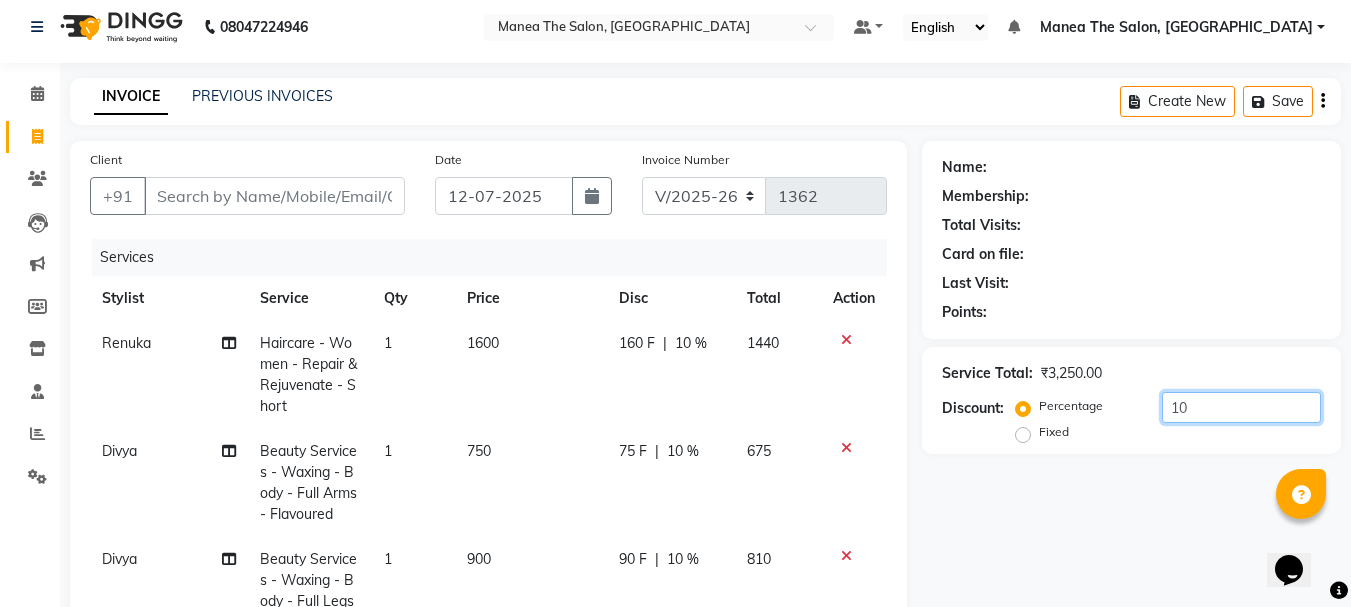 scroll, scrollTop: 0, scrollLeft: 0, axis: both 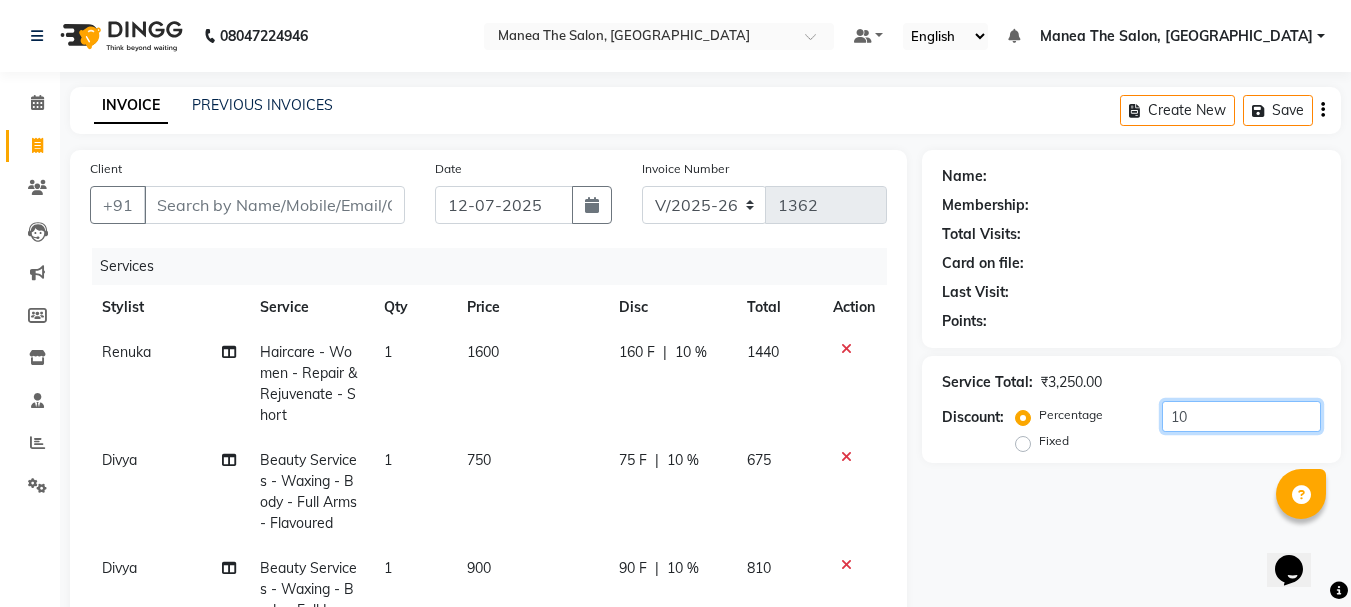 type on "10" 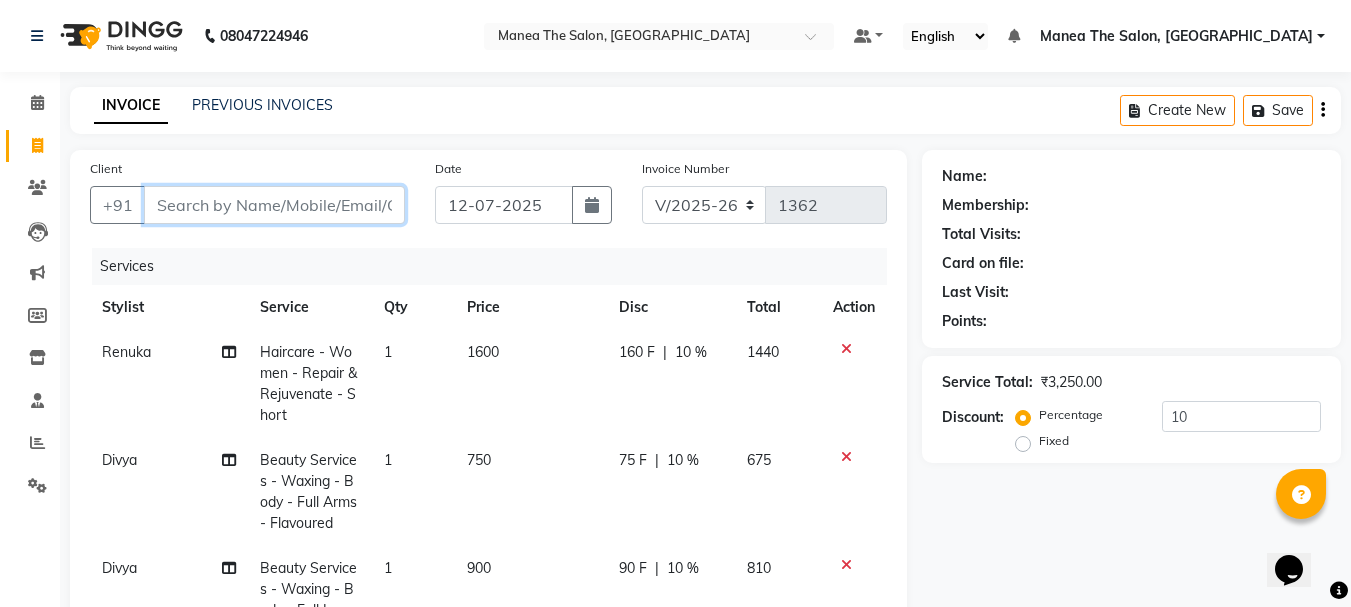 click on "Client" at bounding box center (274, 205) 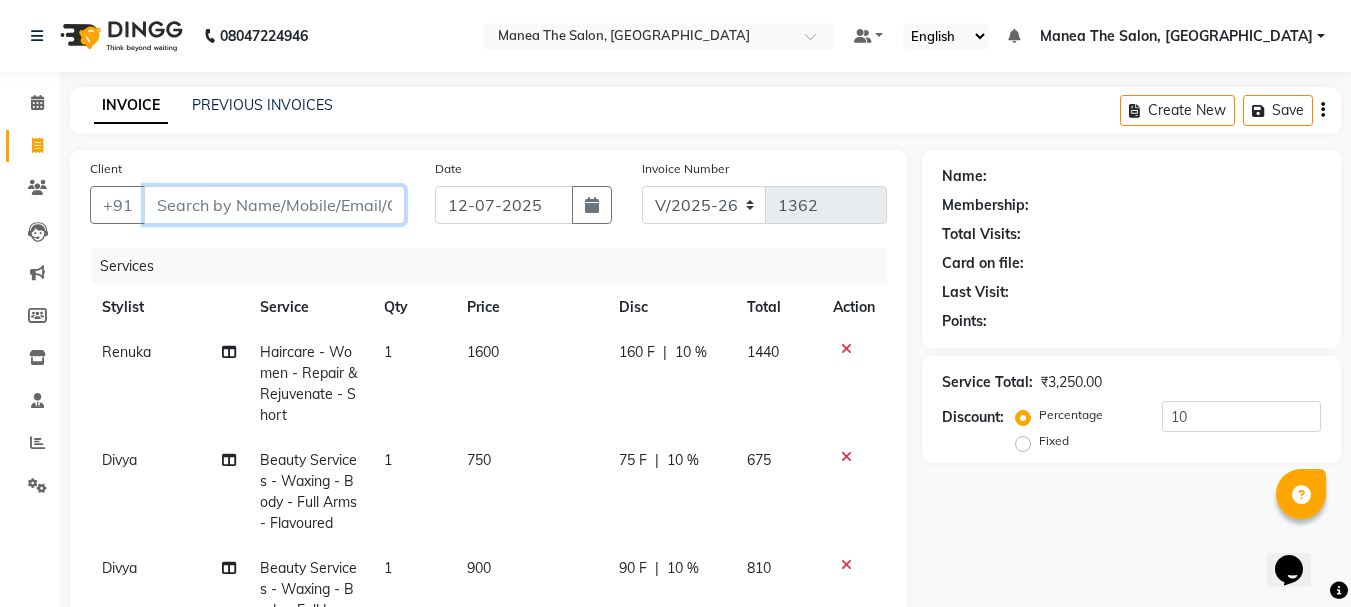 click on "Client" at bounding box center [274, 205] 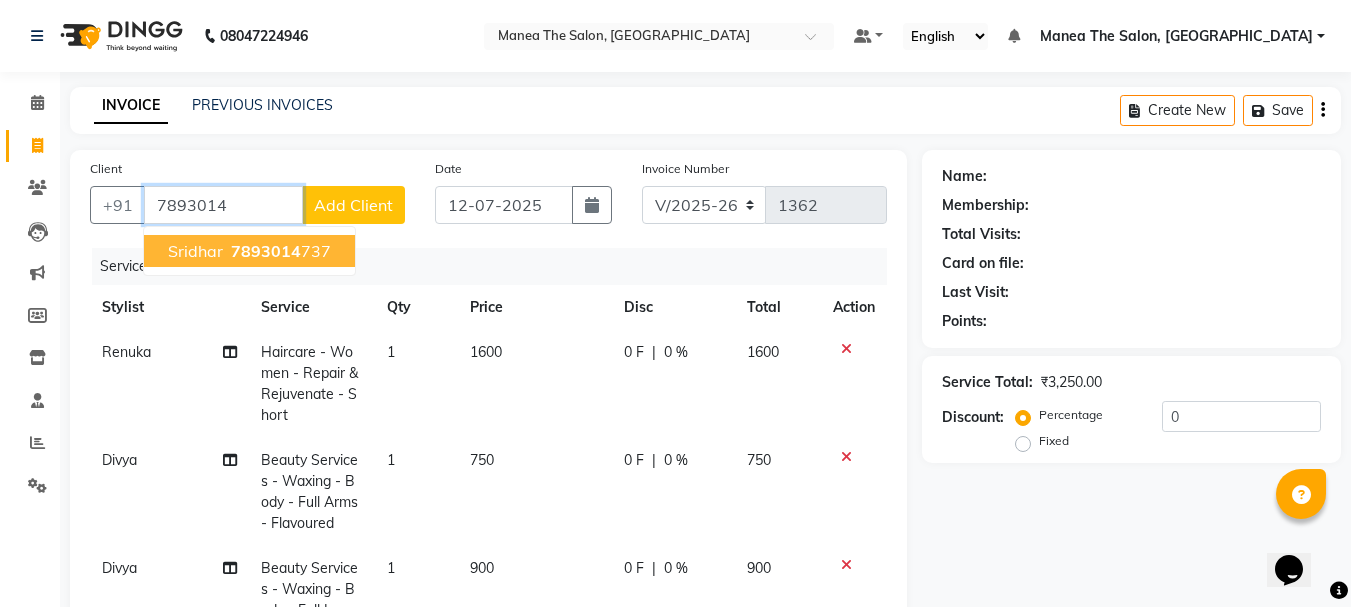 click on "sridhar" at bounding box center [195, 251] 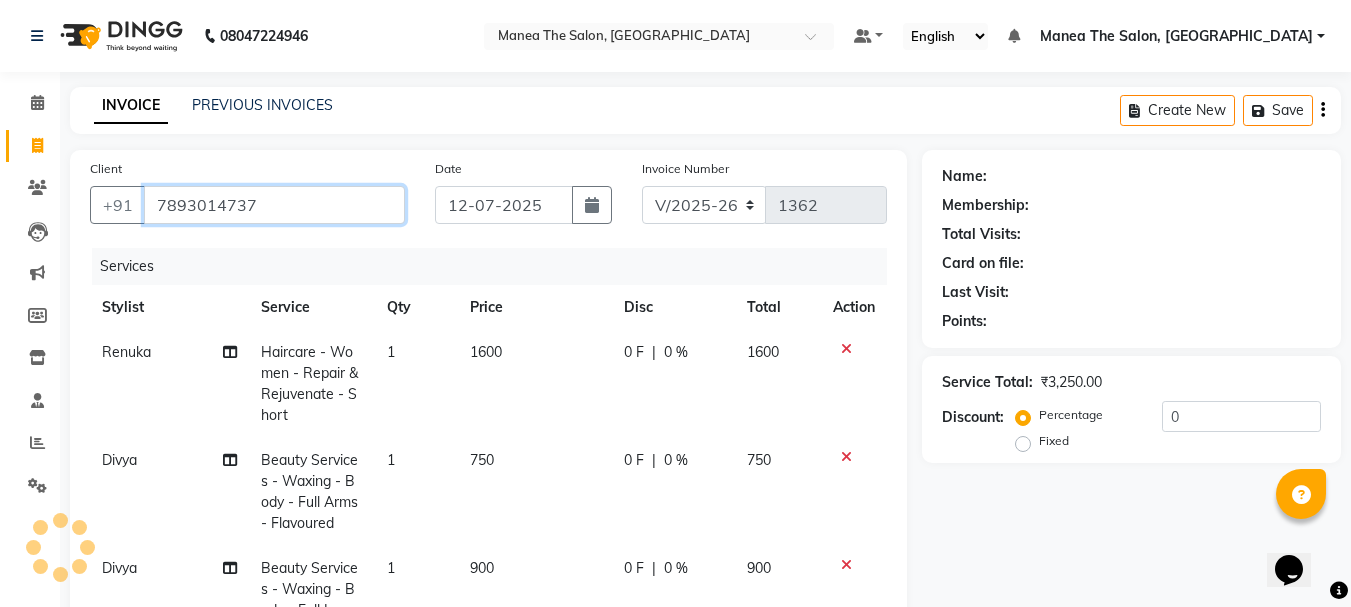 type on "7893014737" 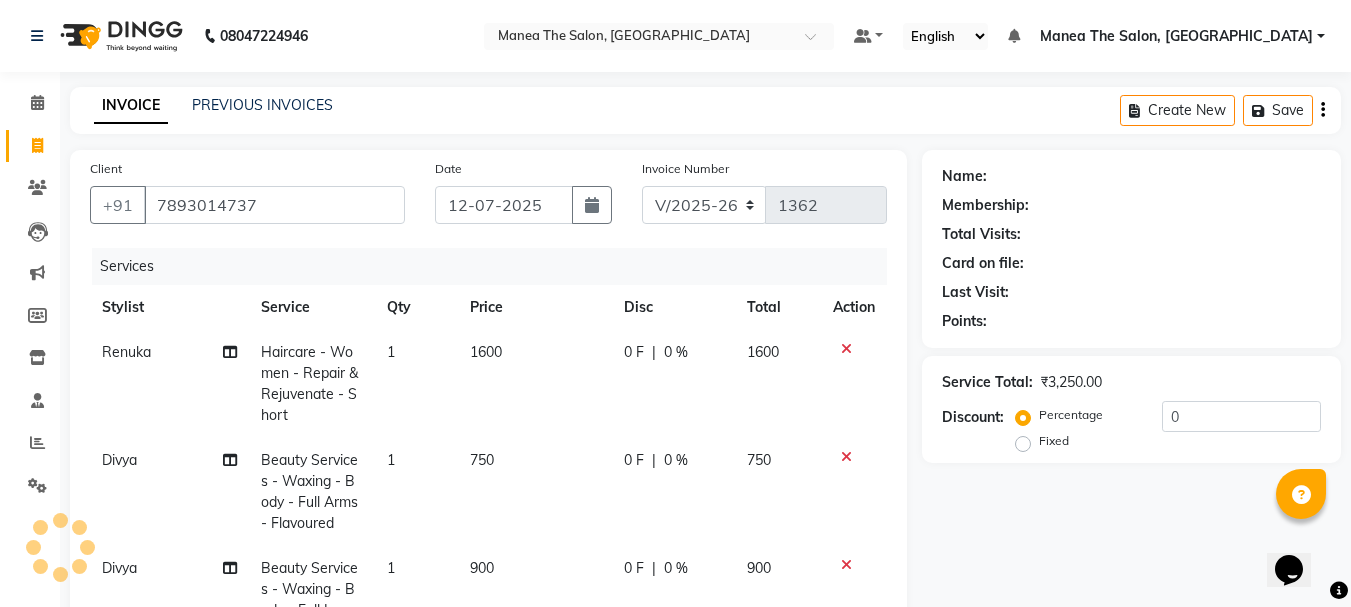 select on "1: Object" 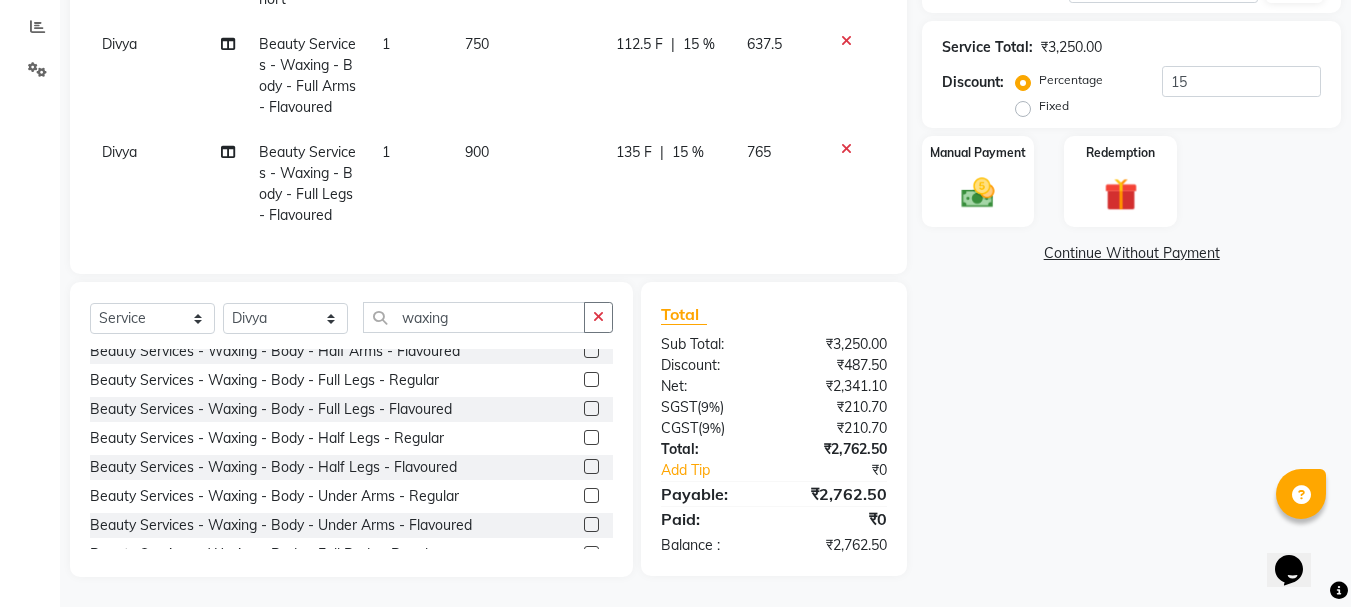 scroll, scrollTop: 431, scrollLeft: 0, axis: vertical 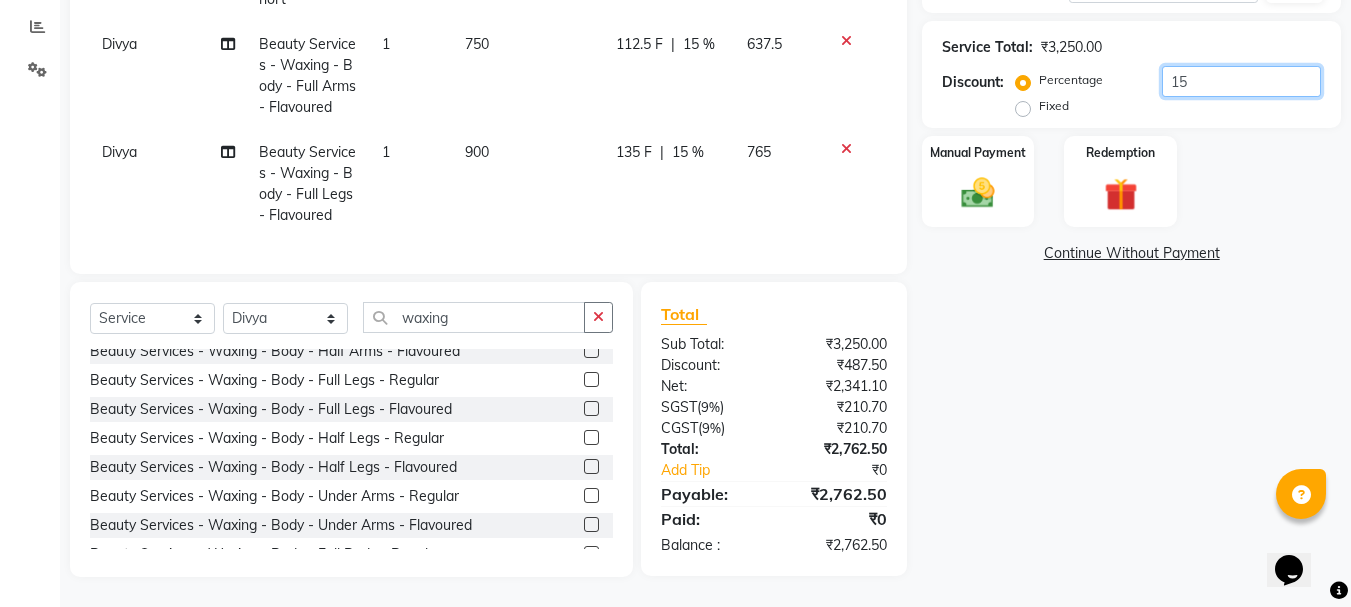 click on "15" 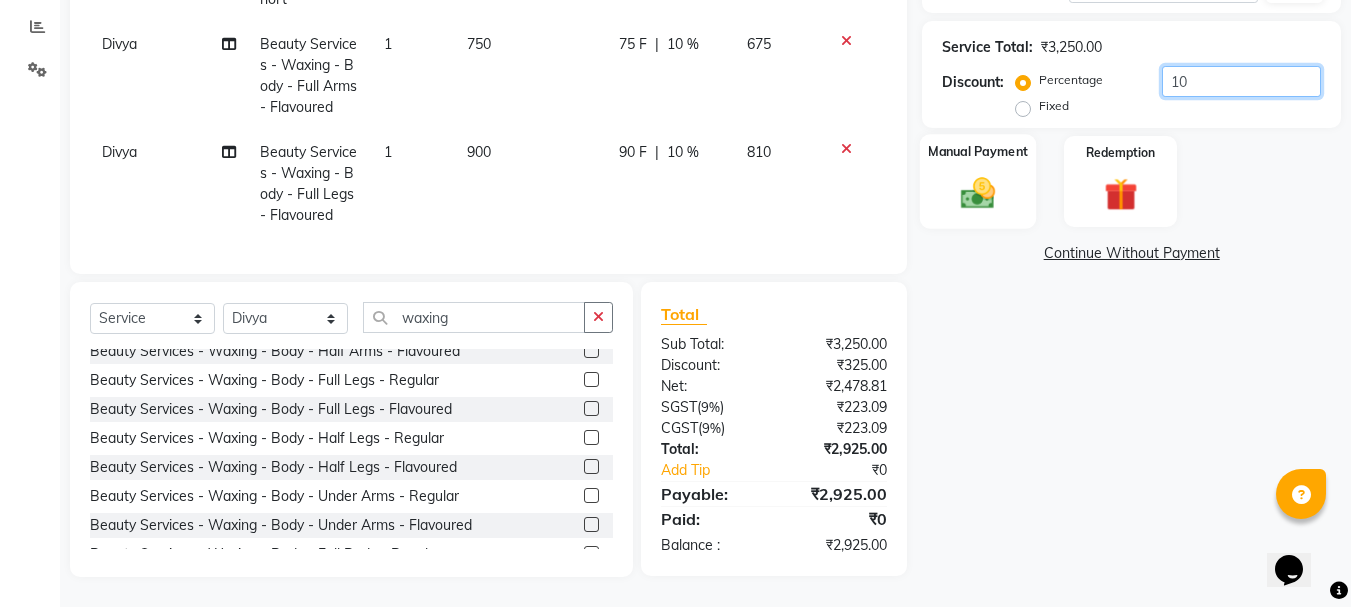 type on "10" 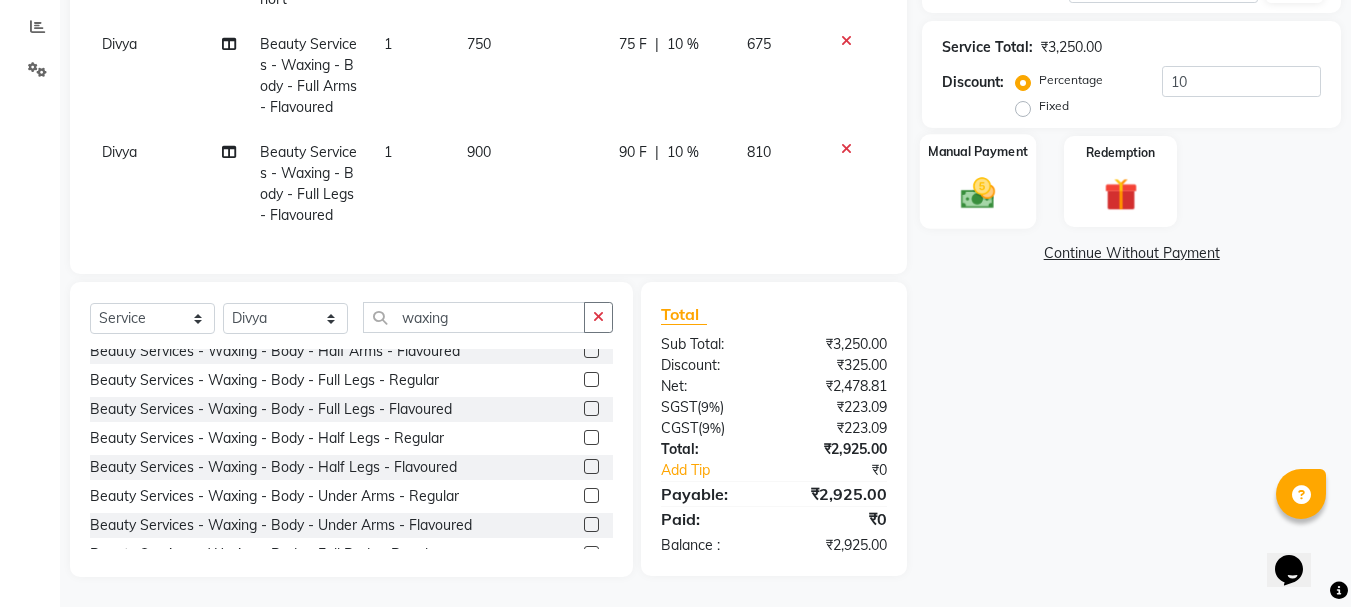 click 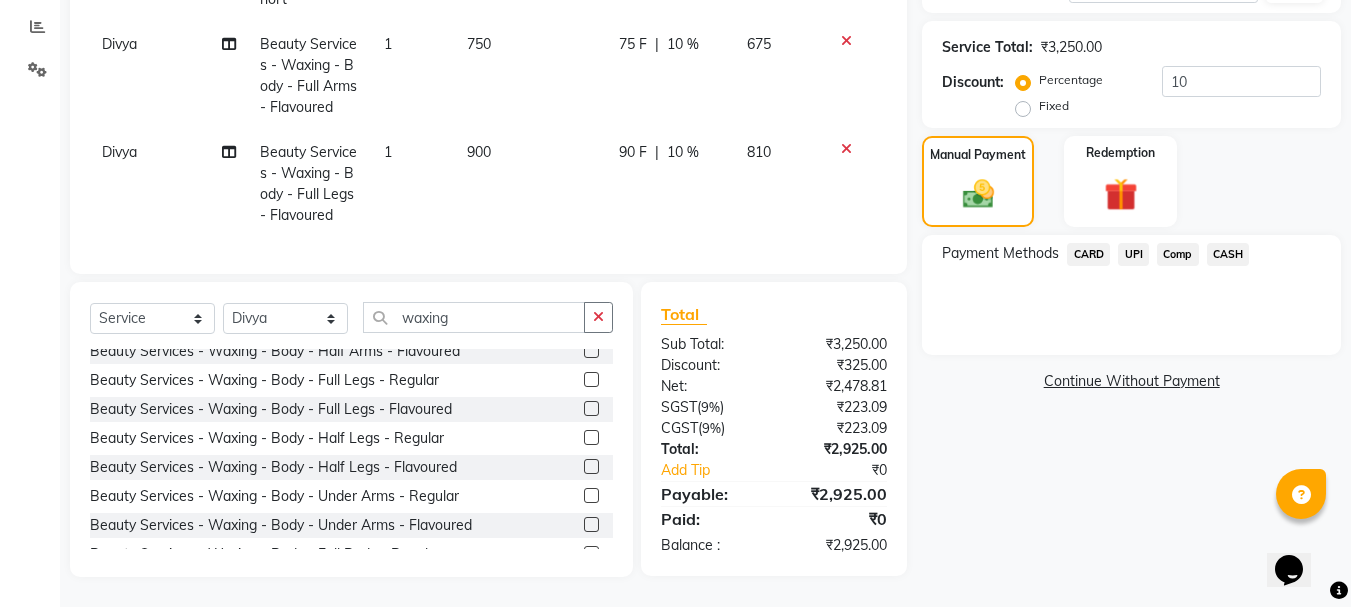 click on "UPI" 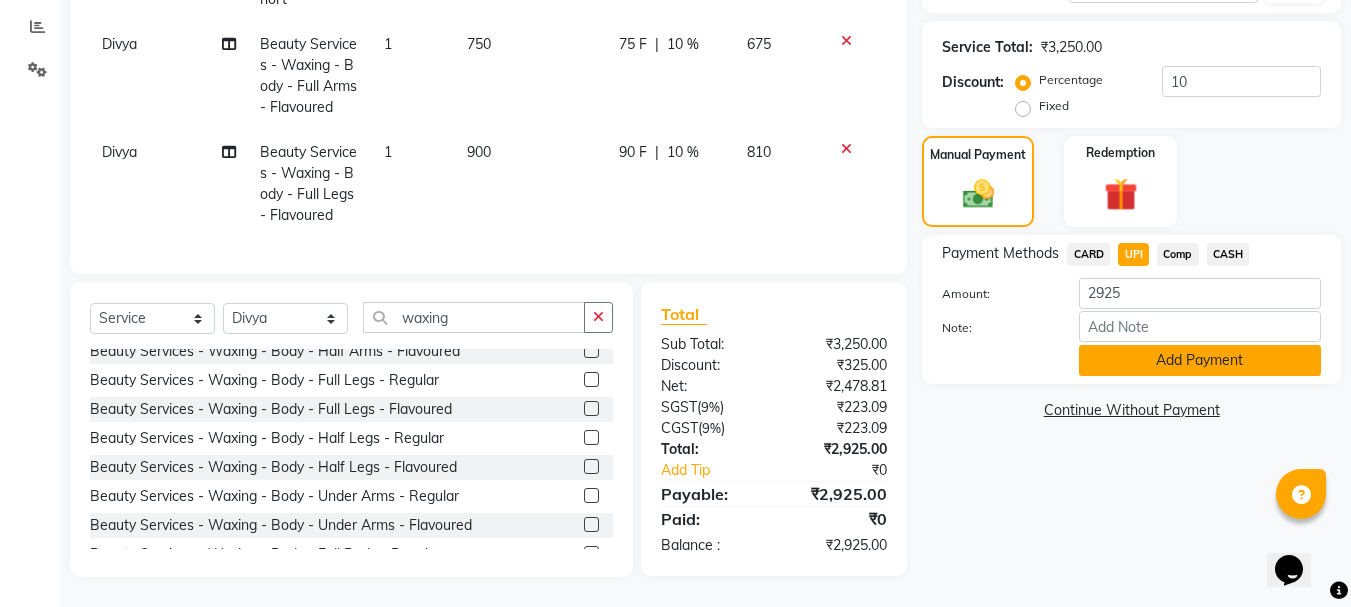 click on "Add Payment" 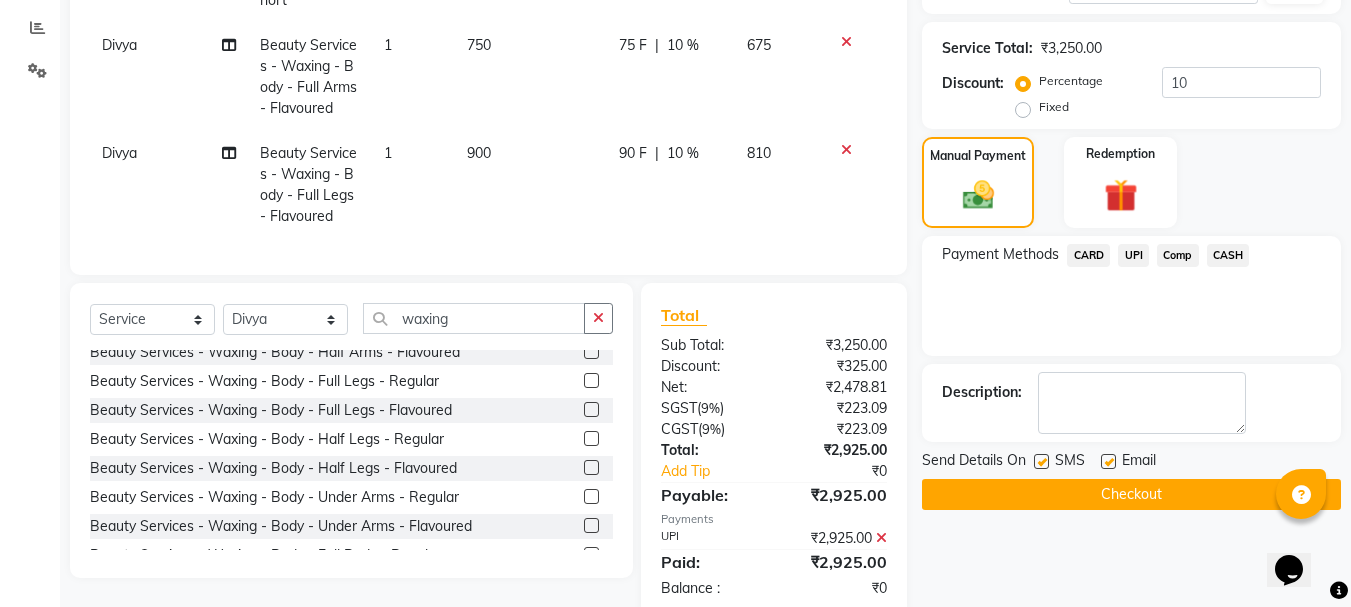 scroll, scrollTop: 472, scrollLeft: 0, axis: vertical 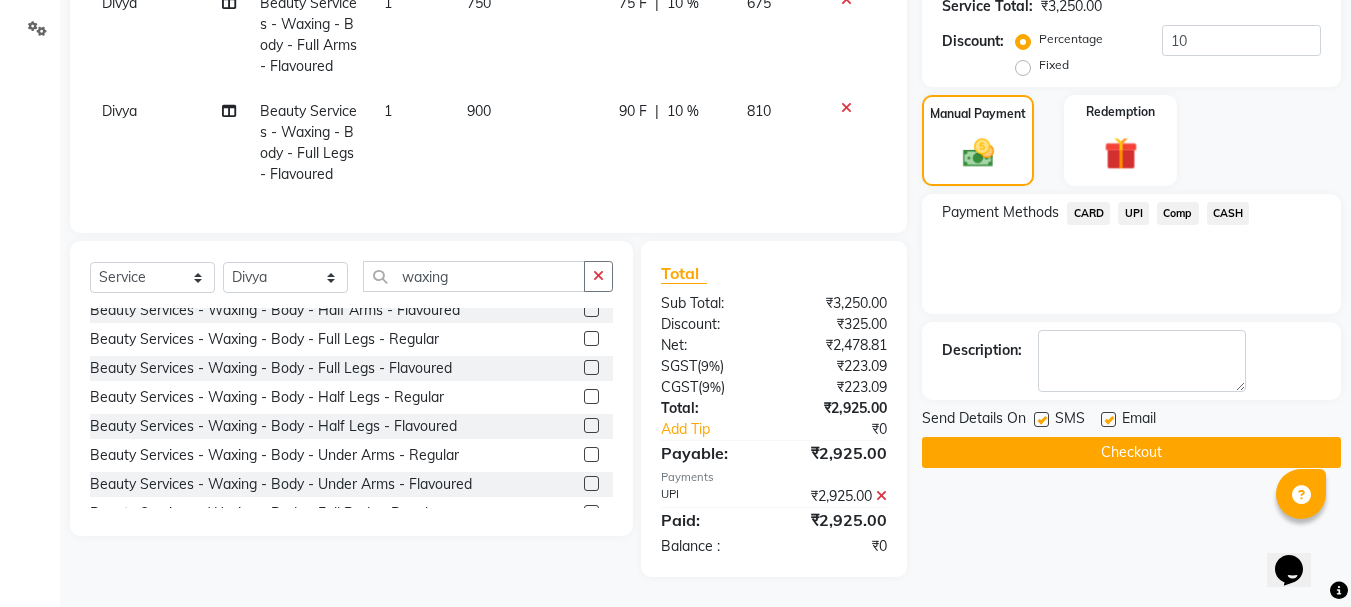 click on "Checkout" 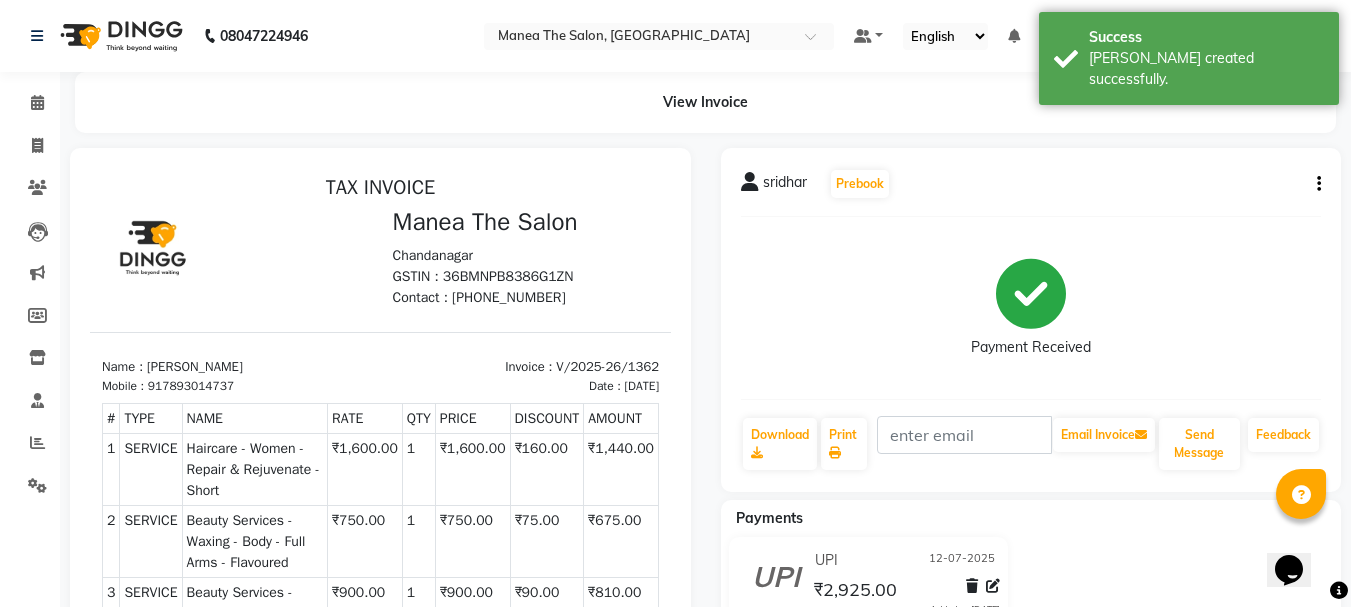 scroll, scrollTop: 0, scrollLeft: 0, axis: both 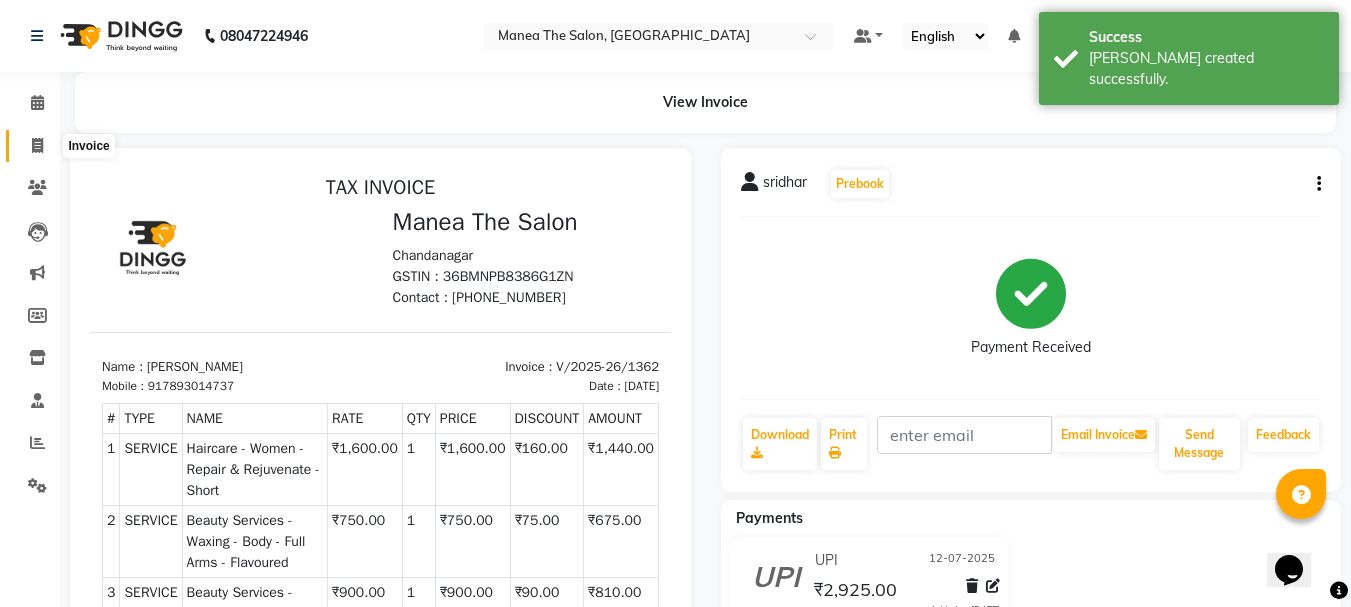 click 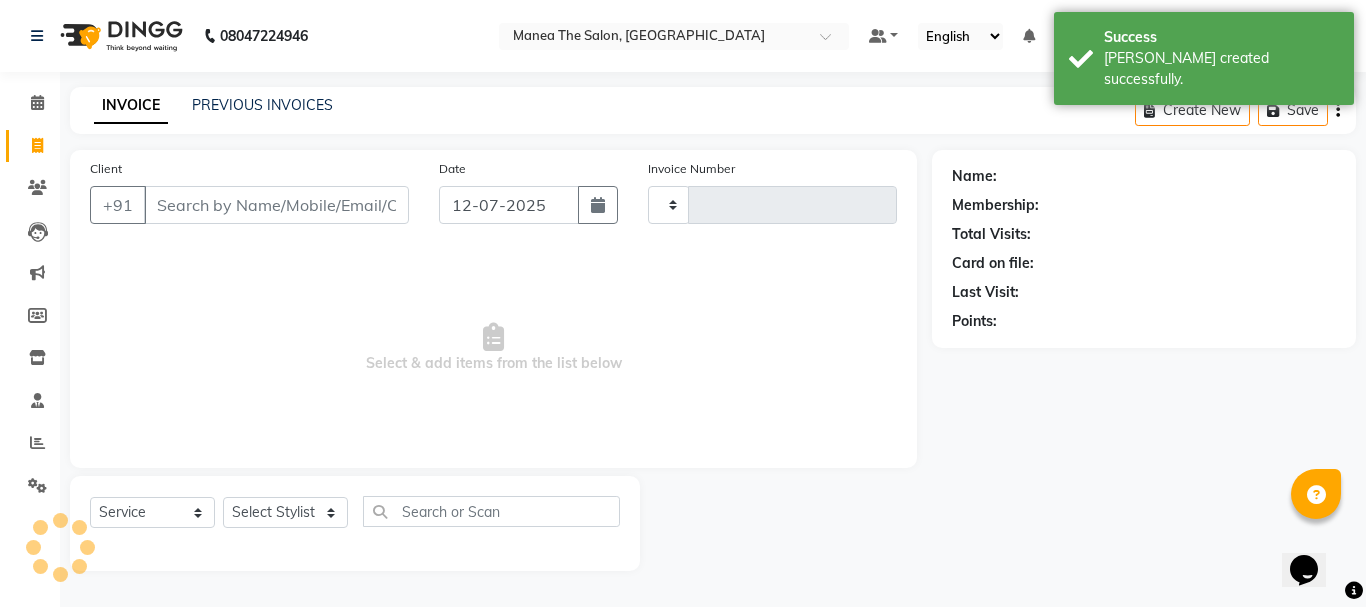 type on "1363" 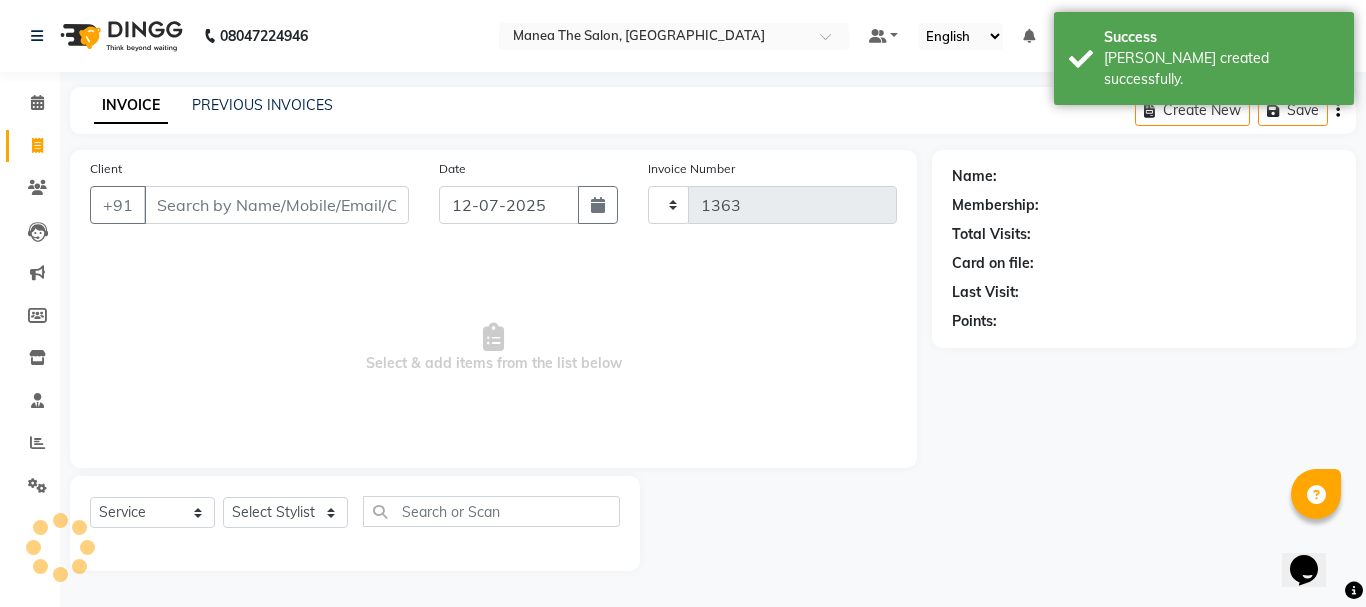 select on "7351" 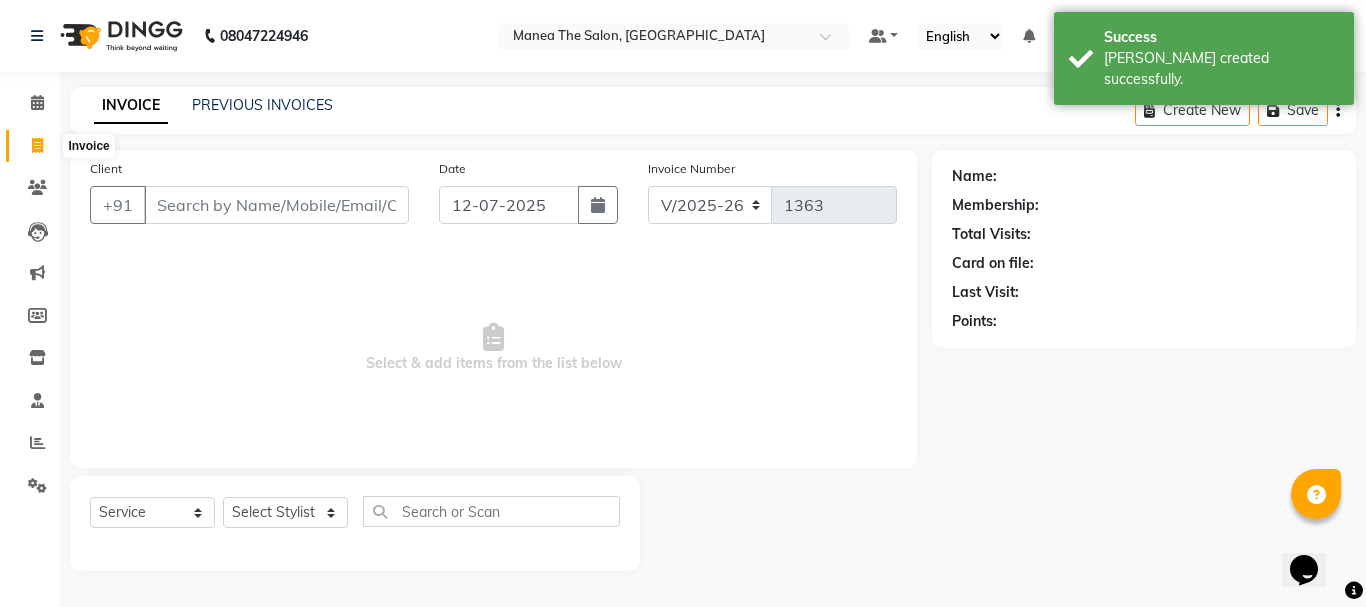 click 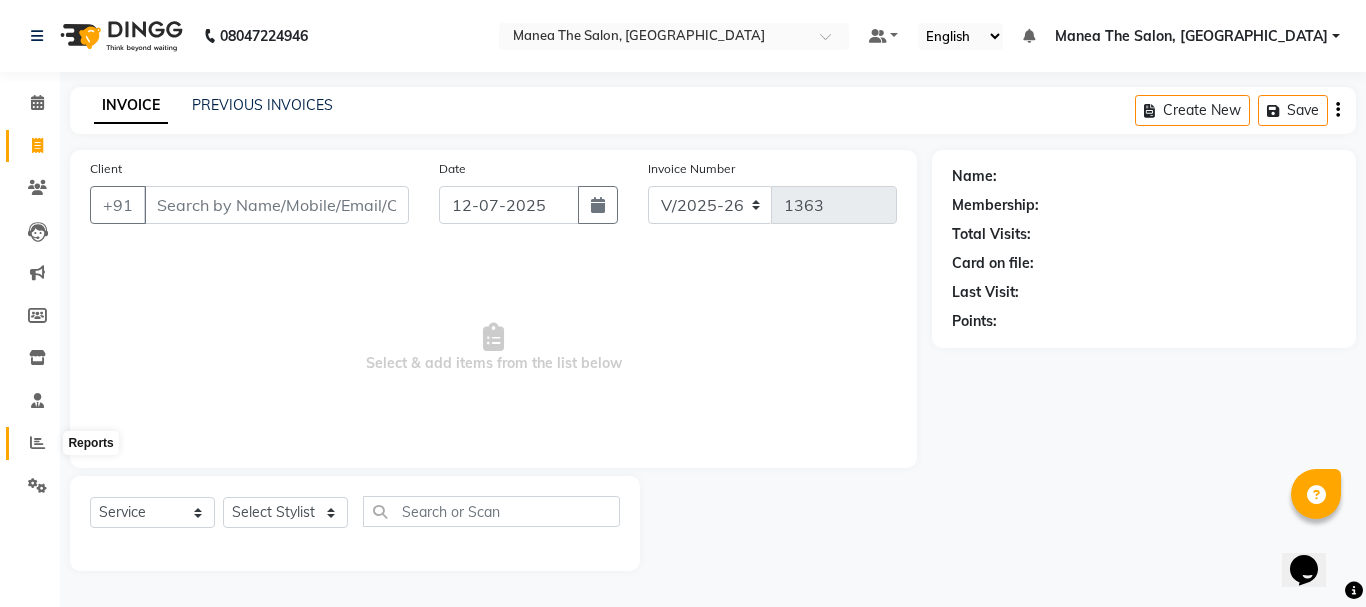 click 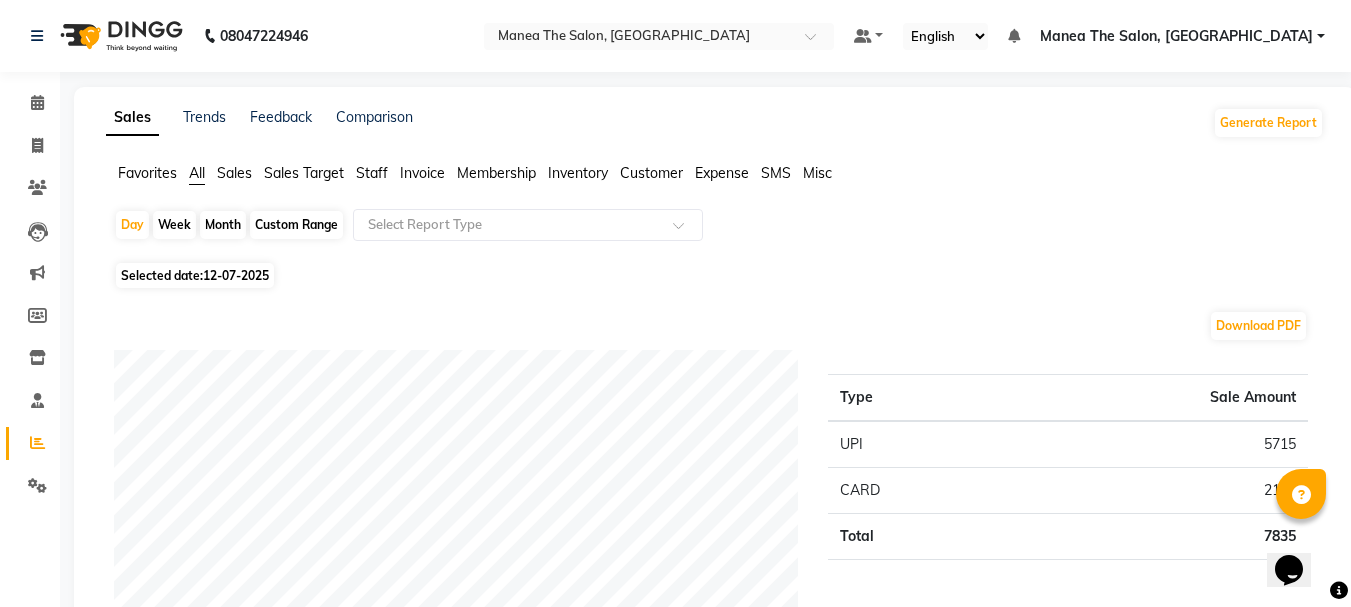 click on "Month" 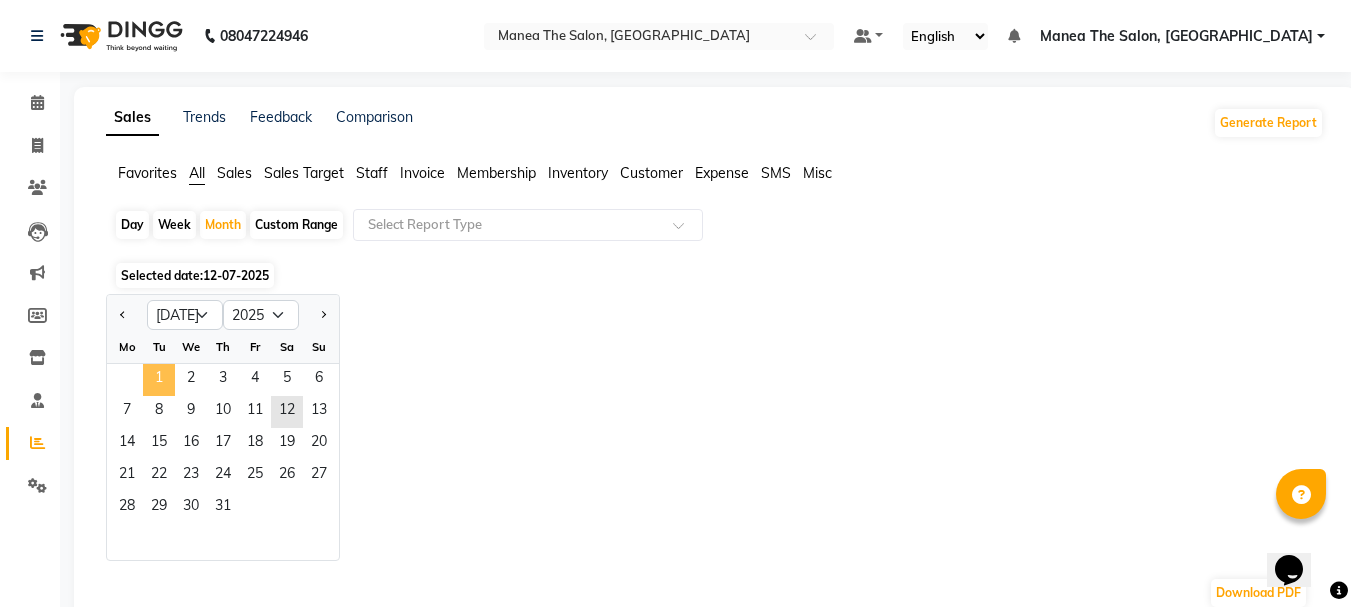 click on "1" 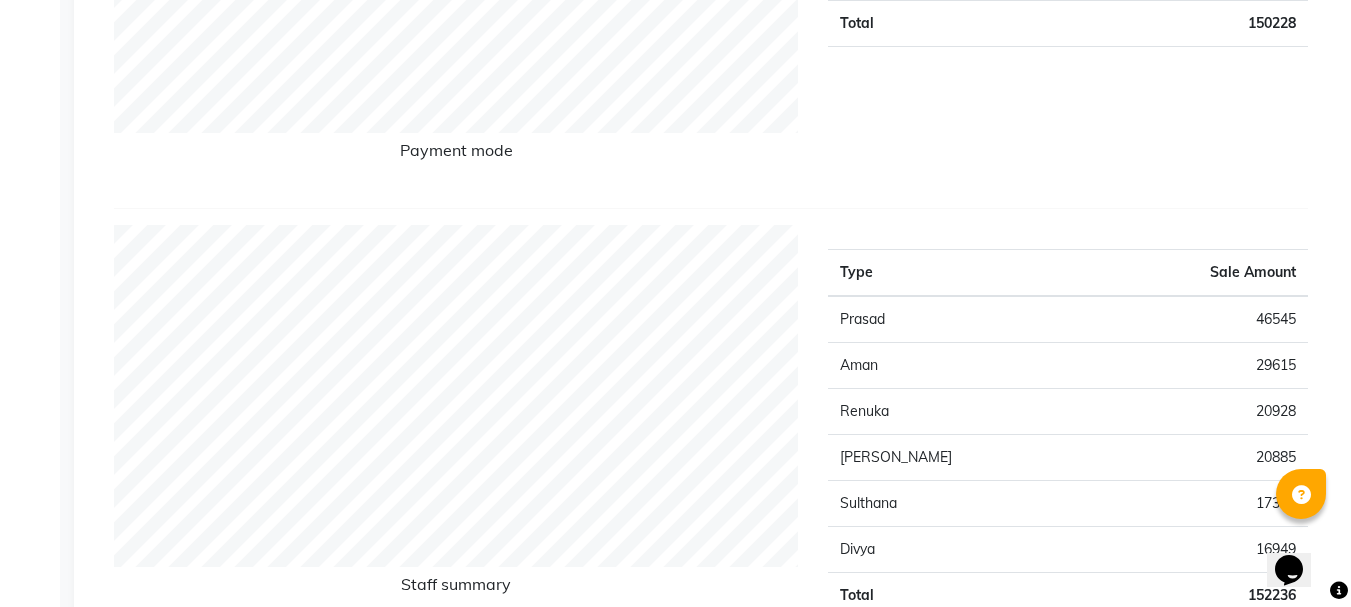 scroll, scrollTop: 600, scrollLeft: 0, axis: vertical 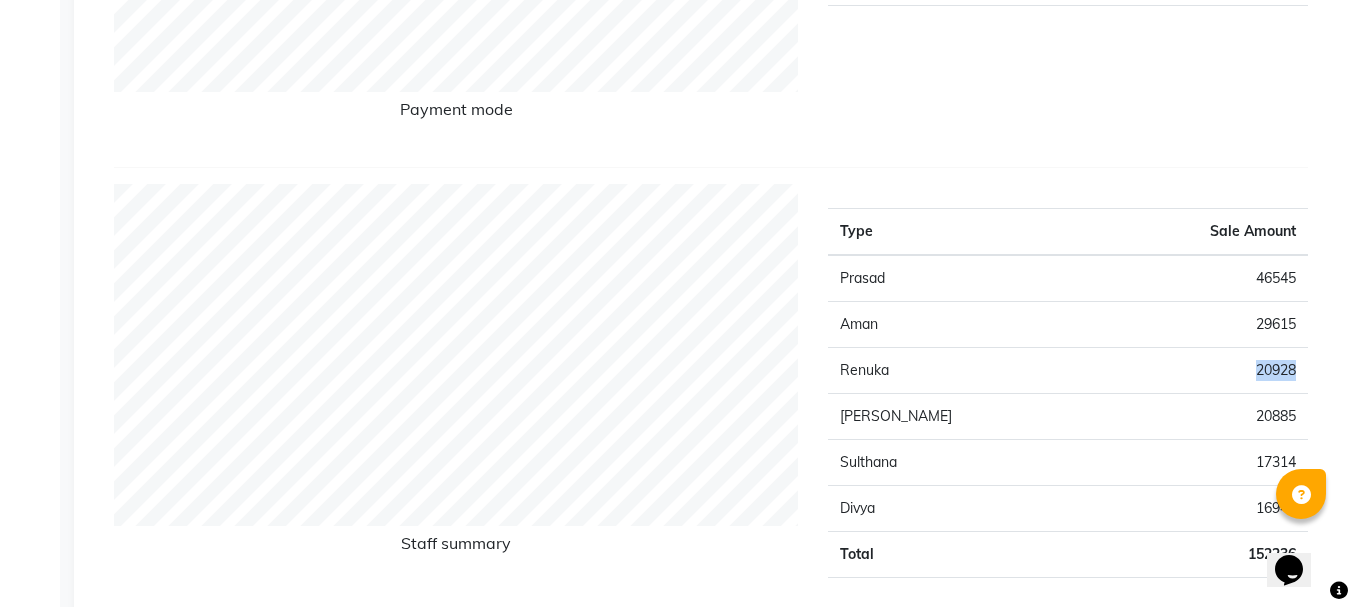 drag, startPoint x: 1301, startPoint y: 366, endPoint x: 1196, endPoint y: 372, distance: 105.17129 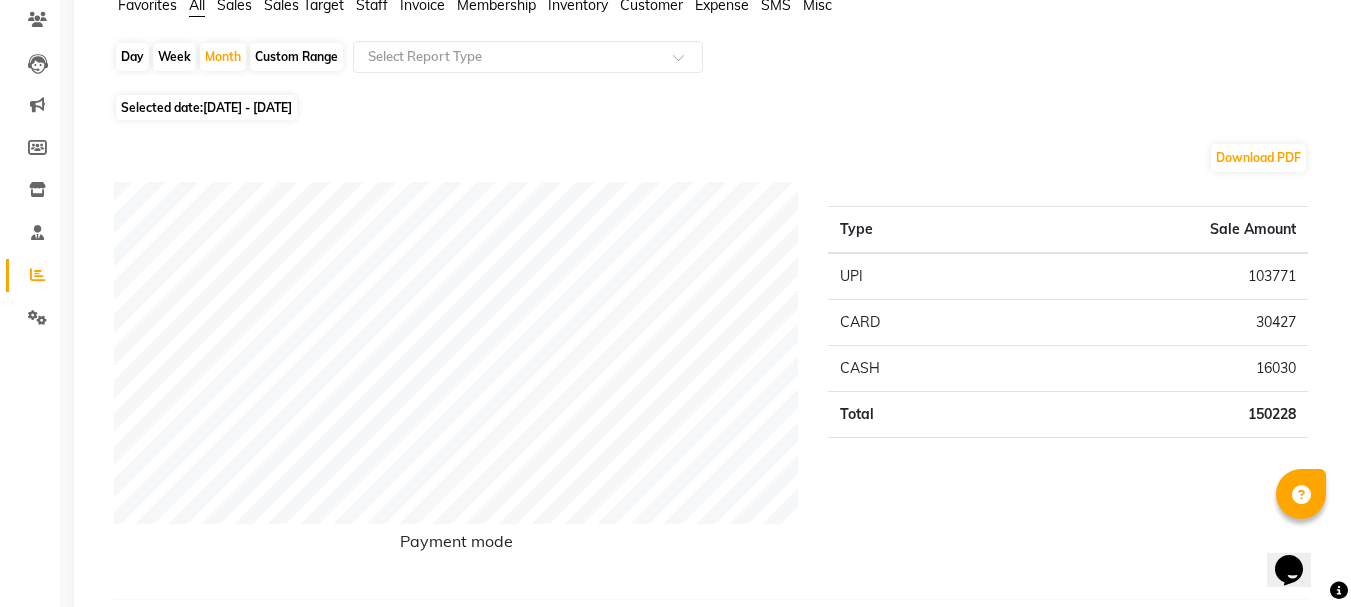 scroll, scrollTop: 0, scrollLeft: 0, axis: both 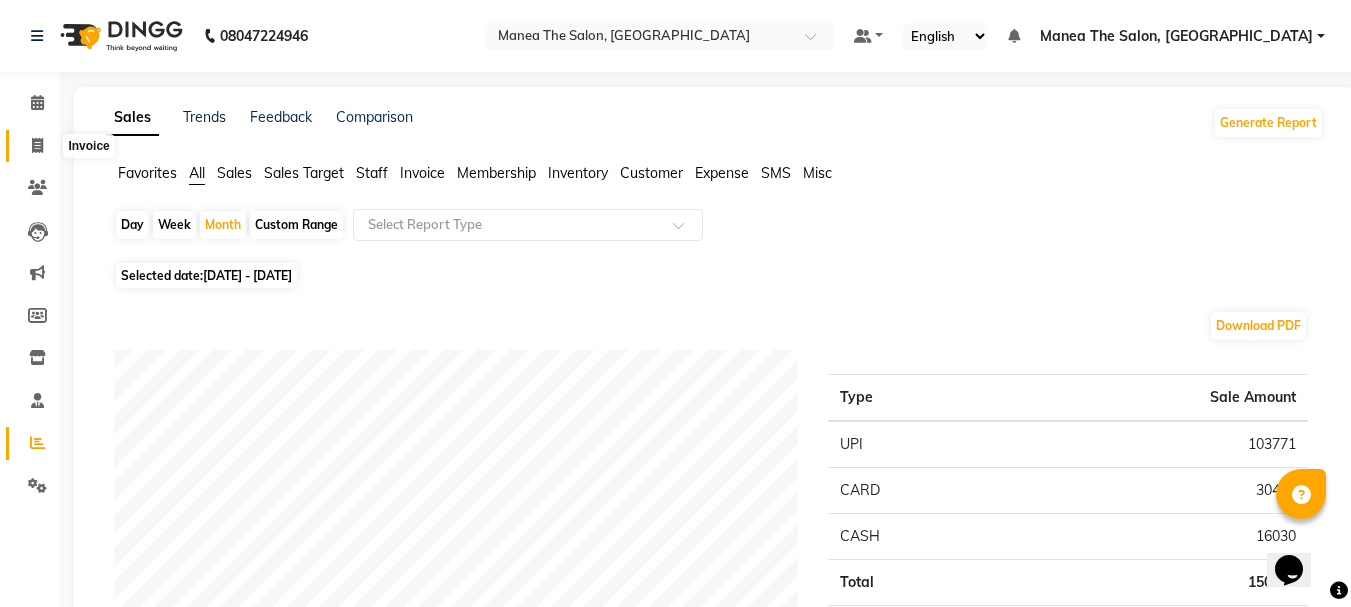 click 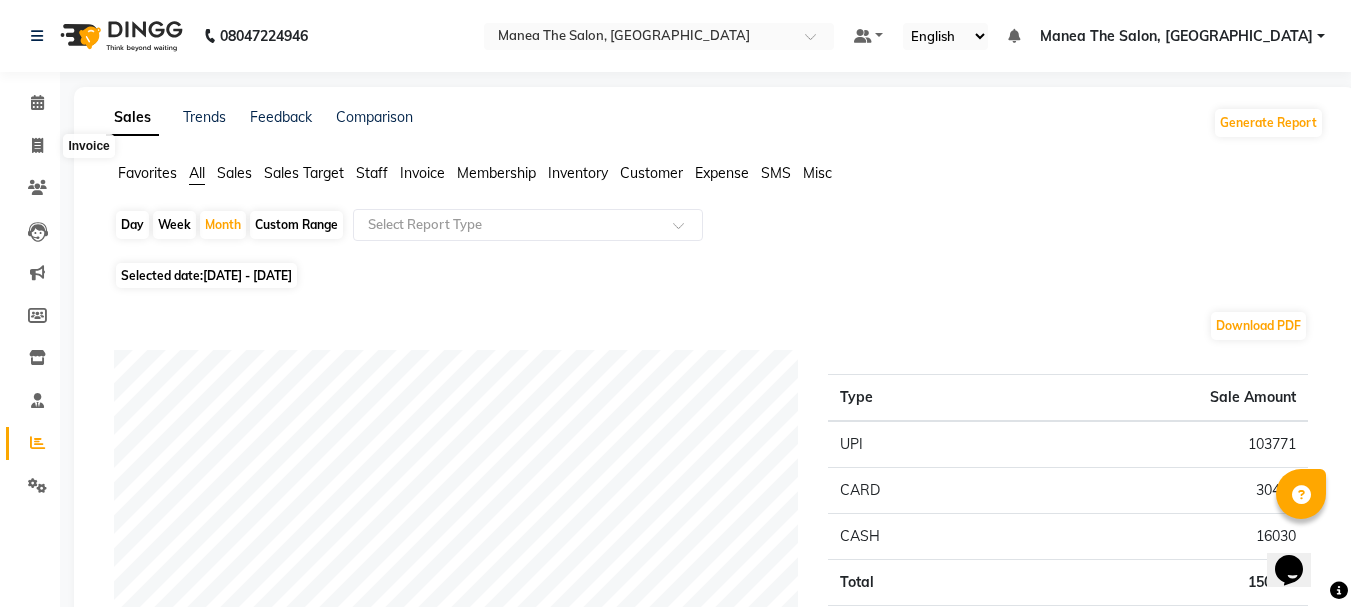 select on "7351" 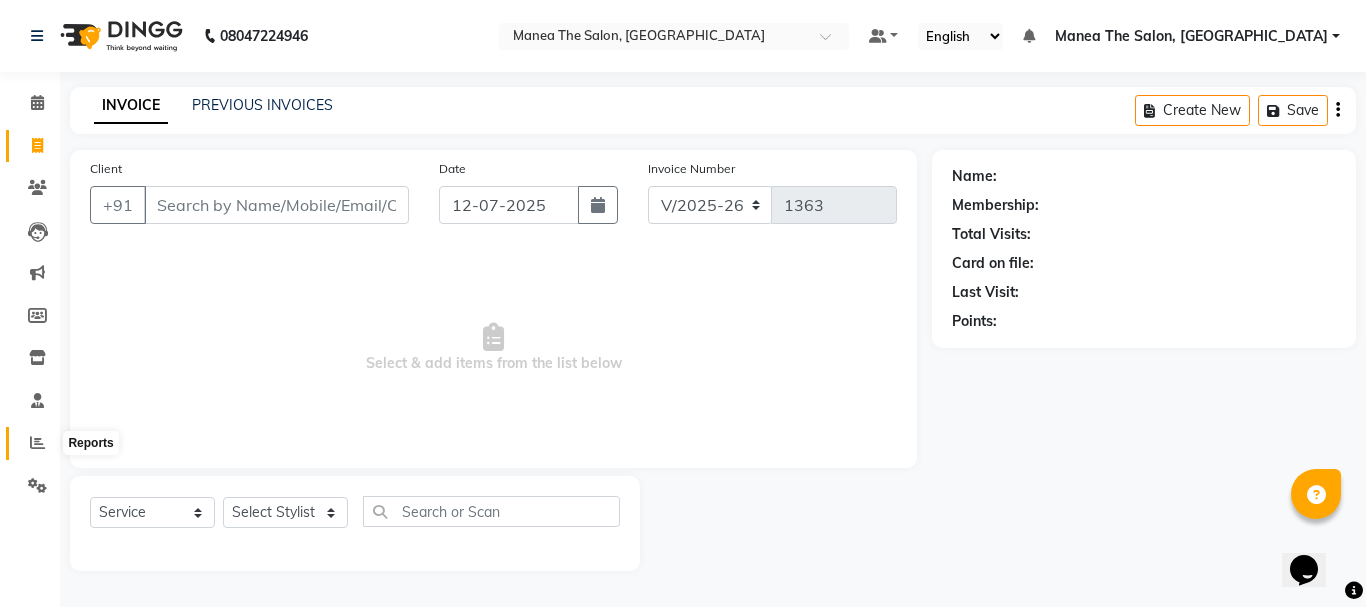 click 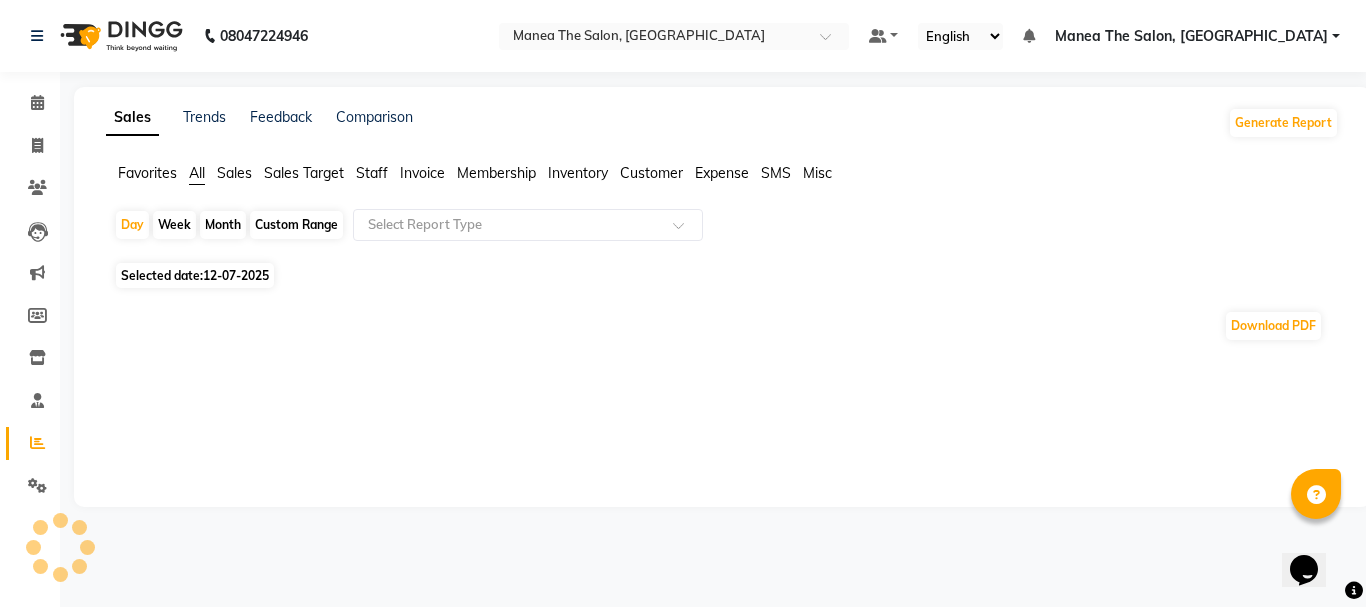 click on "Month" 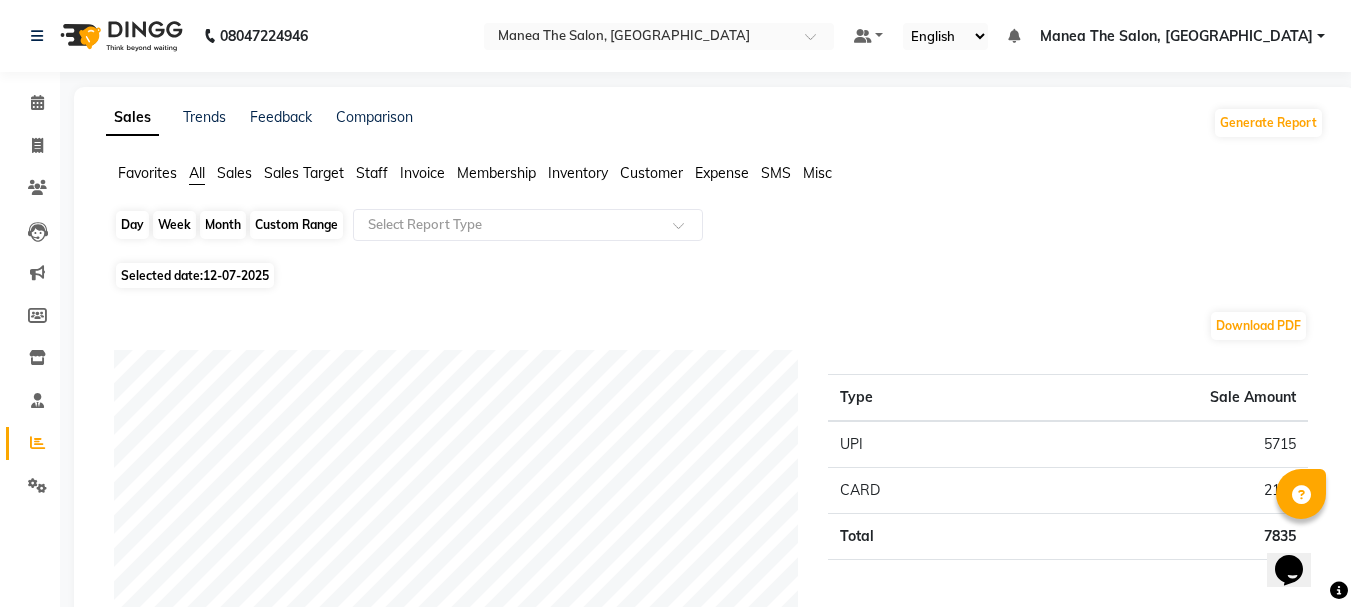 click on "Month" 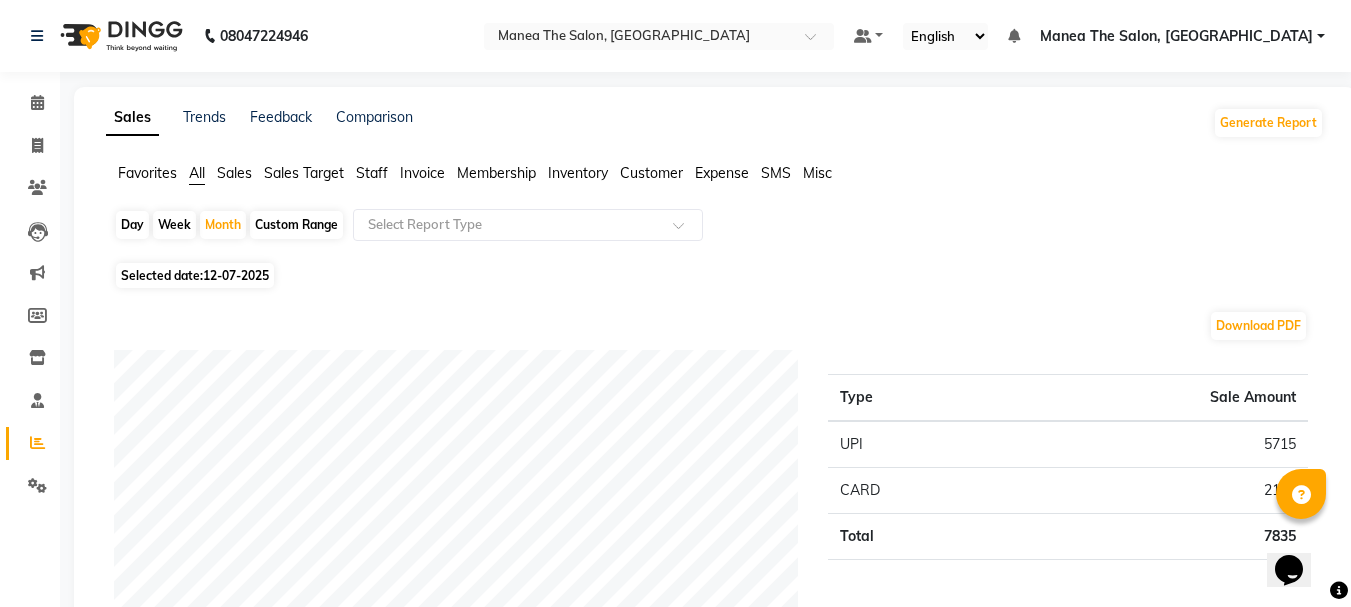 select on "7" 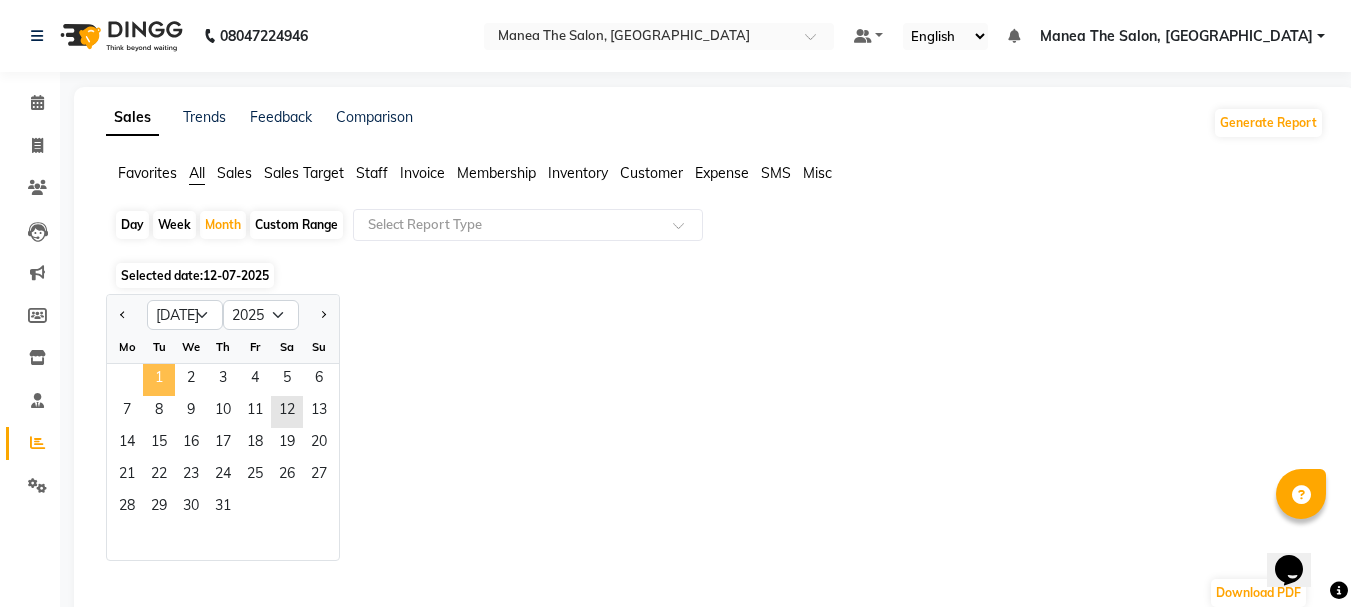 click on "1" 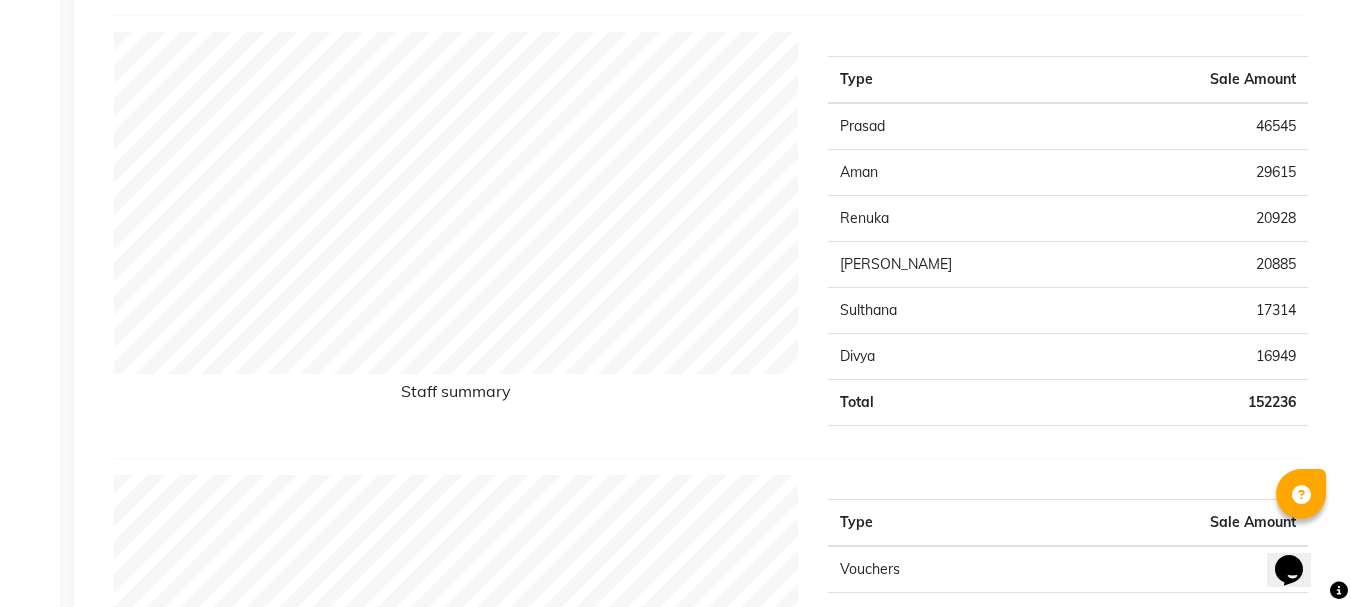 scroll, scrollTop: 800, scrollLeft: 0, axis: vertical 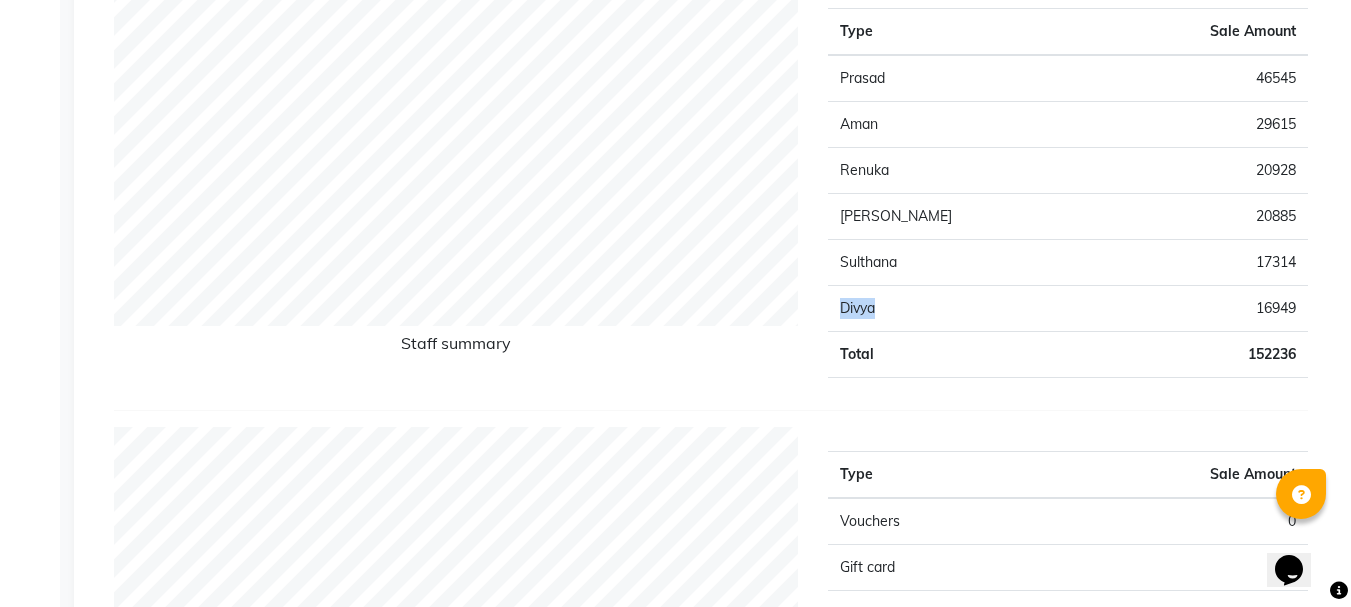drag, startPoint x: 914, startPoint y: 308, endPoint x: 823, endPoint y: 306, distance: 91.02197 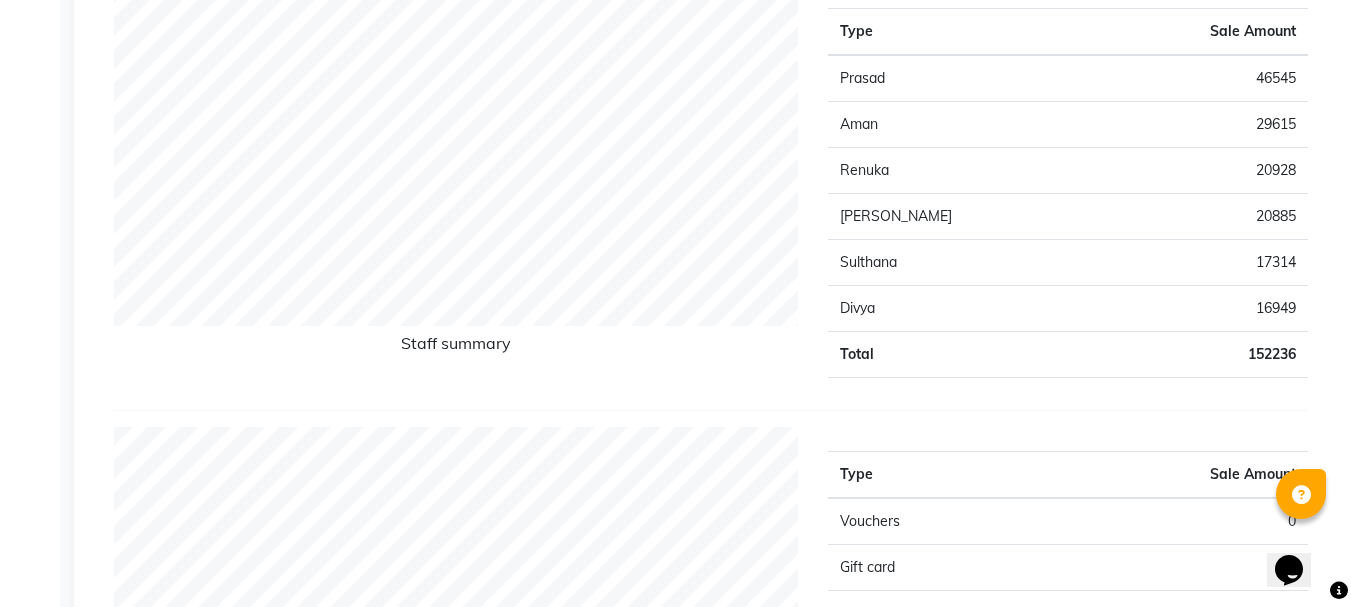 click on "Type Sale Amount Prasad 46545 Aman 29615 Renuka 20928 Azeem 20885 Sulthana 17314 Divya 16949 Total 152236" 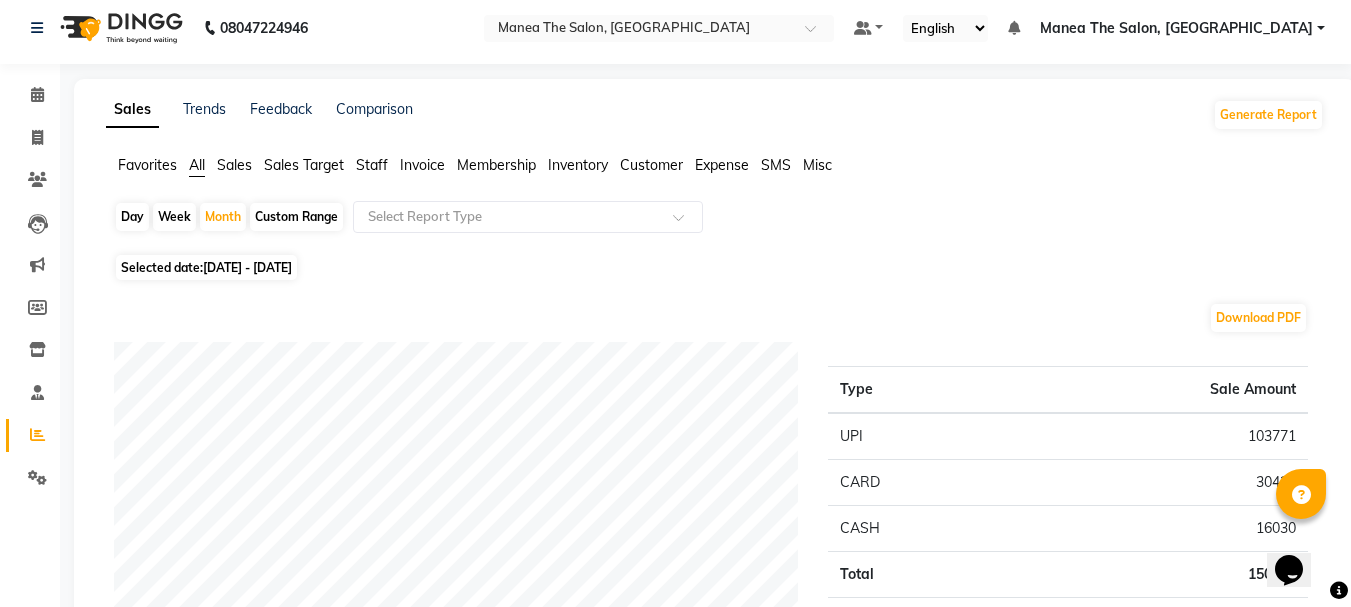 scroll, scrollTop: 0, scrollLeft: 0, axis: both 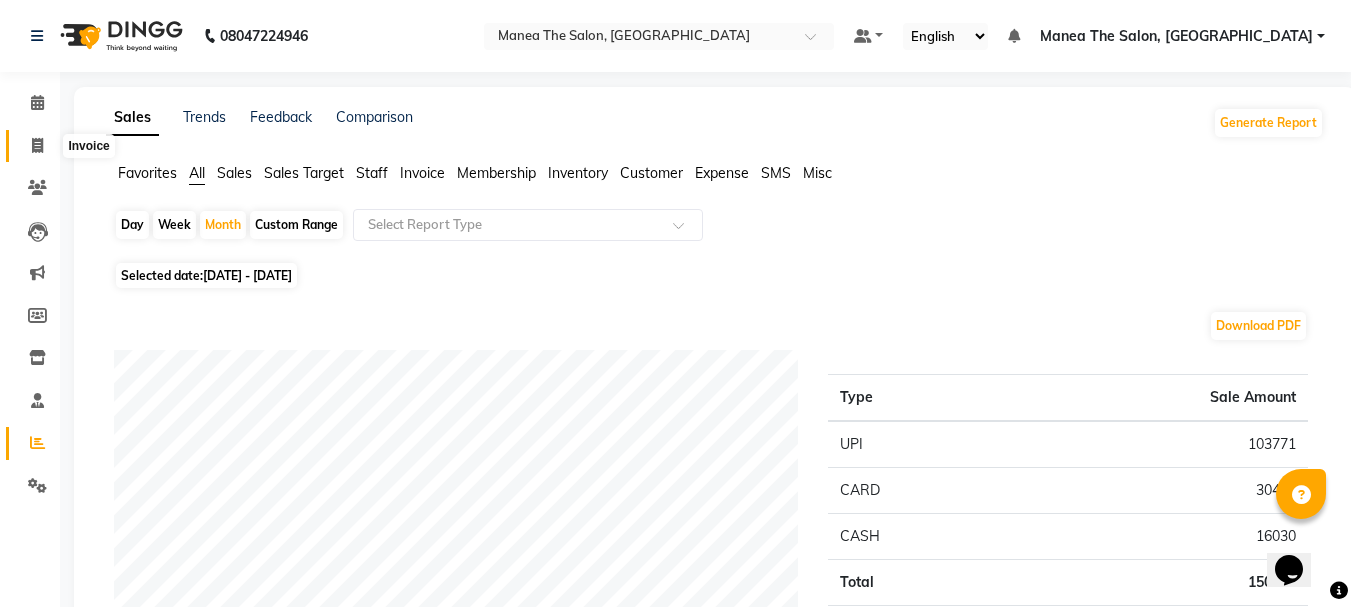 click 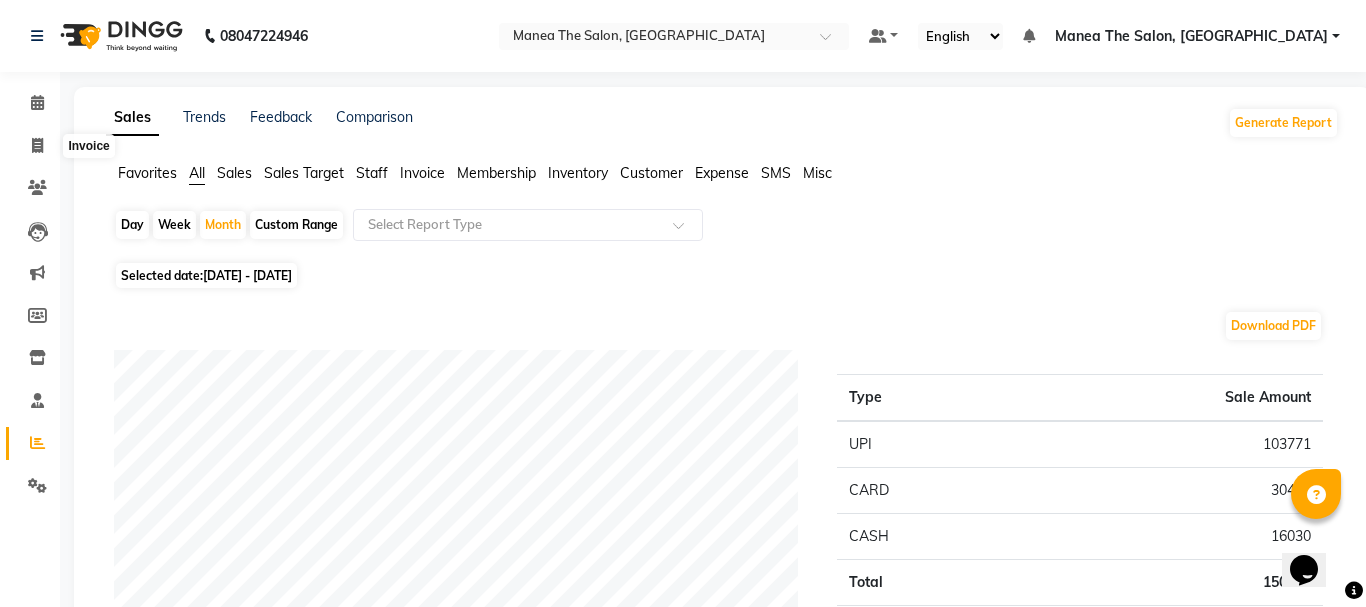 select on "7351" 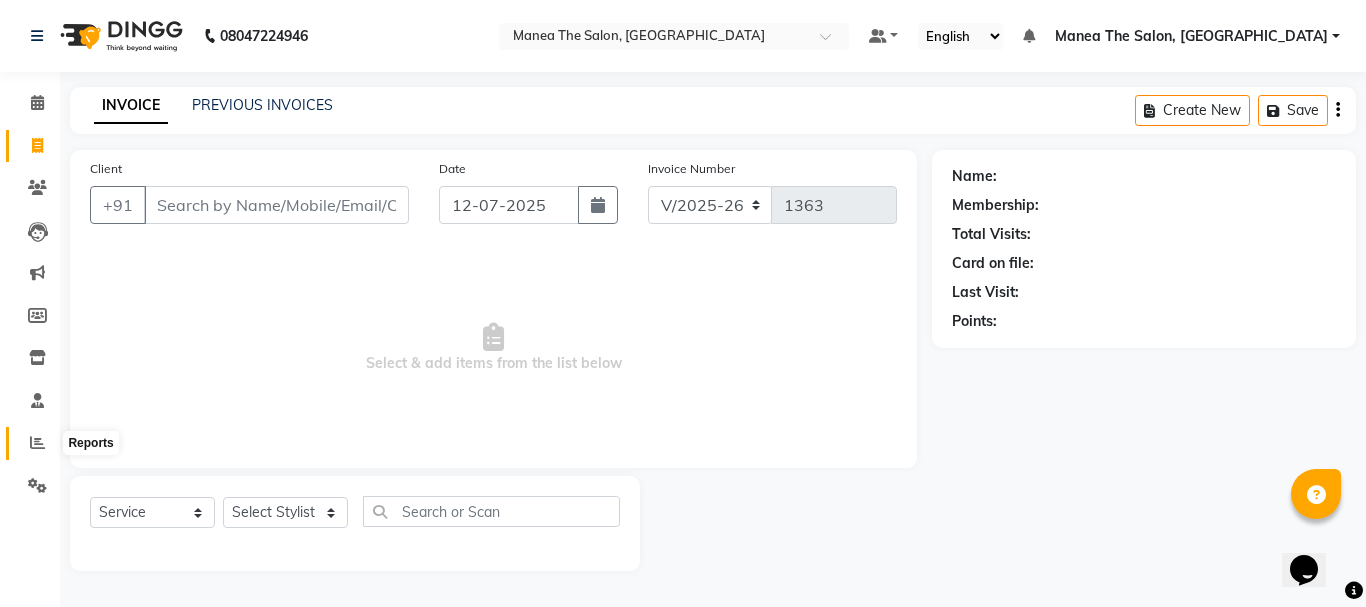 click 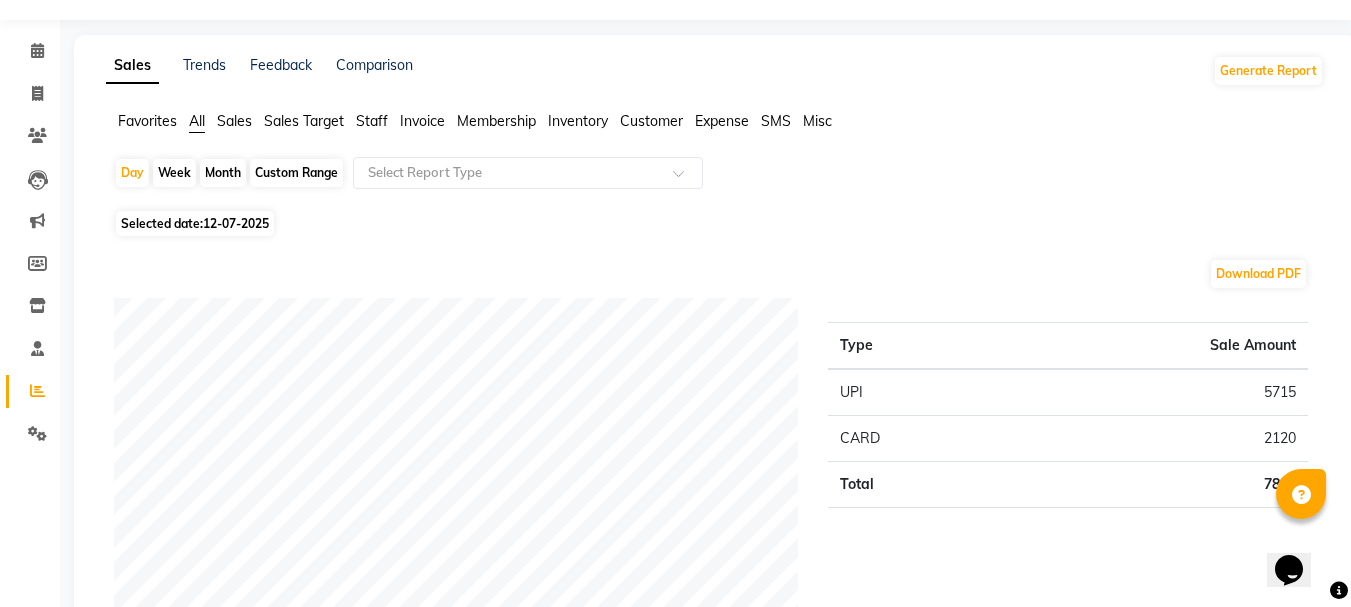scroll, scrollTop: 0, scrollLeft: 0, axis: both 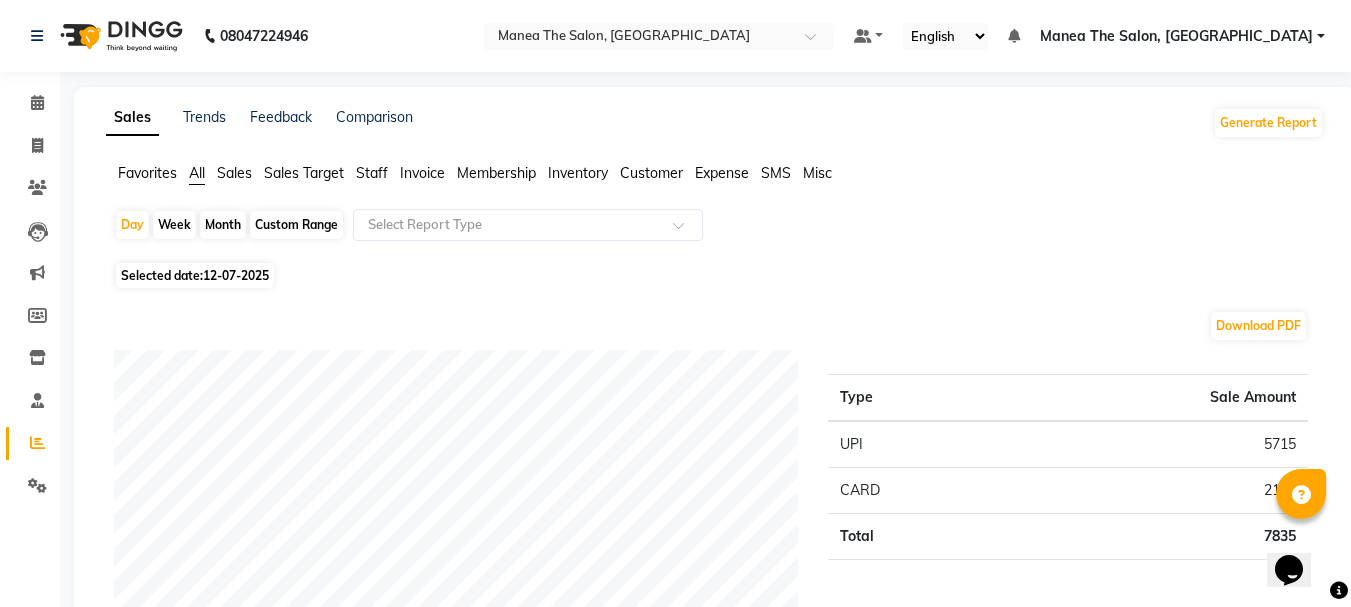 click on "Month" 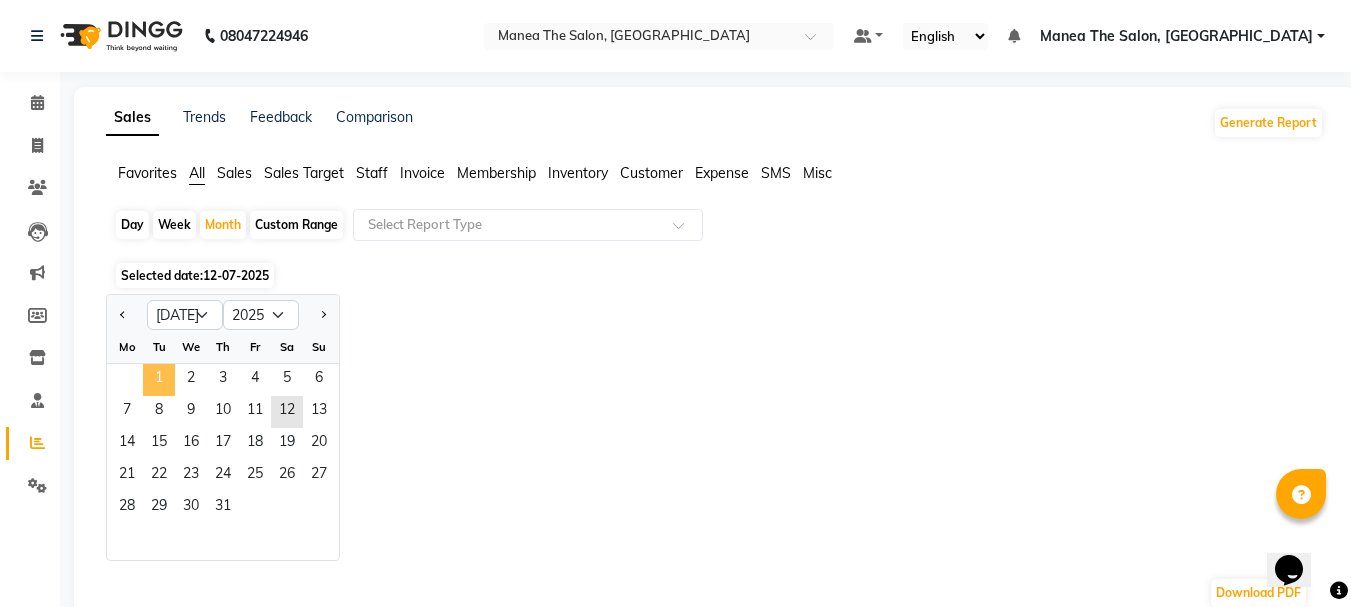 click on "1" 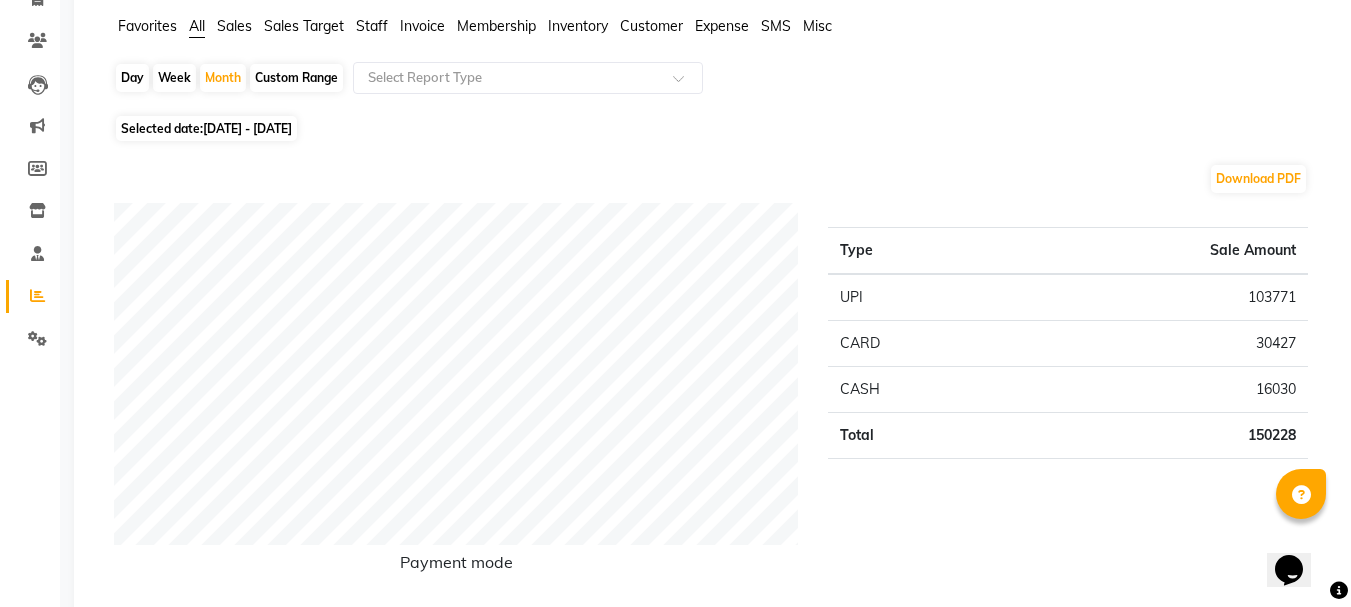 scroll, scrollTop: 0, scrollLeft: 0, axis: both 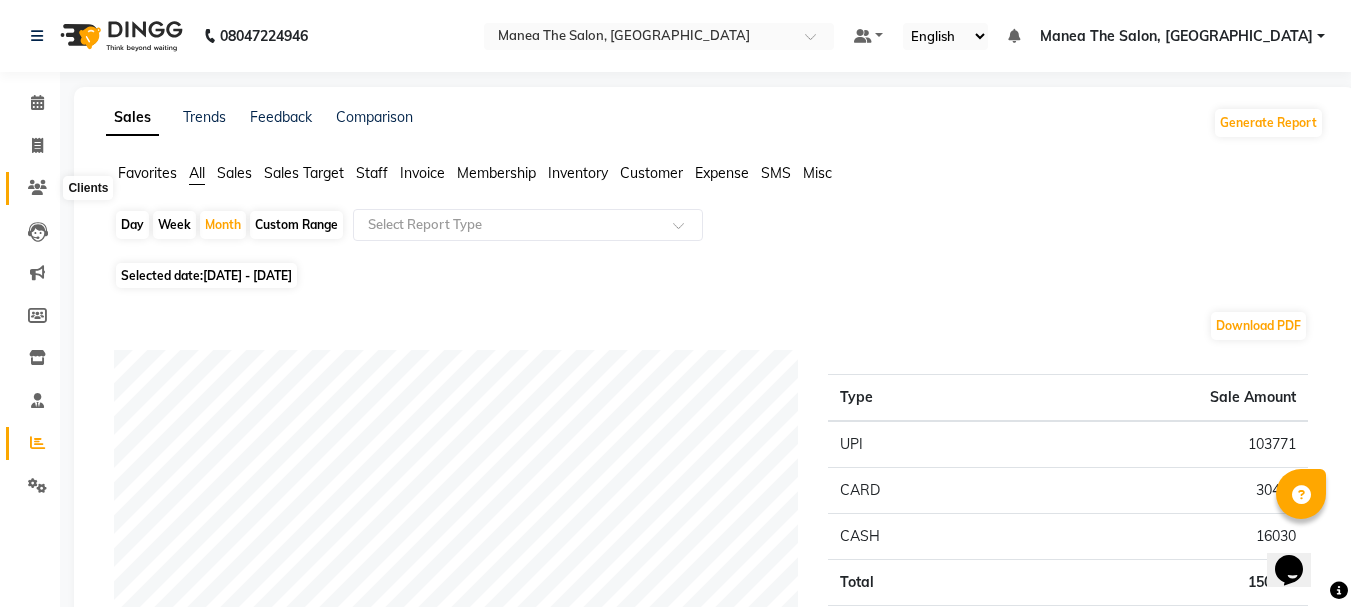 click 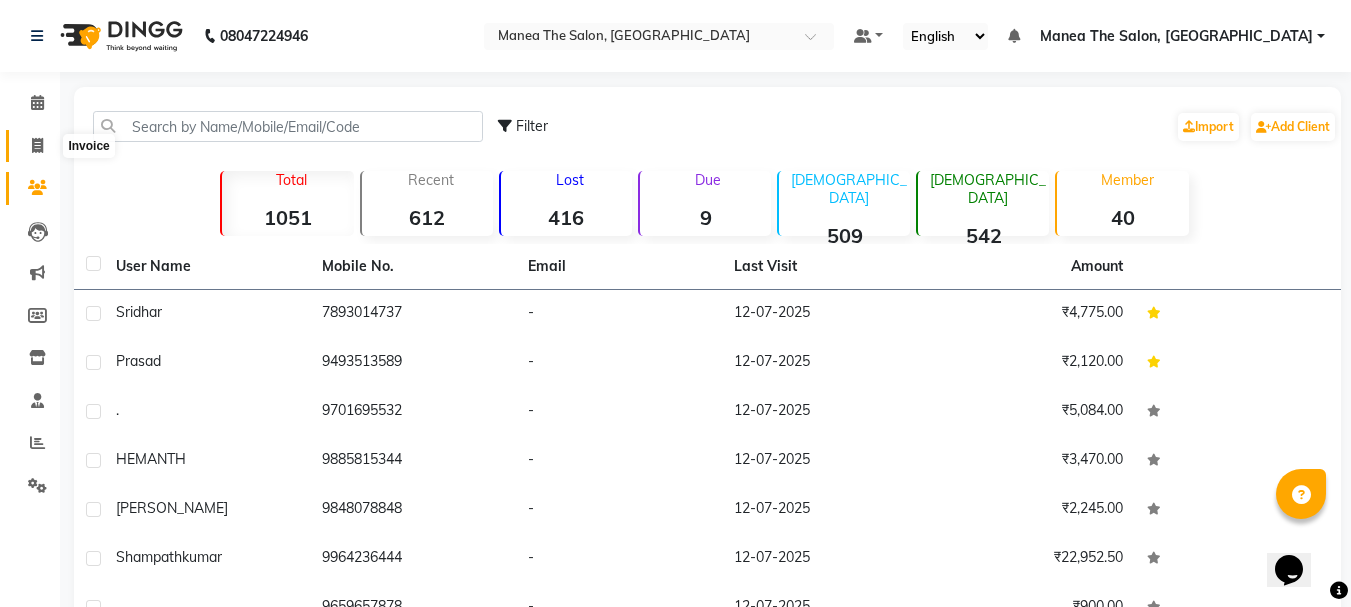 click 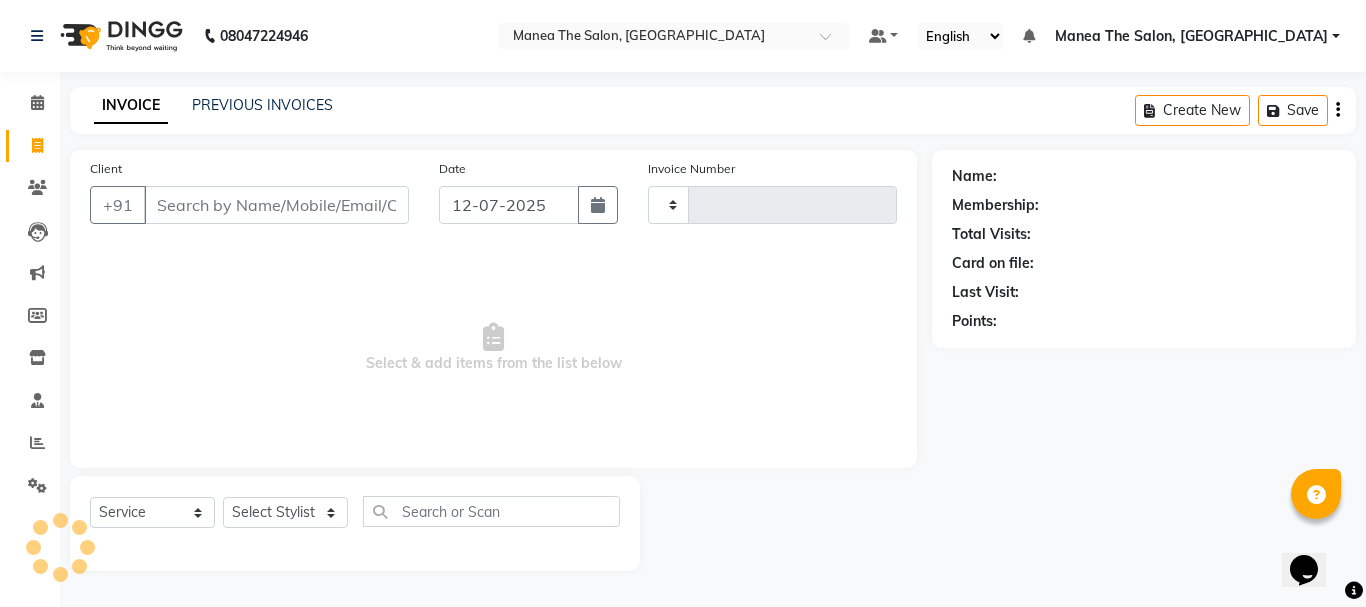 type on "1363" 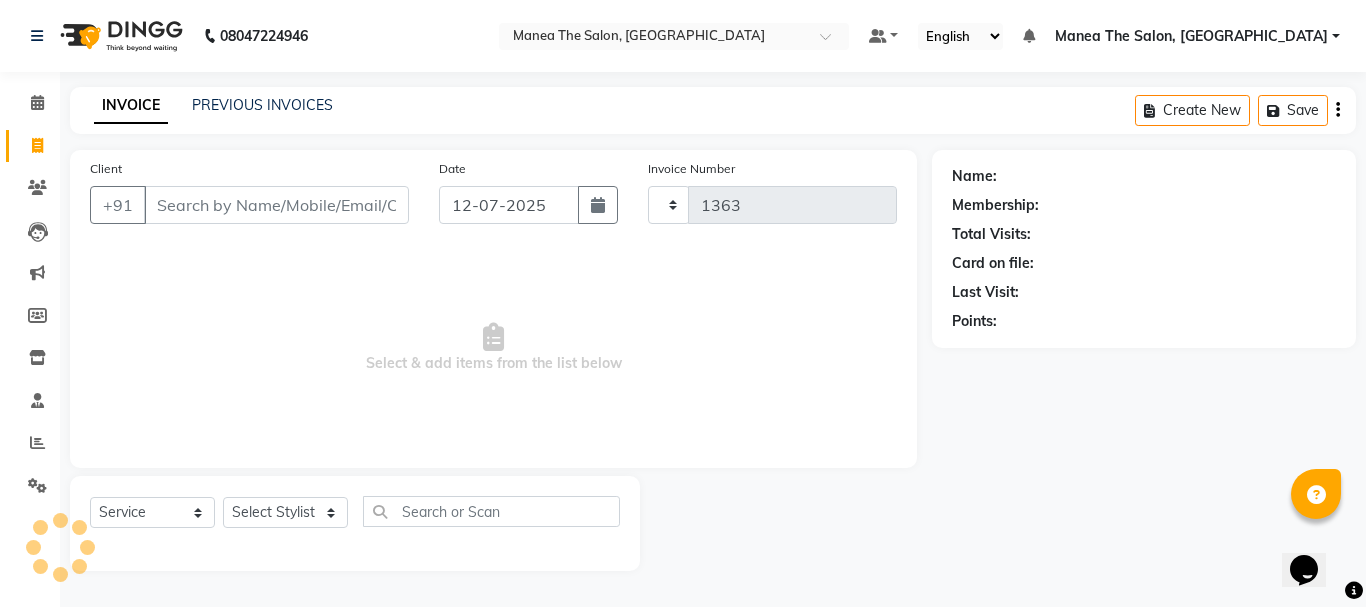 select on "7351" 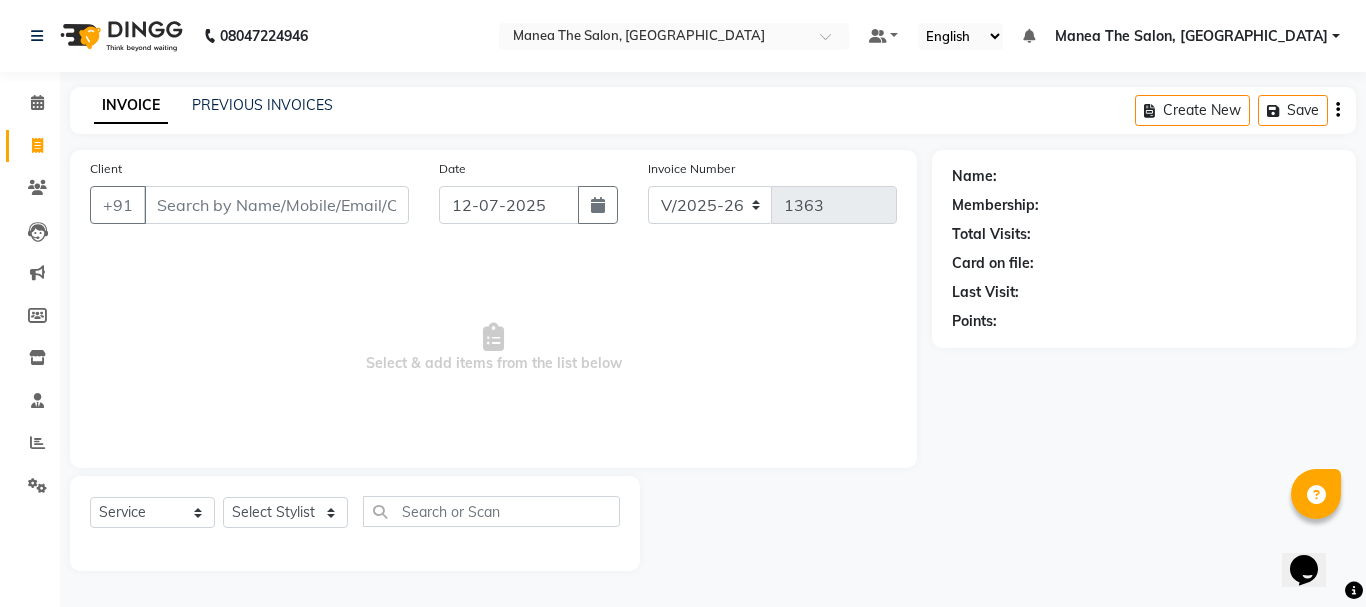 click on "INVOICE PREVIOUS INVOICES Create New   Save  Client +91 Date [DATE] Invoice Number V/2025 V/[PHONE_NUMBER]  Select & add items from the list below  Select  Service  Product  Membership  Package Voucher Prepaid Gift Card  Select Stylist [PERSON_NAME] Divya [PERSON_NAME] Renuka [PERSON_NAME] Name: Membership: Total Visits: Card on file: Last Visit:  Points:" 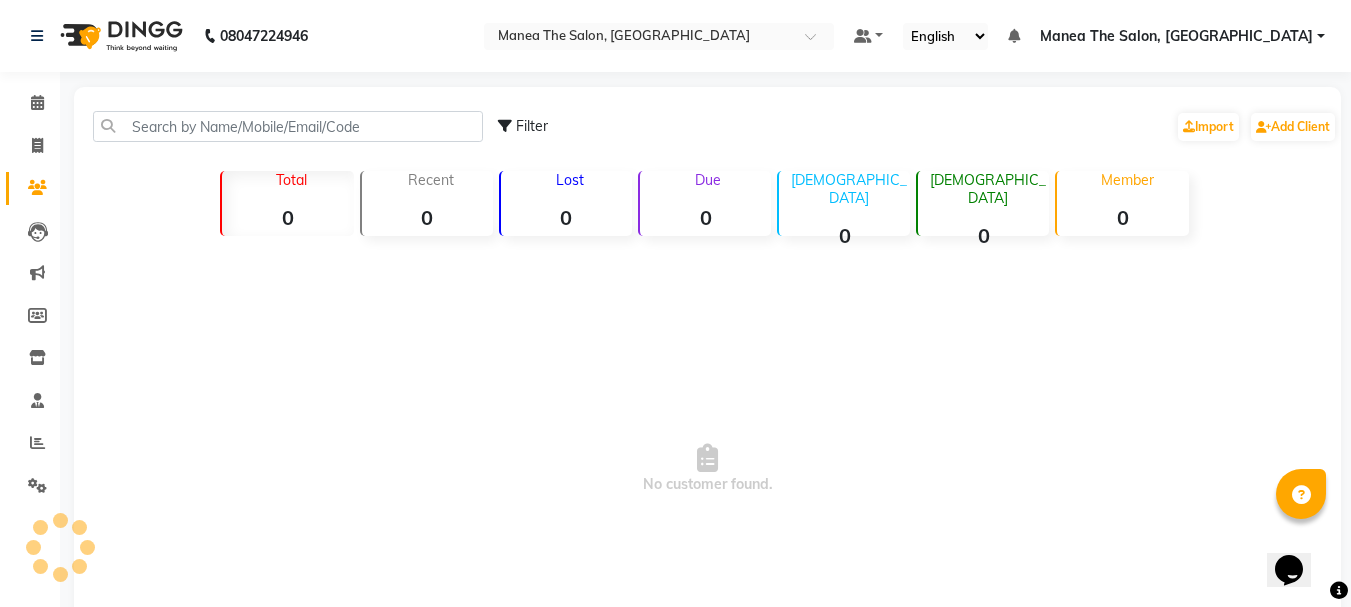 click on "Filter  Import   Add Client" 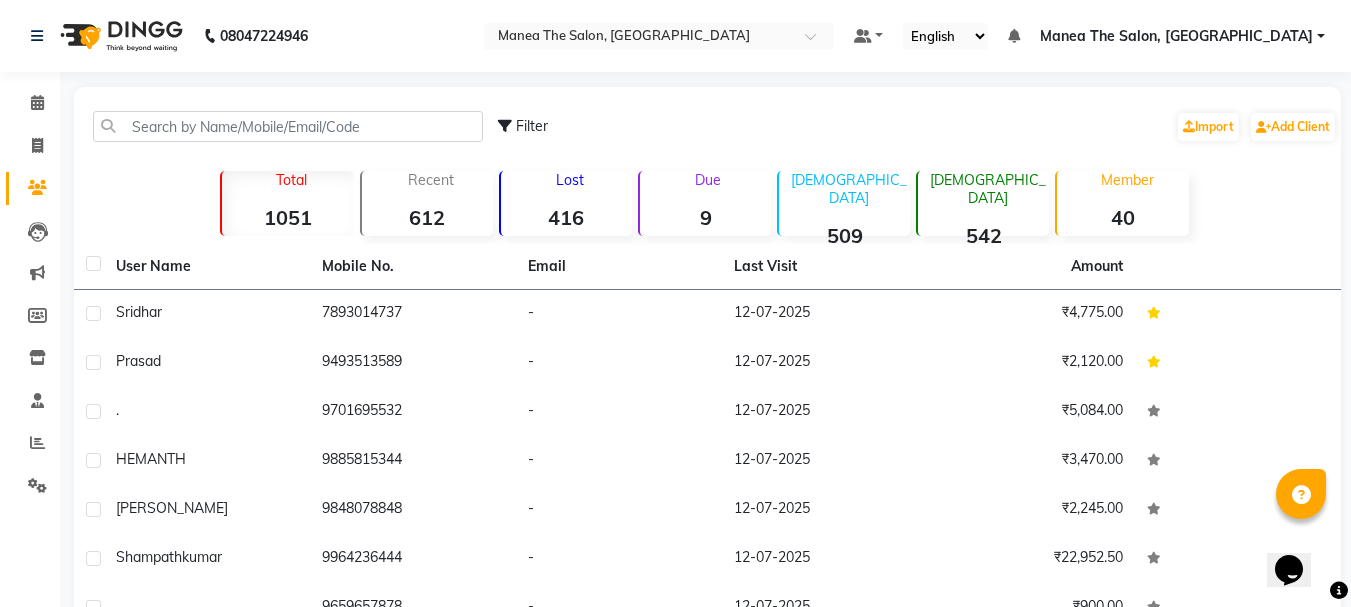 click on "Filter  Import   Add Client" 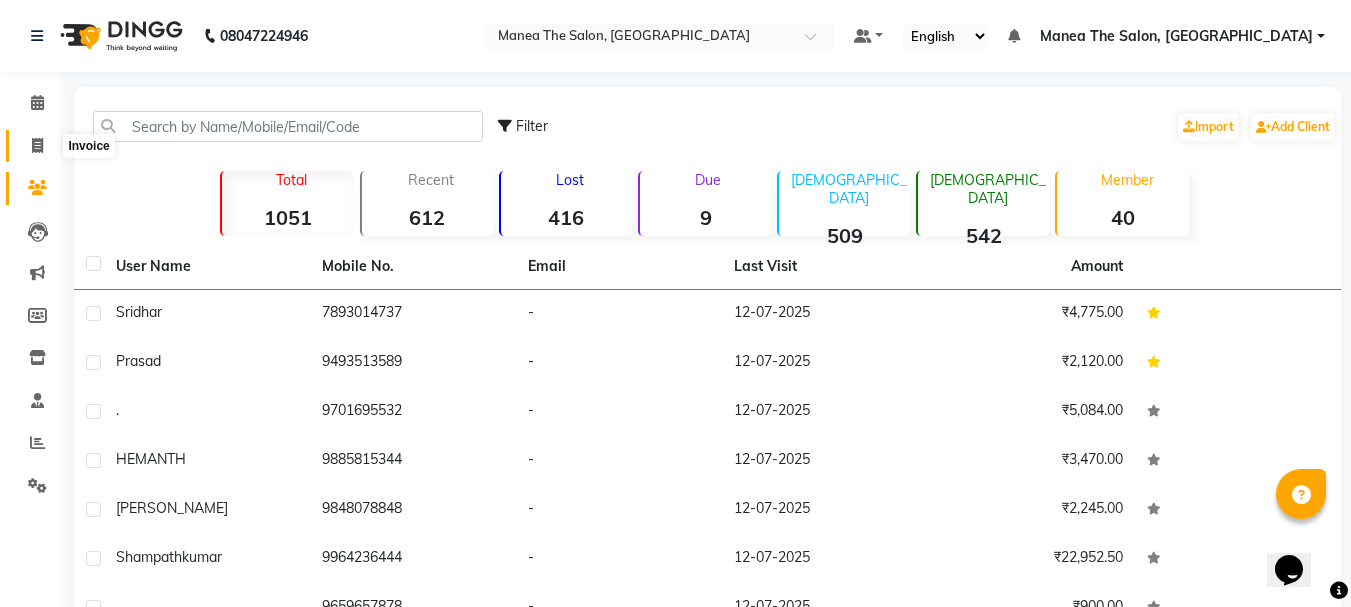 drag, startPoint x: 1096, startPoint y: 137, endPoint x: 34, endPoint y: 152, distance: 1062.106 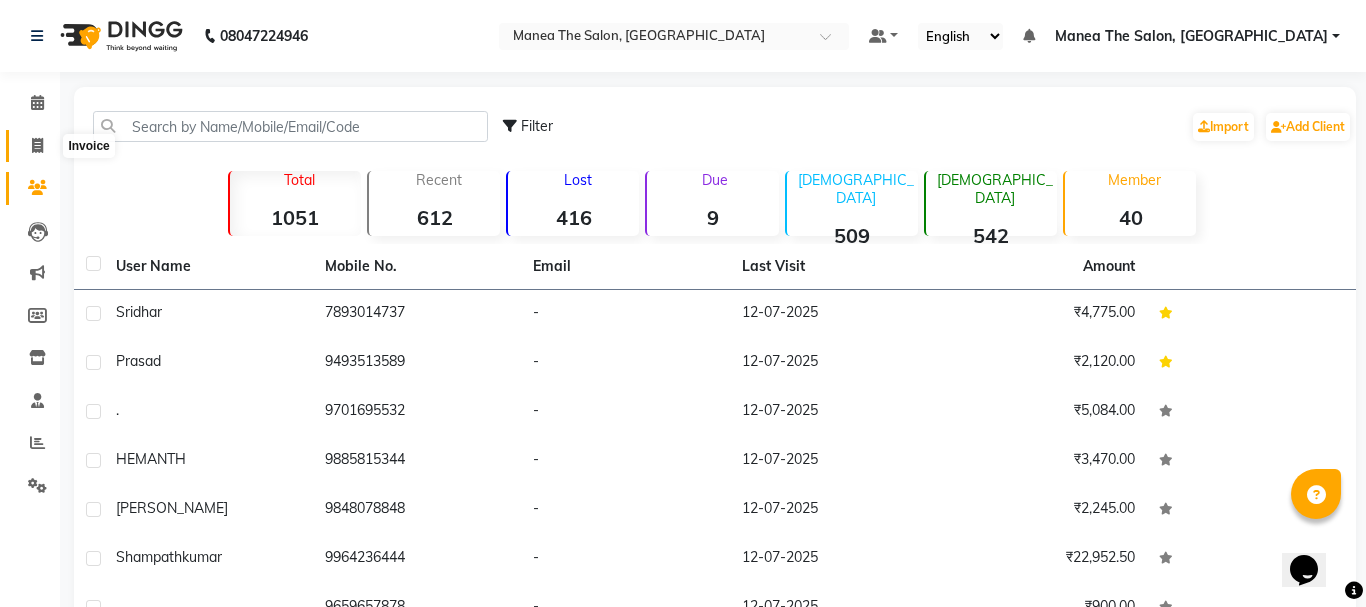 select on "7351" 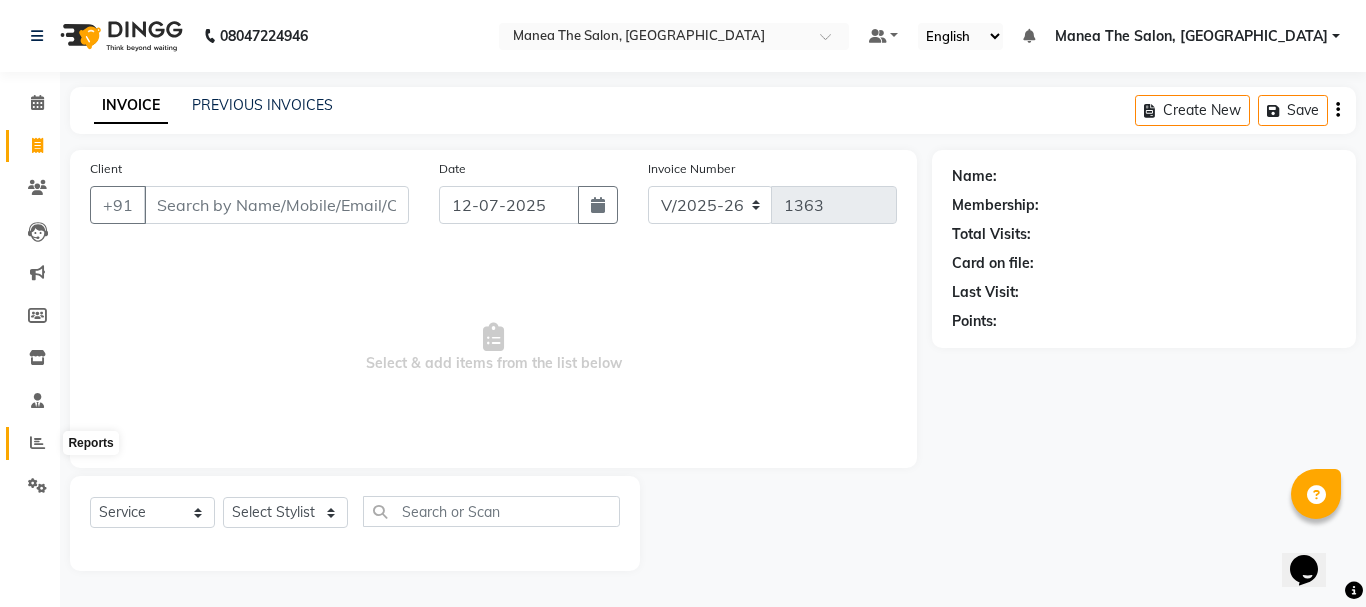 click 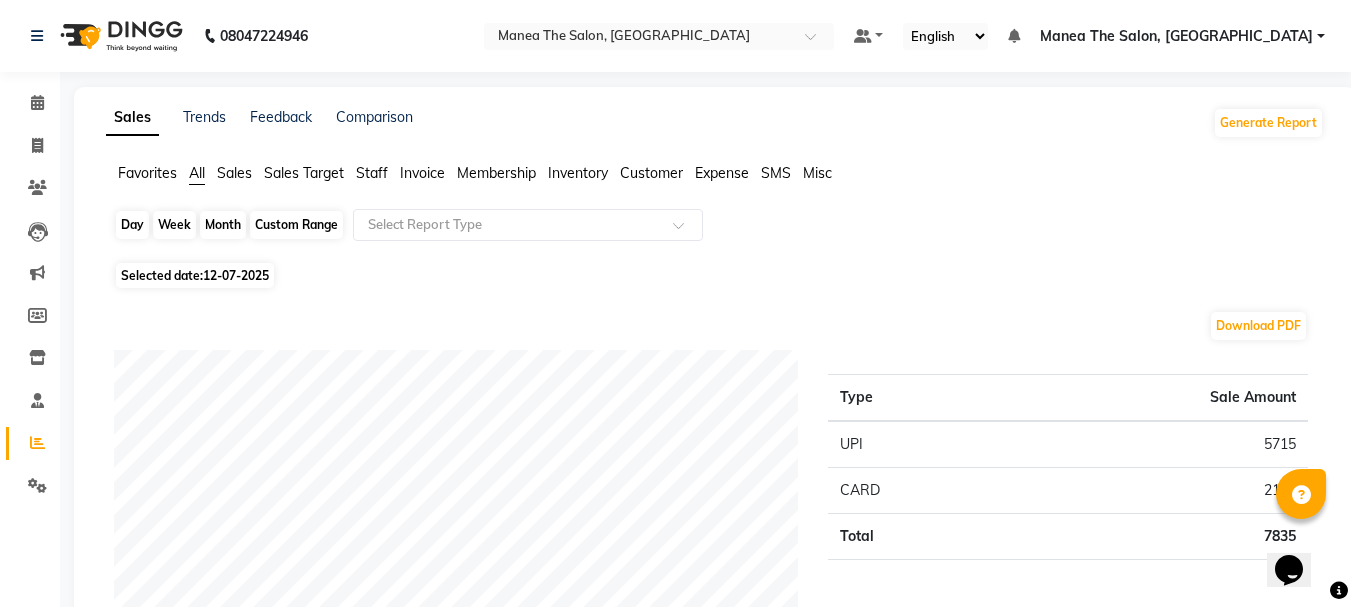 click on "Day" 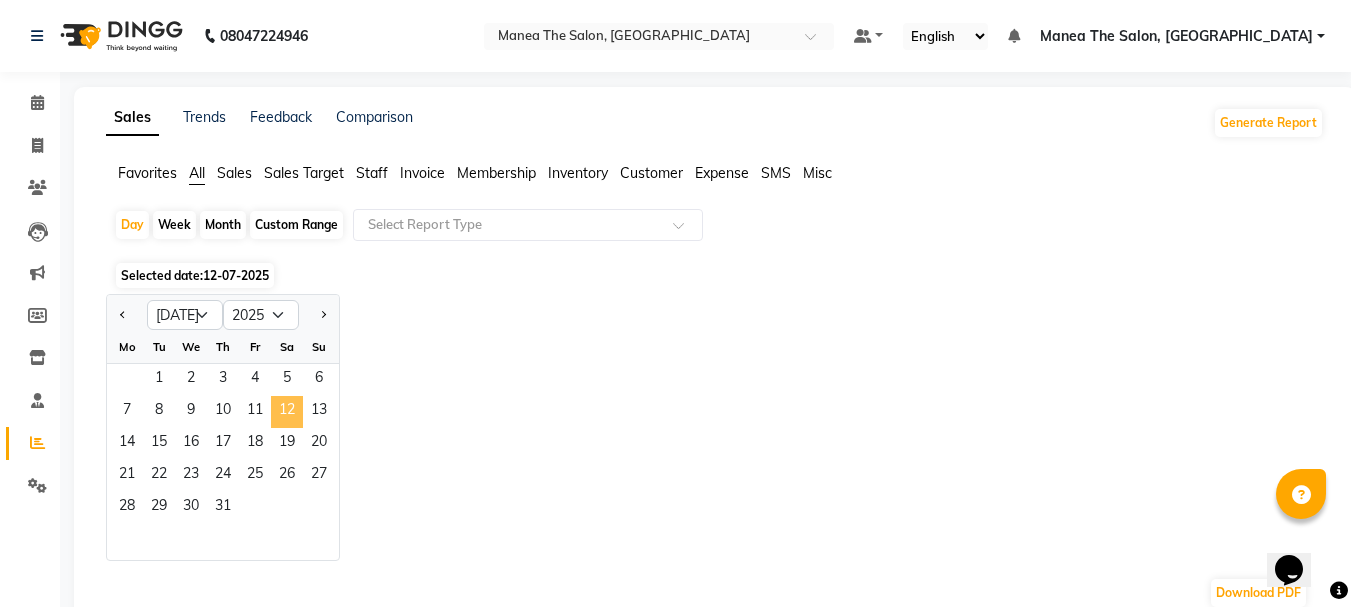 click on "12" 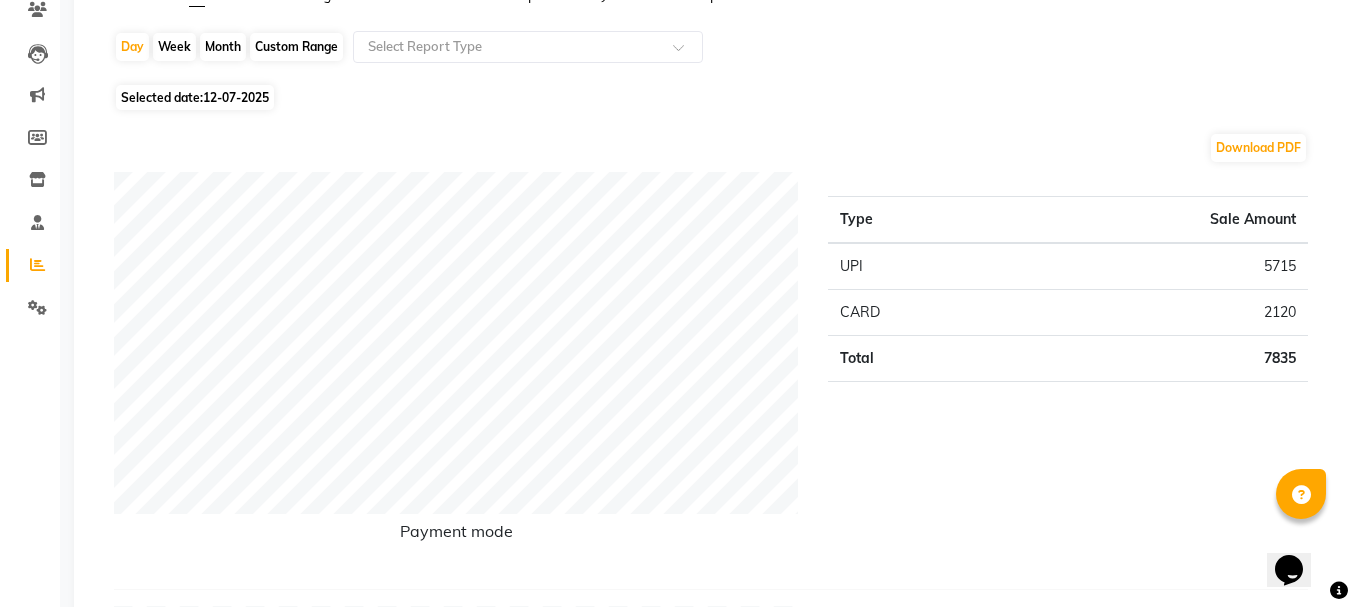 scroll, scrollTop: 0, scrollLeft: 0, axis: both 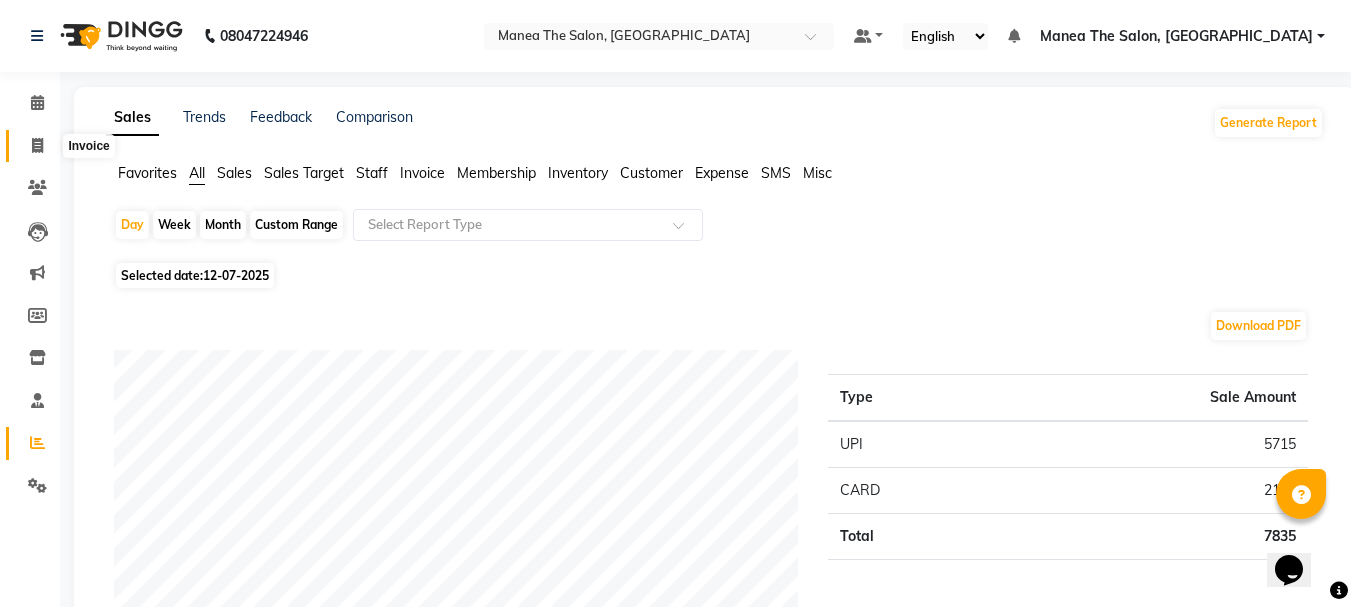 click 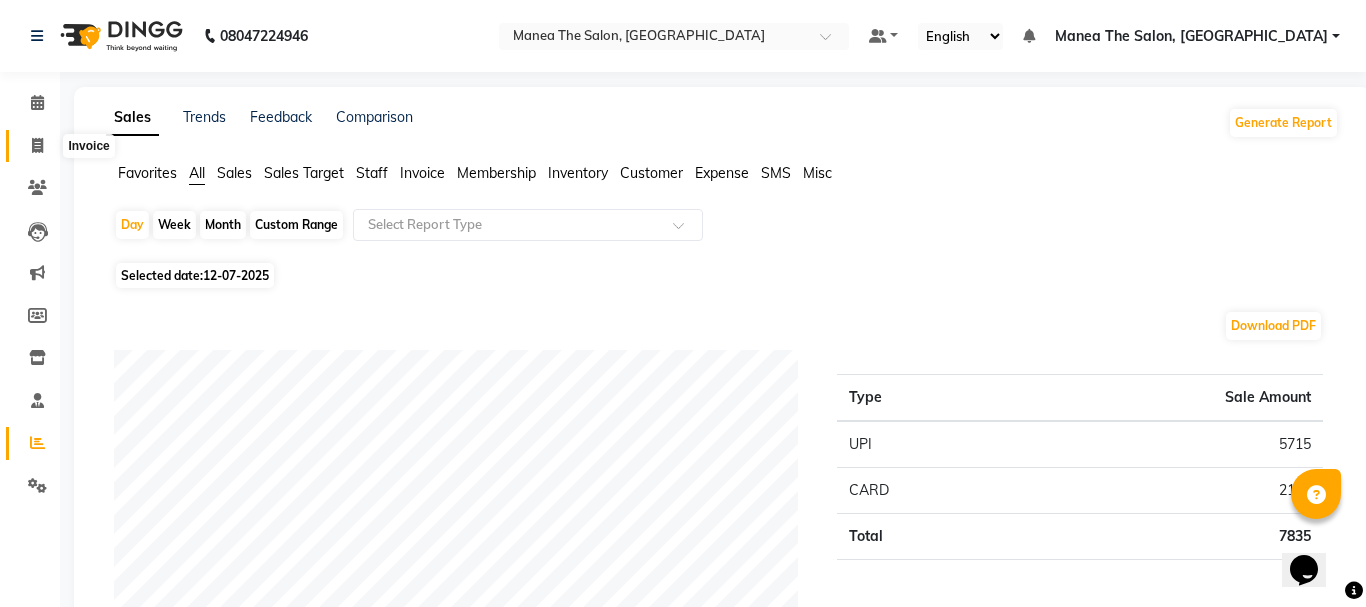 select on "service" 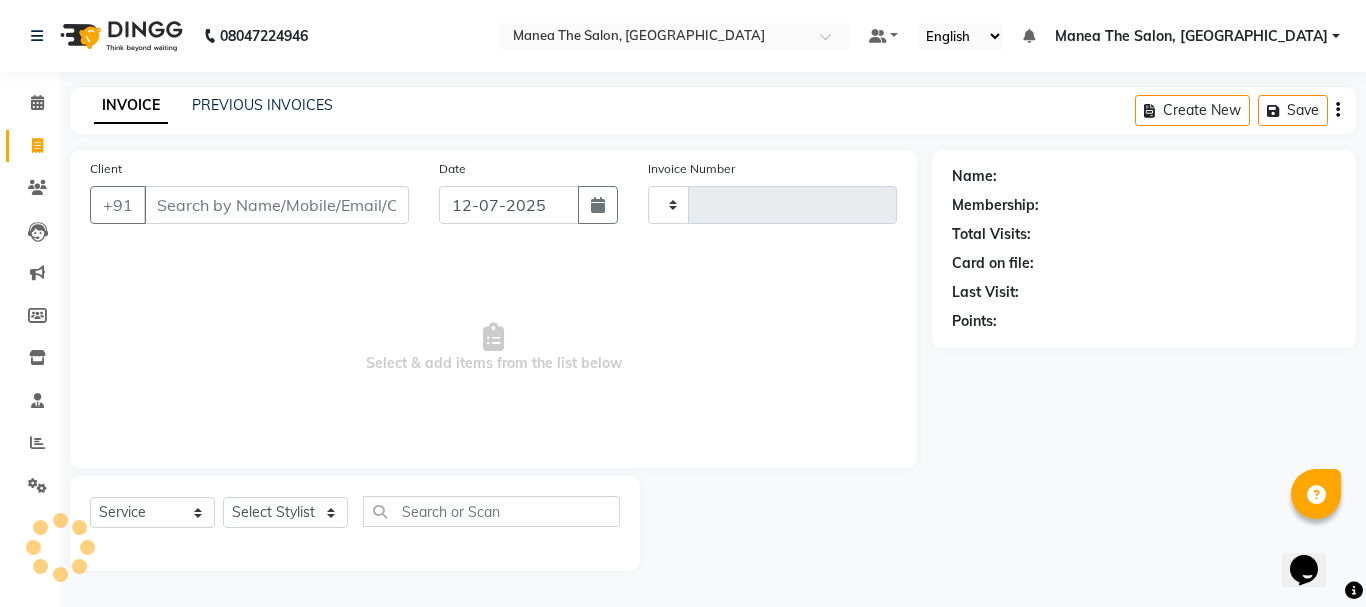 type on "1363" 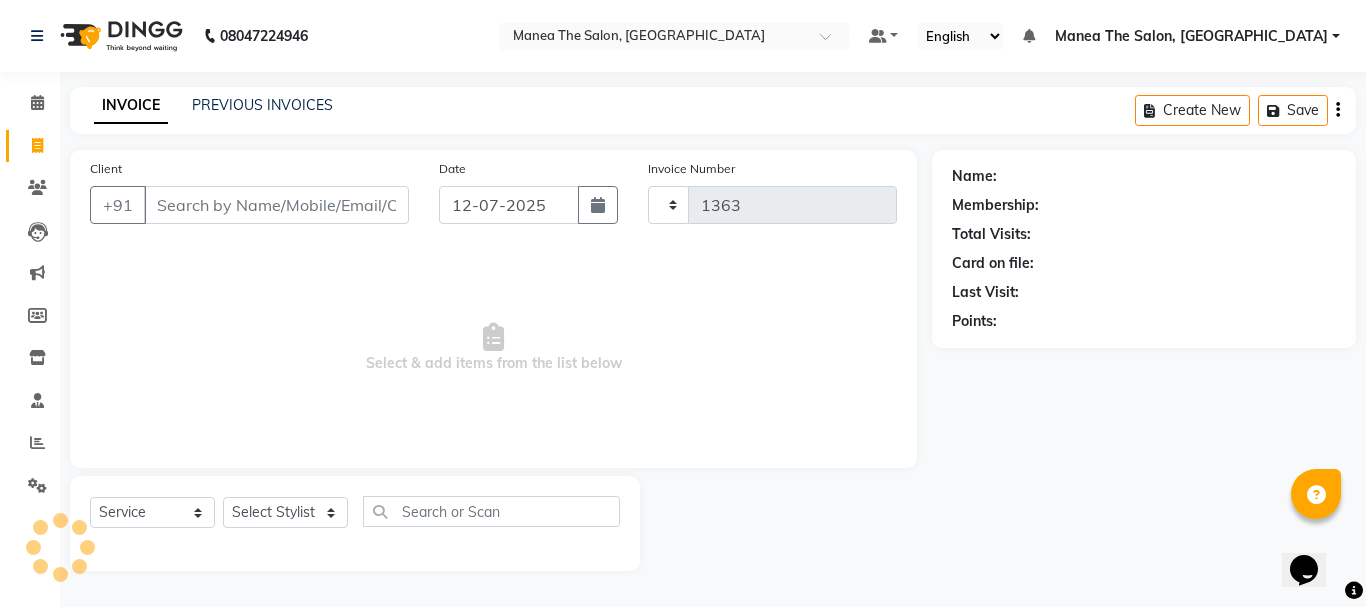 select on "7351" 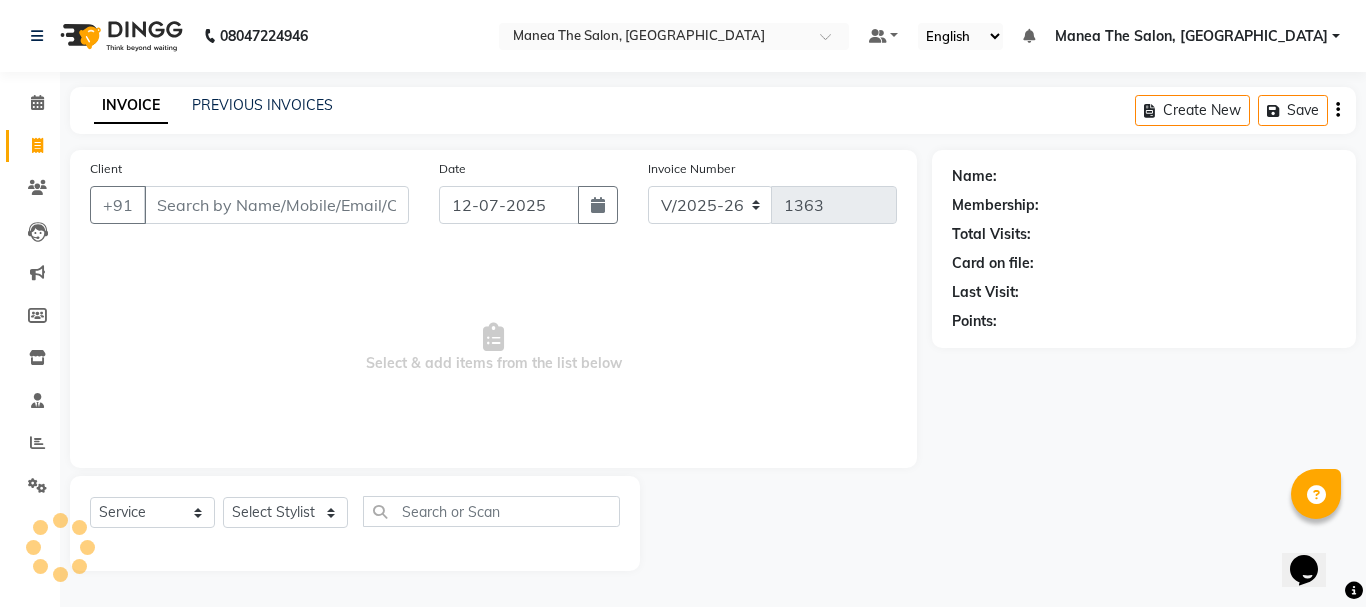 click on "Client" at bounding box center [276, 205] 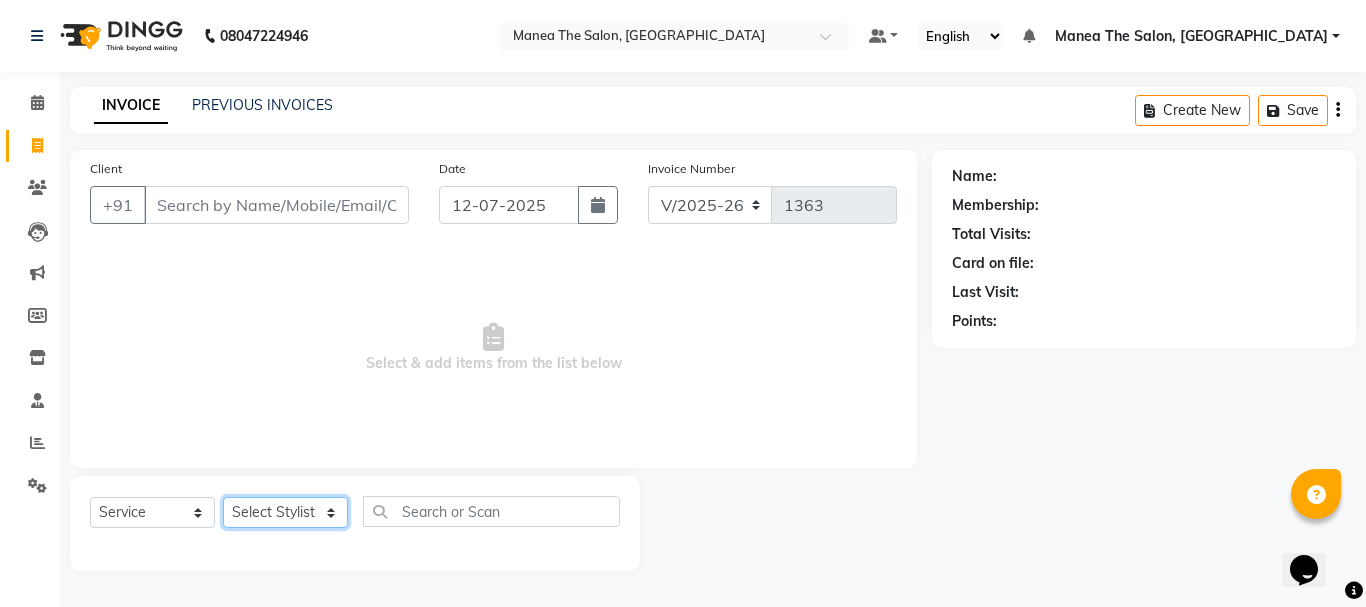 click on "Select Stylist [PERSON_NAME] Divya [PERSON_NAME] Renuka [PERSON_NAME]" 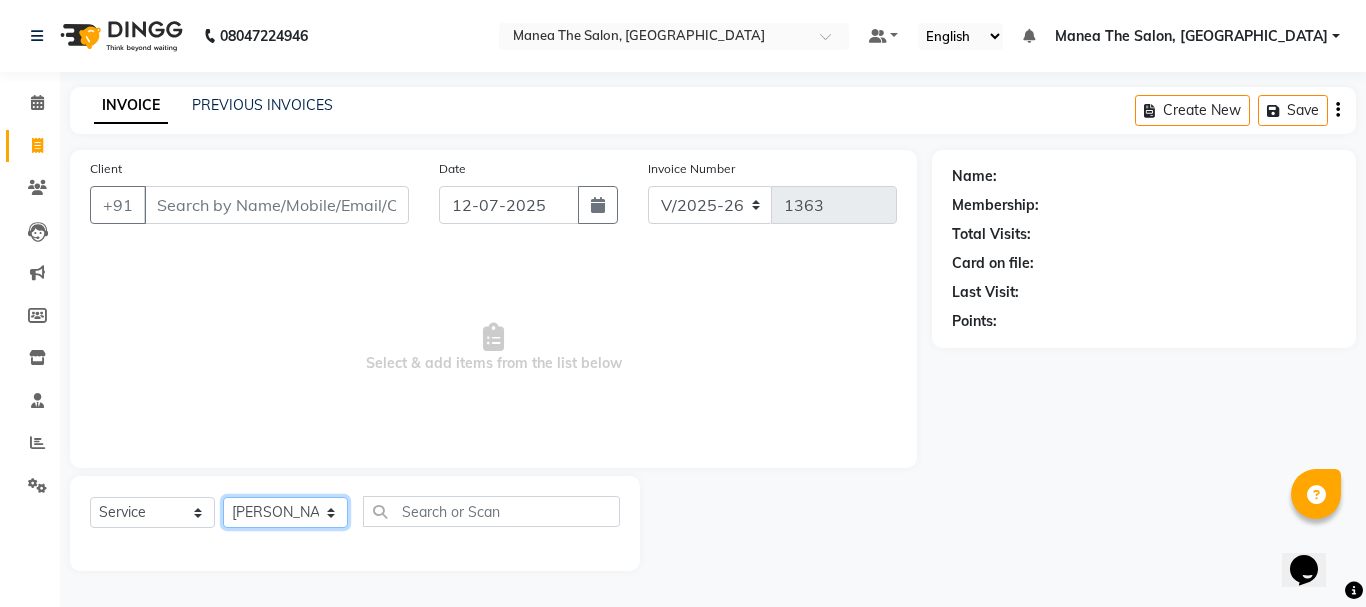 click on "Select Stylist [PERSON_NAME] Divya [PERSON_NAME] Renuka [PERSON_NAME]" 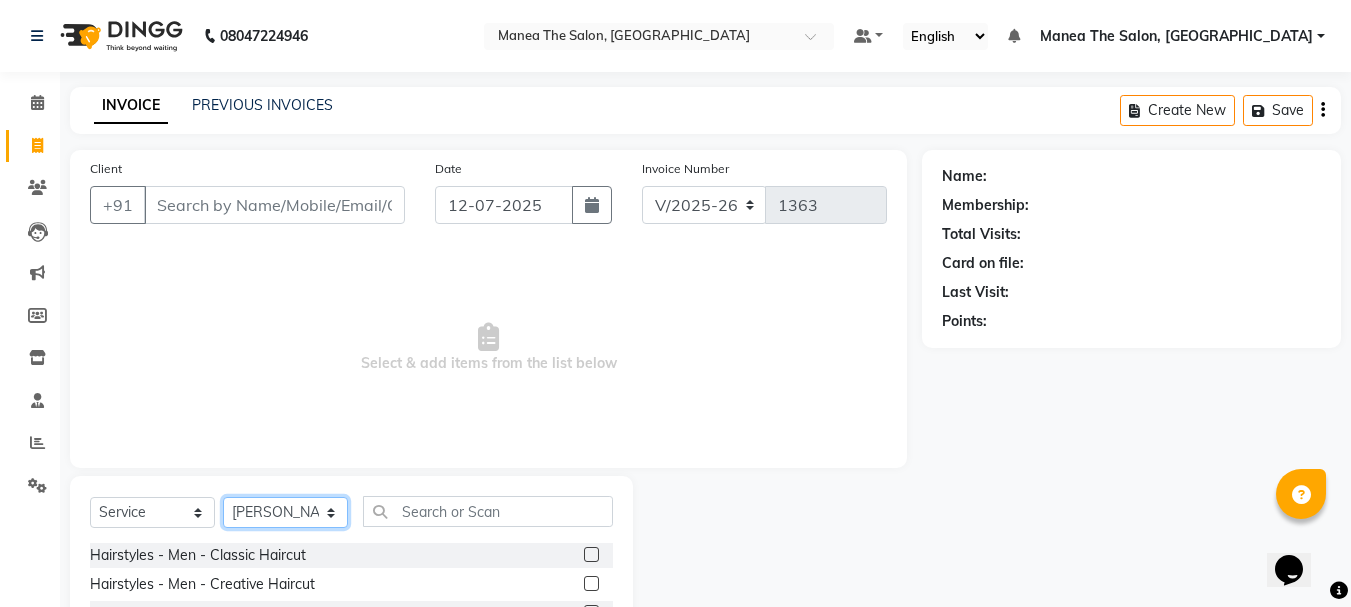 click on "Select Stylist [PERSON_NAME] Divya [PERSON_NAME] Renuka [PERSON_NAME]" 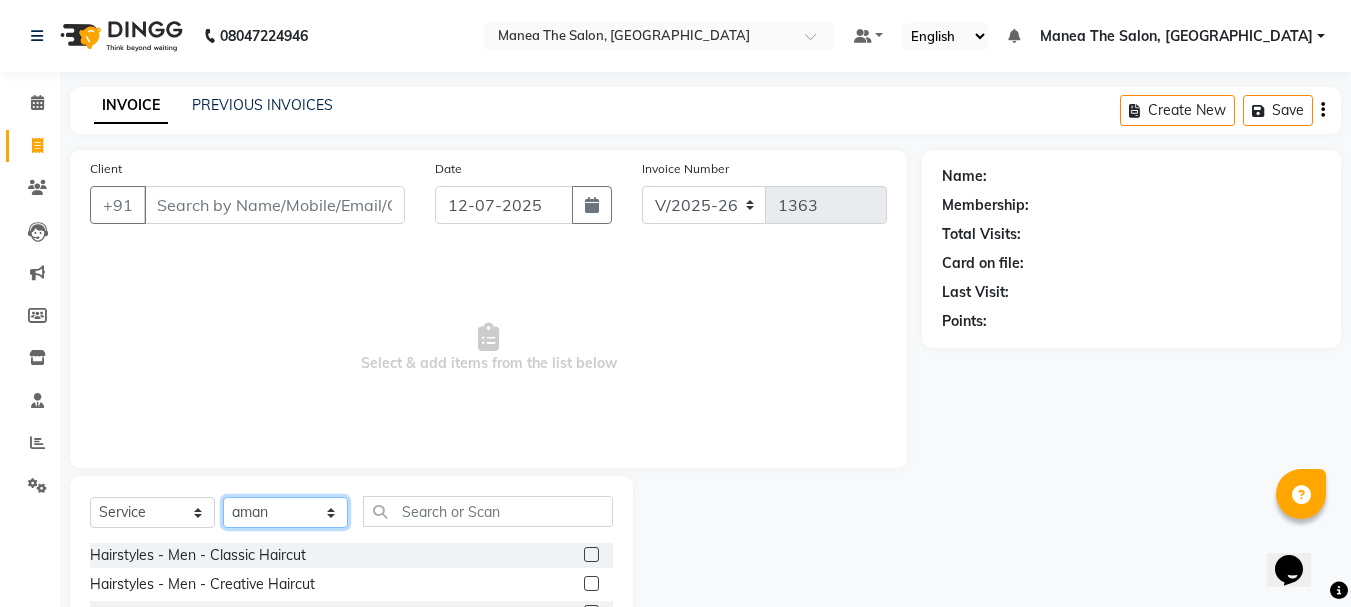click on "Select Stylist [PERSON_NAME] Divya [PERSON_NAME] Renuka [PERSON_NAME]" 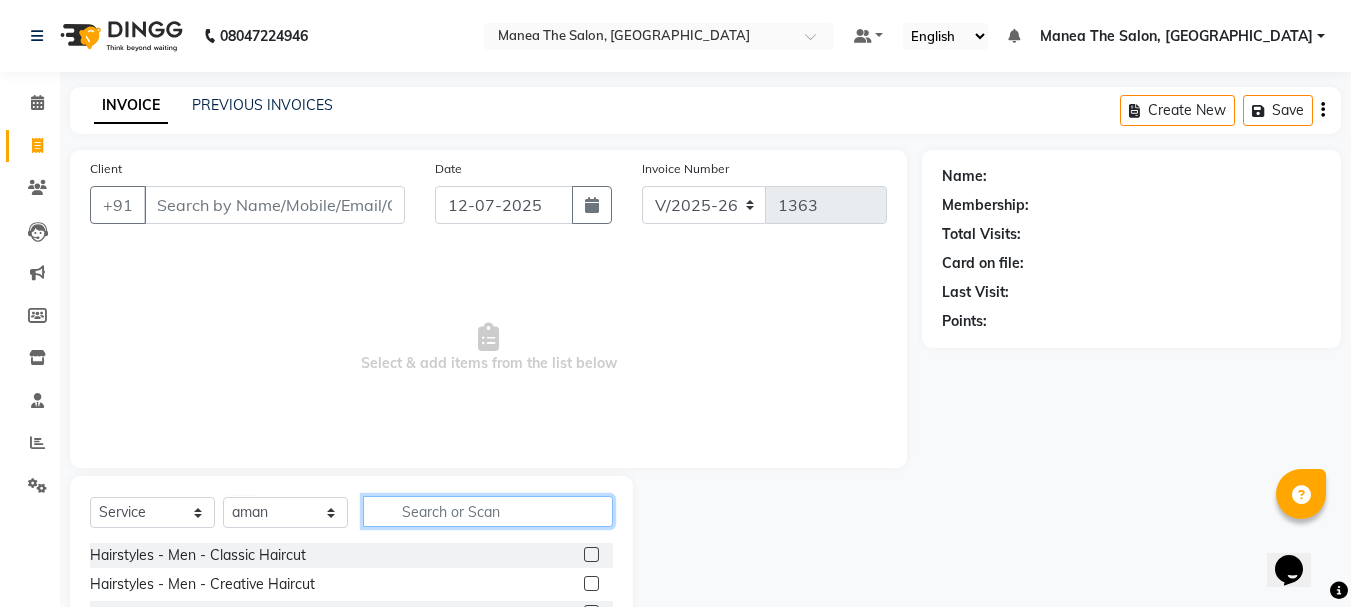 click 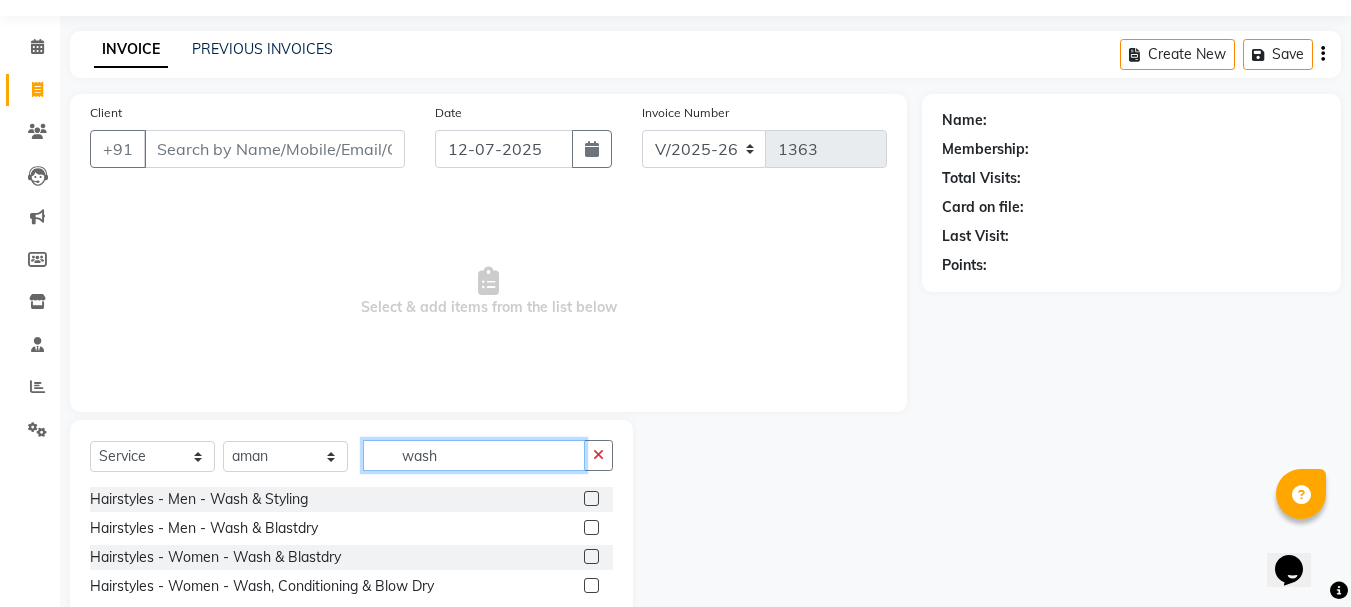 scroll, scrollTop: 110, scrollLeft: 0, axis: vertical 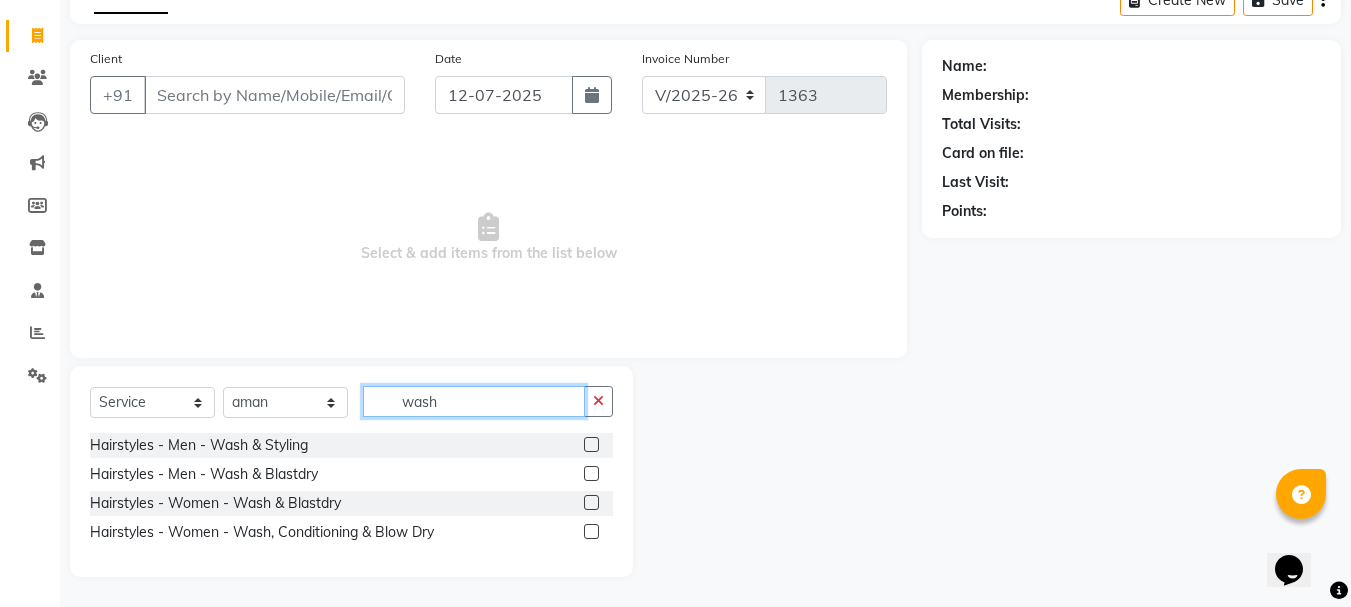 type on "wash" 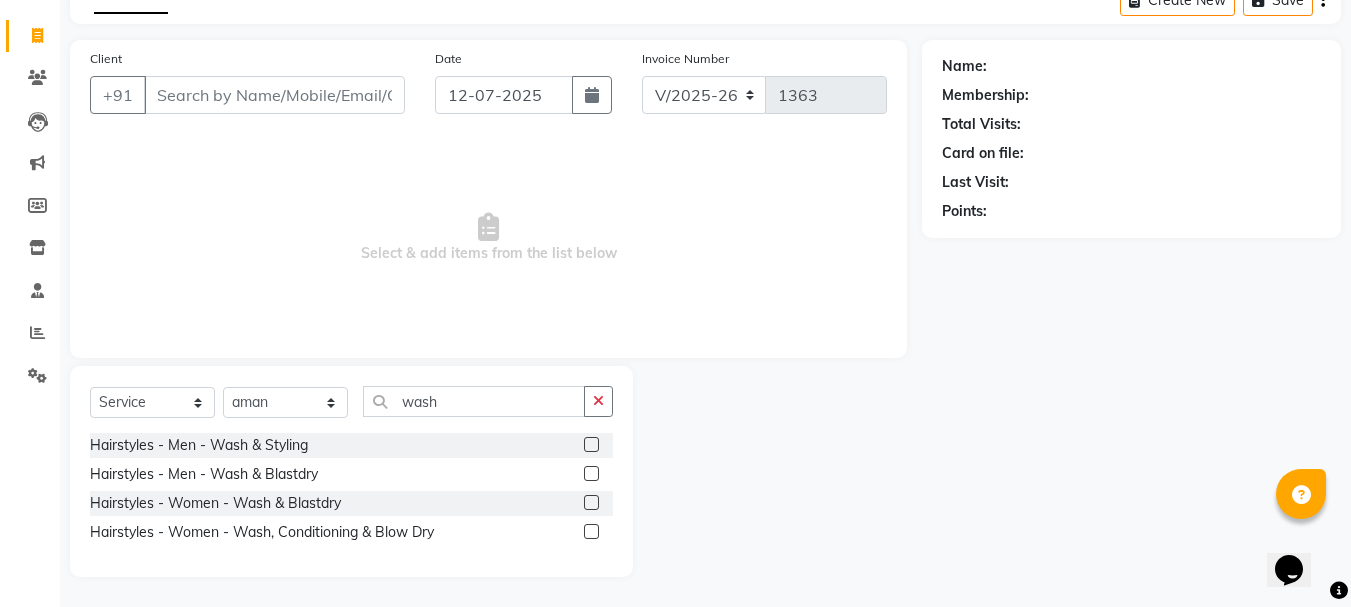 click 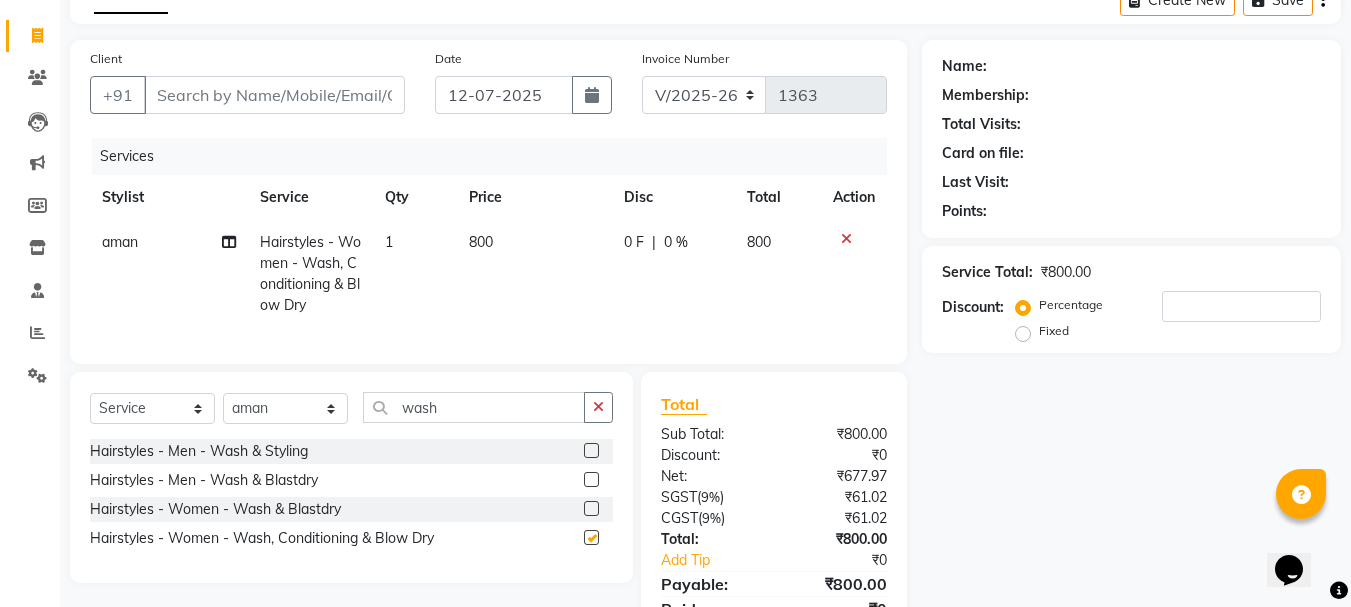 checkbox on "false" 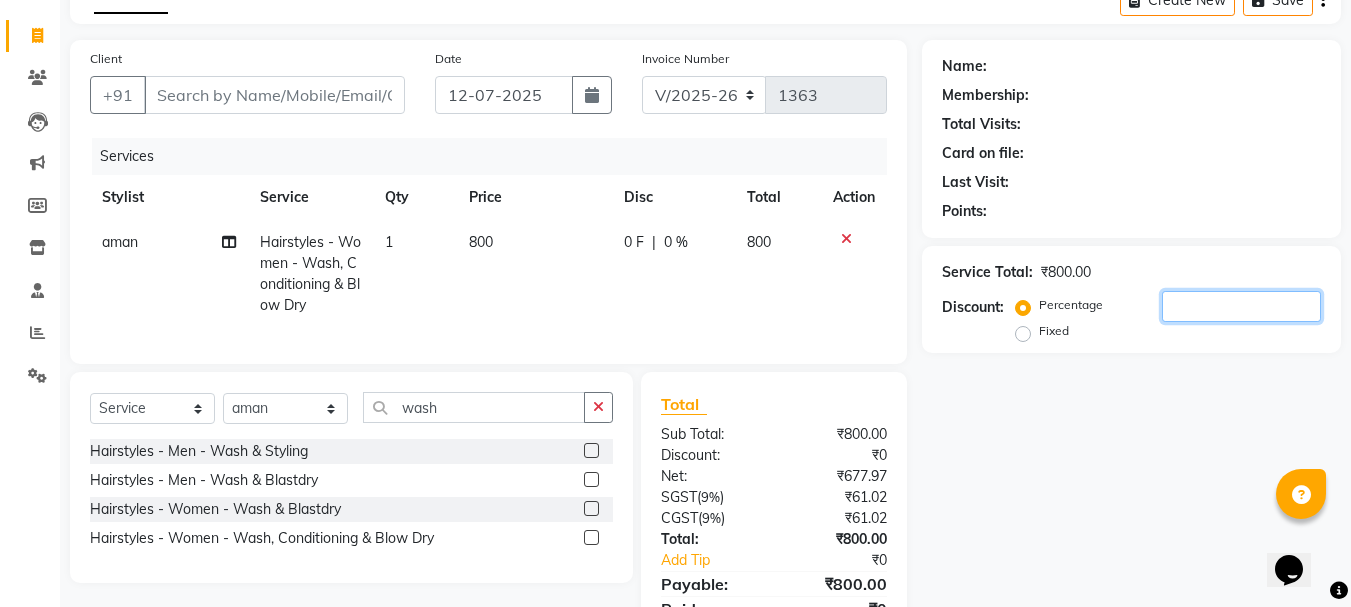 click 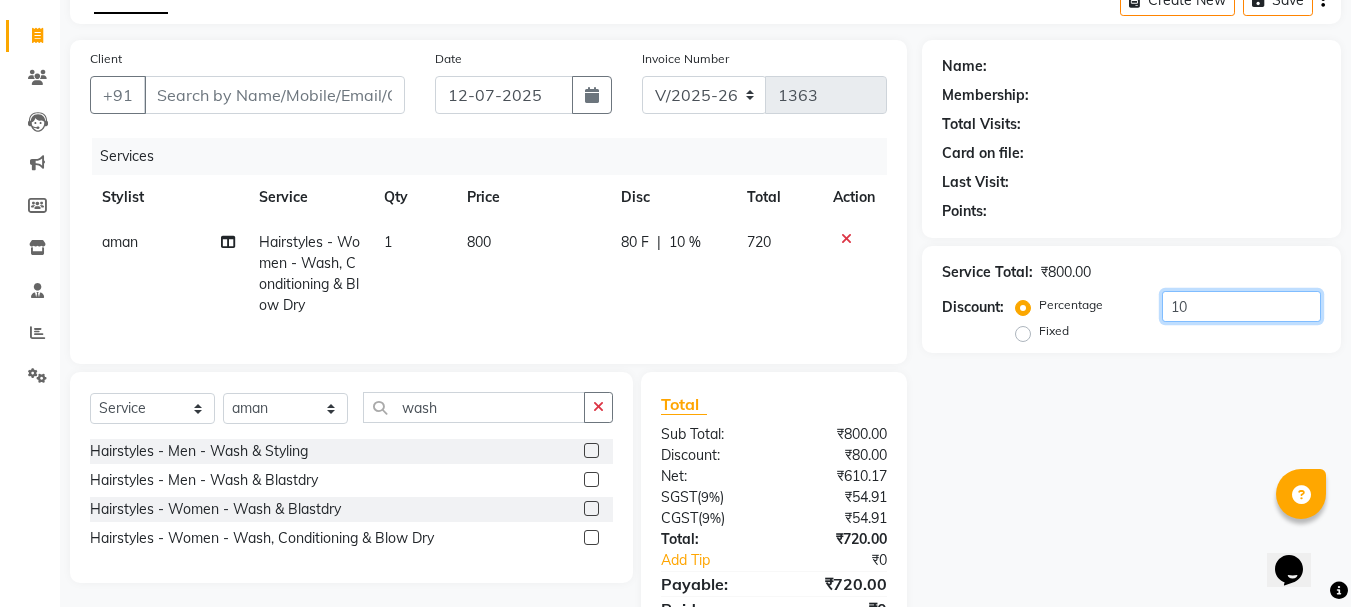 type on "10" 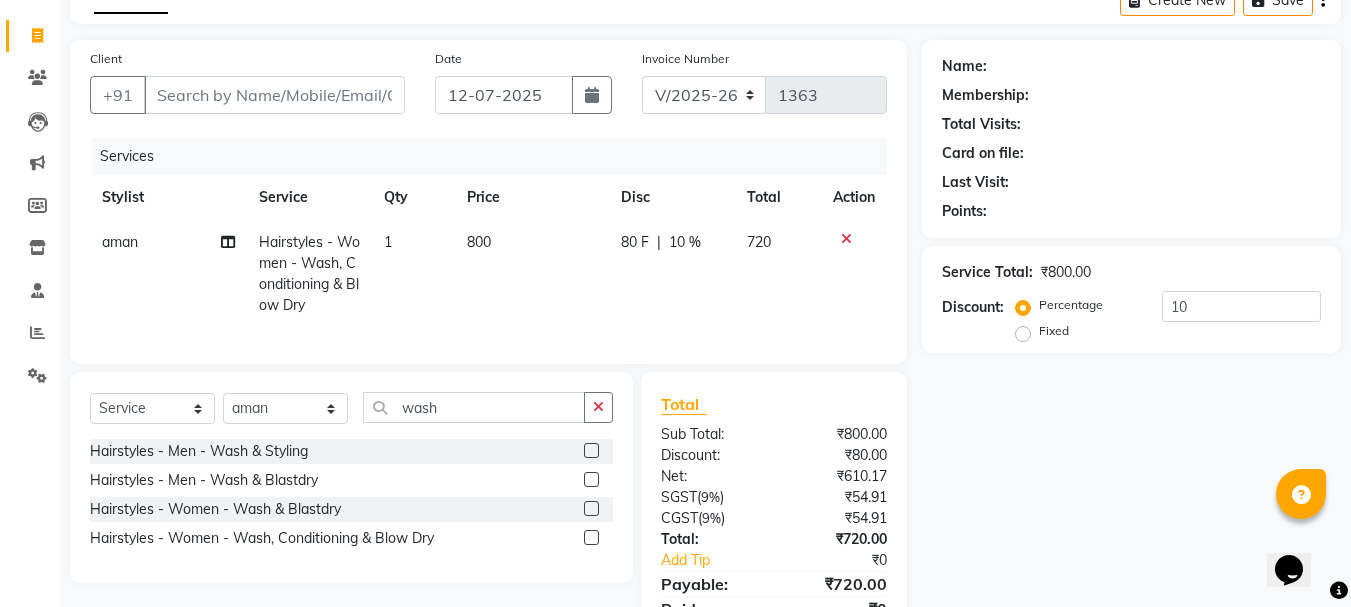click on "Client +91" 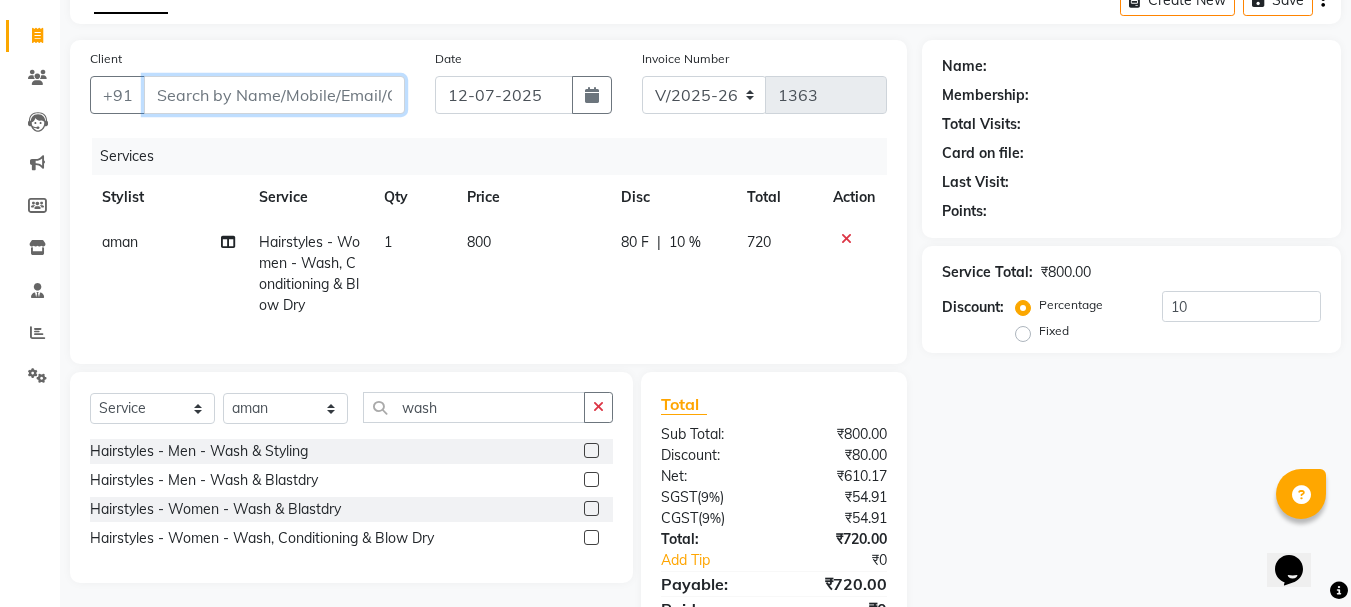 click on "Client" at bounding box center (274, 95) 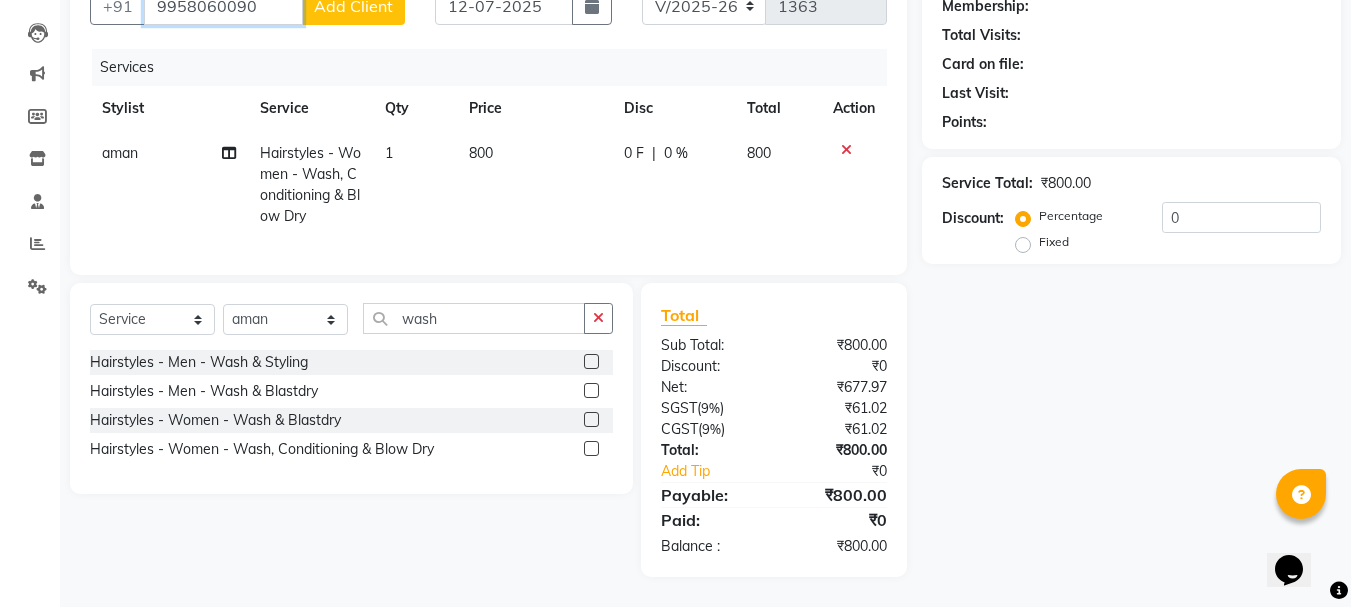 scroll, scrollTop: 214, scrollLeft: 0, axis: vertical 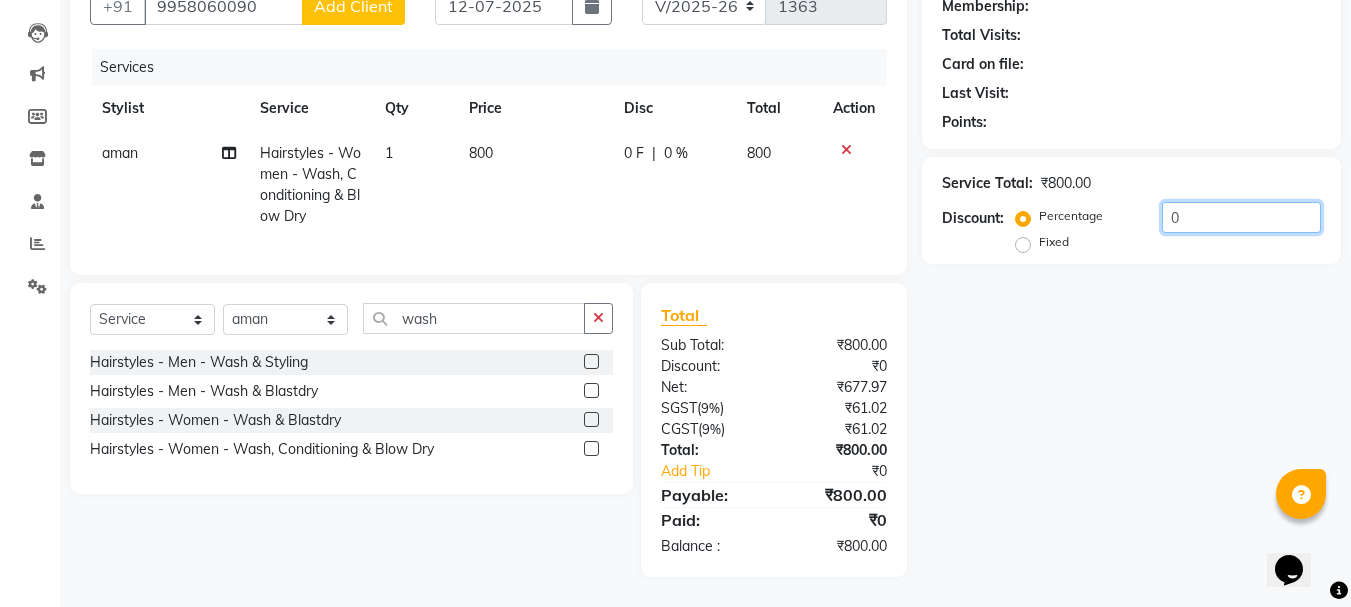 click on "0" 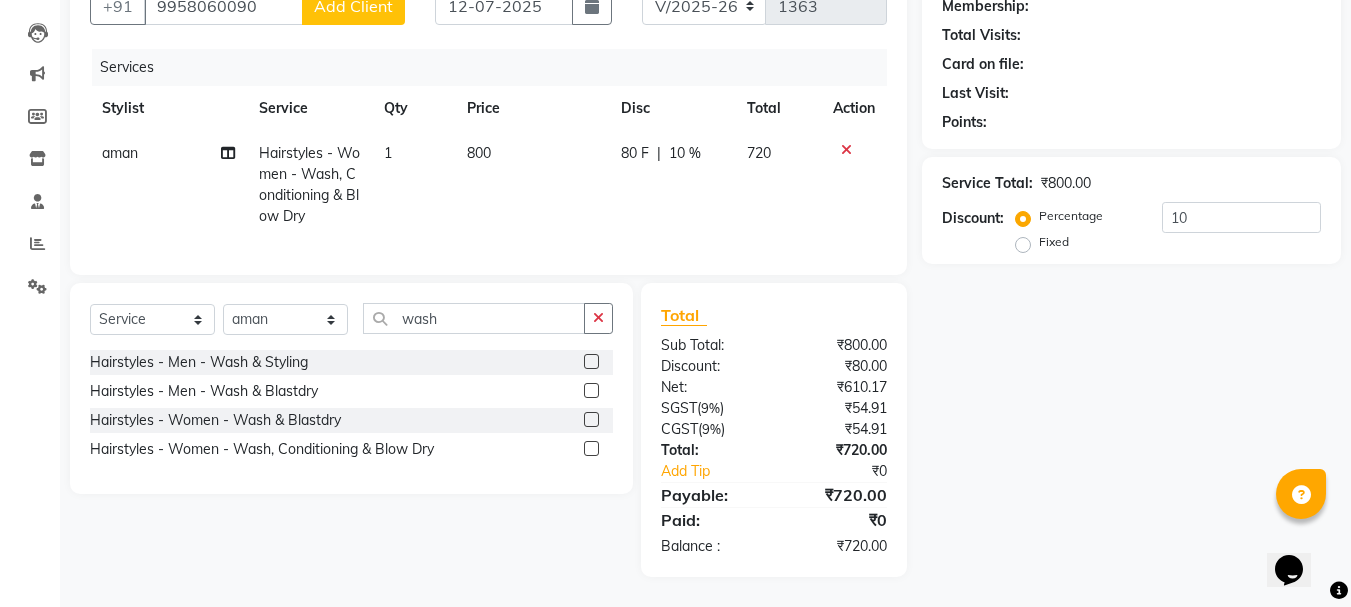 click on "Service Total:  ₹800.00  Discount:  Percentage   Fixed  10" 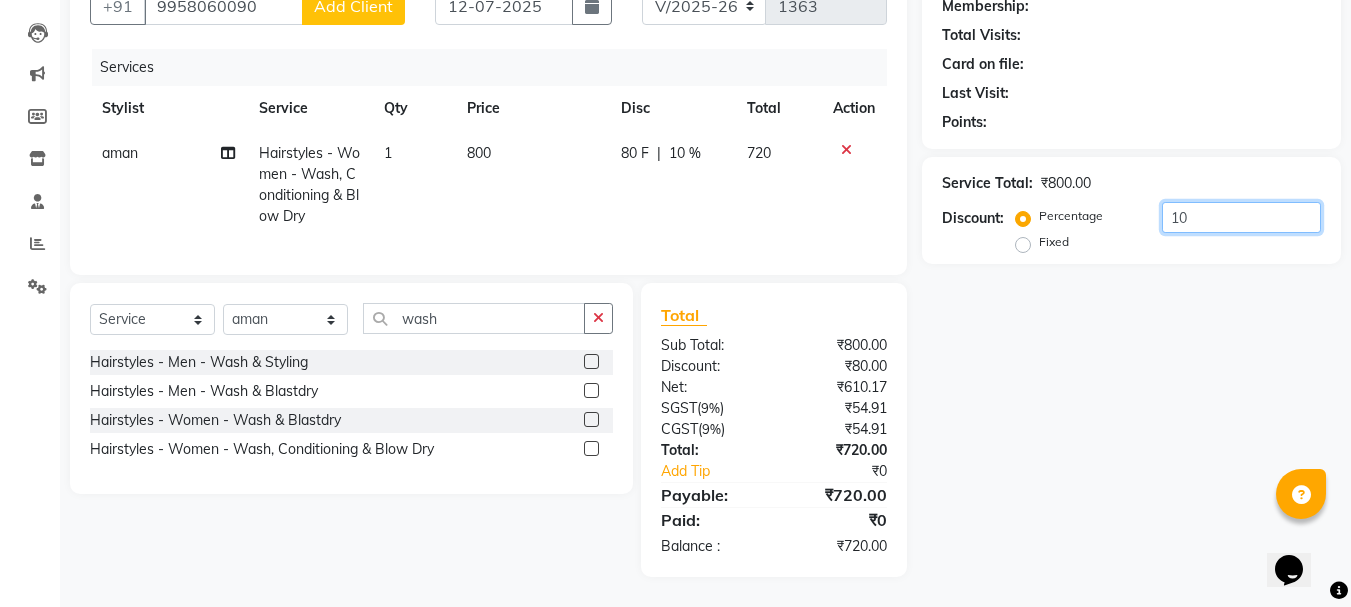click on "10" 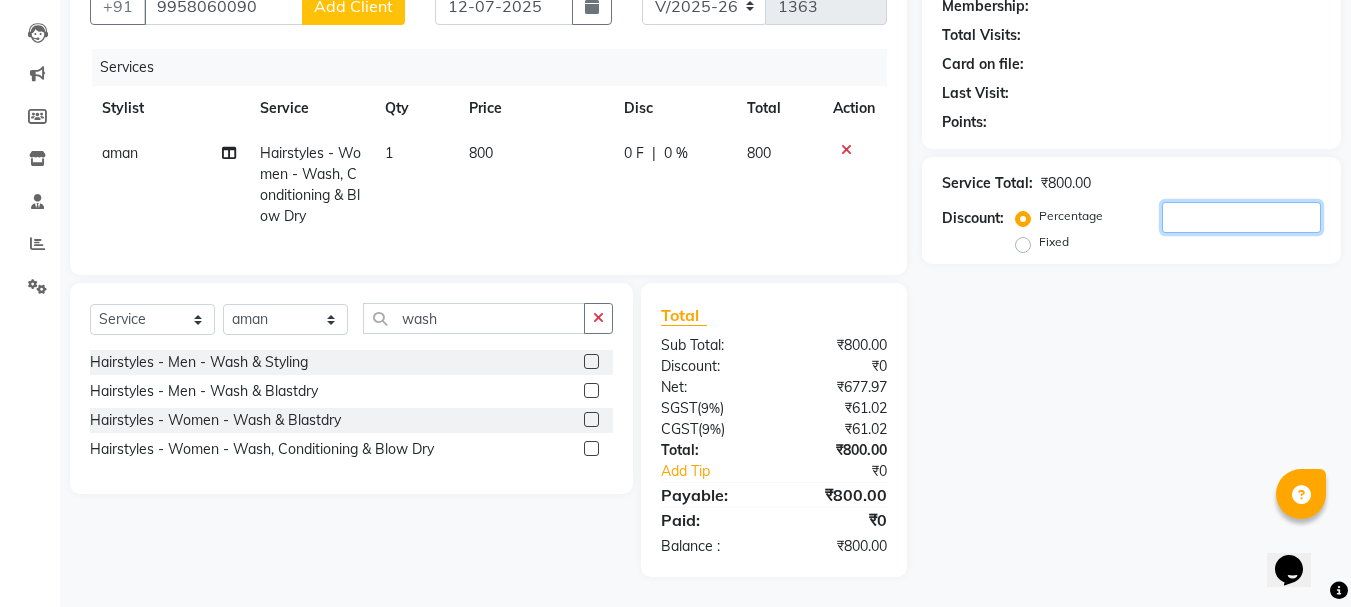 type 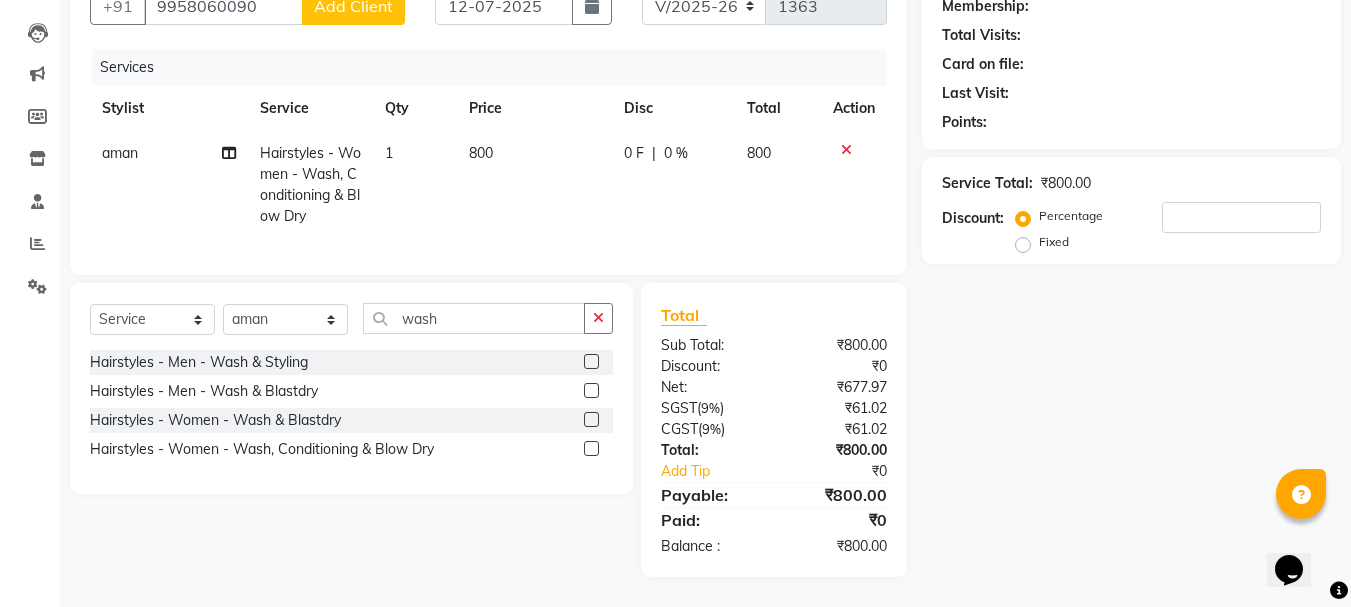 click on "Fixed" 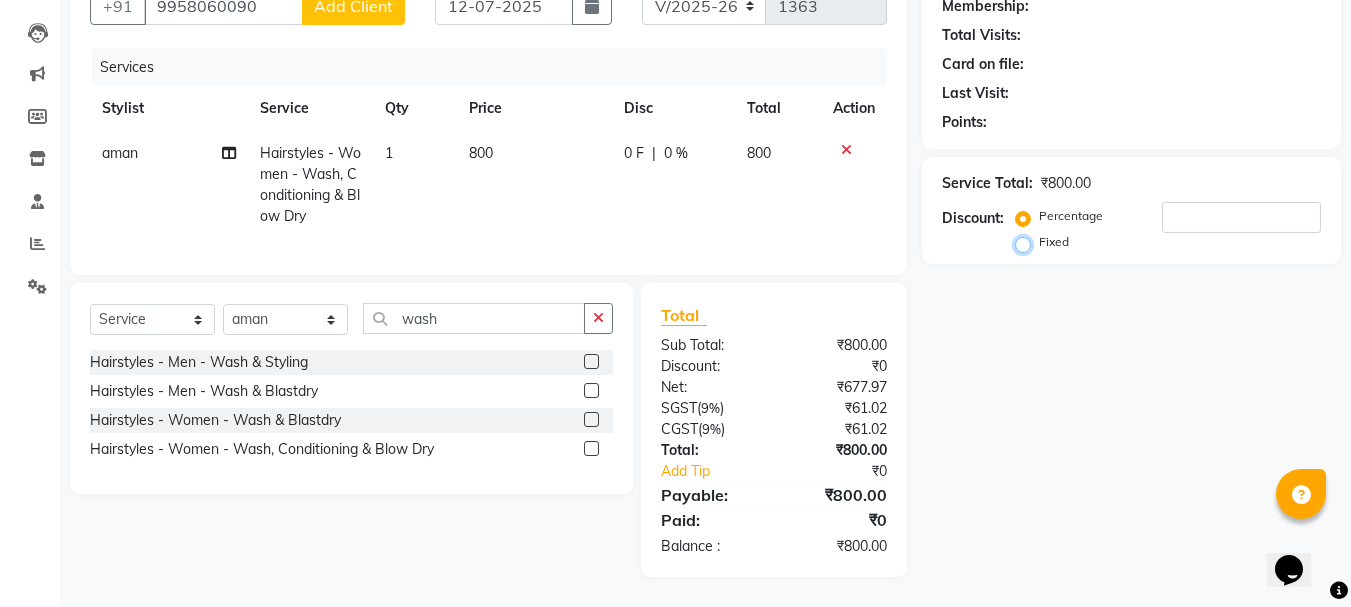 click on "Fixed" at bounding box center (1027, 242) 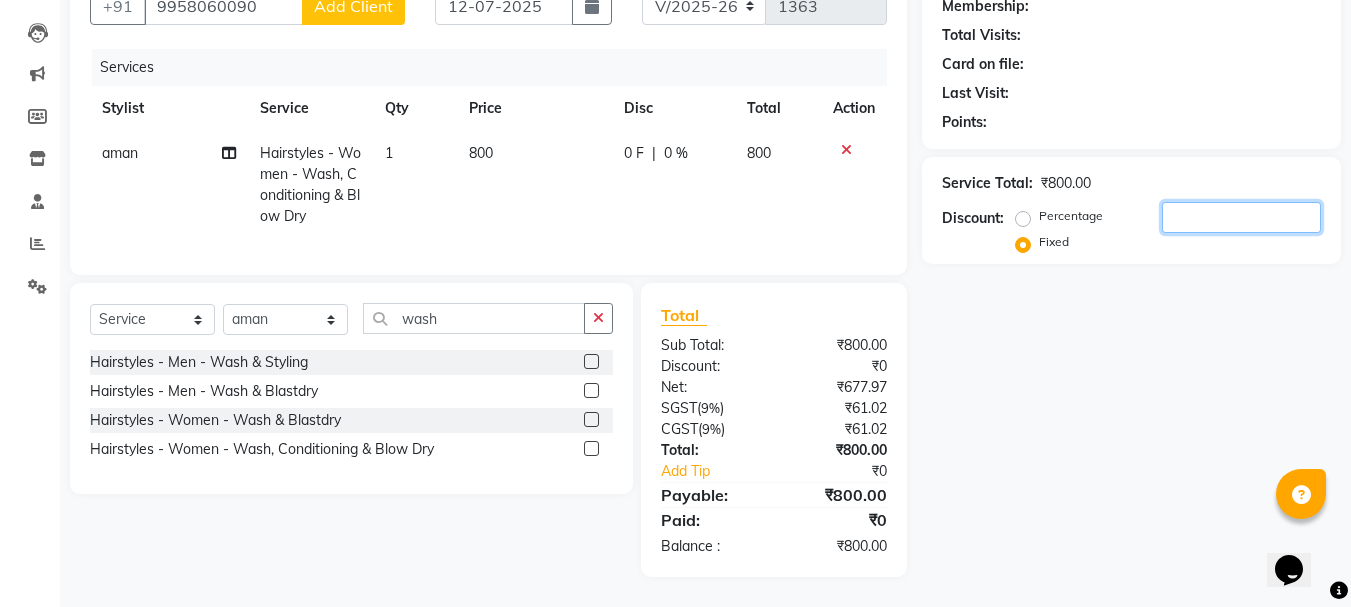 click 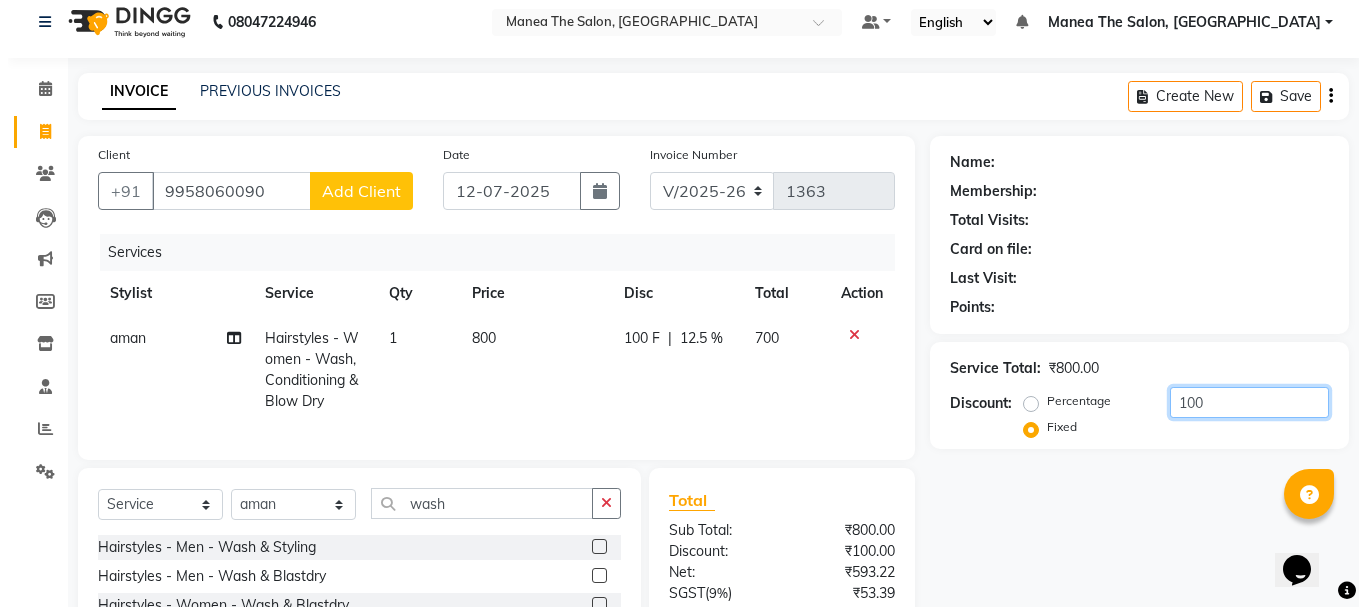 scroll, scrollTop: 0, scrollLeft: 0, axis: both 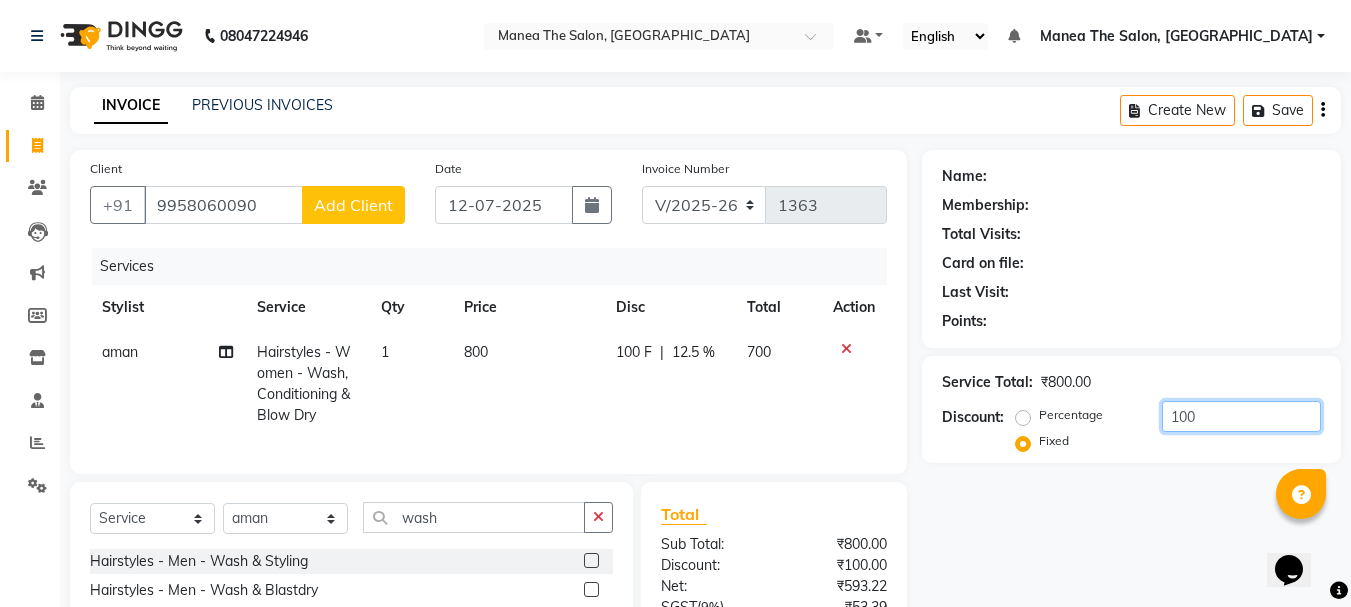 type on "100" 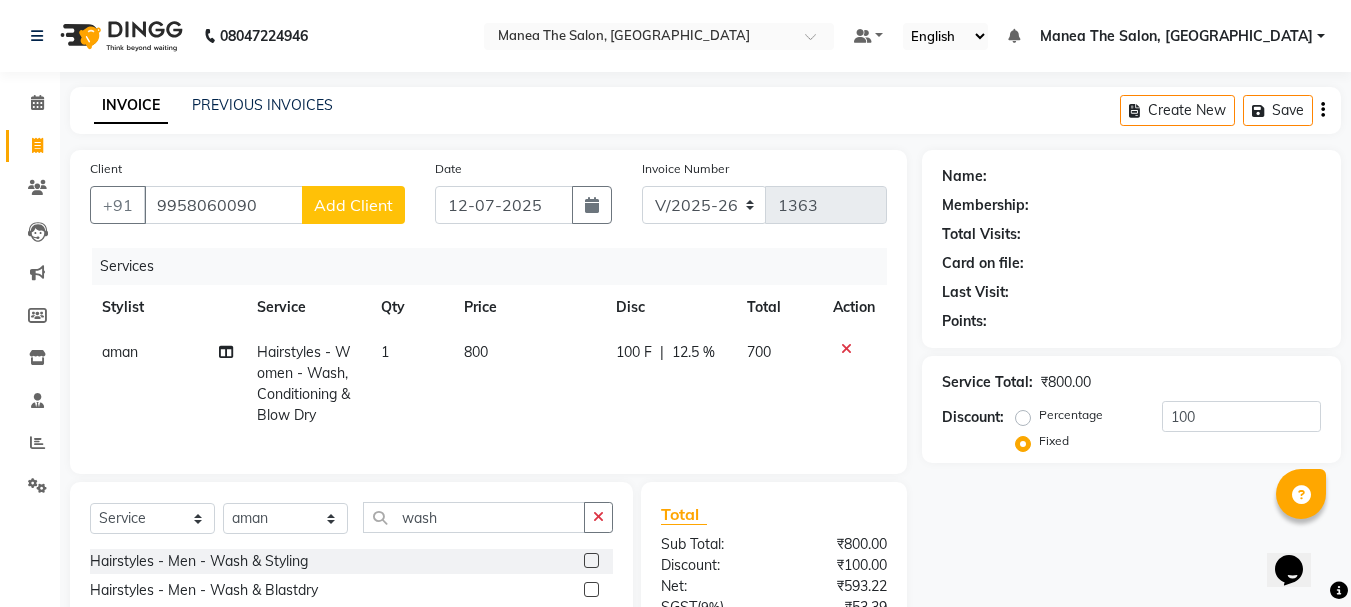 click on "Add Client" 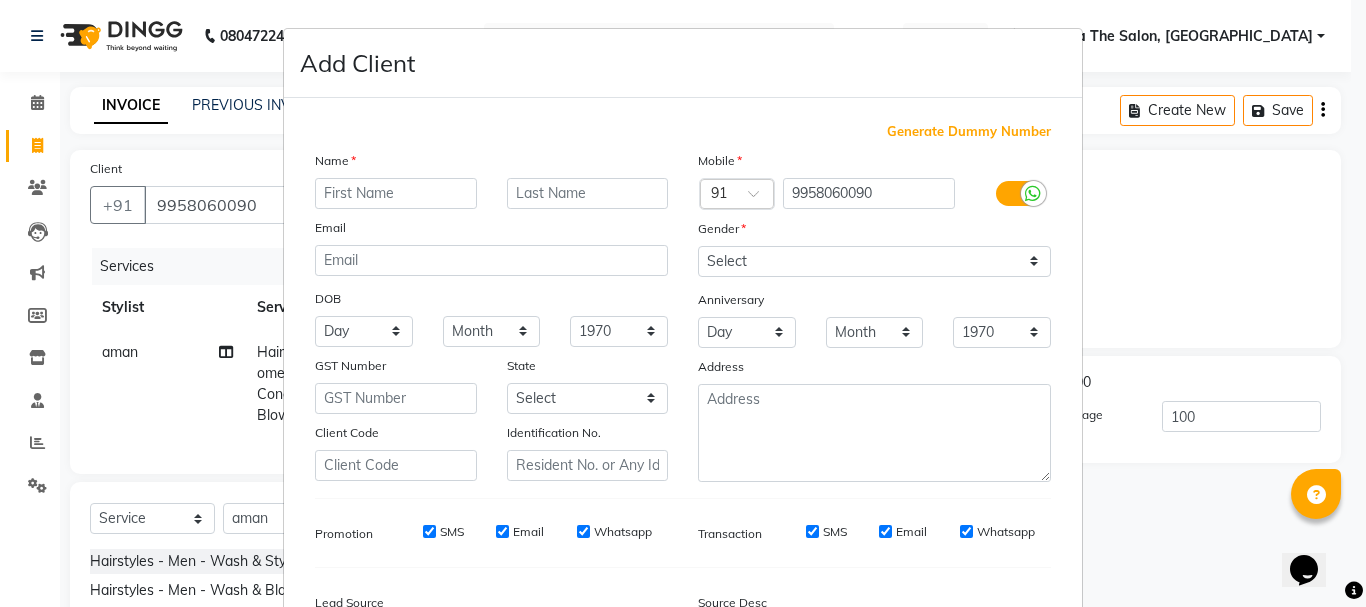 click at bounding box center [396, 193] 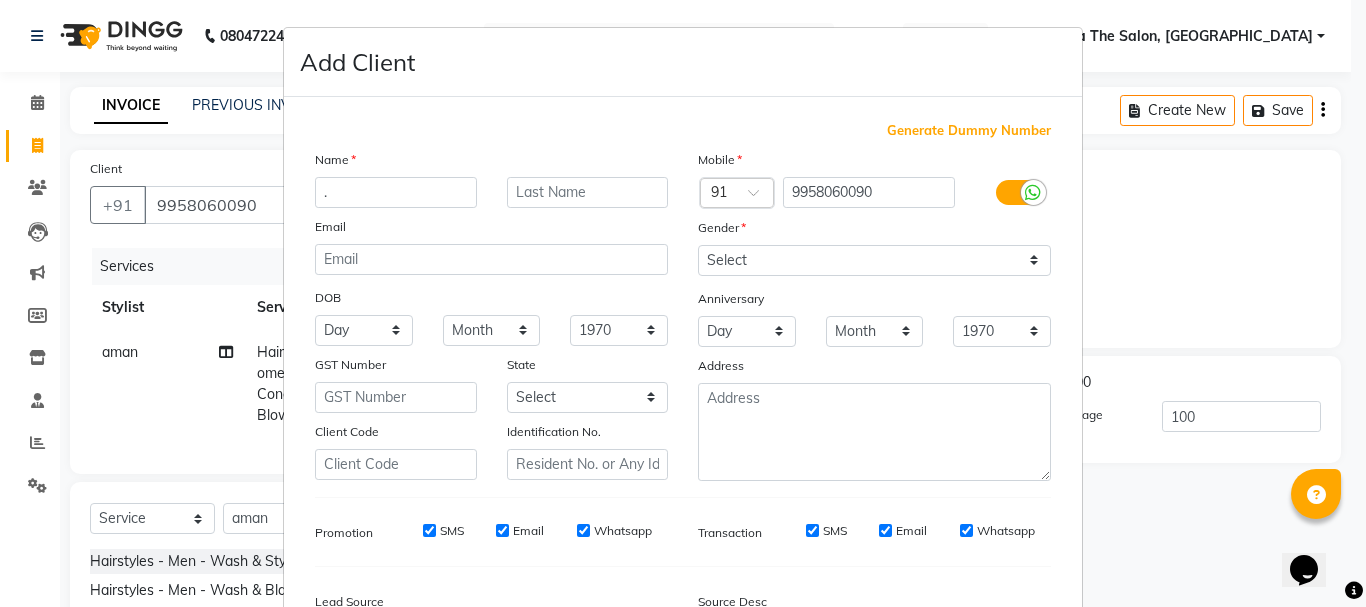 scroll, scrollTop: 0, scrollLeft: 0, axis: both 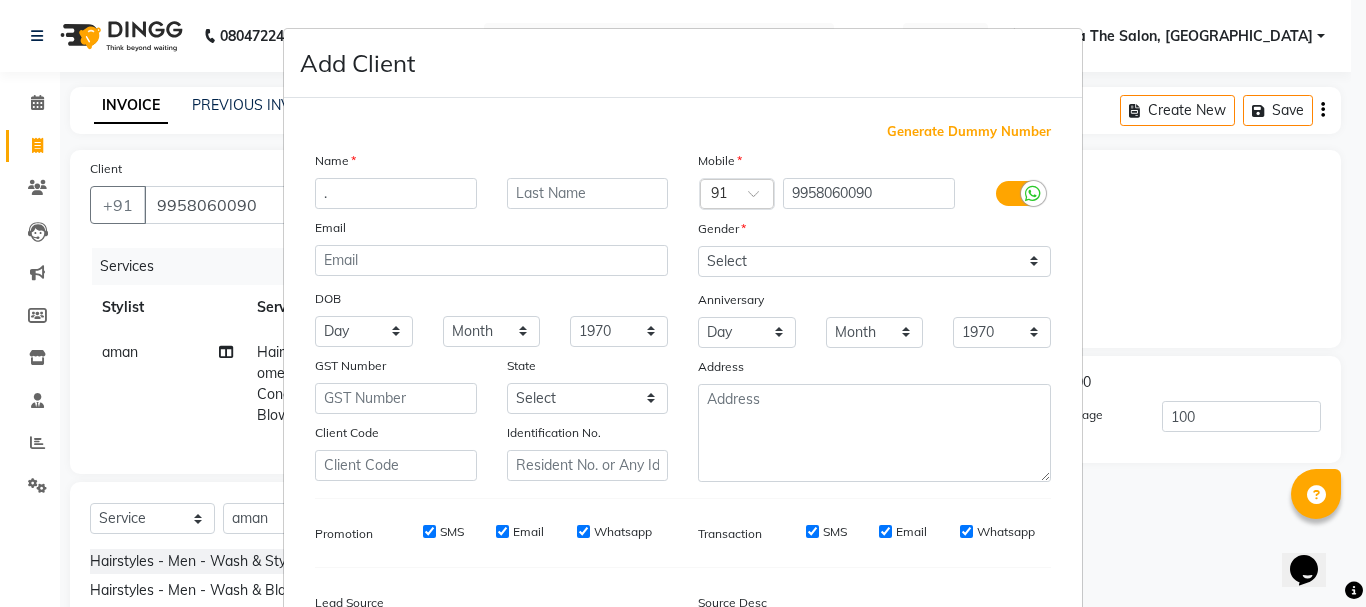 type on "." 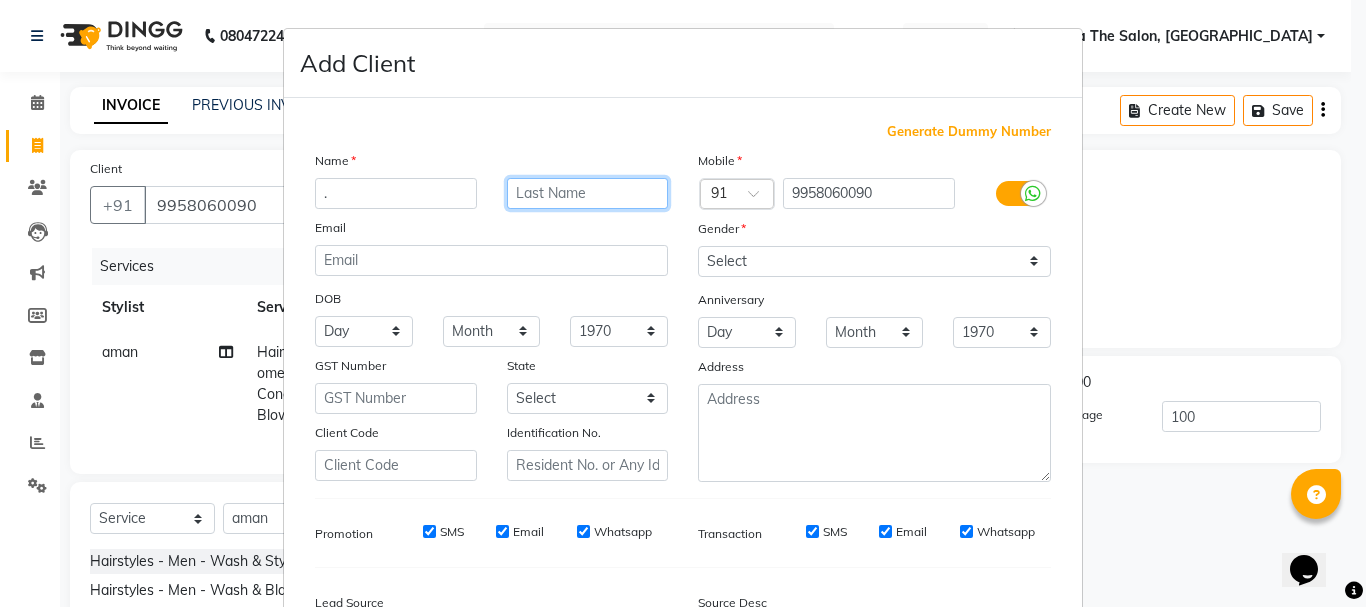 click at bounding box center (588, 193) 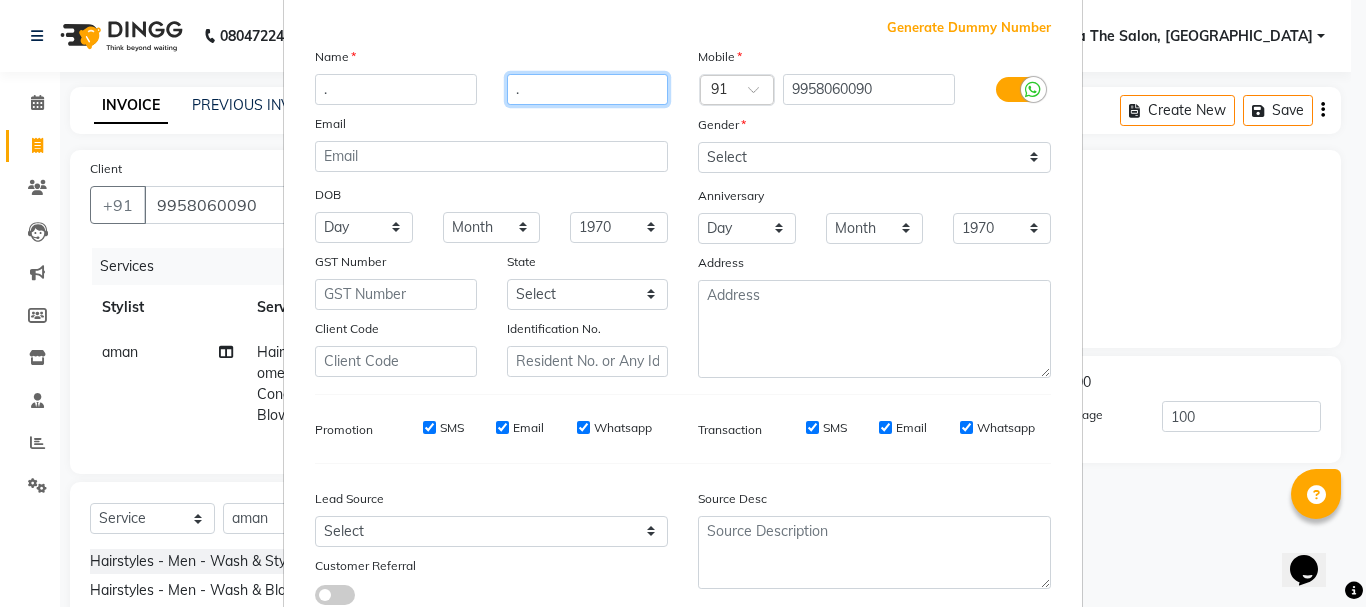 scroll, scrollTop: 242, scrollLeft: 0, axis: vertical 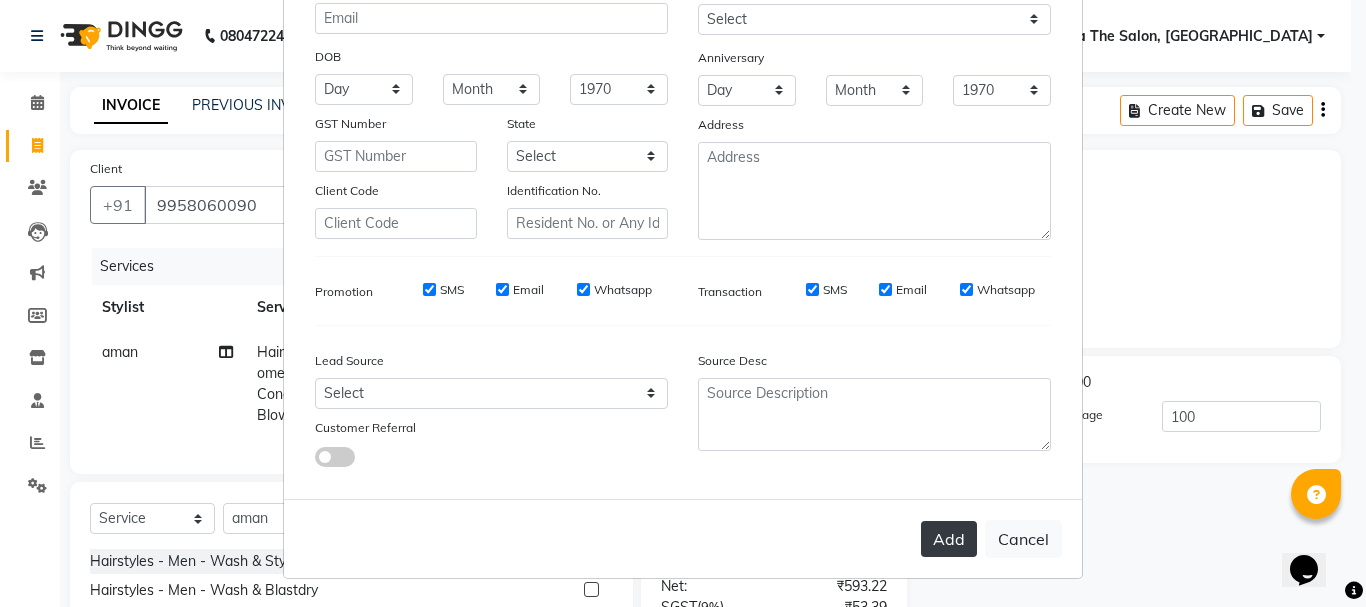 type on "." 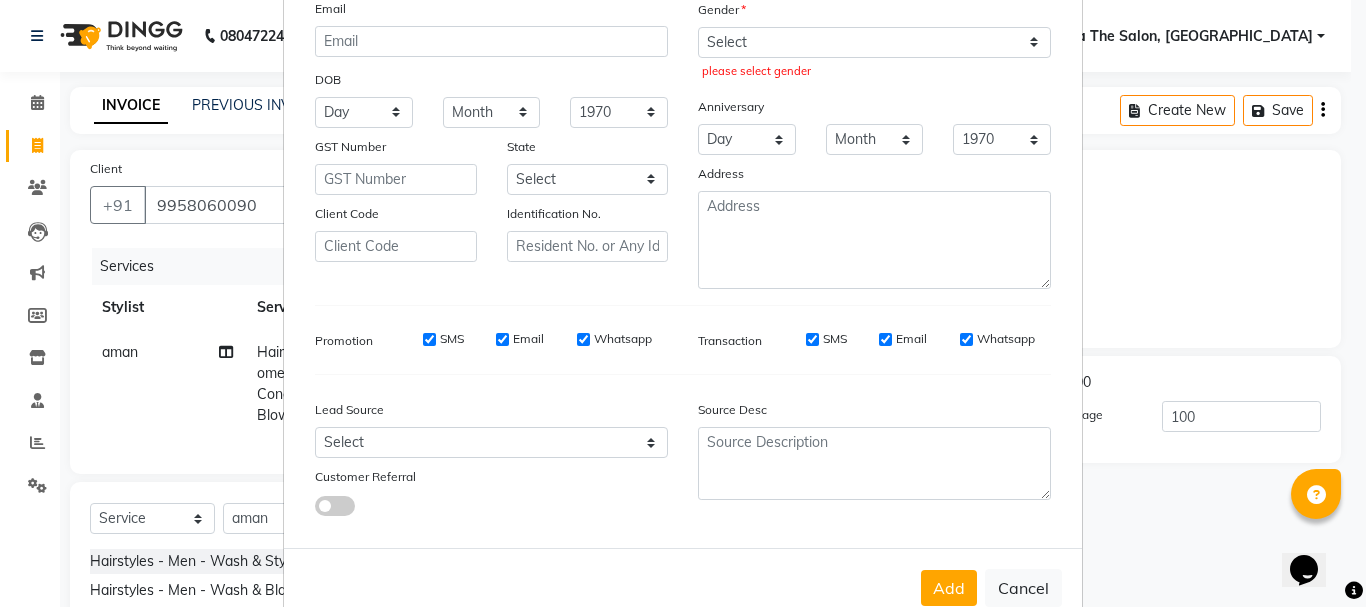 scroll, scrollTop: 268, scrollLeft: 0, axis: vertical 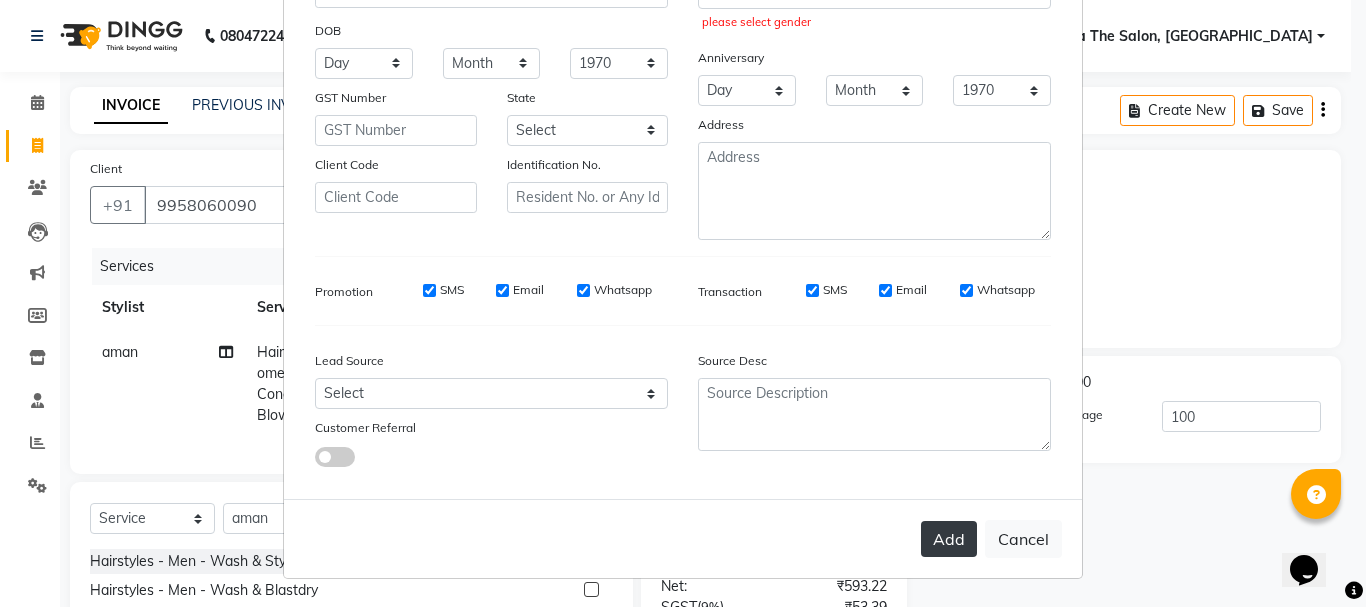 click on "Add" at bounding box center [949, 539] 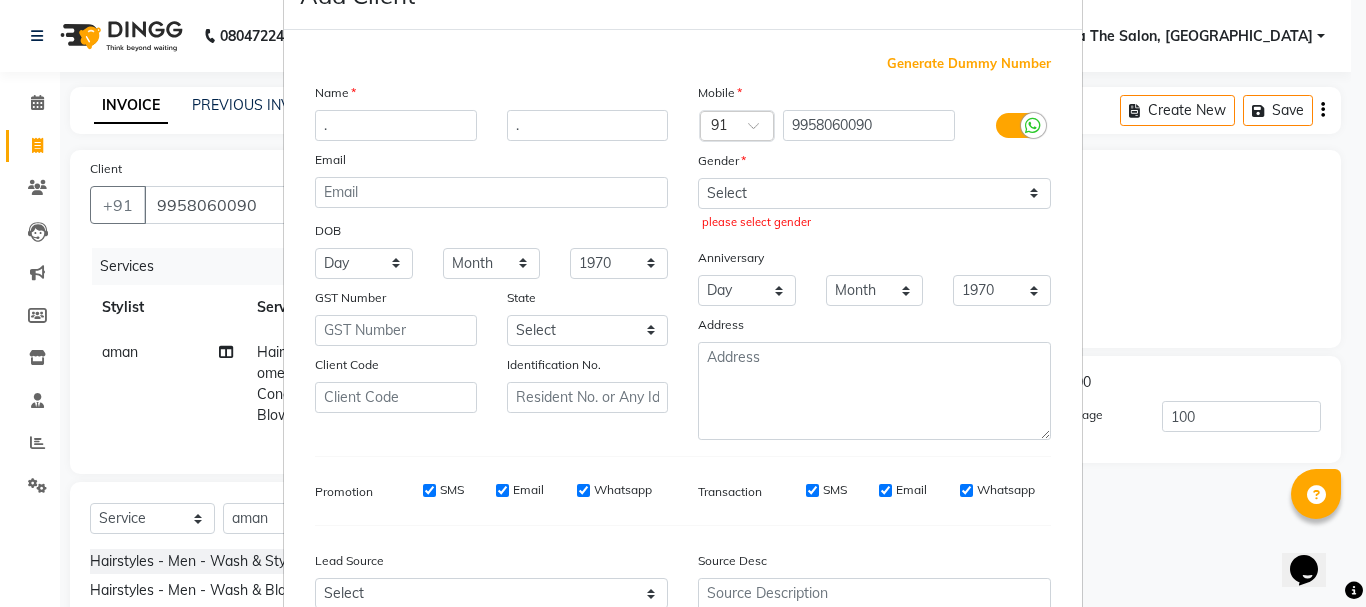 scroll, scrollTop: 268, scrollLeft: 0, axis: vertical 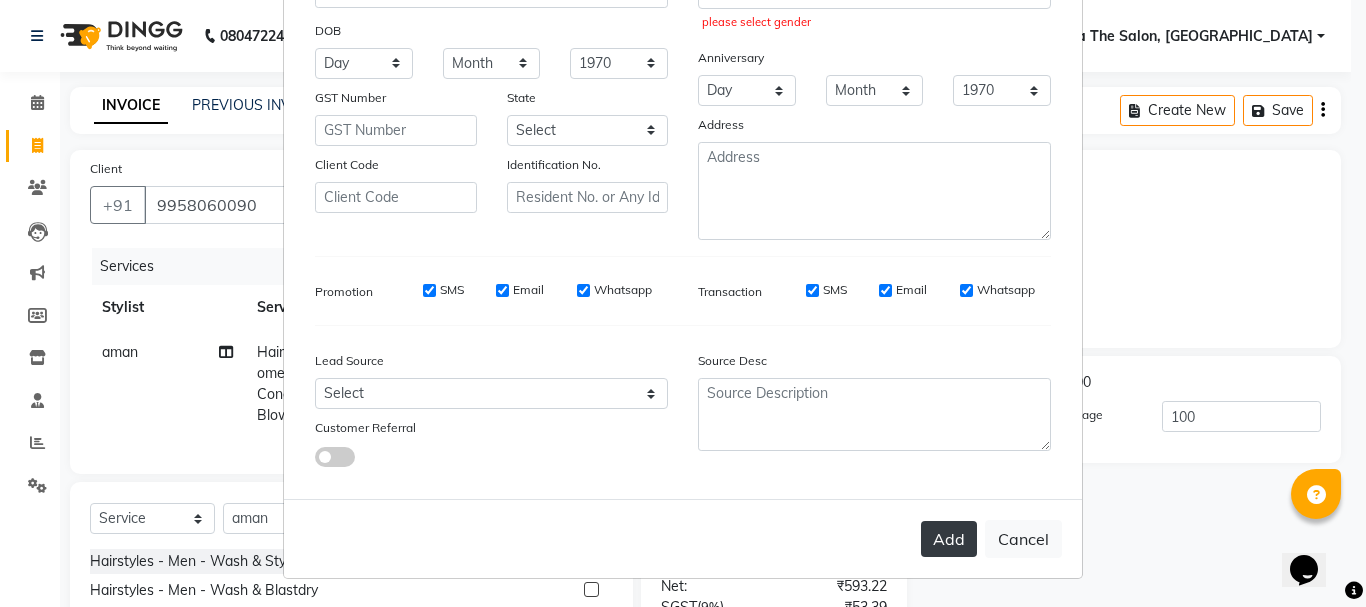 click on "Add" at bounding box center [949, 539] 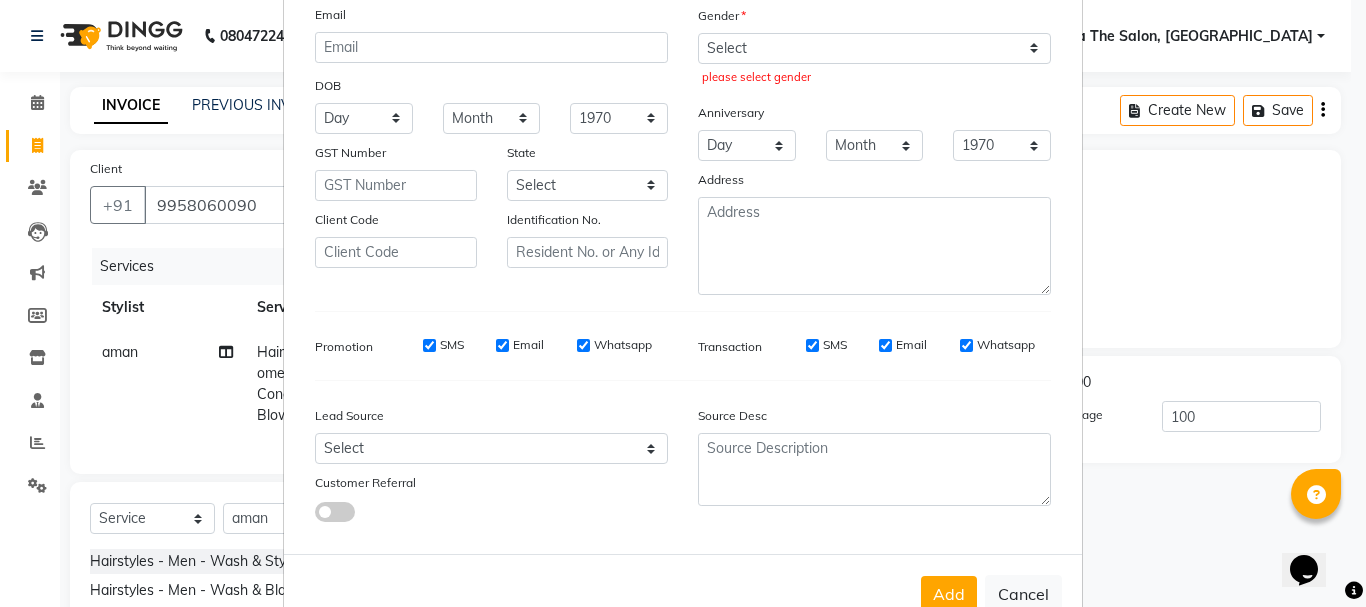 scroll, scrollTop: 168, scrollLeft: 0, axis: vertical 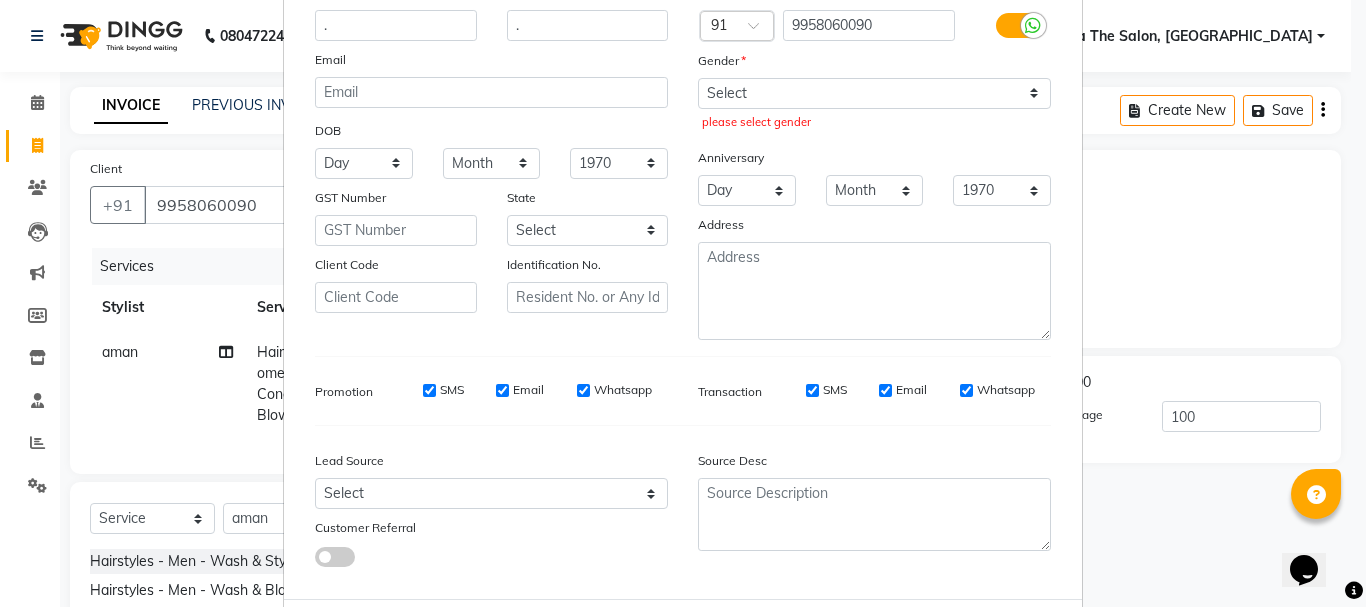 click on "Add Client Generate Dummy Number Name . . Email DOB Day 01 02 03 04 05 06 07 08 09 10 11 12 13 14 15 16 17 18 19 20 21 22 23 24 25 26 27 28 29 30 31 Month January February March April May June July August September October November [DATE] 1941 1942 1943 1944 1945 1946 1947 1948 1949 1950 1951 1952 1953 1954 1955 1956 1957 1958 1959 1960 1961 1962 1963 1964 1965 1966 1967 1968 1969 1970 1971 1972 1973 1974 1975 1976 1977 1978 1979 1980 1981 1982 1983 1984 1985 1986 1987 1988 1989 1990 1991 1992 1993 1994 1995 1996 1997 1998 1999 2000 2001 2002 2003 2004 2005 2006 2007 2008 2009 2010 2011 2012 2013 2014 2015 2016 2017 2018 2019 2020 2021 2022 2023 2024 GST Number State Select [GEOGRAPHIC_DATA] [GEOGRAPHIC_DATA] [GEOGRAPHIC_DATA] [GEOGRAPHIC_DATA] [GEOGRAPHIC_DATA] [GEOGRAPHIC_DATA] [GEOGRAPHIC_DATA] [GEOGRAPHIC_DATA] and [GEOGRAPHIC_DATA] [GEOGRAPHIC_DATA] [GEOGRAPHIC_DATA] [GEOGRAPHIC_DATA] [GEOGRAPHIC_DATA] [GEOGRAPHIC_DATA] [GEOGRAPHIC_DATA] [GEOGRAPHIC_DATA] [GEOGRAPHIC_DATA] [GEOGRAPHIC_DATA] [GEOGRAPHIC_DATA] [GEOGRAPHIC_DATA] [GEOGRAPHIC_DATA] [GEOGRAPHIC_DATA] [GEOGRAPHIC_DATA] [GEOGRAPHIC_DATA] [GEOGRAPHIC_DATA] [GEOGRAPHIC_DATA] [GEOGRAPHIC_DATA] [GEOGRAPHIC_DATA] [GEOGRAPHIC_DATA] [GEOGRAPHIC_DATA] ×" at bounding box center (683, 303) 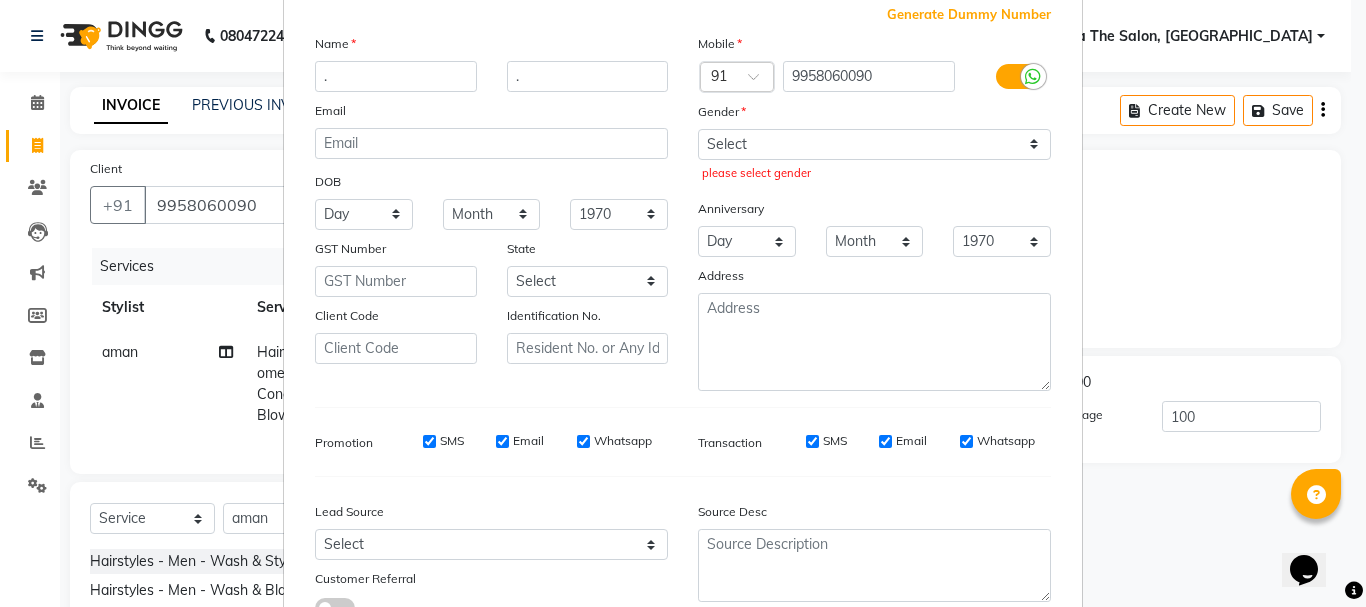 scroll, scrollTop: 68, scrollLeft: 0, axis: vertical 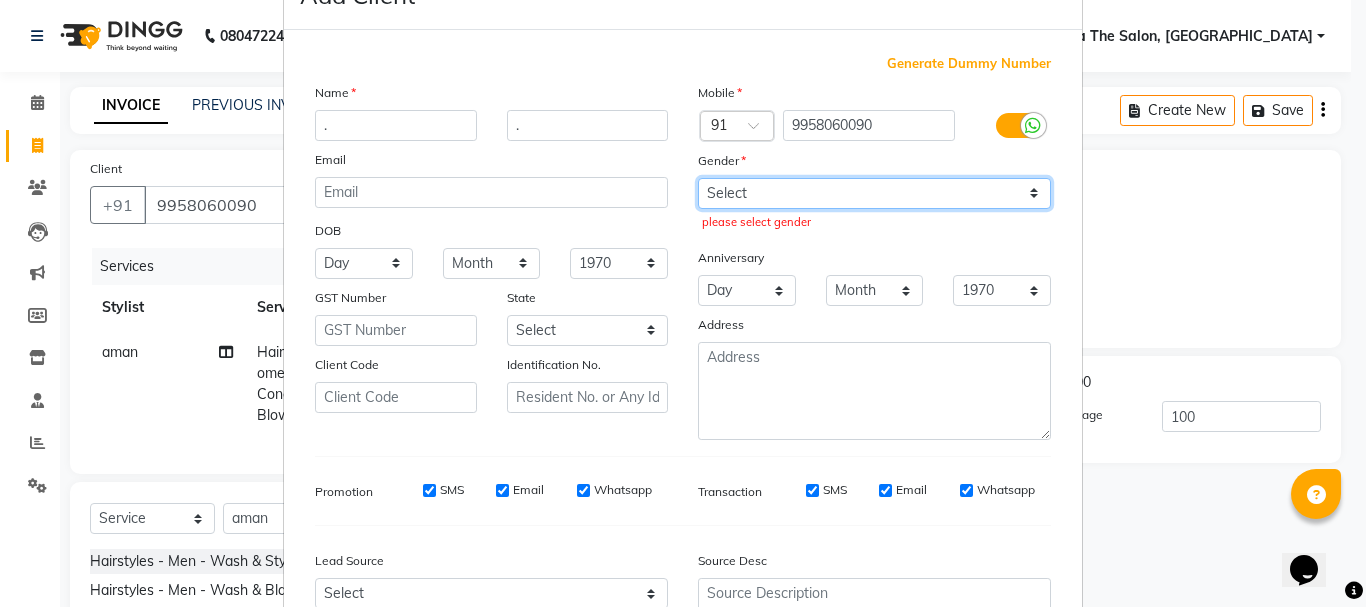 click on "Select [DEMOGRAPHIC_DATA] [DEMOGRAPHIC_DATA] Other Prefer Not To Say" at bounding box center [874, 193] 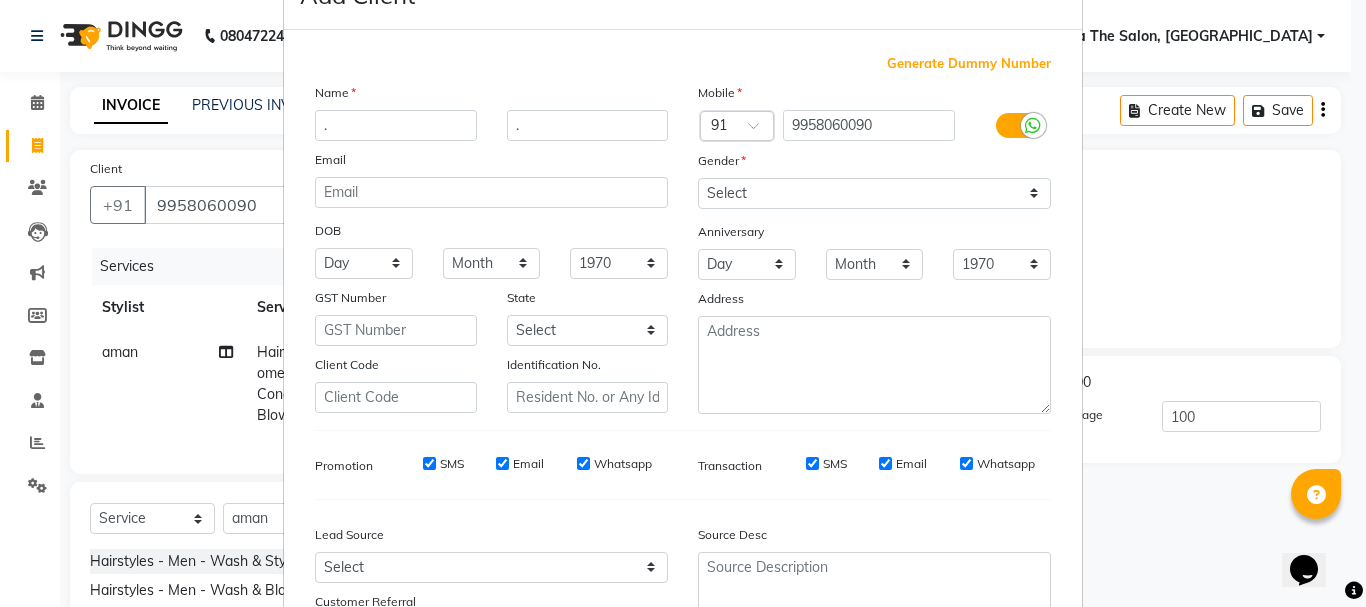 click on "Add Client Generate Dummy Number Name . . Email DOB Day 01 02 03 04 05 06 07 08 09 10 11 12 13 14 15 16 17 18 19 20 21 22 23 24 25 26 27 28 29 30 31 Month January February March April May June July August September October November [DATE] 1941 1942 1943 1944 1945 1946 1947 1948 1949 1950 1951 1952 1953 1954 1955 1956 1957 1958 1959 1960 1961 1962 1963 1964 1965 1966 1967 1968 1969 1970 1971 1972 1973 1974 1975 1976 1977 1978 1979 1980 1981 1982 1983 1984 1985 1986 1987 1988 1989 1990 1991 1992 1993 1994 1995 1996 1997 1998 1999 2000 2001 2002 2003 2004 2005 2006 2007 2008 2009 2010 2011 2012 2013 2014 2015 2016 2017 2018 2019 2020 2021 2022 2023 2024 GST Number State Select [GEOGRAPHIC_DATA] [GEOGRAPHIC_DATA] [GEOGRAPHIC_DATA] [GEOGRAPHIC_DATA] [GEOGRAPHIC_DATA] [GEOGRAPHIC_DATA] [GEOGRAPHIC_DATA] [GEOGRAPHIC_DATA] and [GEOGRAPHIC_DATA] [GEOGRAPHIC_DATA] [GEOGRAPHIC_DATA] [GEOGRAPHIC_DATA] [GEOGRAPHIC_DATA] [GEOGRAPHIC_DATA] [GEOGRAPHIC_DATA] [GEOGRAPHIC_DATA] [GEOGRAPHIC_DATA] [GEOGRAPHIC_DATA] [GEOGRAPHIC_DATA] [GEOGRAPHIC_DATA] [GEOGRAPHIC_DATA] [GEOGRAPHIC_DATA] [GEOGRAPHIC_DATA] [GEOGRAPHIC_DATA] [GEOGRAPHIC_DATA] [GEOGRAPHIC_DATA] [GEOGRAPHIC_DATA] [GEOGRAPHIC_DATA] [GEOGRAPHIC_DATA] [GEOGRAPHIC_DATA] ×" at bounding box center (683, 303) 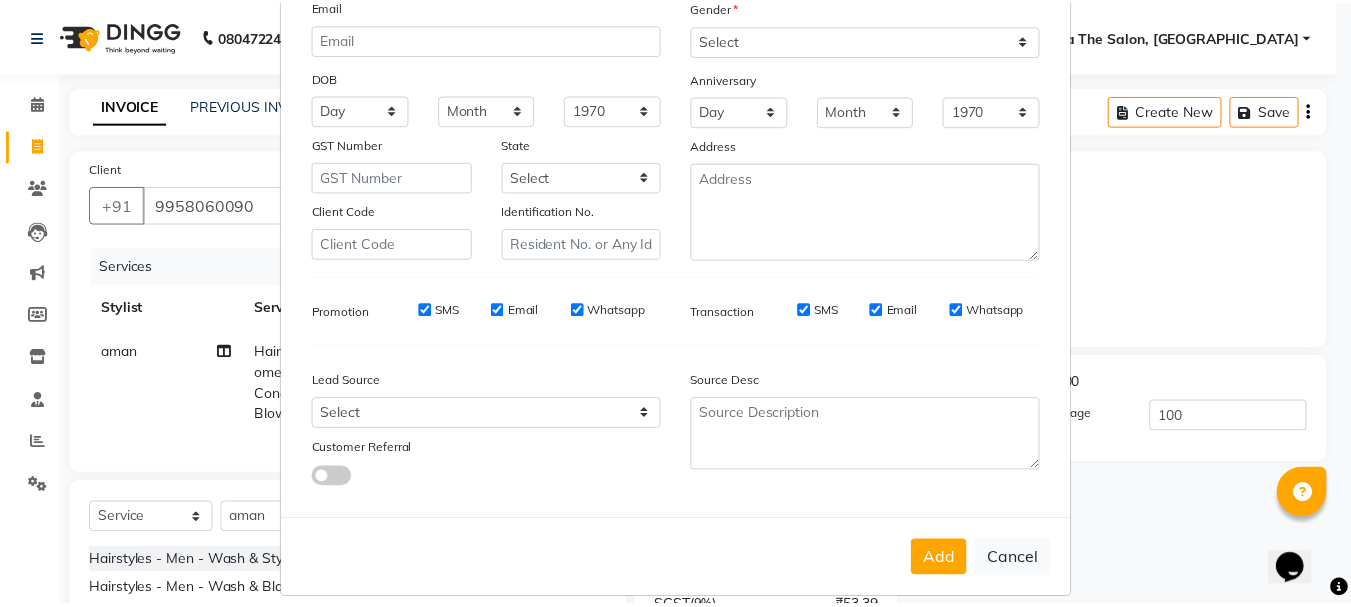scroll, scrollTop: 242, scrollLeft: 0, axis: vertical 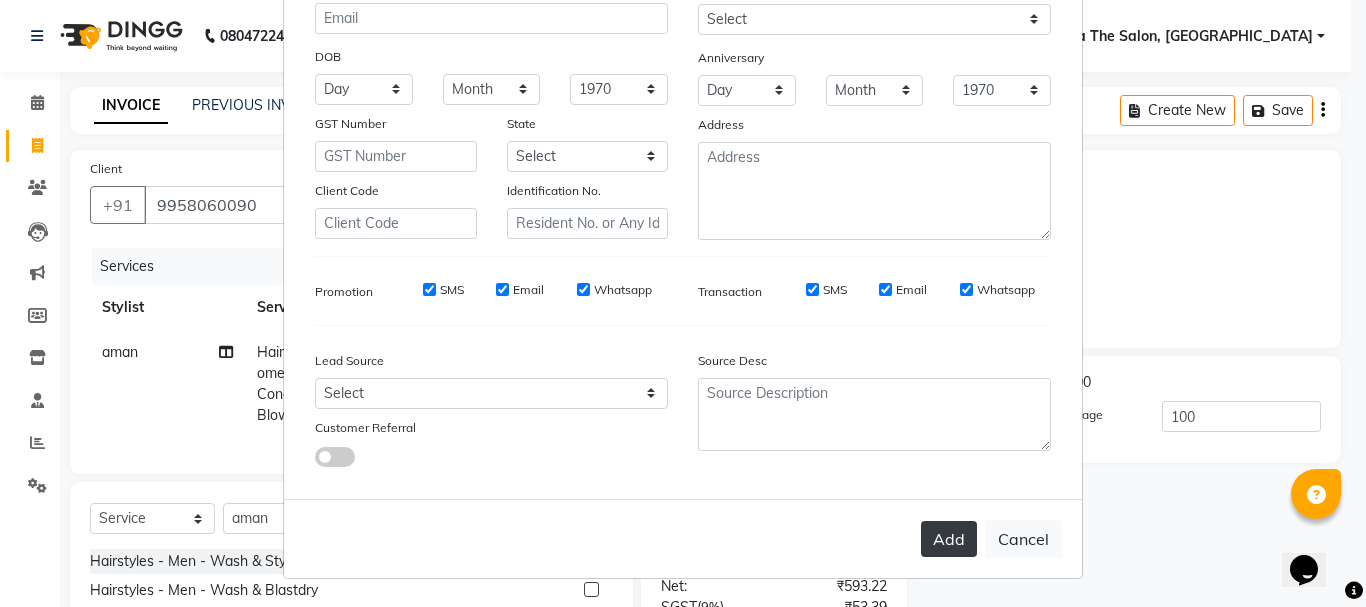 click on "Add" at bounding box center [949, 539] 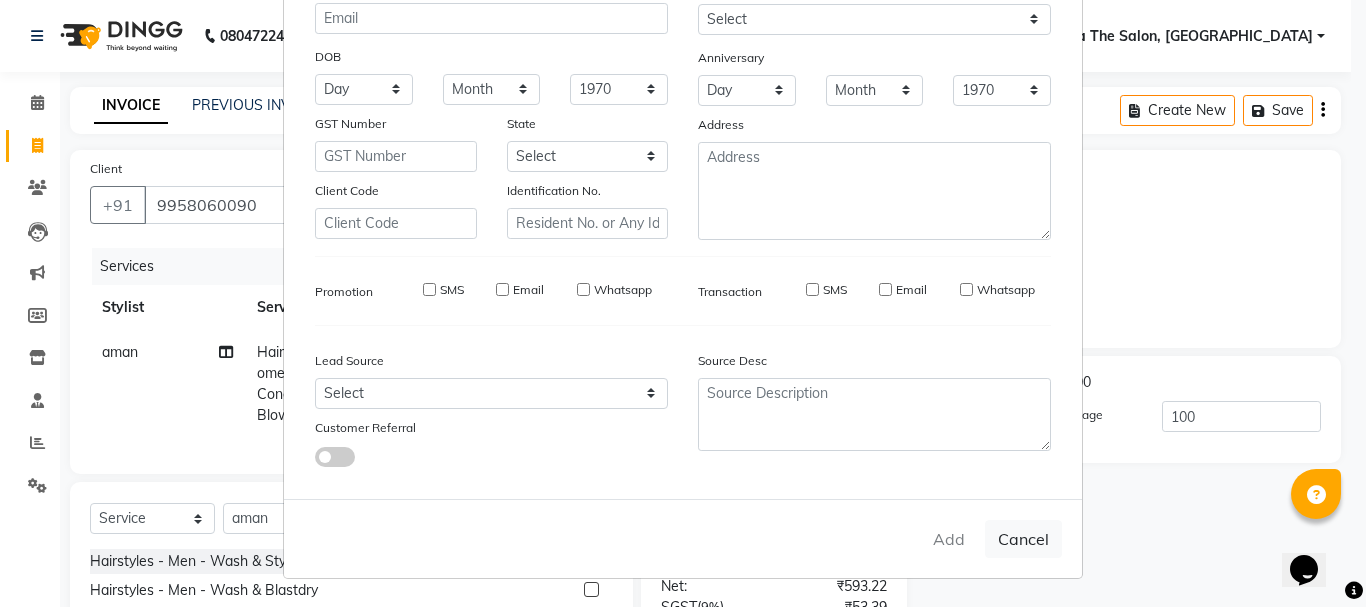 radio on "true" 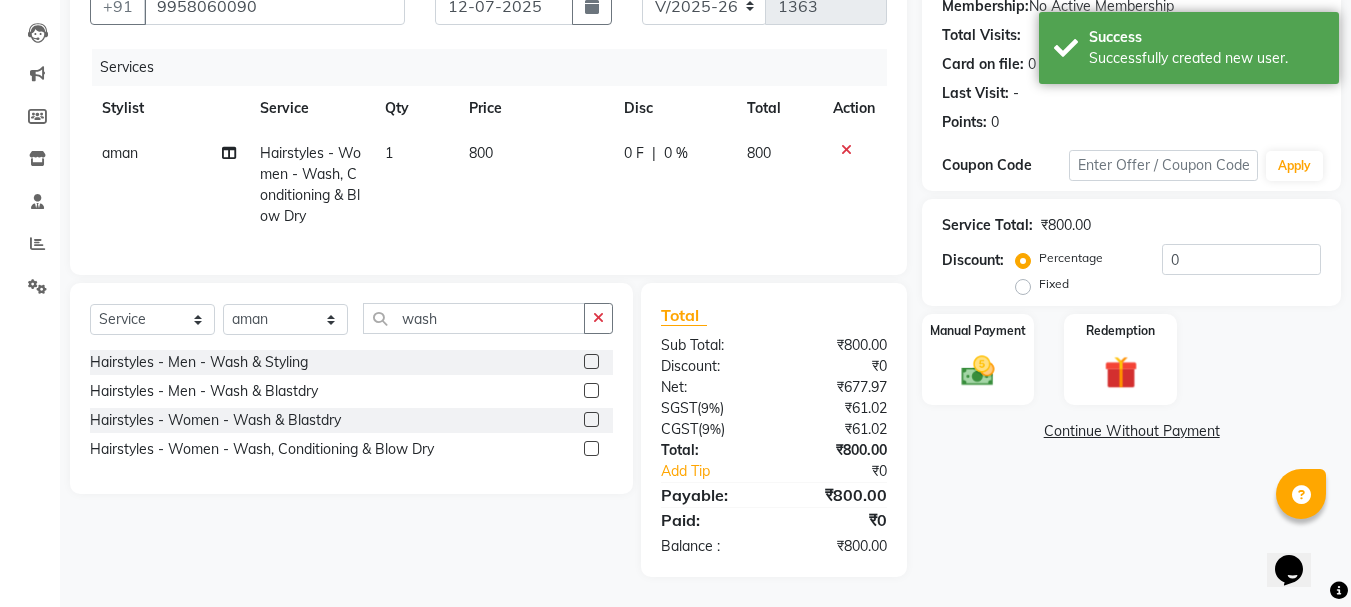 scroll, scrollTop: 214, scrollLeft: 0, axis: vertical 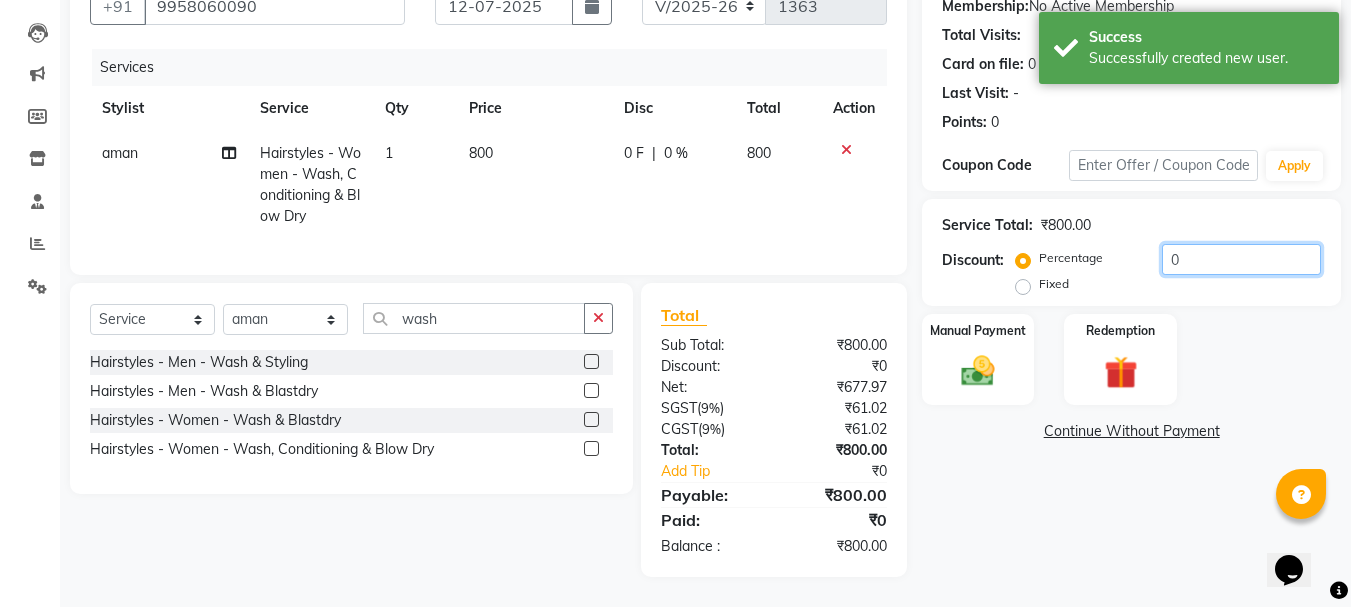 click on "0" 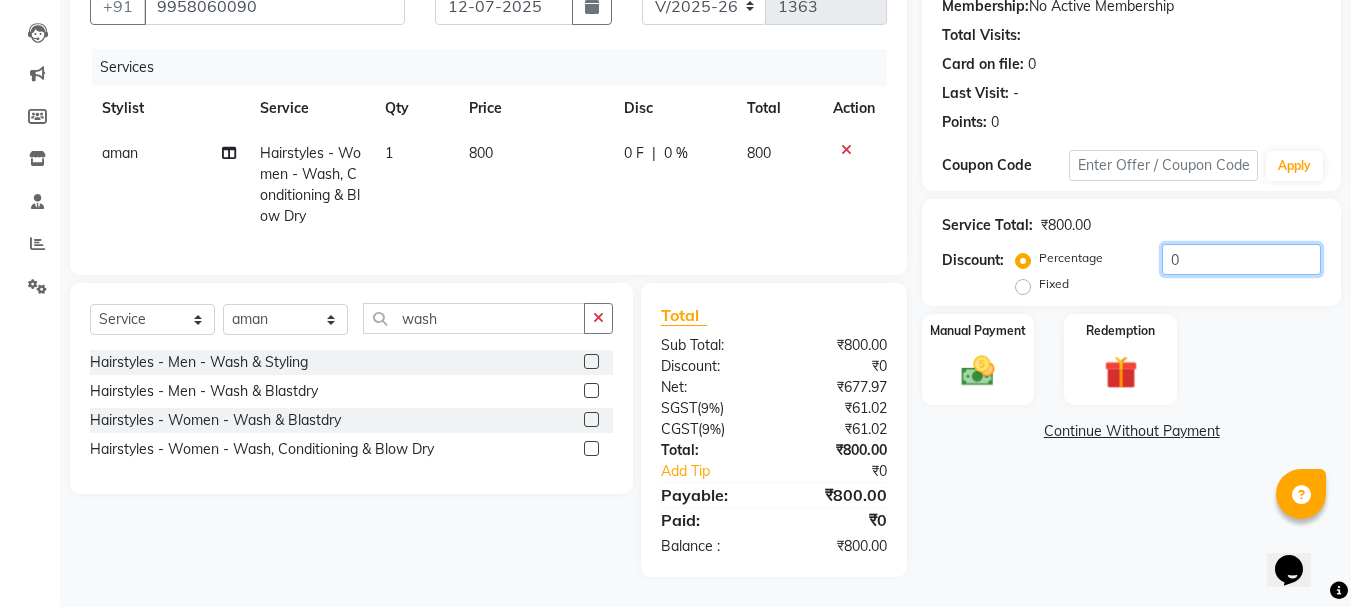 click on "0" 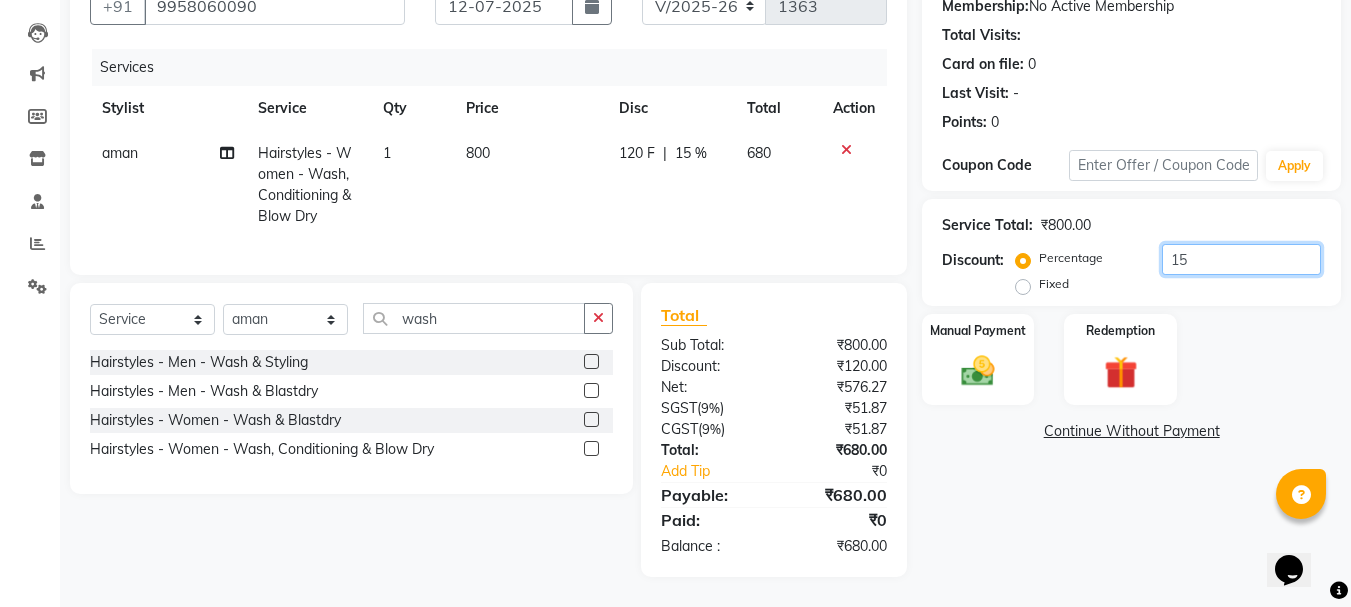 click on "15" 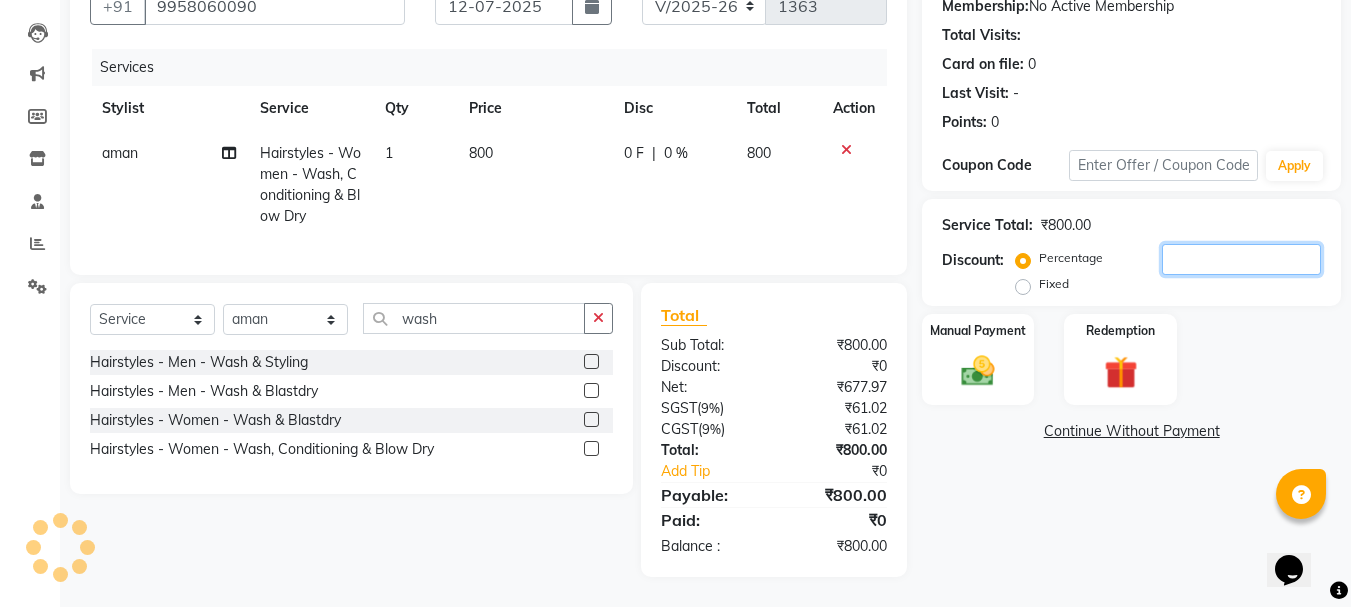 type 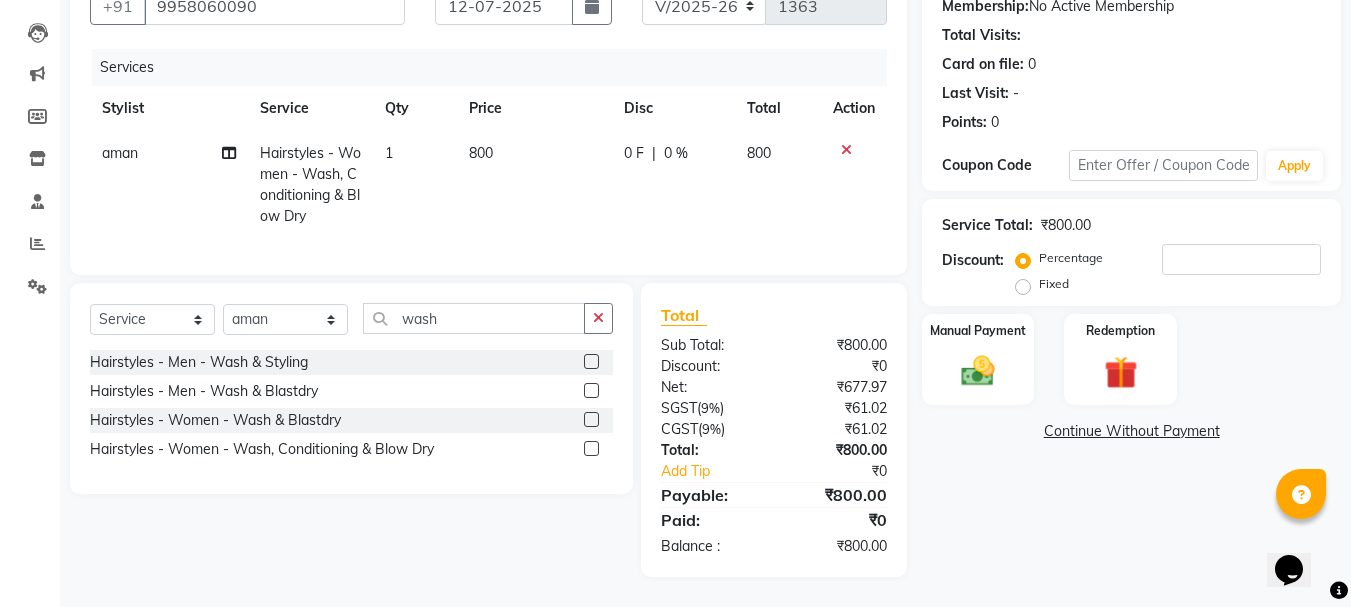 click on "Fixed" 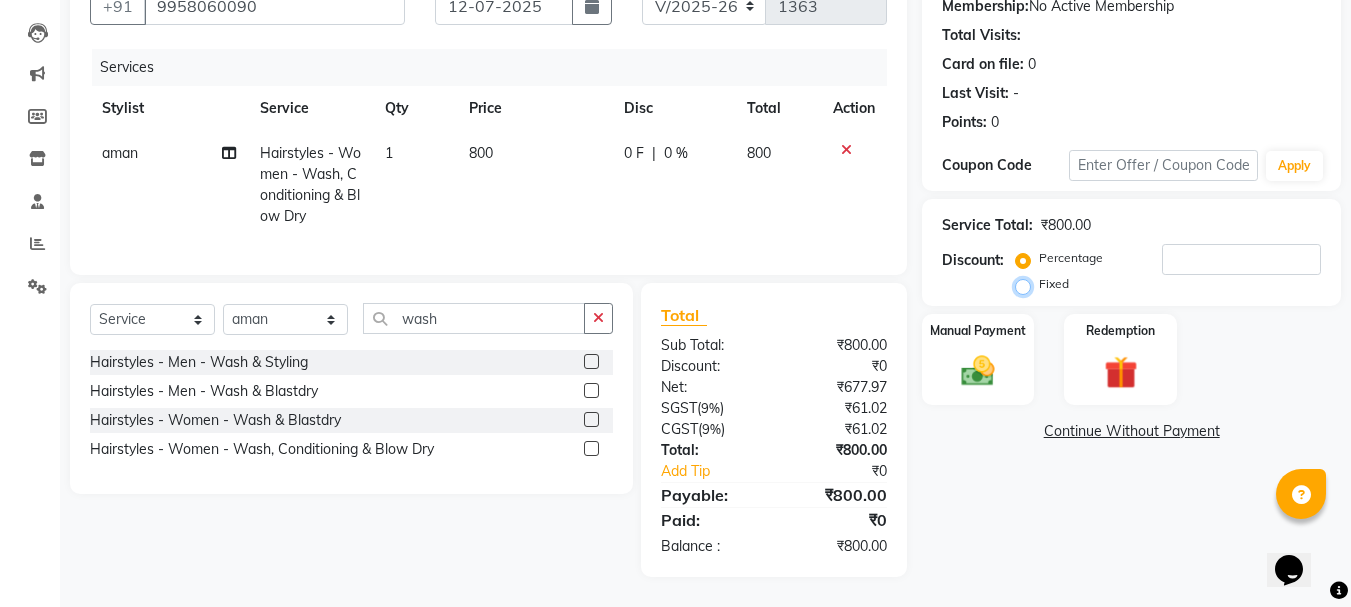 click on "Fixed" at bounding box center [1027, 284] 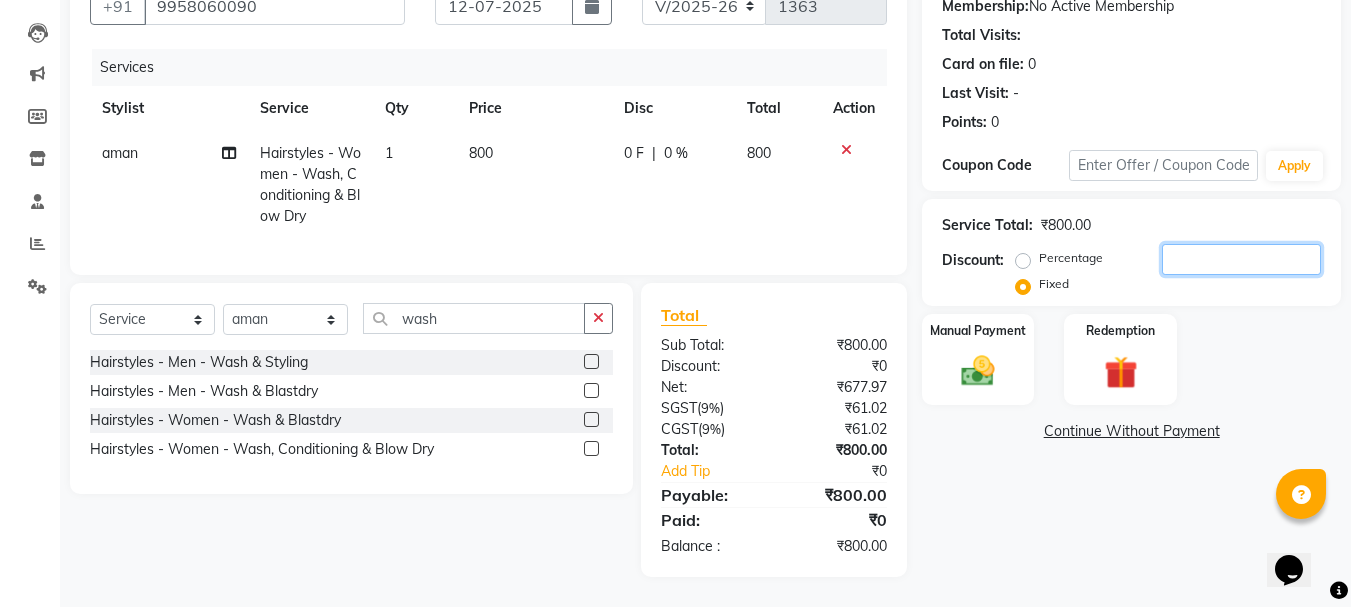 click 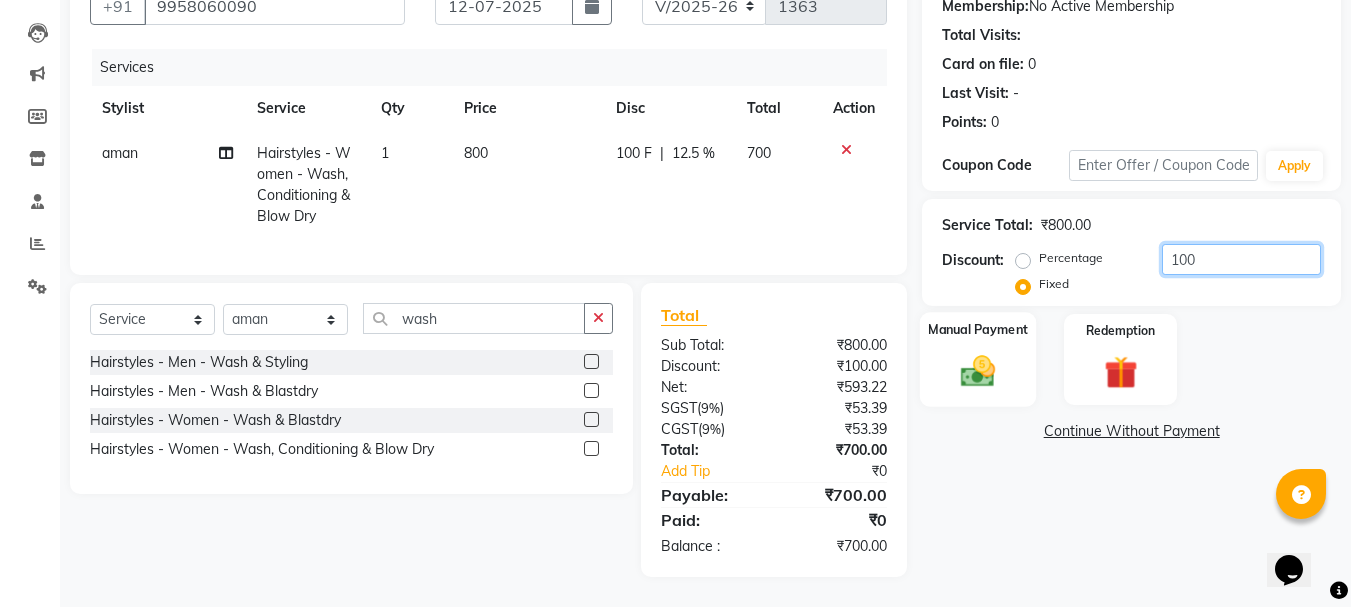 type on "100" 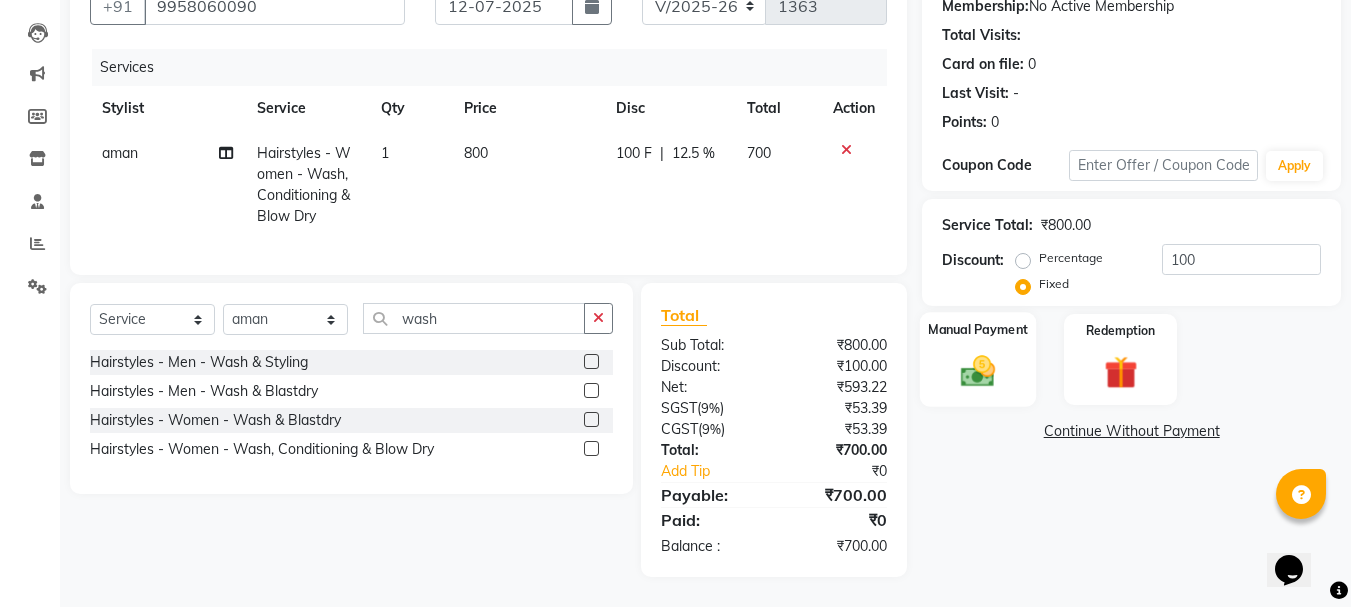 click 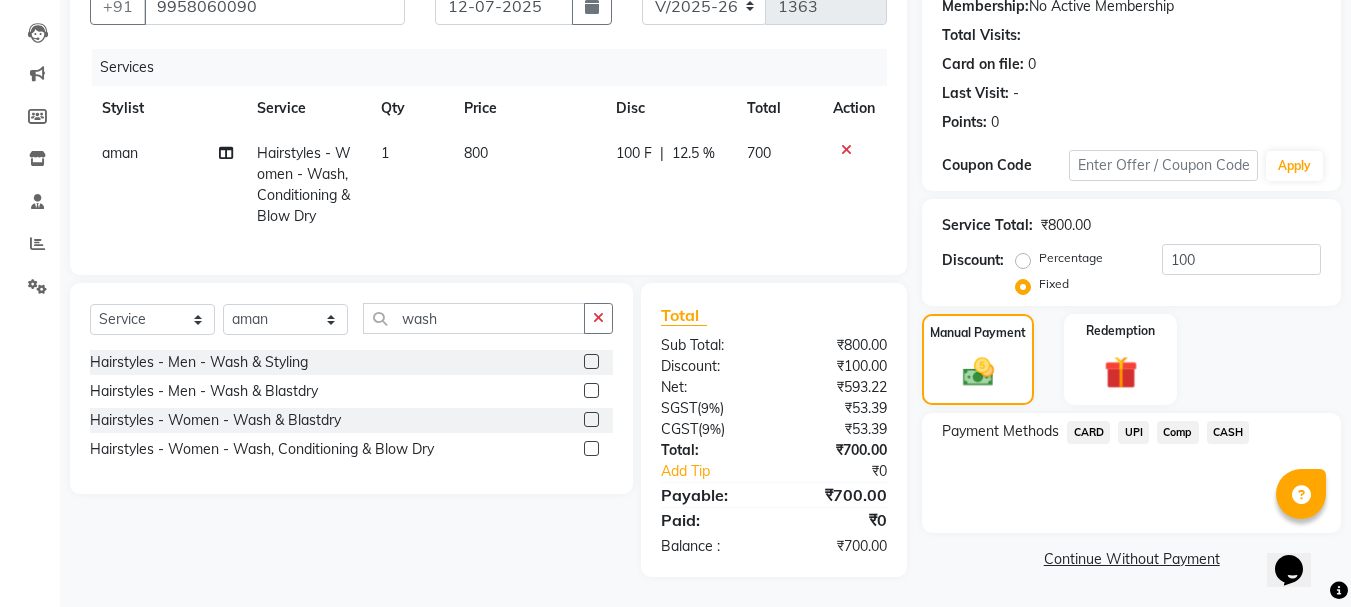 click on "CASH" 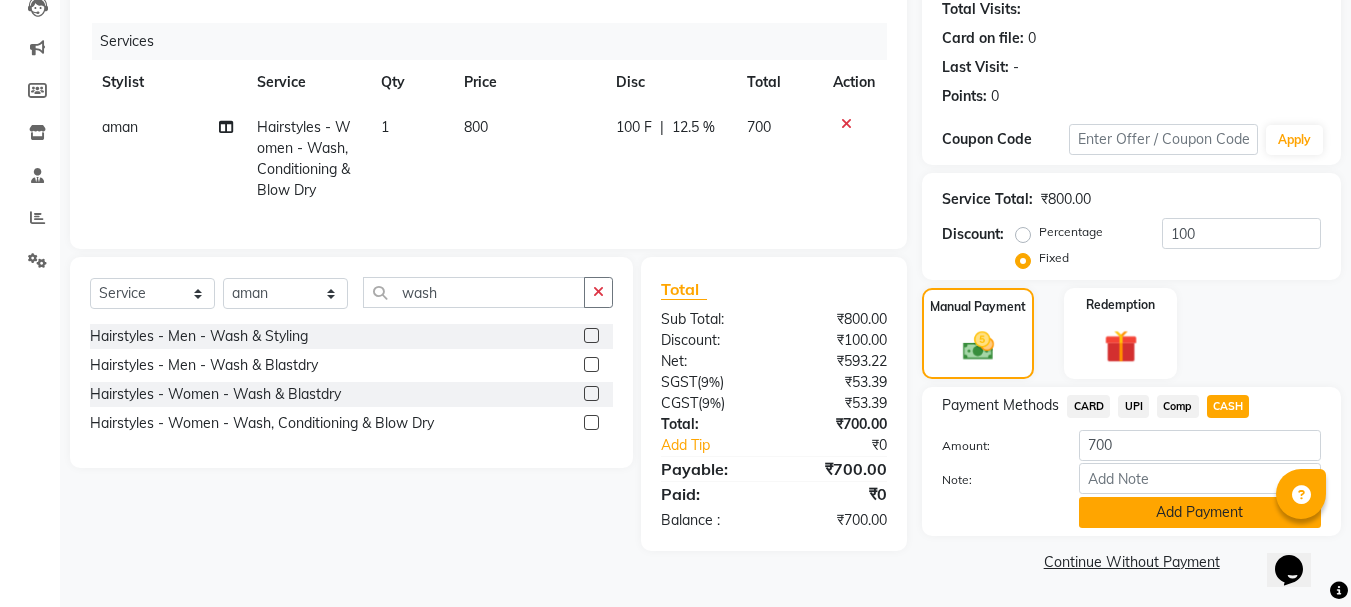 click on "Add Payment" 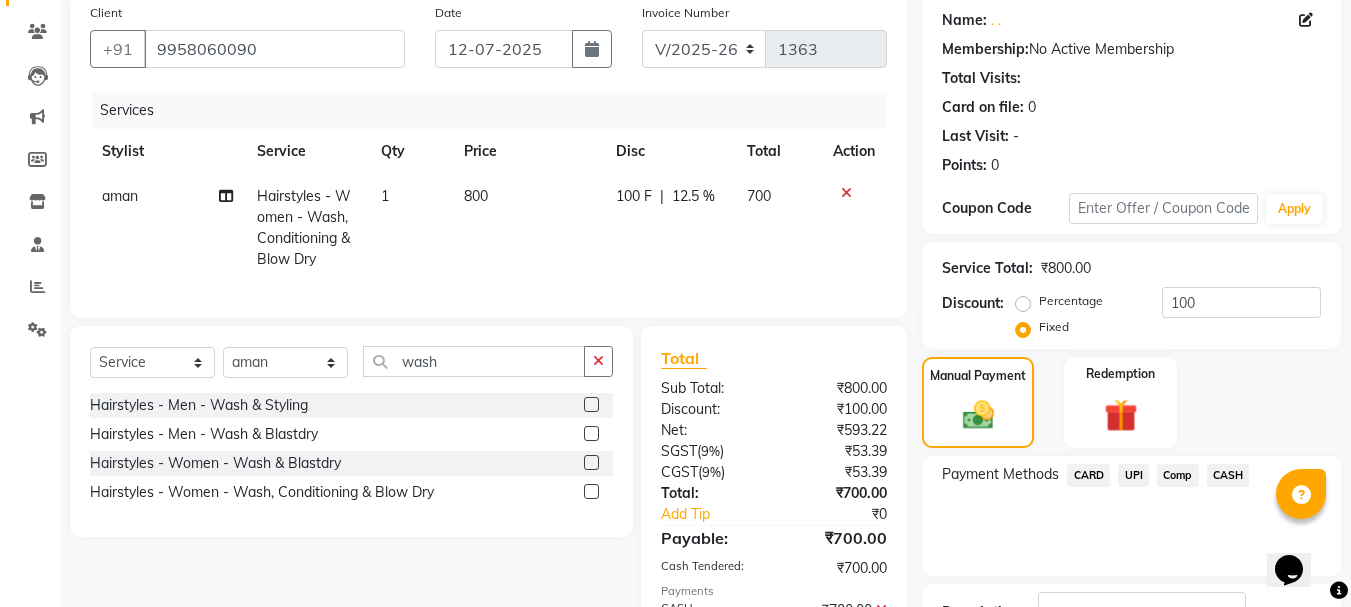 scroll, scrollTop: 309, scrollLeft: 0, axis: vertical 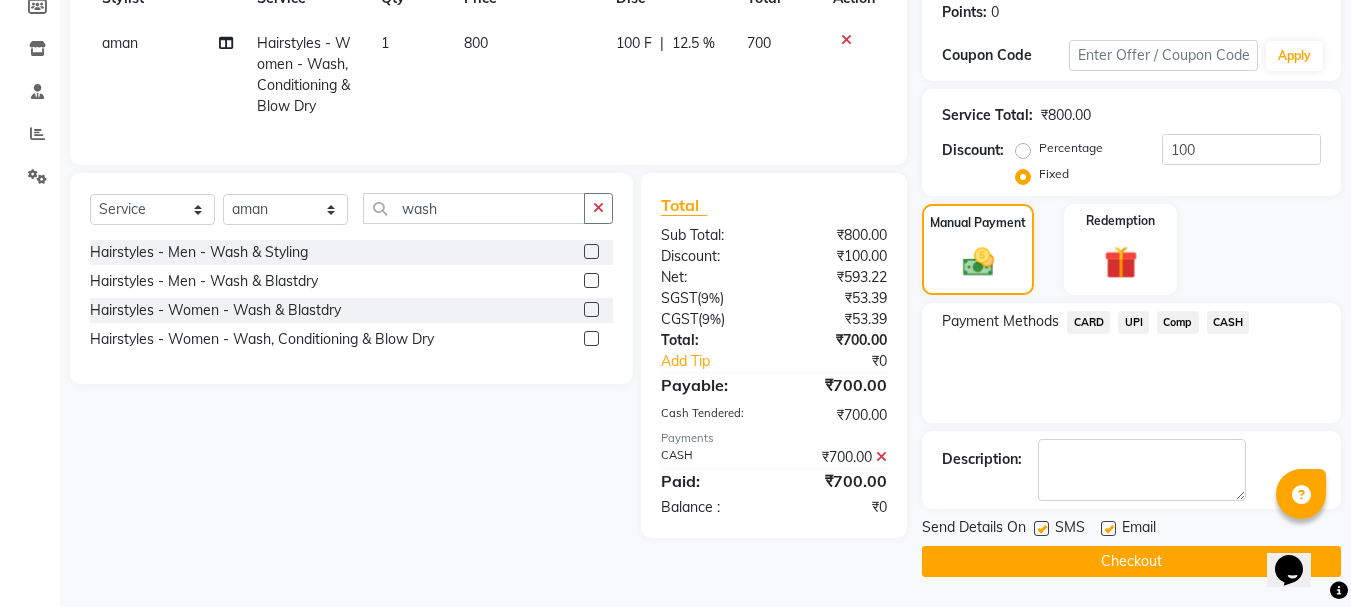 click on "Checkout" 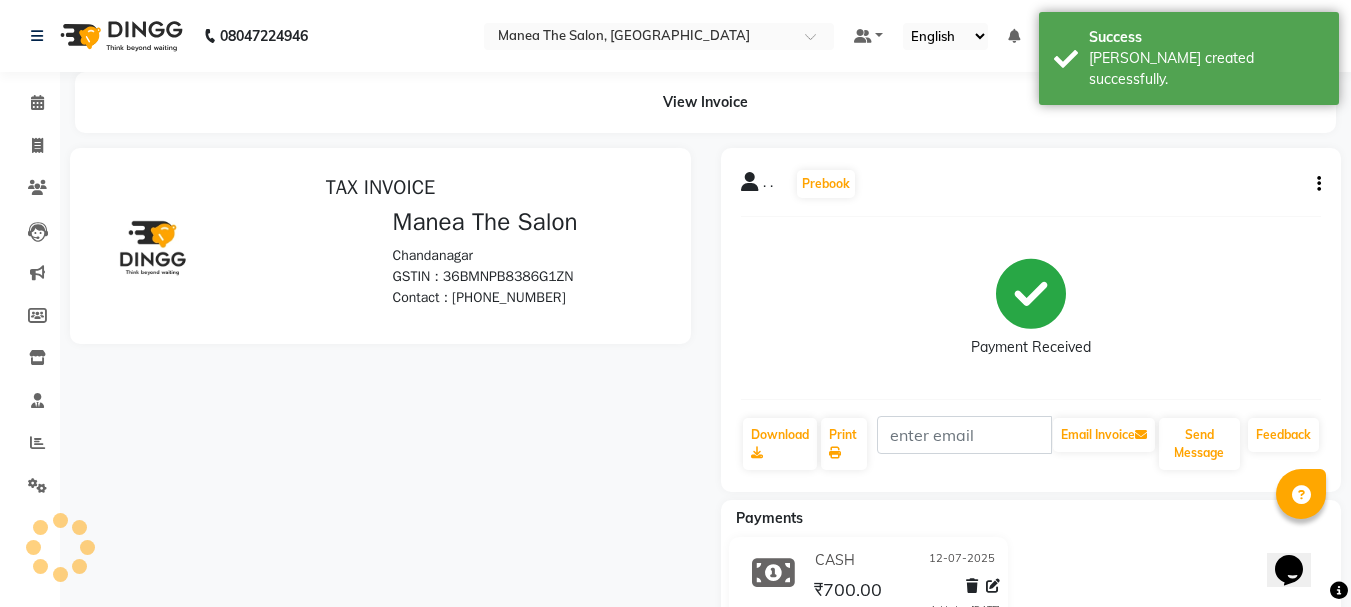 scroll, scrollTop: 0, scrollLeft: 0, axis: both 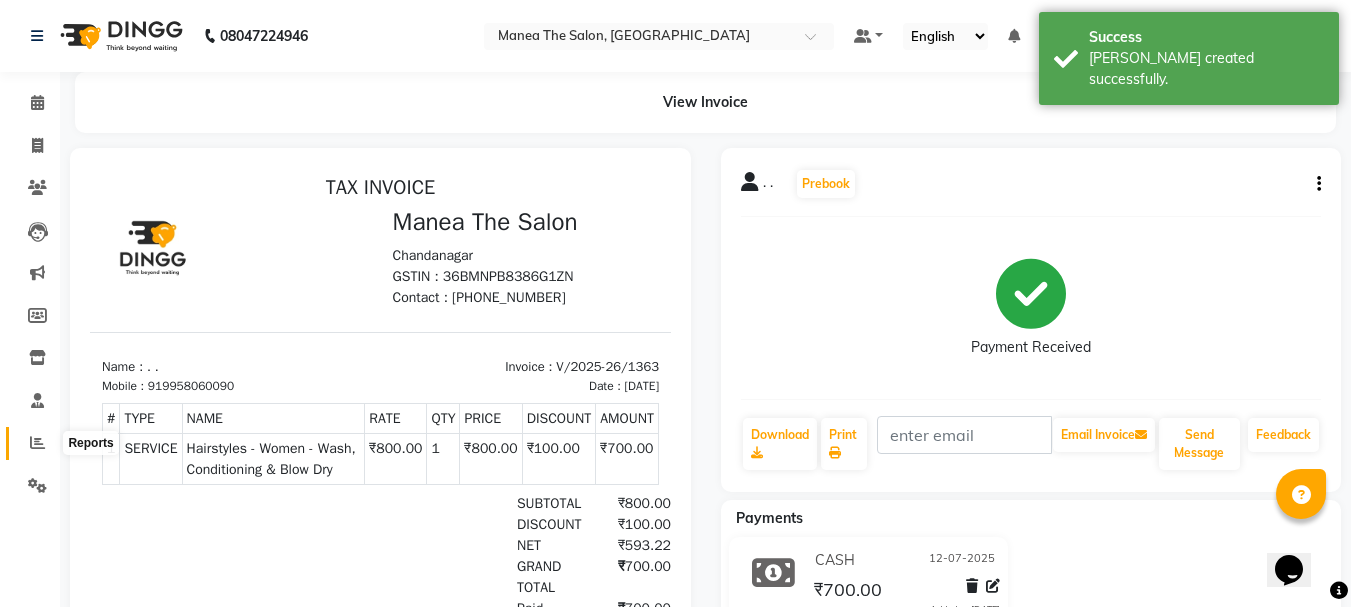 click 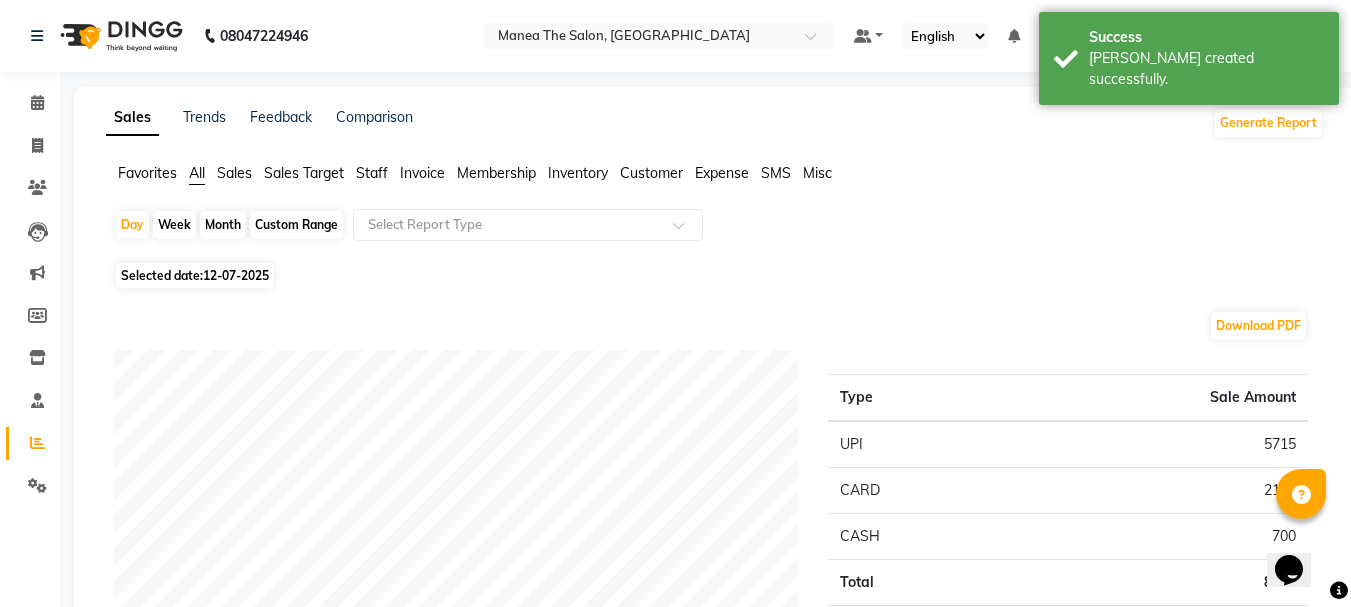 click on "Month" 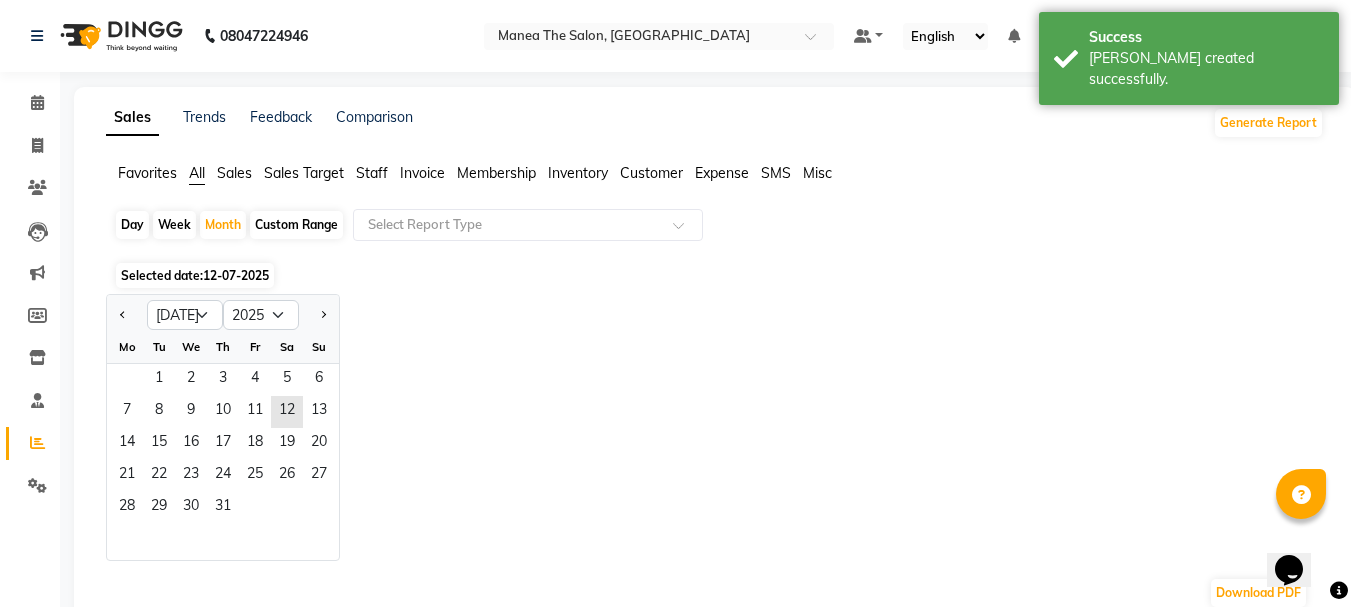 click on "Day" 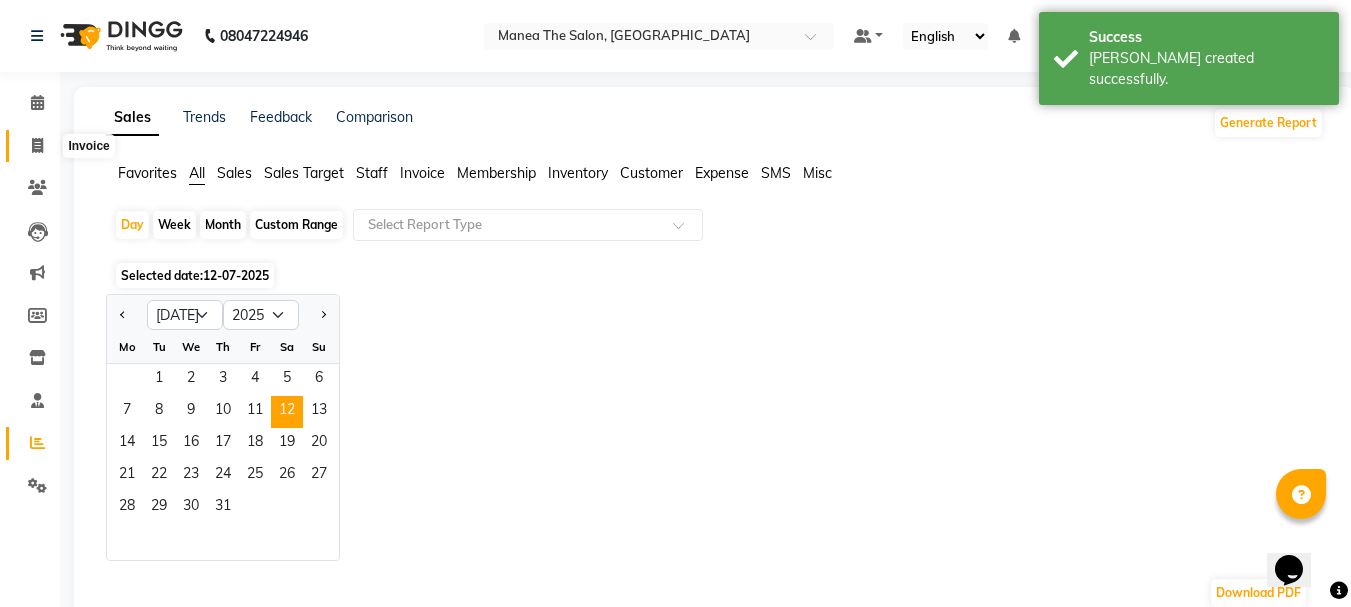 click 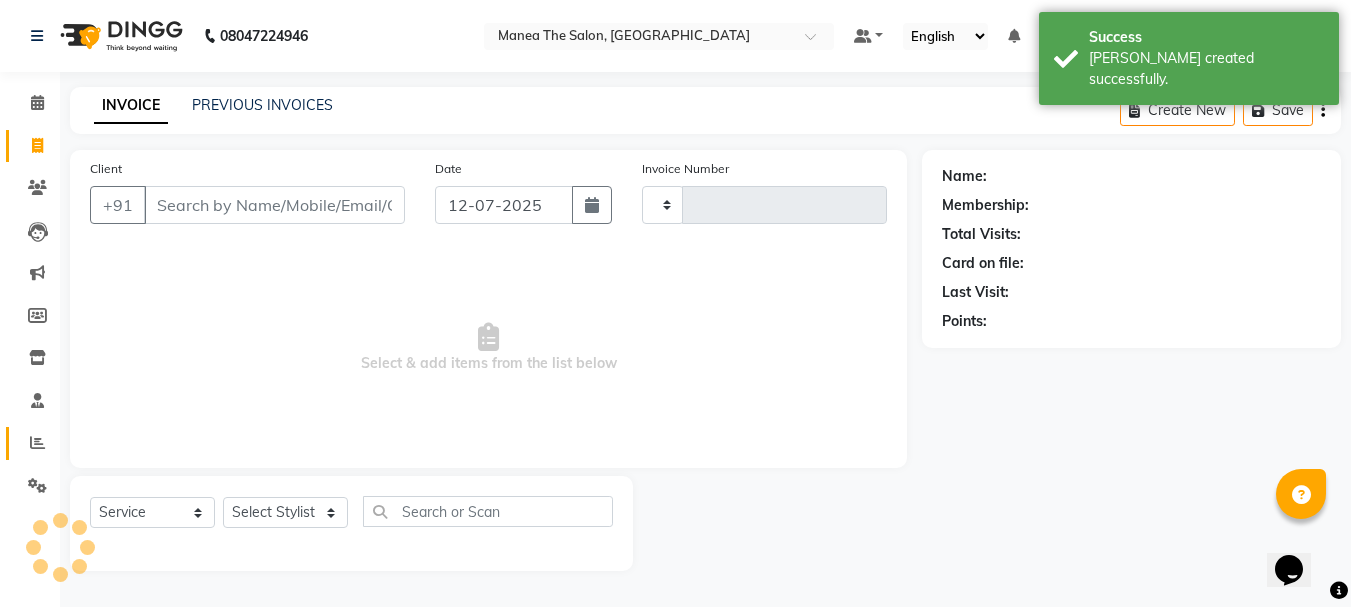 type on "1364" 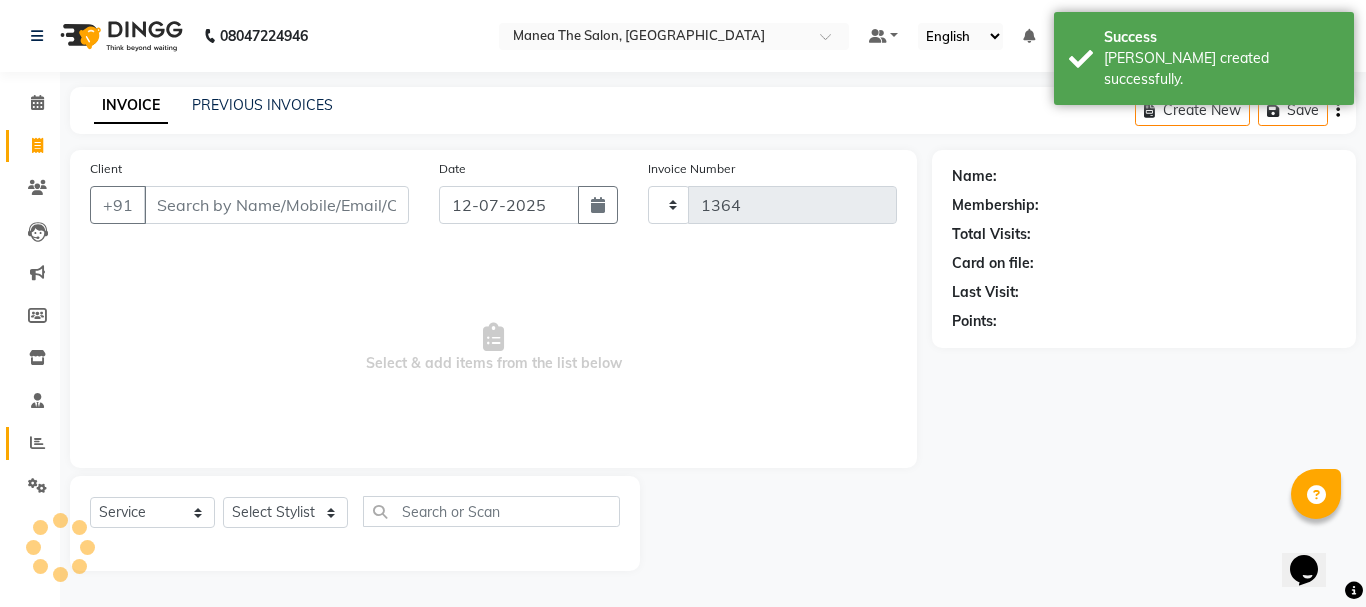 select on "7351" 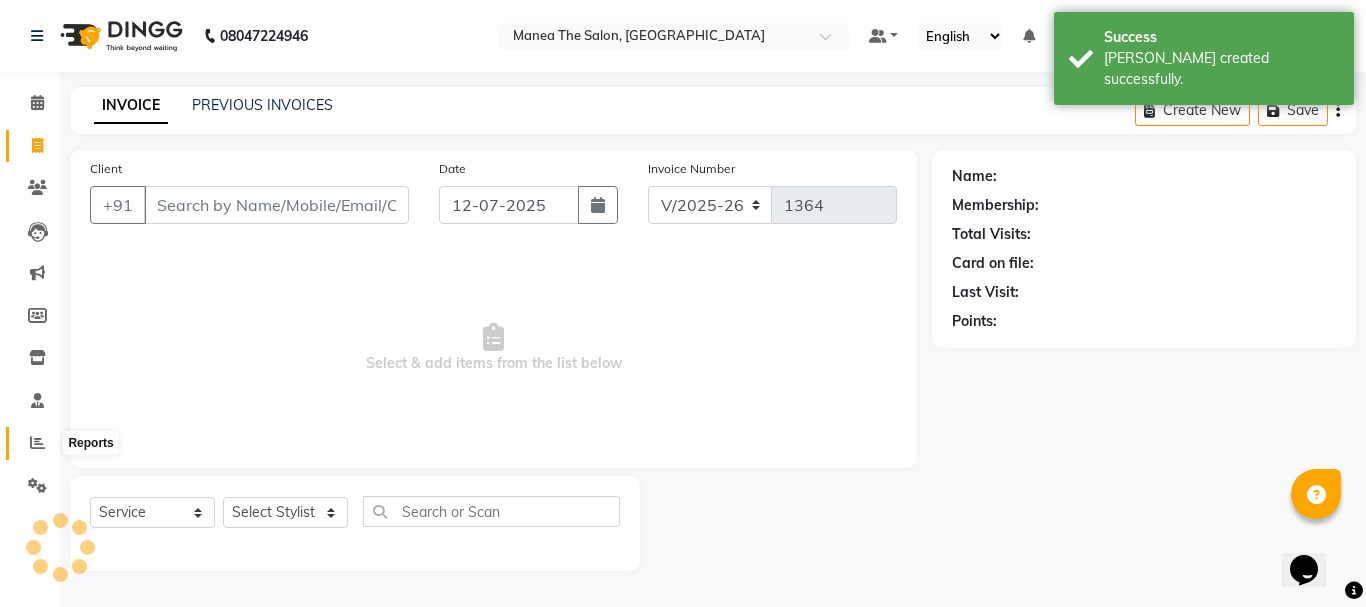 click 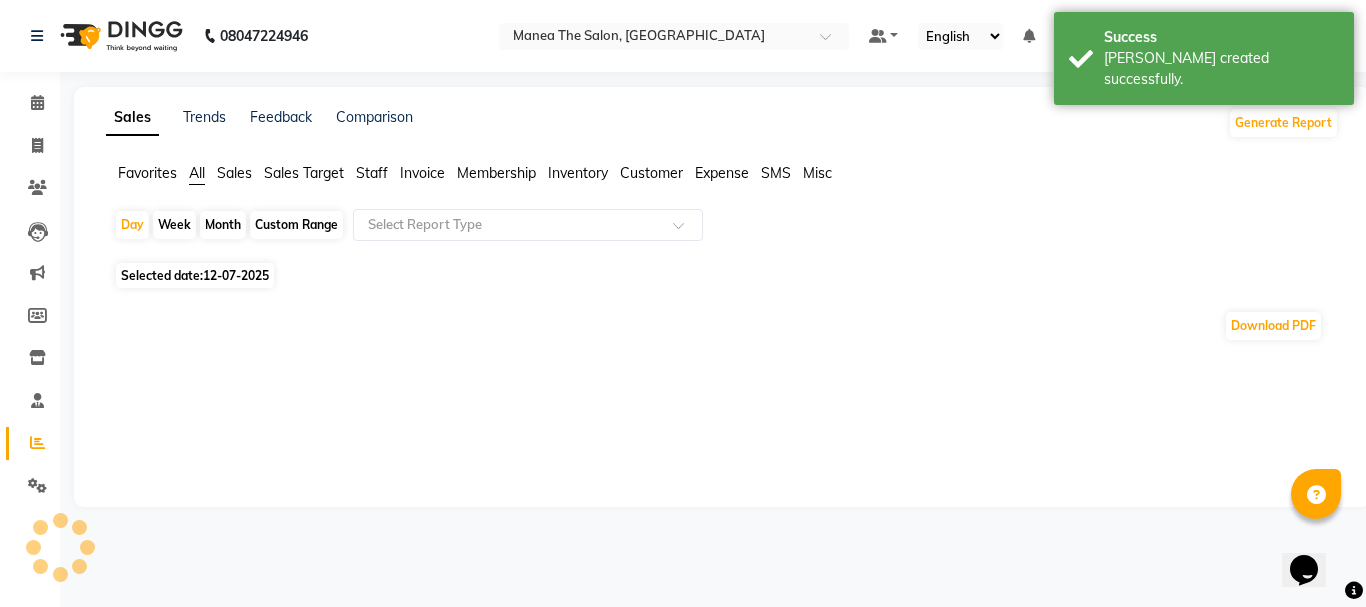 click on "Month" 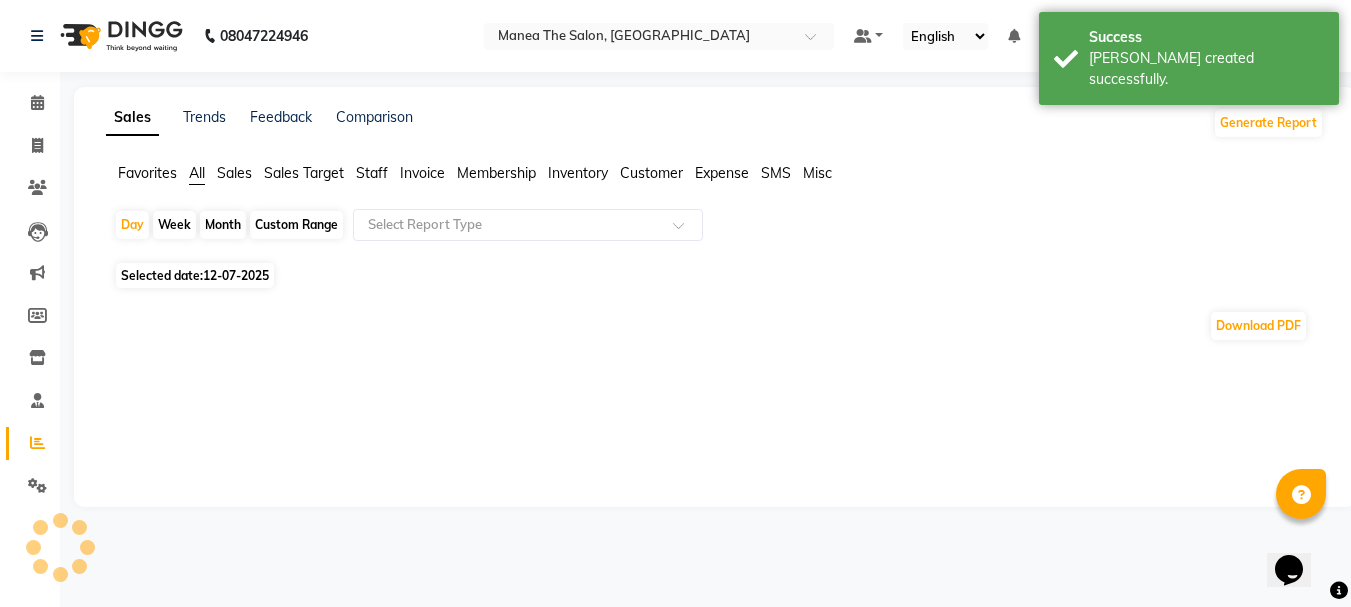 select on "7" 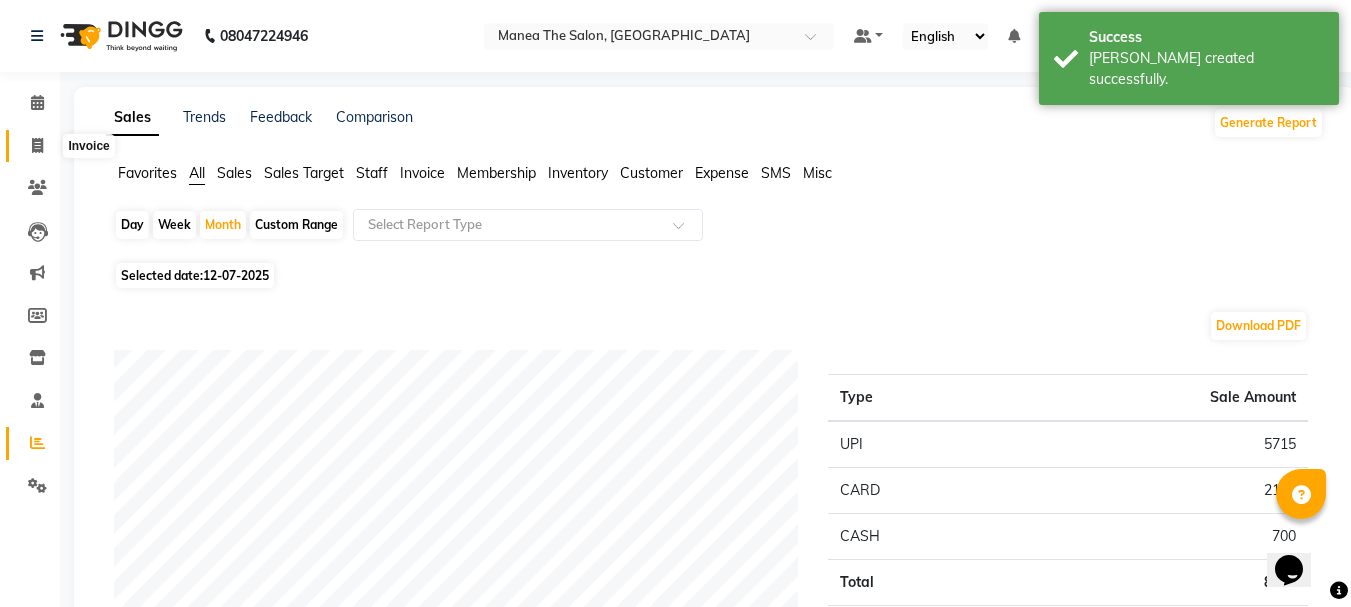 click 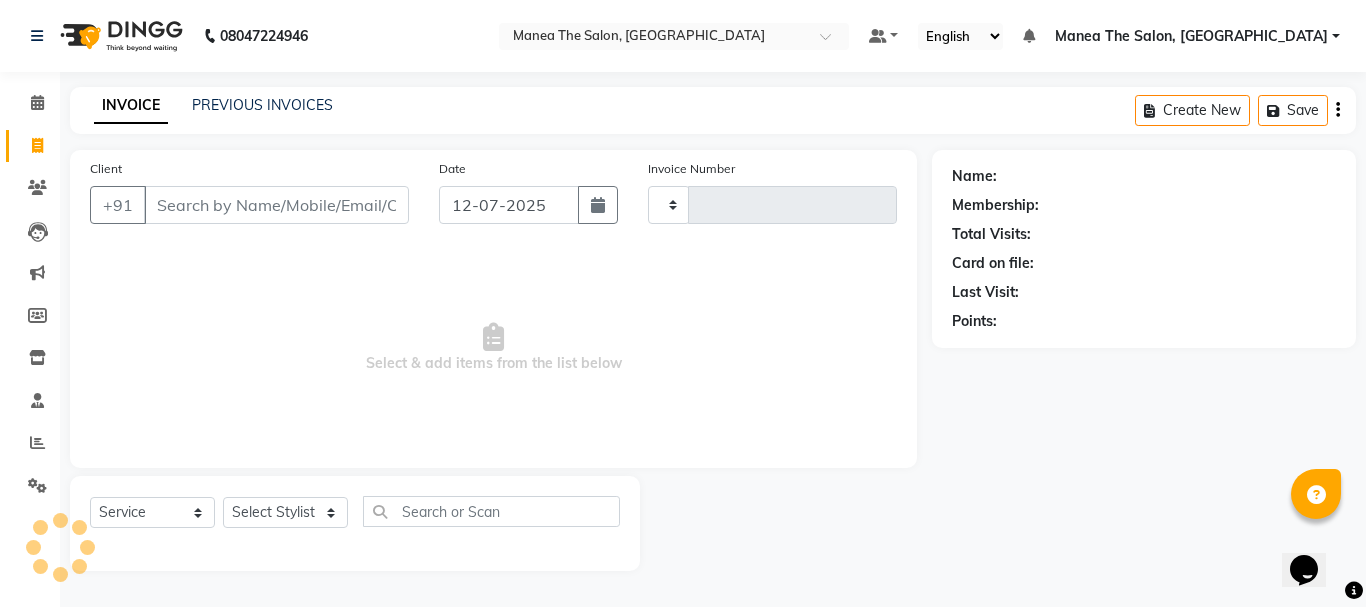 type on "1364" 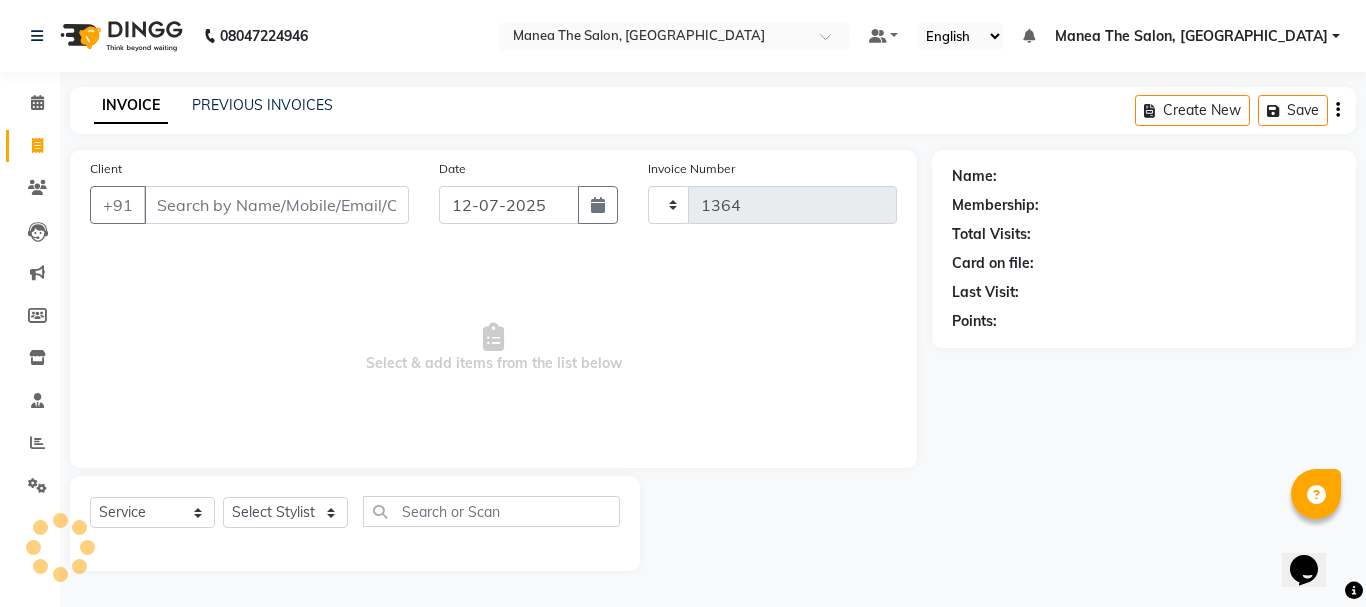 select on "7351" 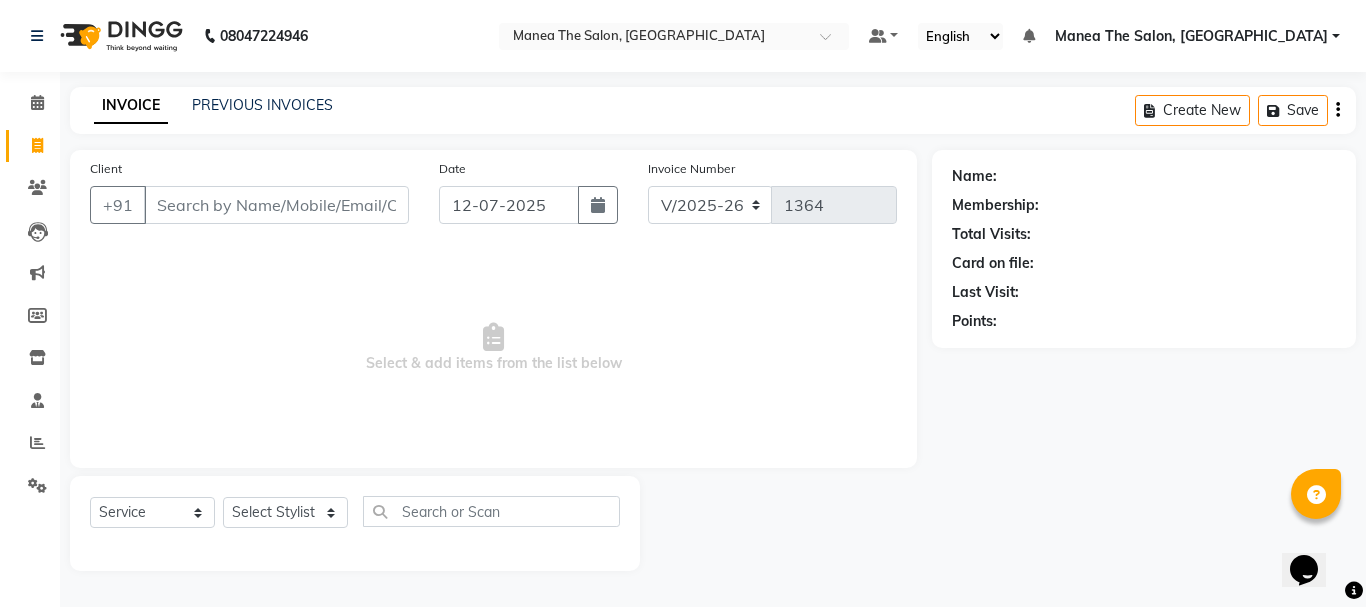 click on "Client" at bounding box center [276, 205] 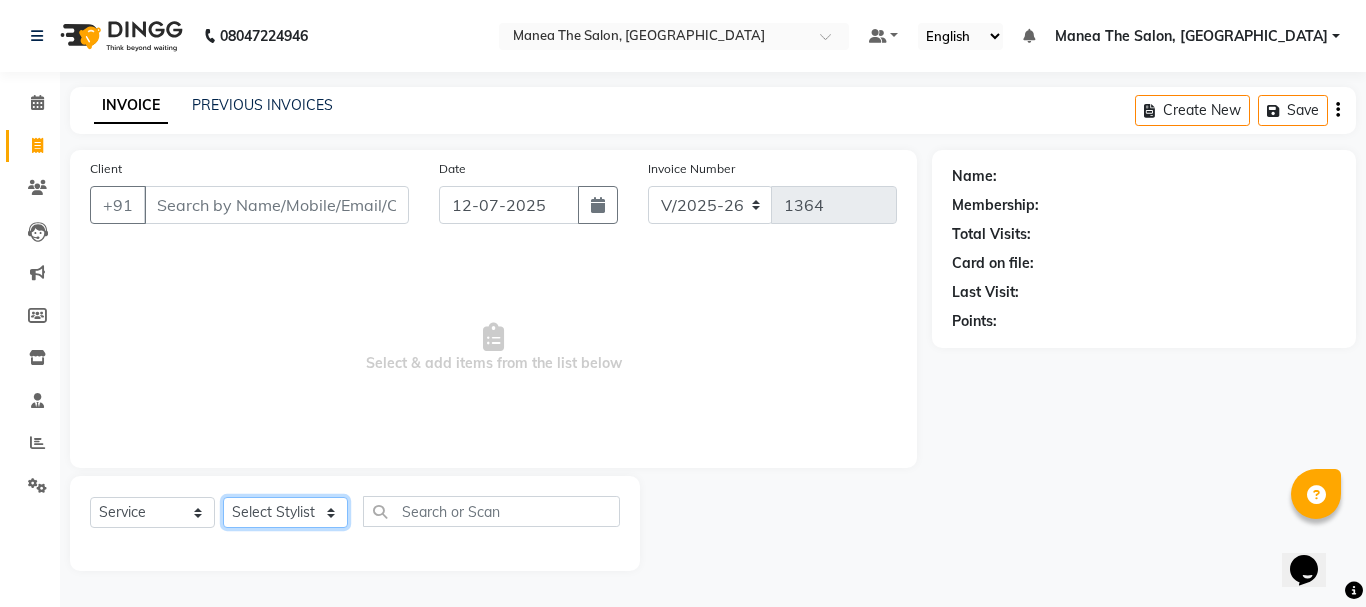 click on "Select Stylist [PERSON_NAME] Divya [PERSON_NAME] Renuka [PERSON_NAME]" 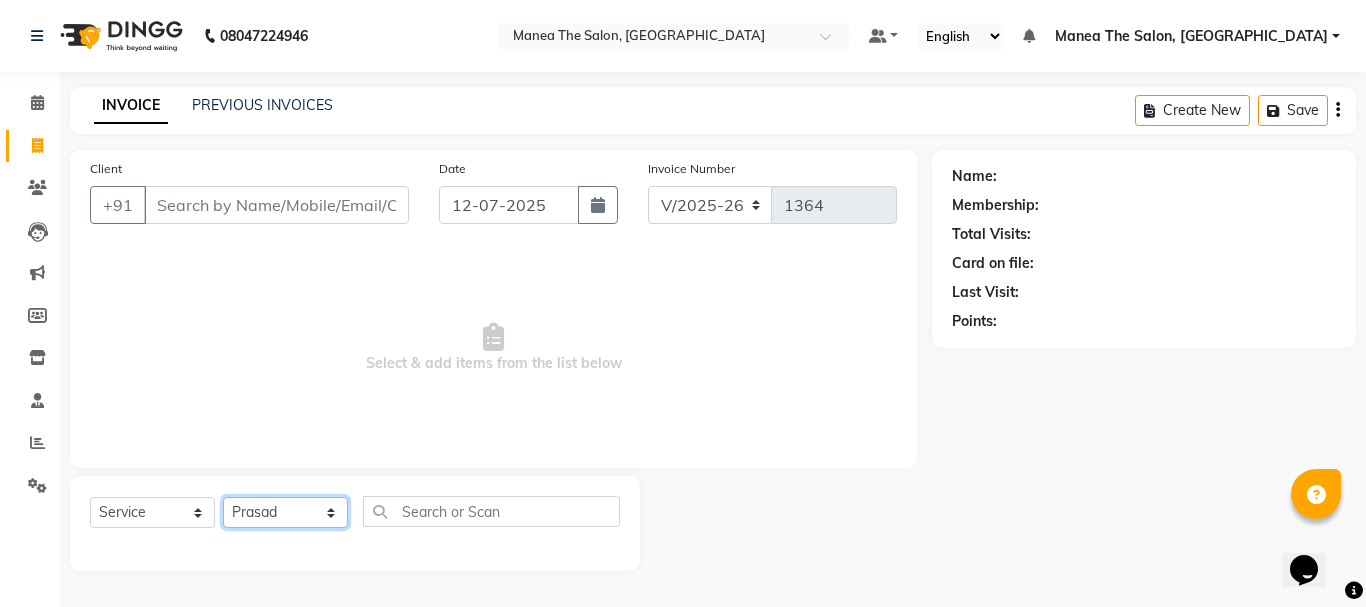 click on "Select Stylist [PERSON_NAME] Divya [PERSON_NAME] Renuka [PERSON_NAME]" 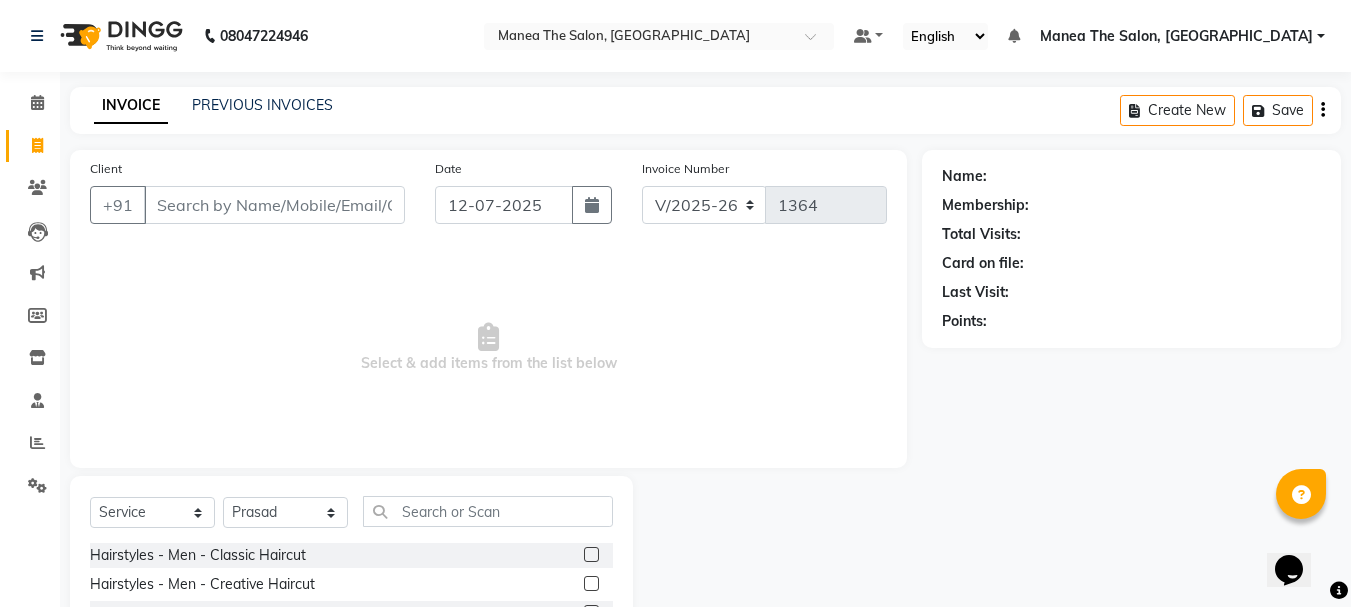 click 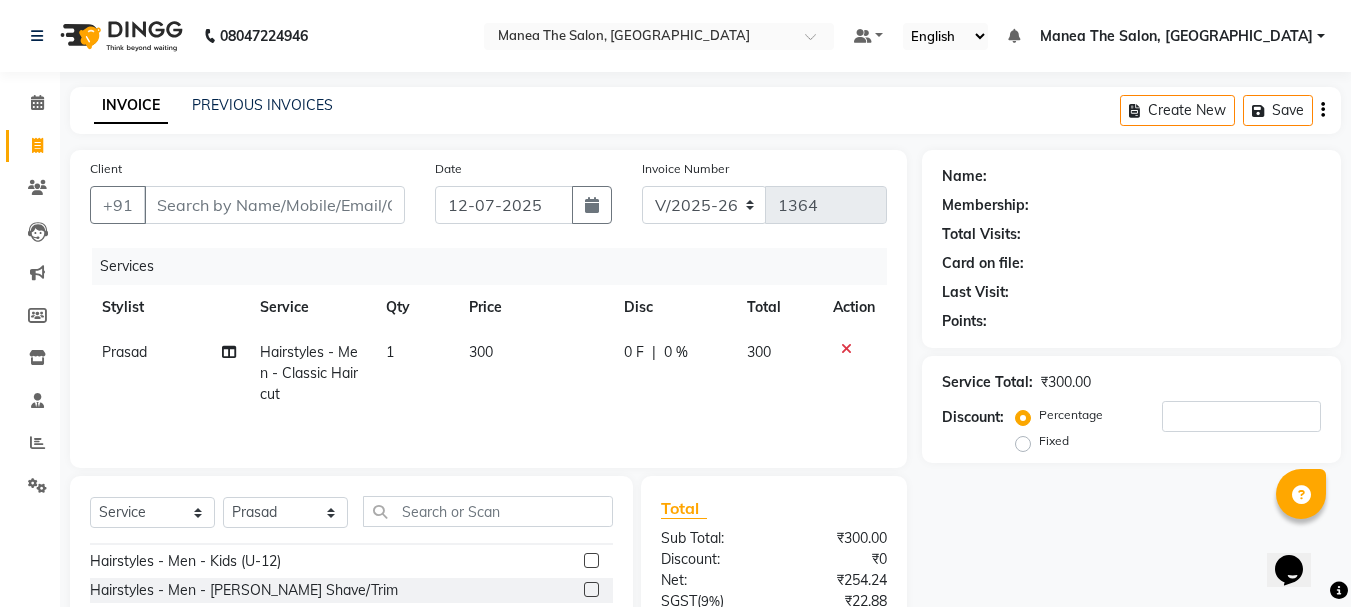 checkbox on "false" 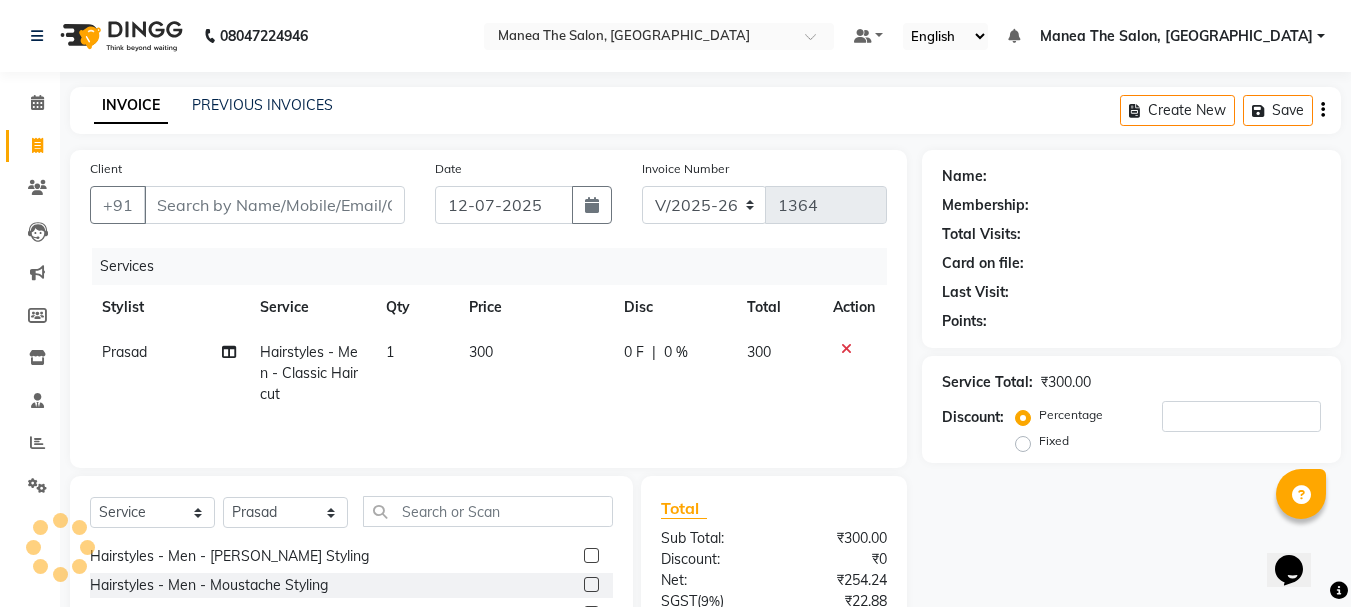 scroll, scrollTop: 100, scrollLeft: 0, axis: vertical 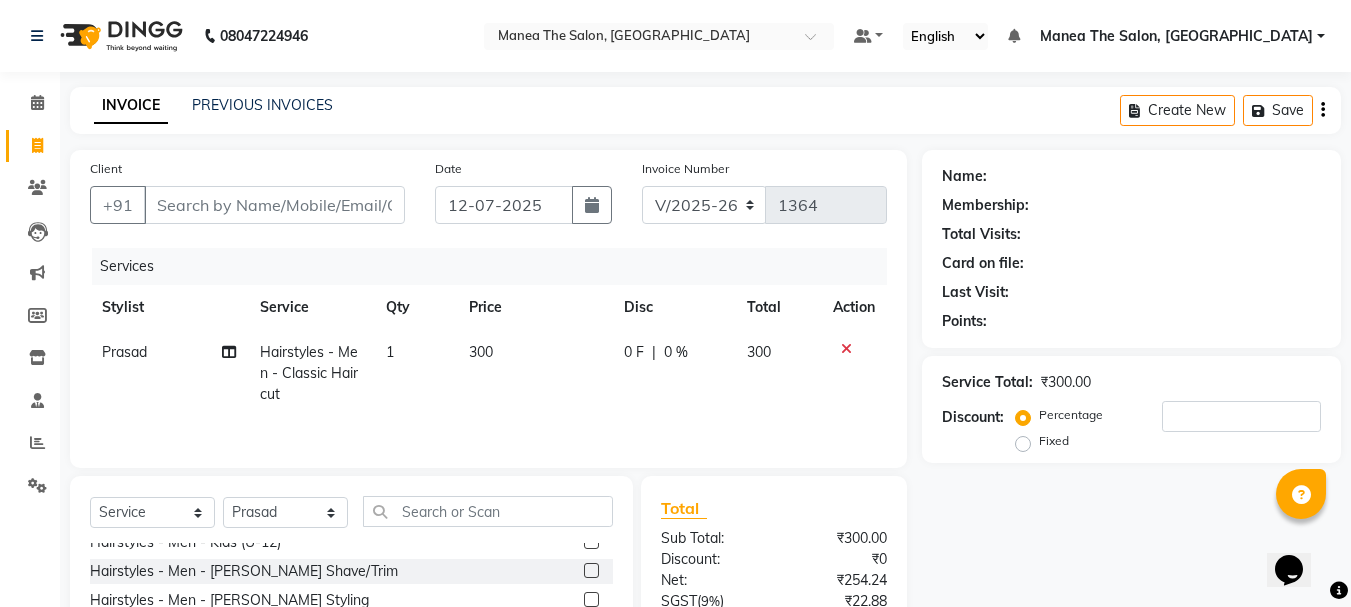 click 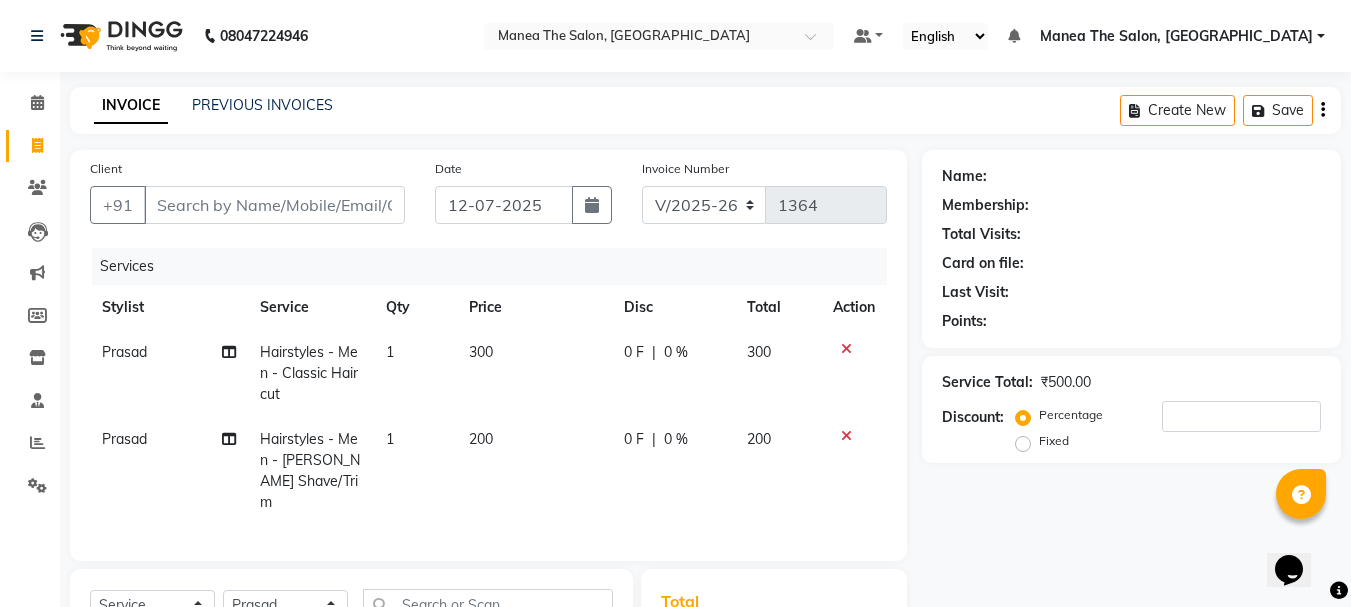 checkbox on "false" 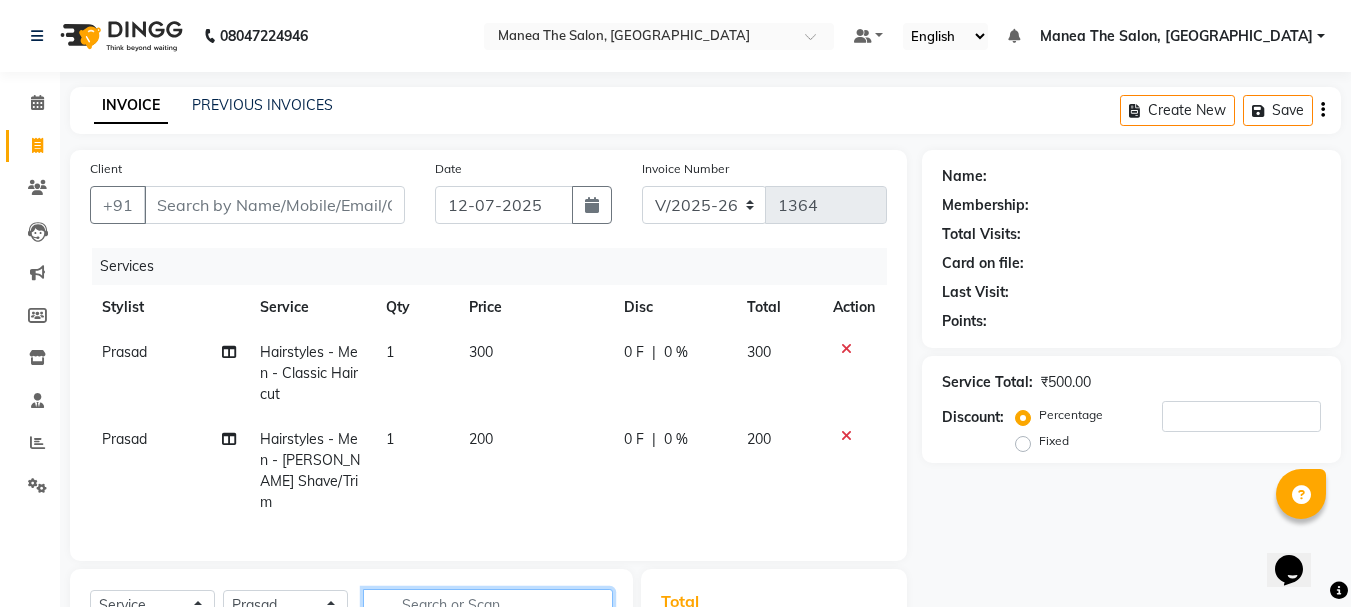 click 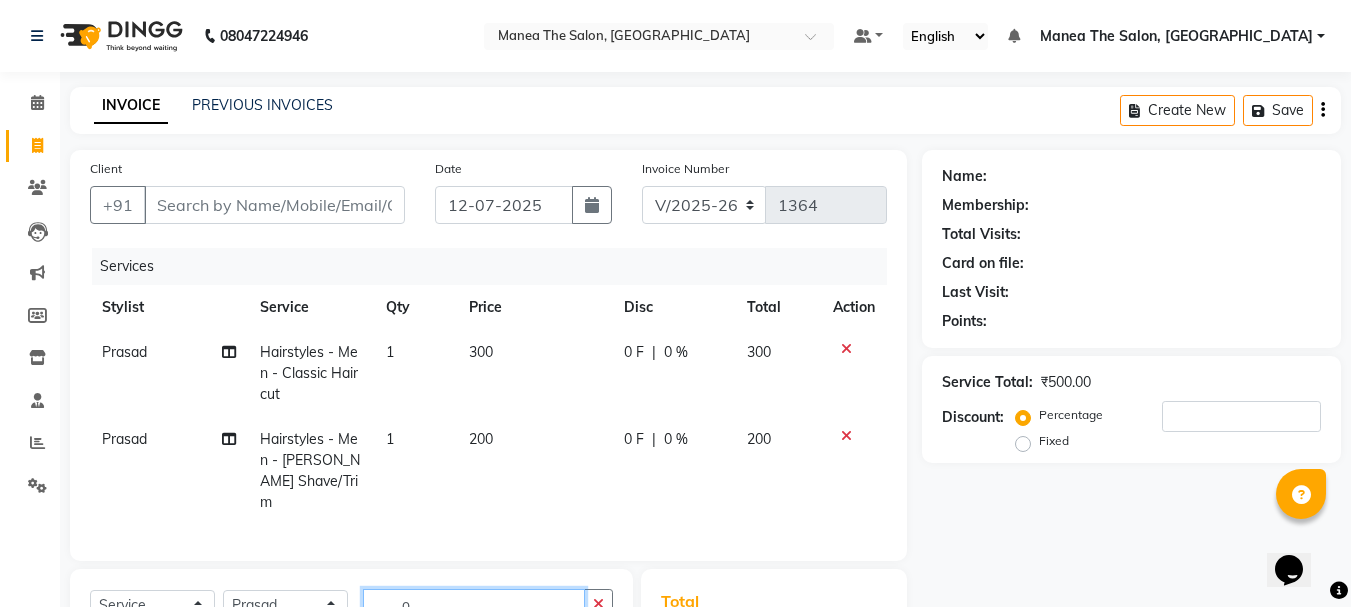 scroll, scrollTop: 1, scrollLeft: 0, axis: vertical 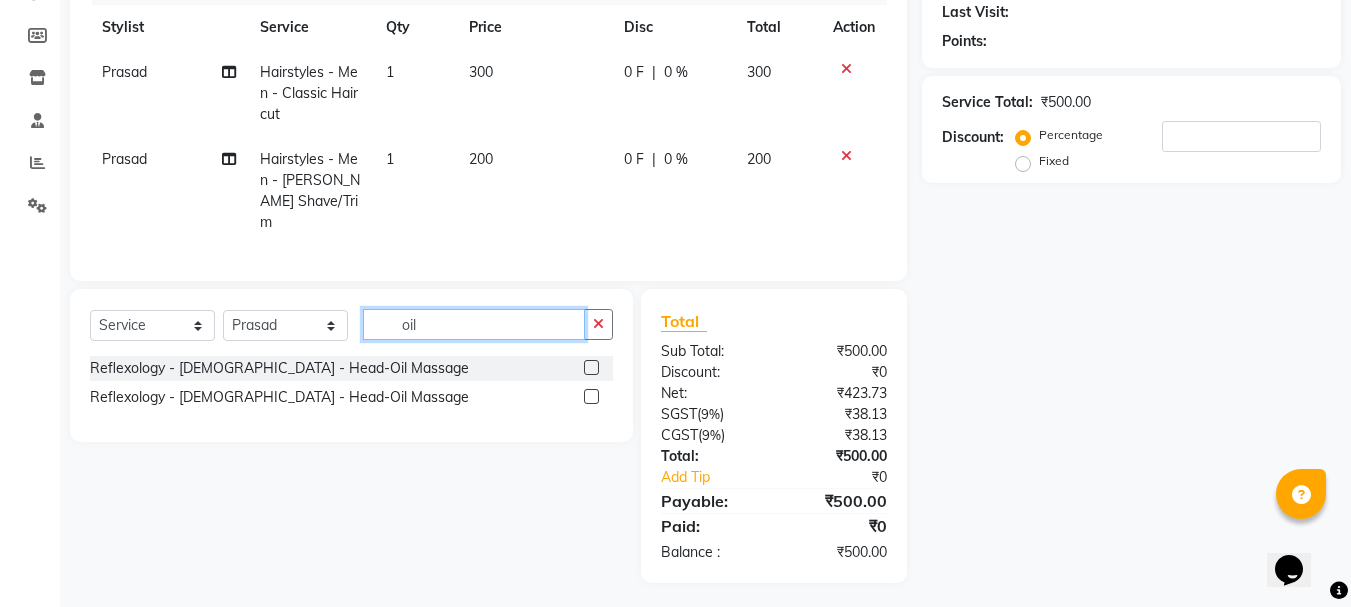 type on "oil" 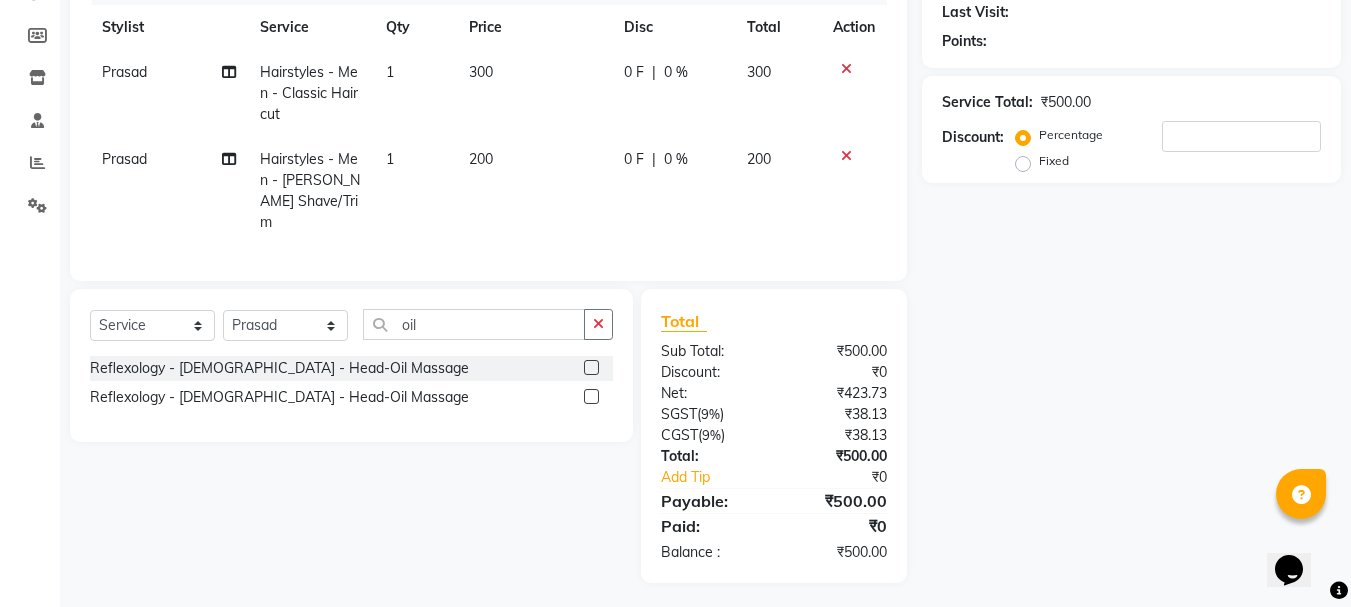 click 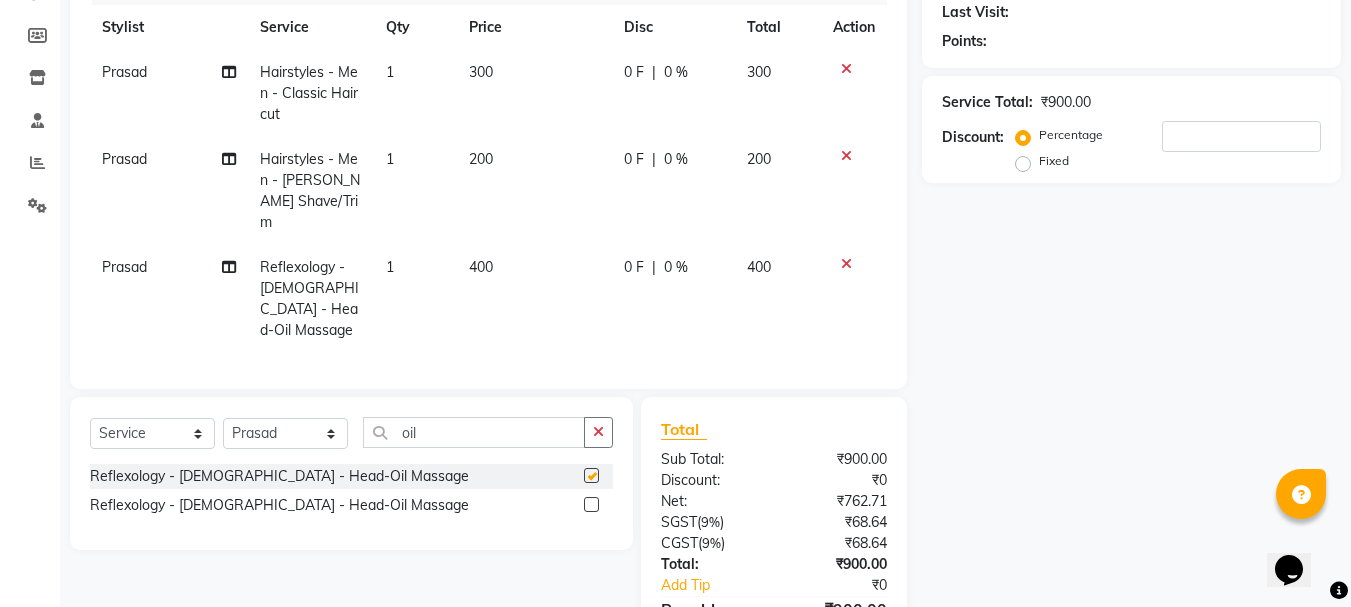 checkbox on "false" 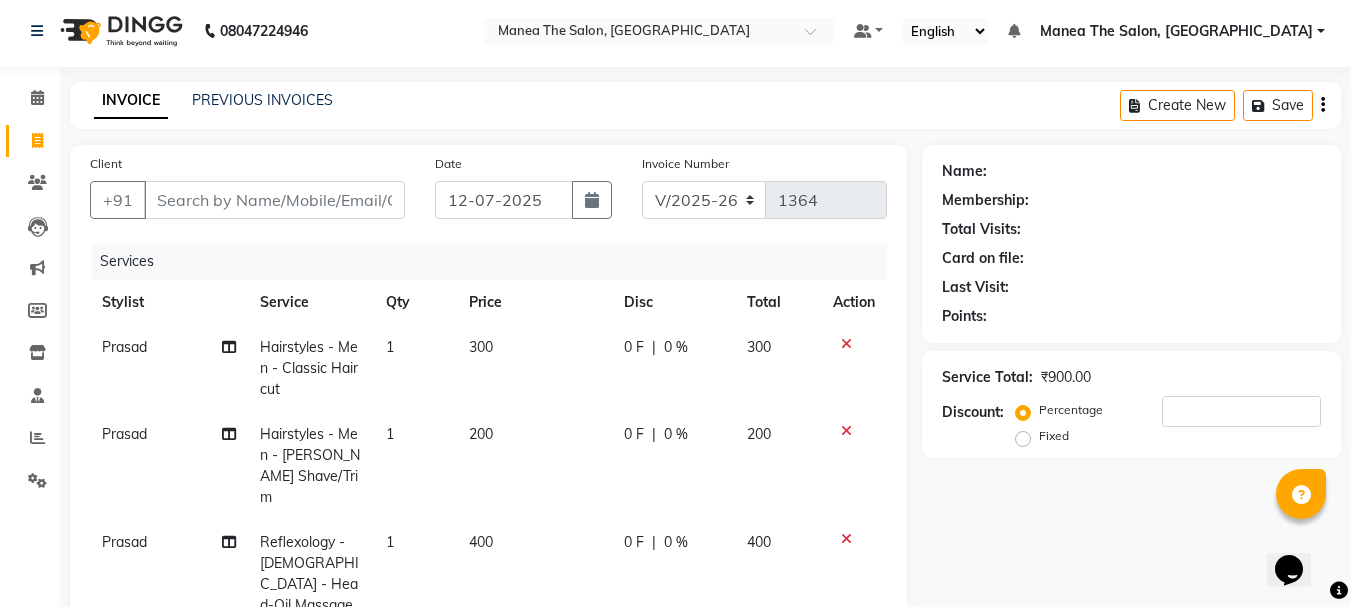 scroll, scrollTop: 0, scrollLeft: 0, axis: both 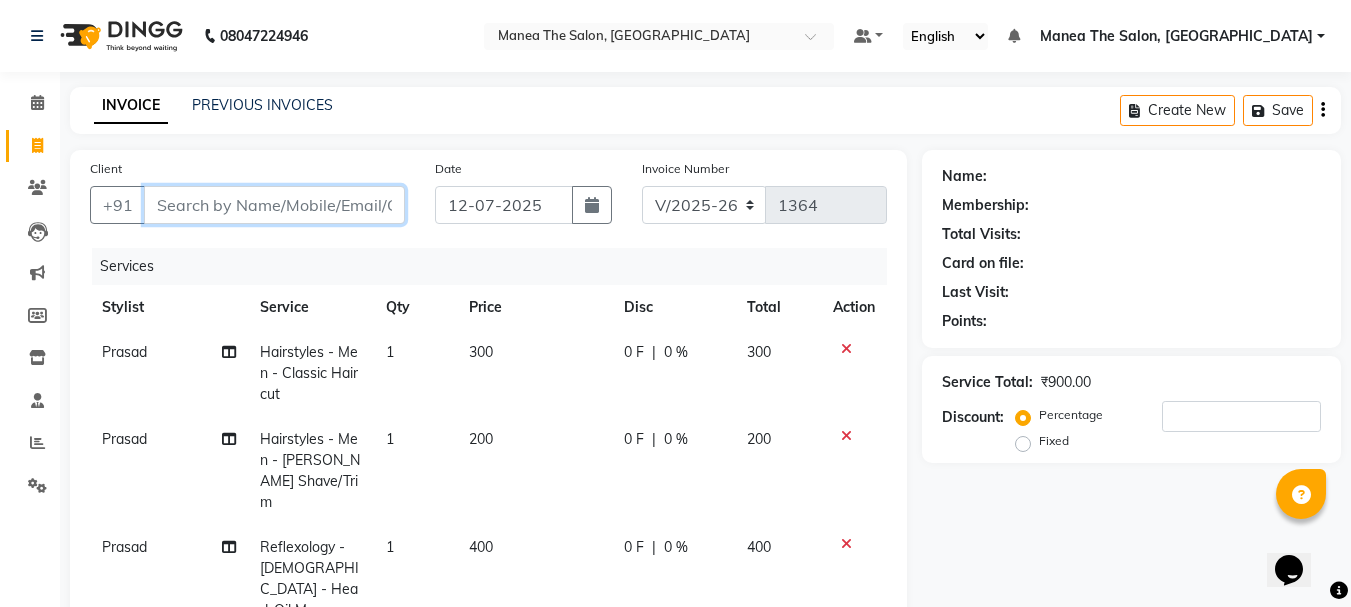 click on "Client" at bounding box center [274, 205] 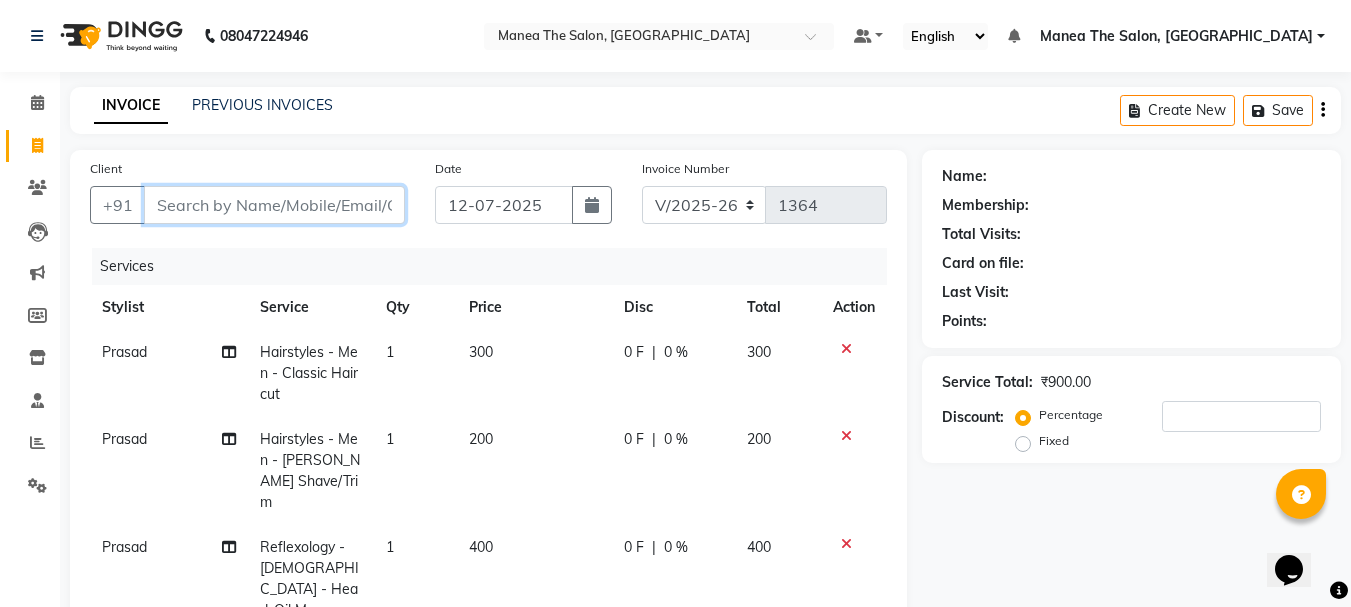 type on "9" 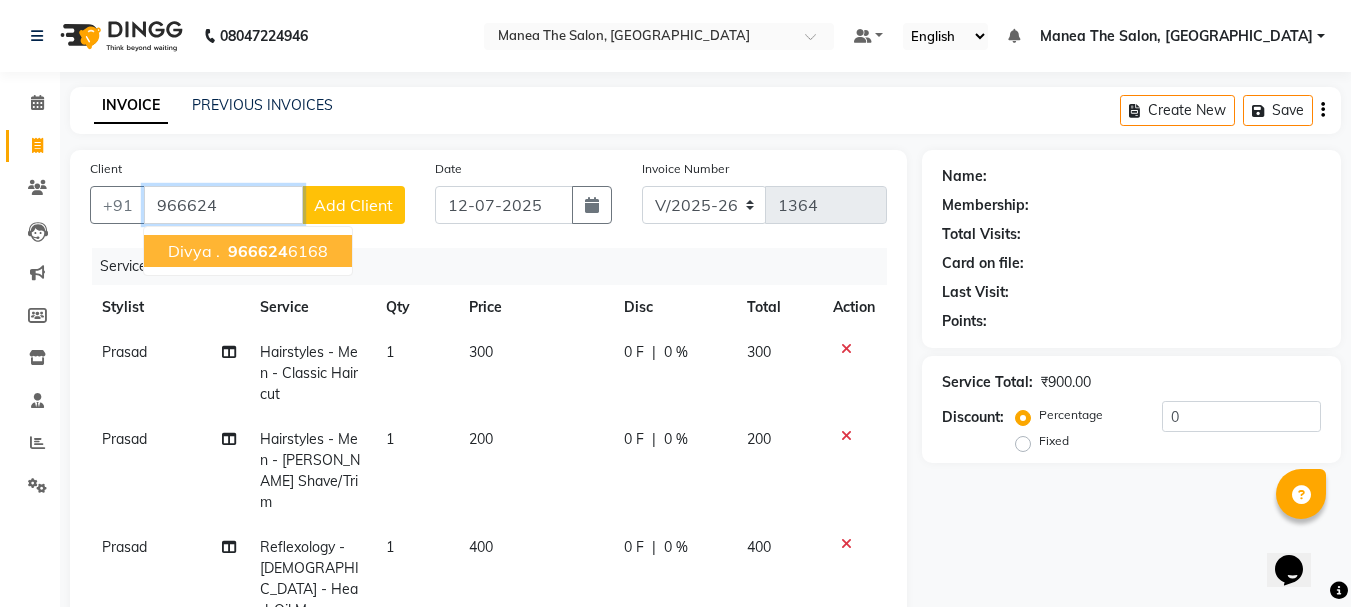 click on "966624" at bounding box center [258, 251] 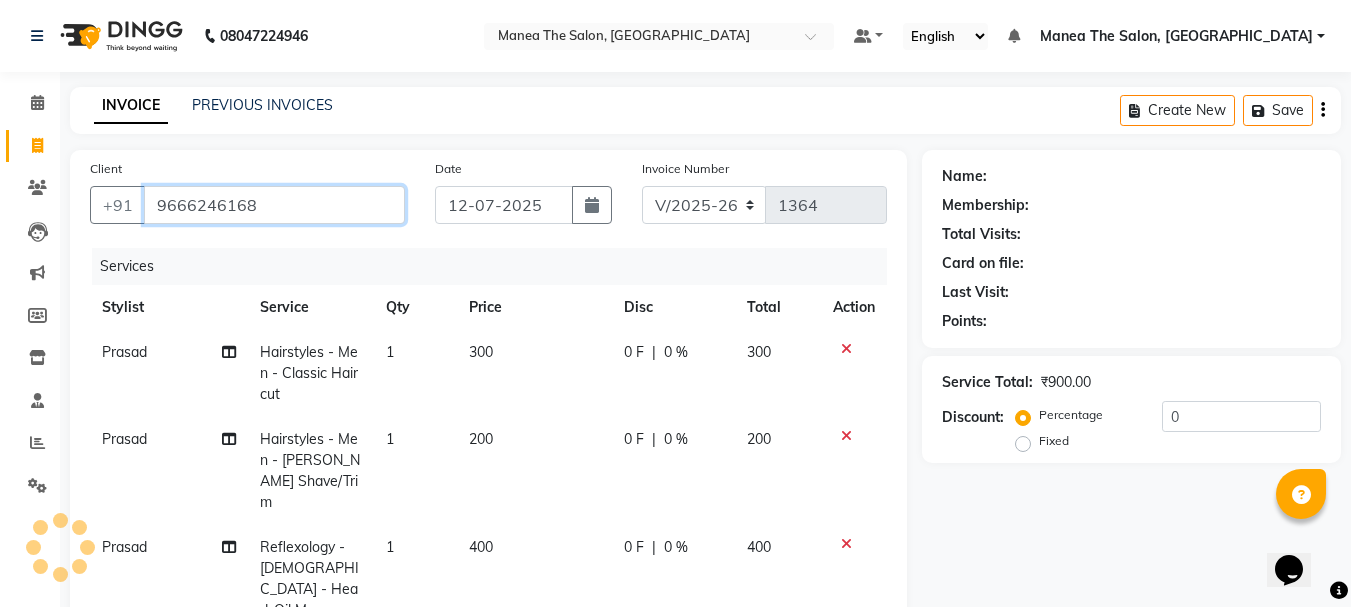 type on "9666246168" 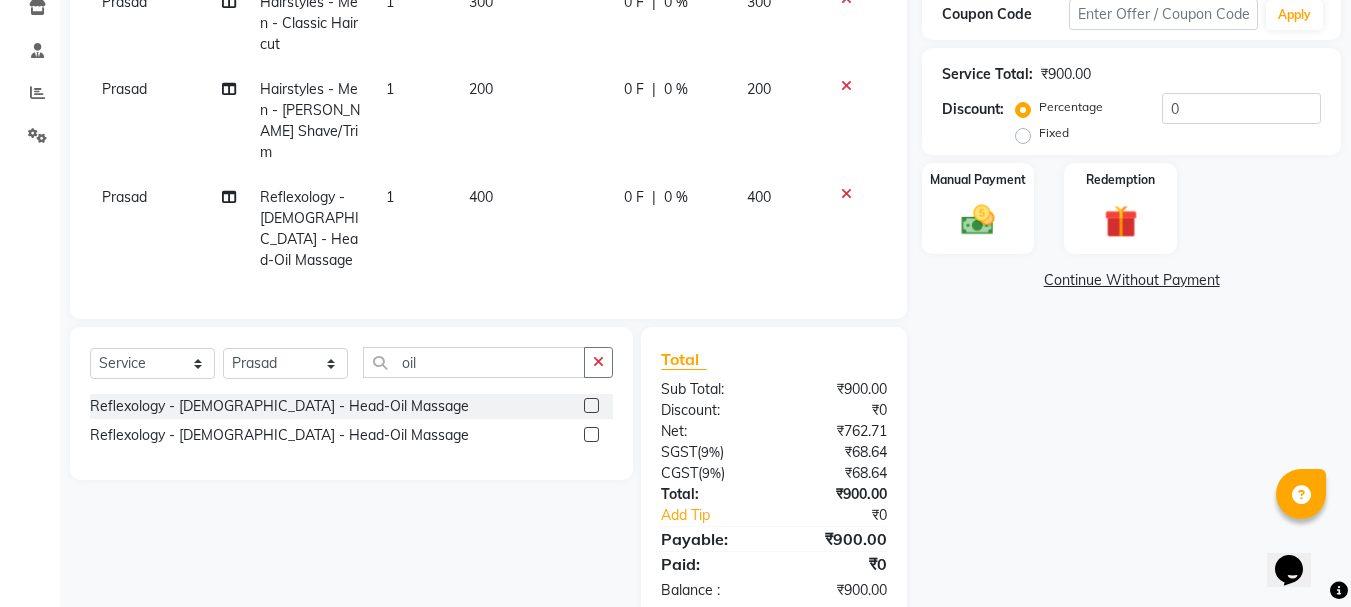 scroll, scrollTop: 367, scrollLeft: 0, axis: vertical 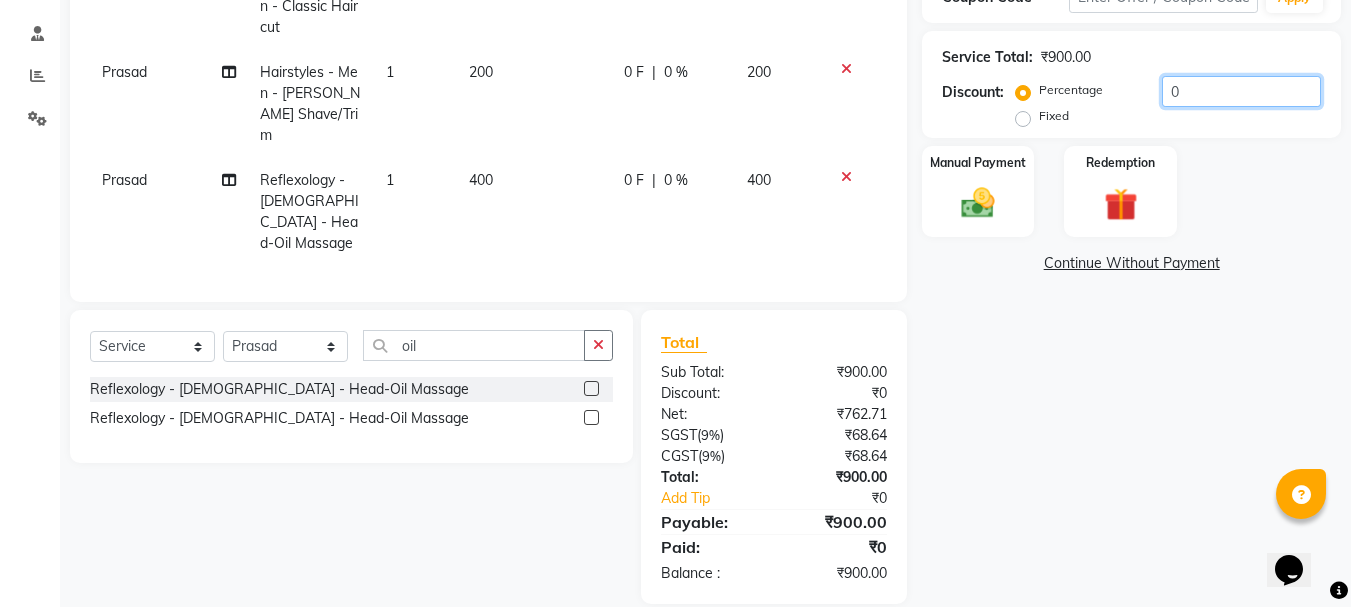 click on "0" 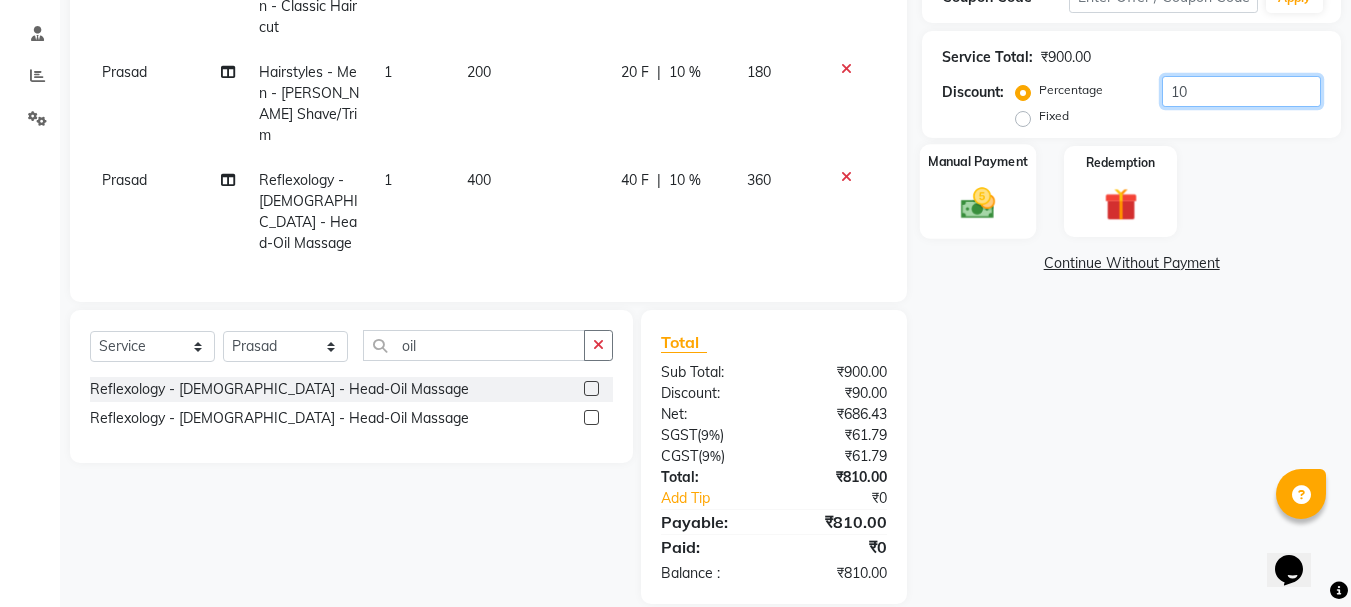 type on "10" 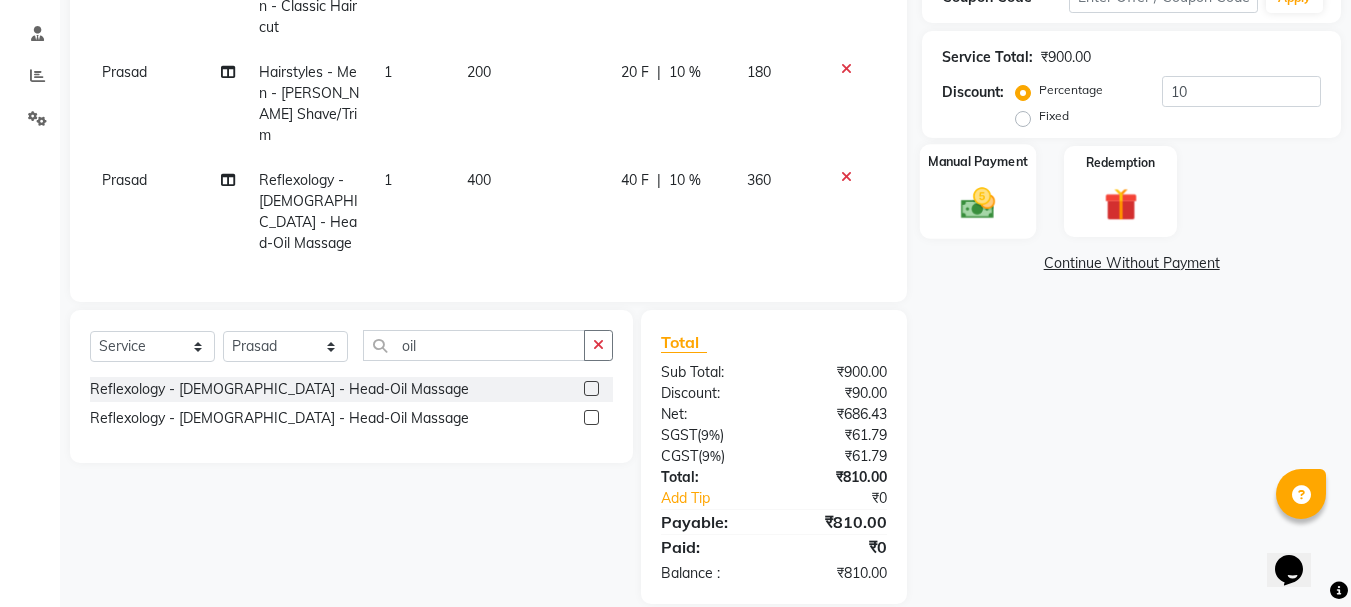 click 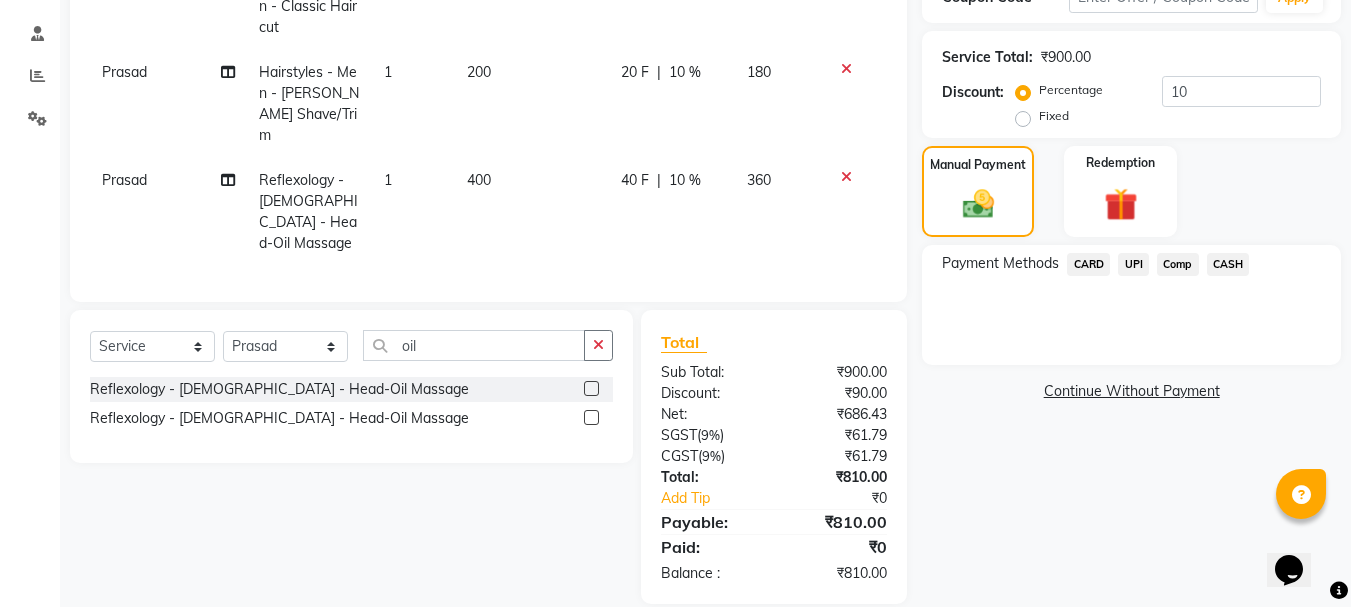 click on "UPI" 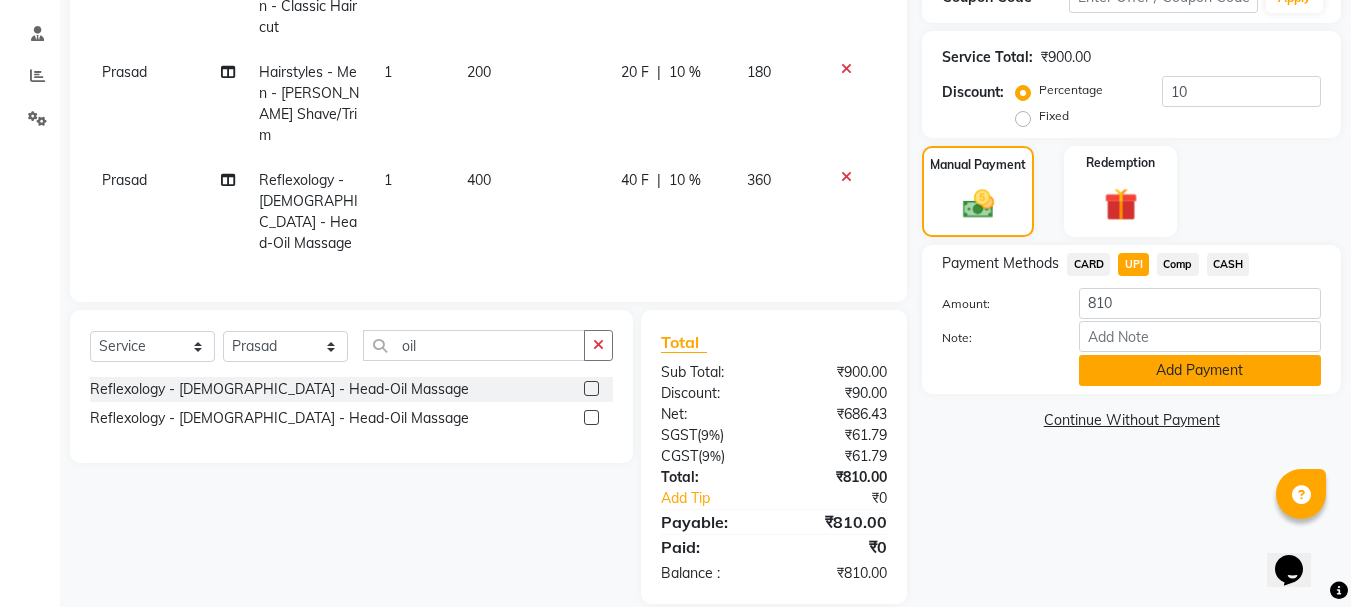 click on "Add Payment" 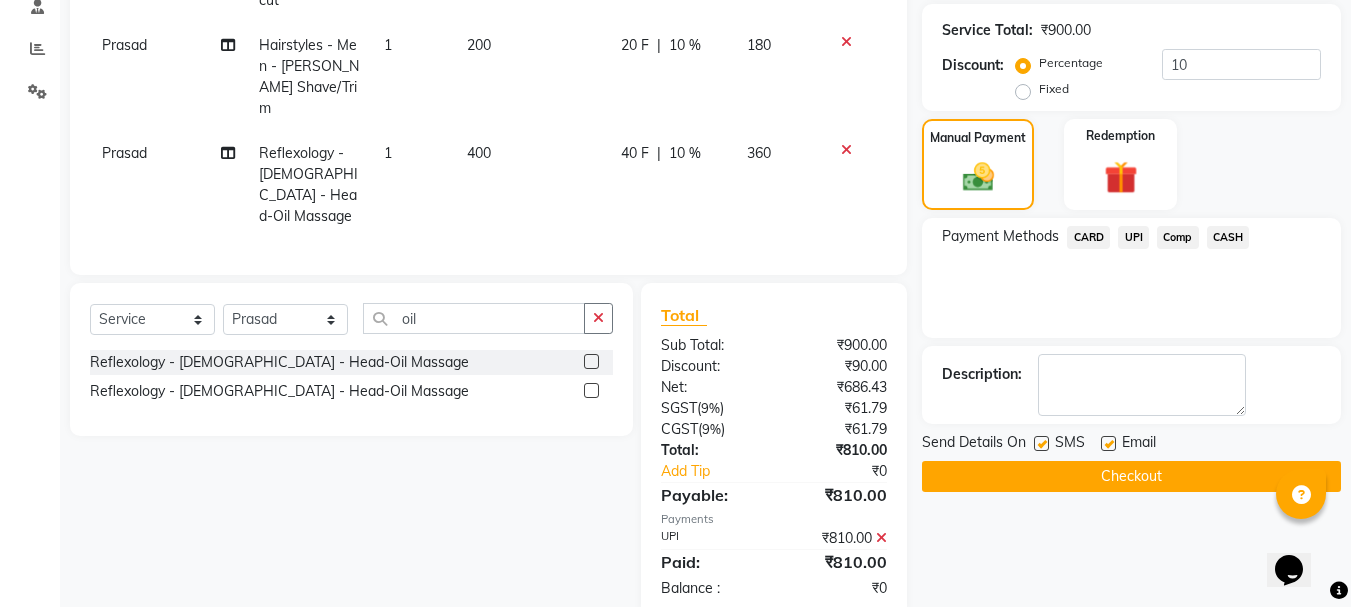 scroll, scrollTop: 409, scrollLeft: 0, axis: vertical 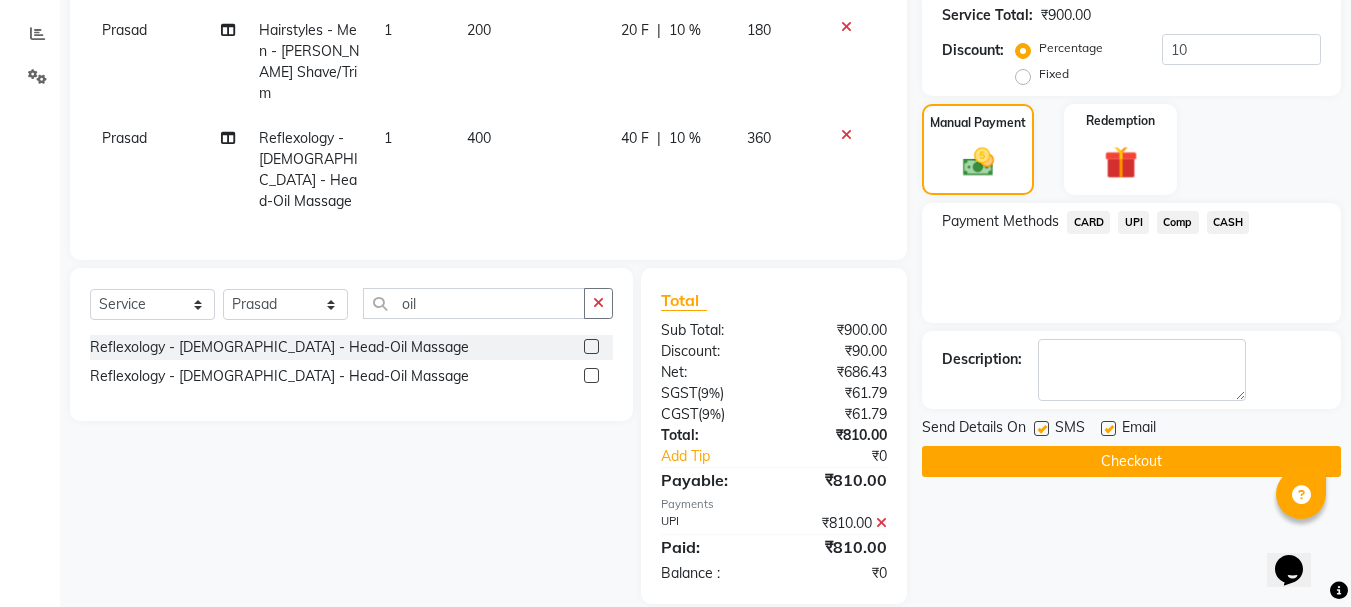 click on "Calendar  Invoice  Clients  Leads   Marketing  Members  Inventory  Staff  Reports  Settings Completed InProgress Upcoming Dropped Tentative Check-In Confirm Bookings Generate Report Segments Page Builder" 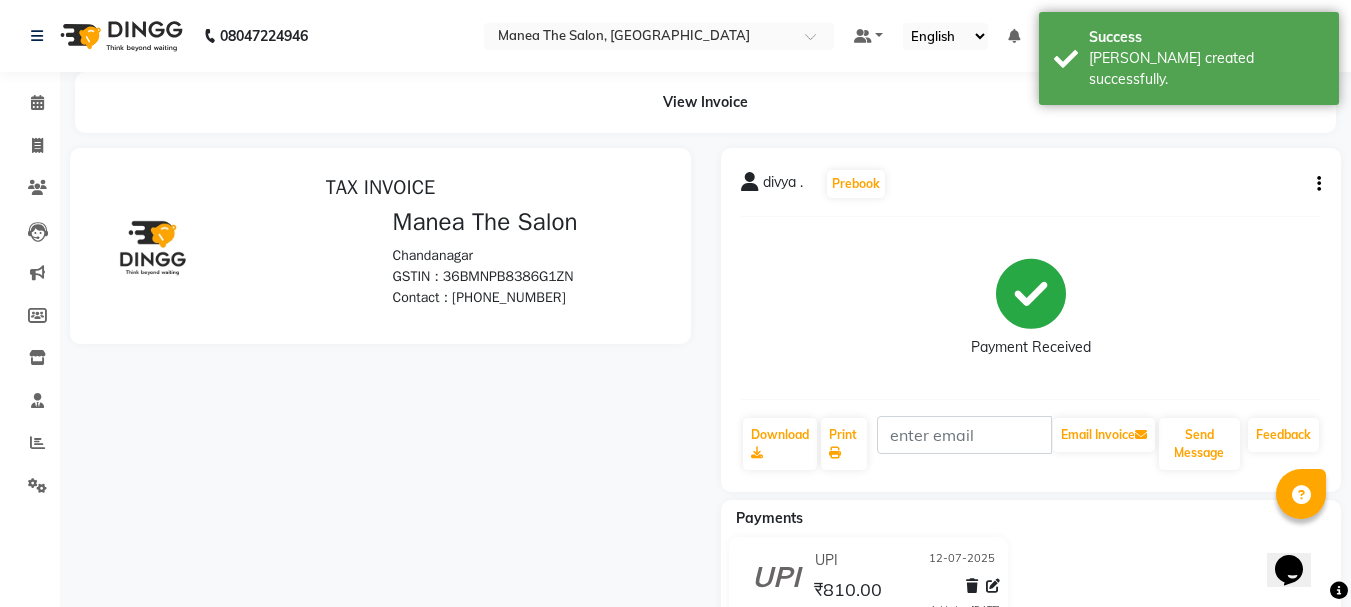 scroll, scrollTop: 0, scrollLeft: 0, axis: both 